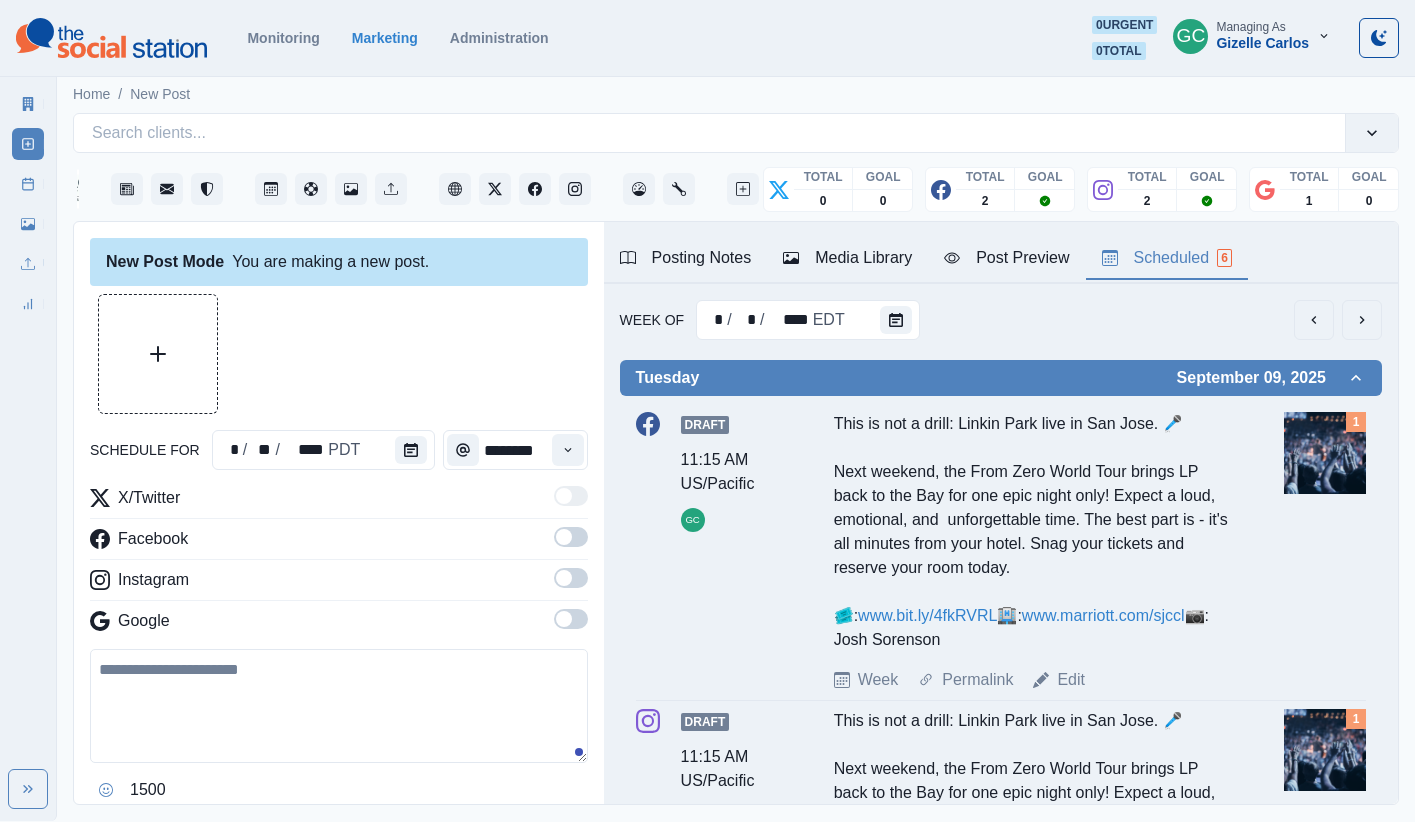 scroll, scrollTop: 0, scrollLeft: 0, axis: both 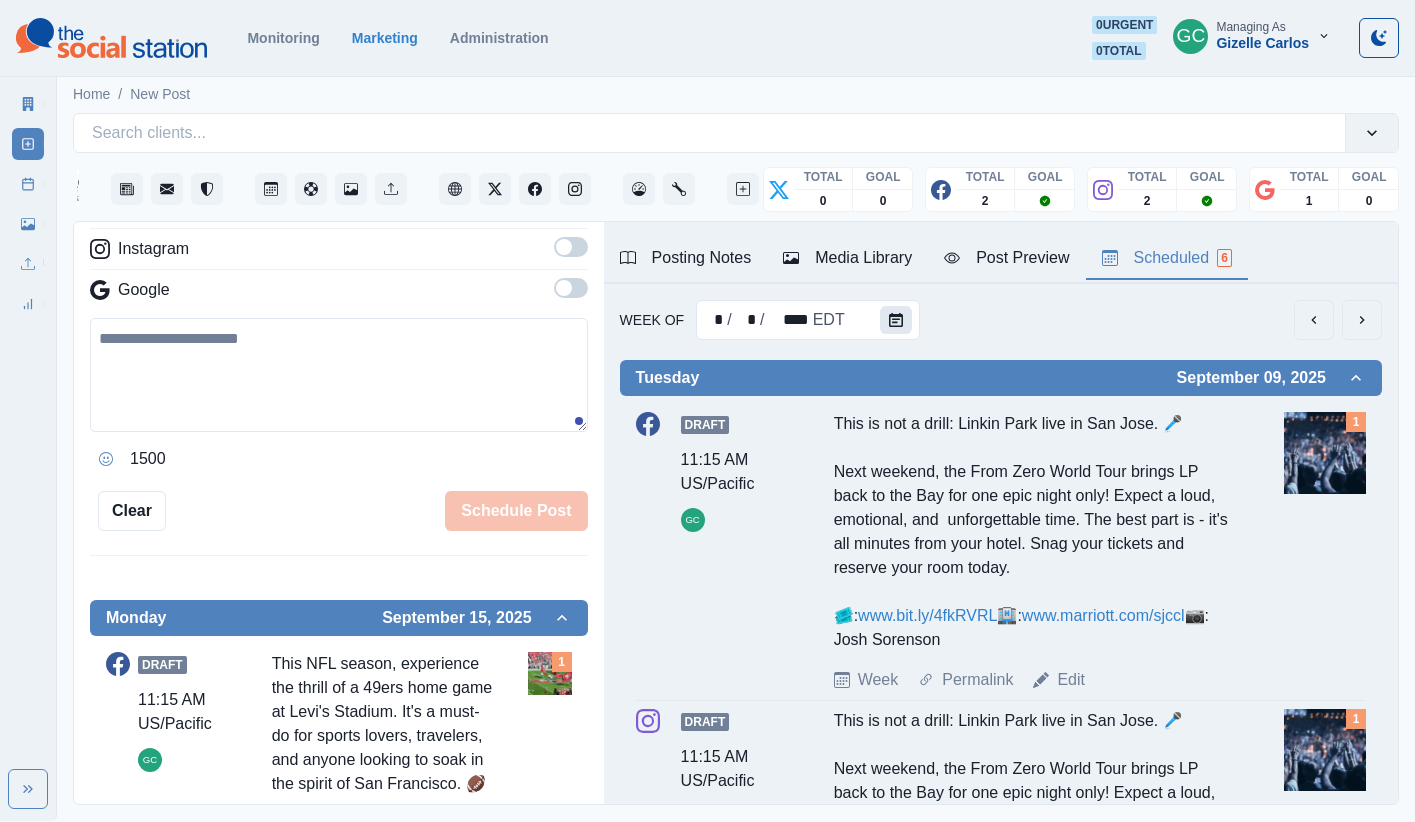 click at bounding box center [896, 320] 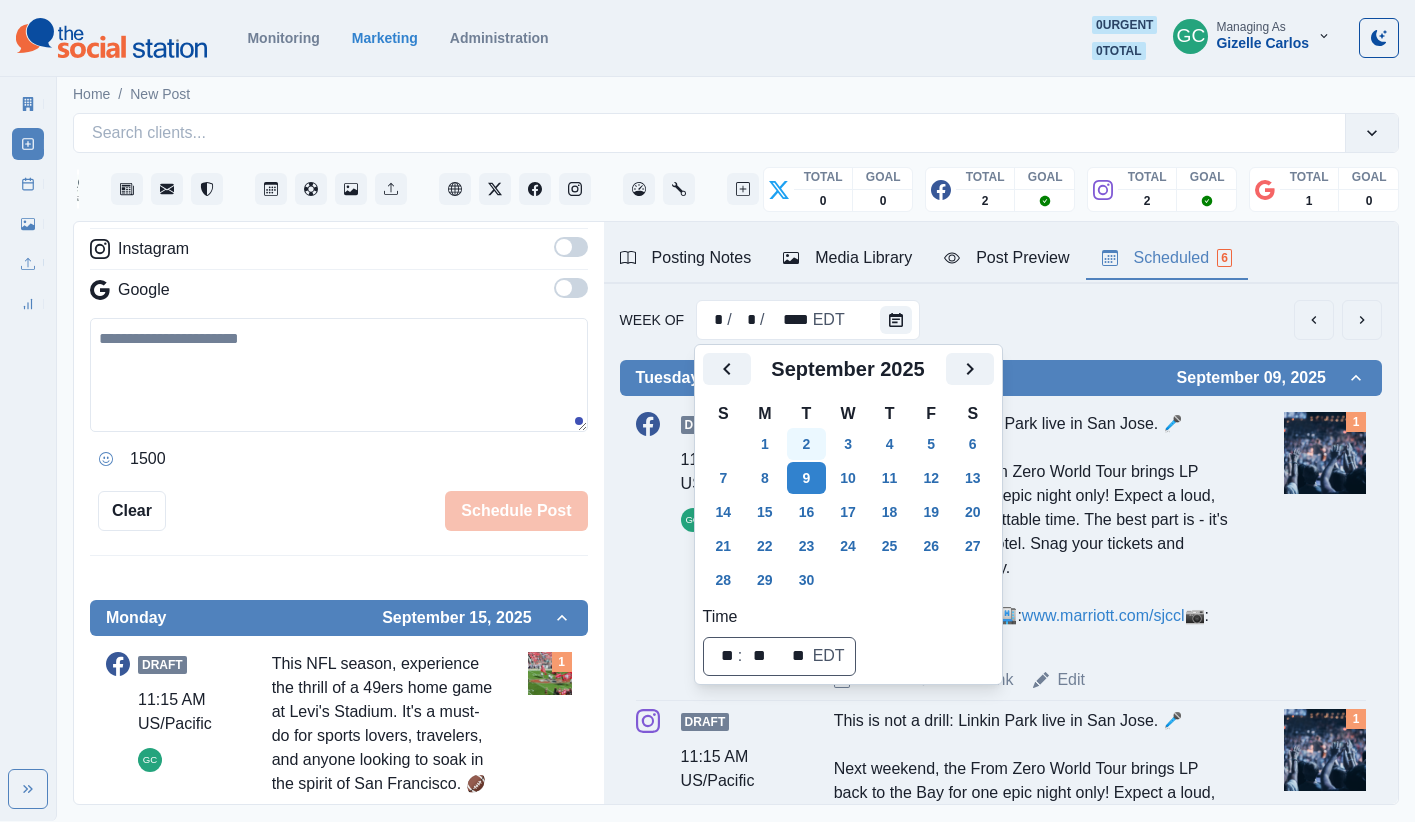 click on "2" at bounding box center (807, 444) 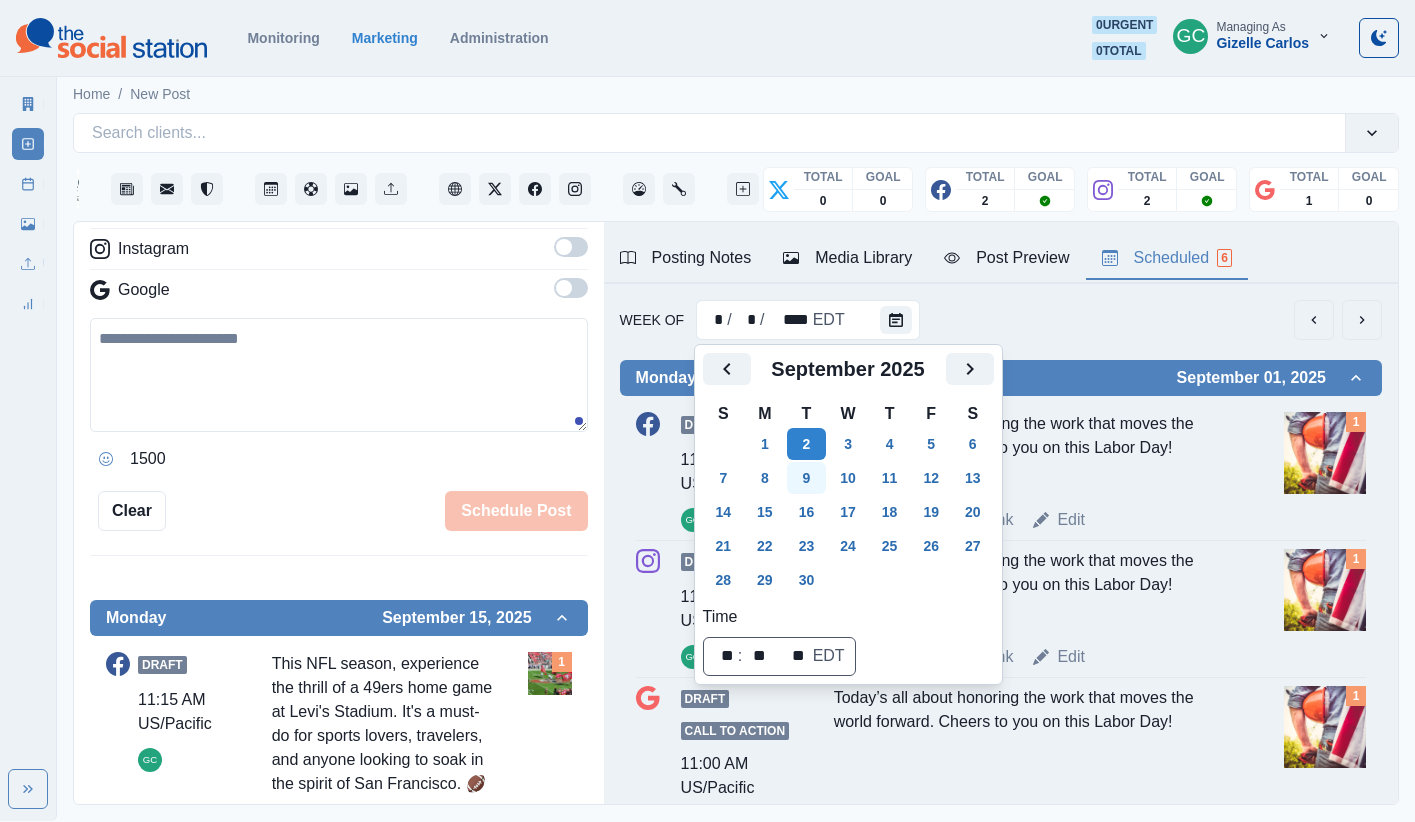 click on "9" at bounding box center [807, 478] 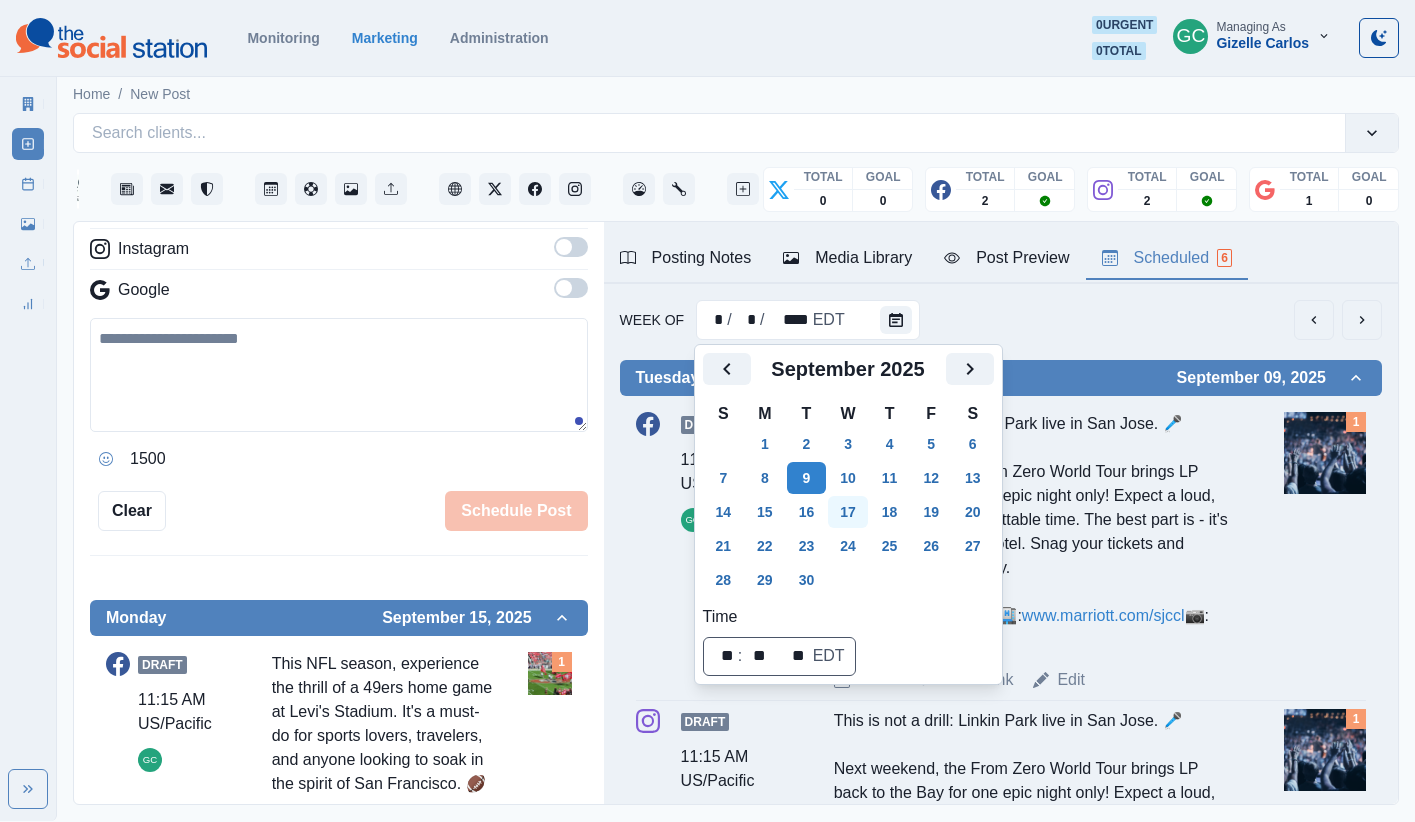 click on "17" at bounding box center [848, 512] 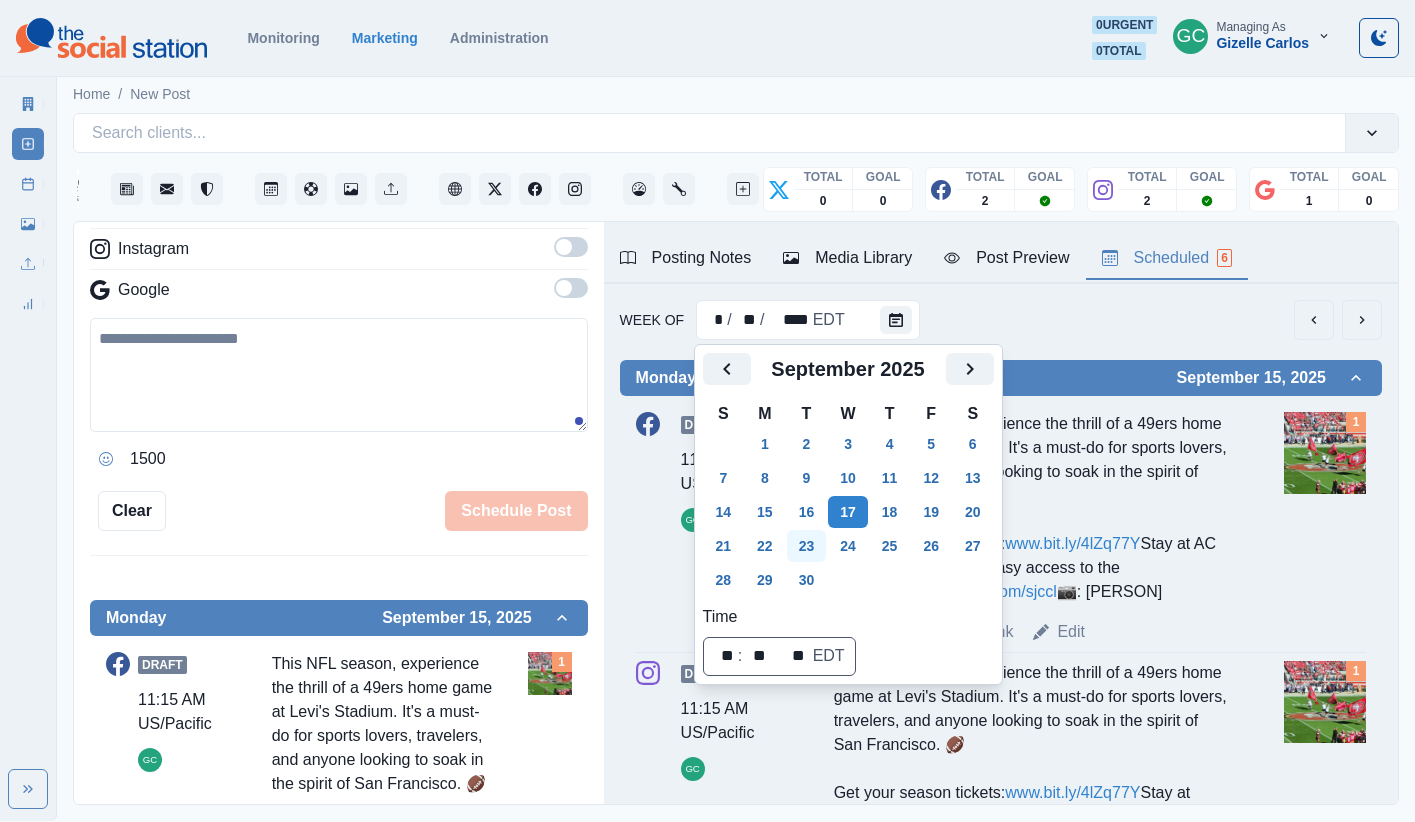 click on "23" at bounding box center (807, 546) 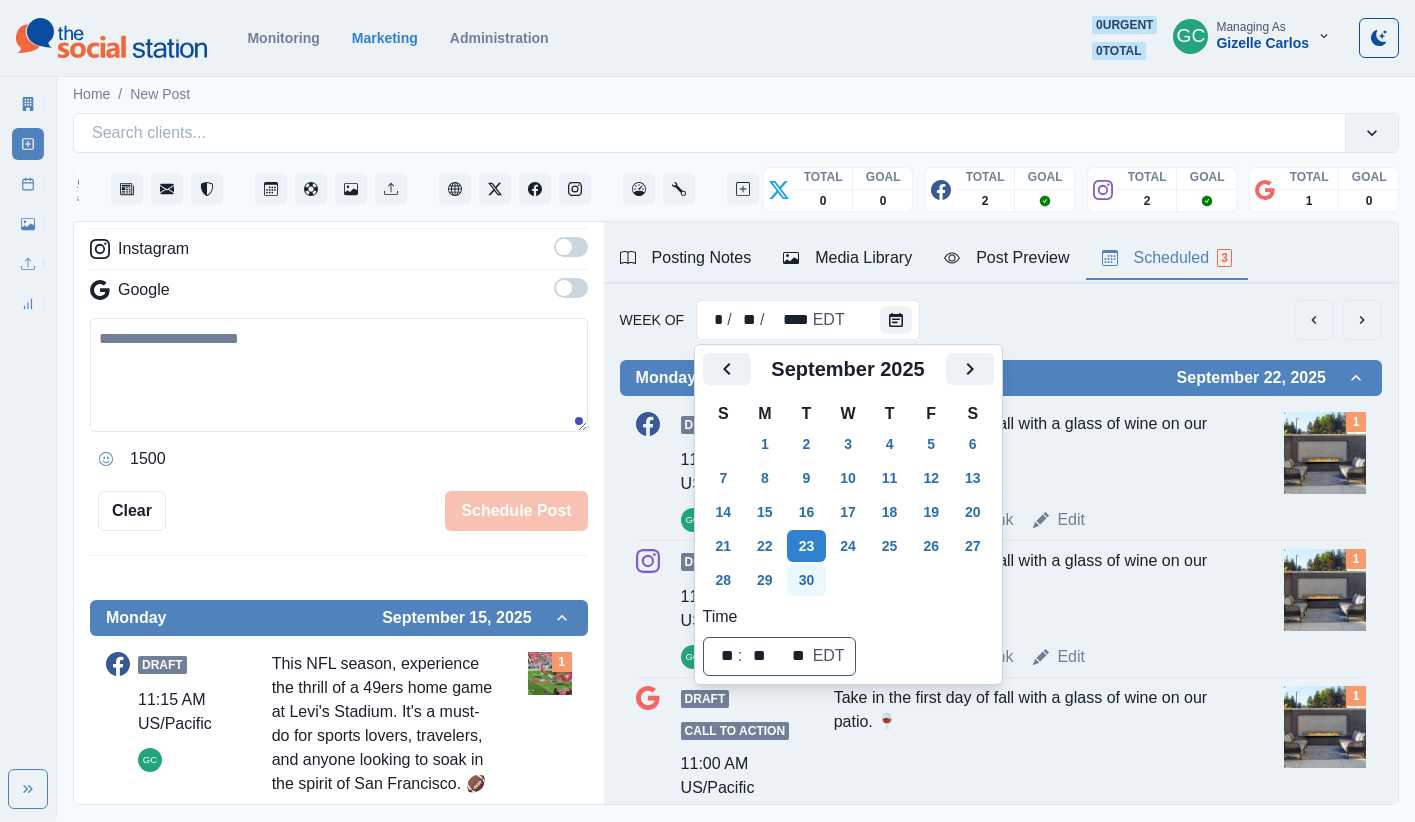 click on "30" at bounding box center (807, 580) 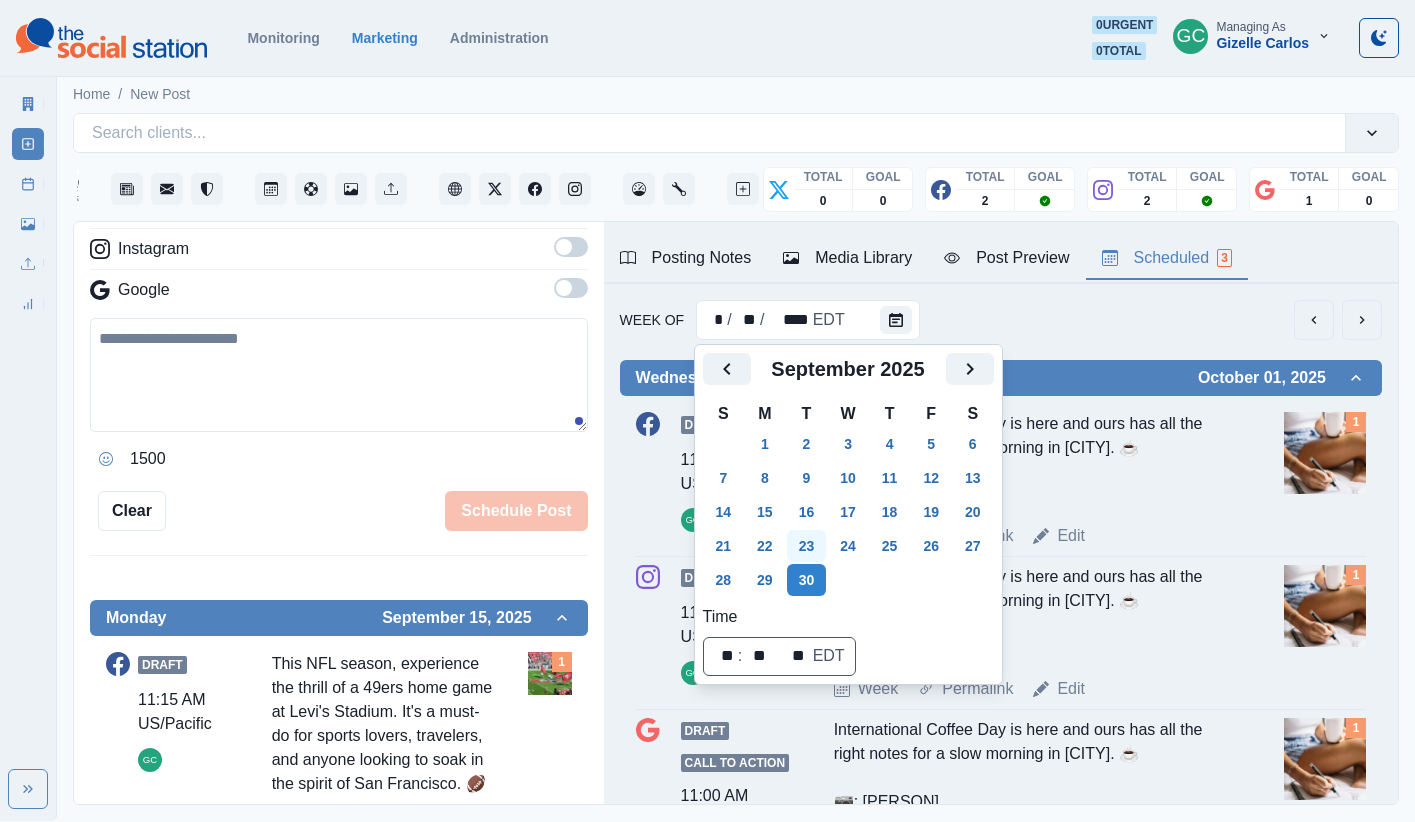click on "23" at bounding box center [807, 546] 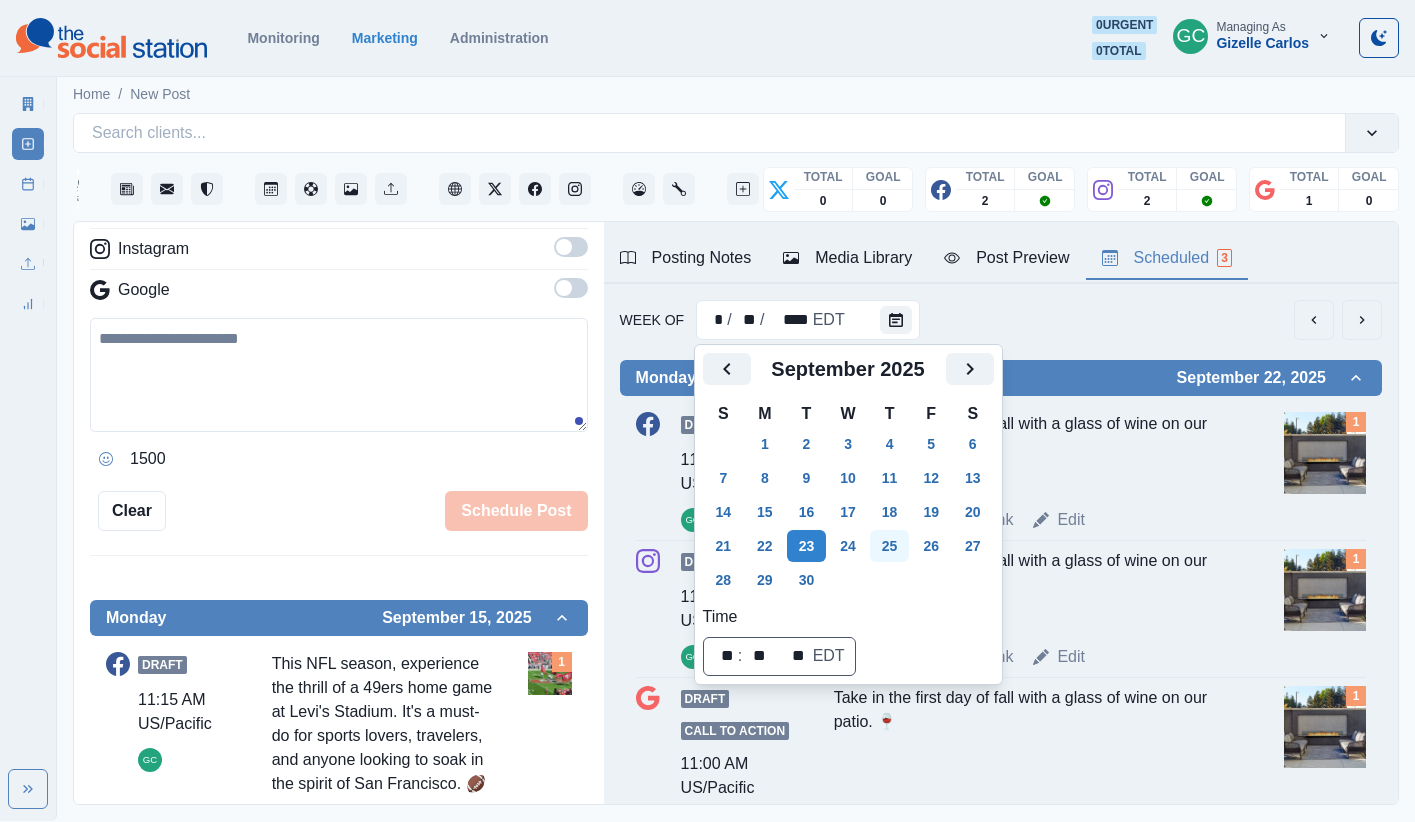 click on "25" at bounding box center [890, 546] 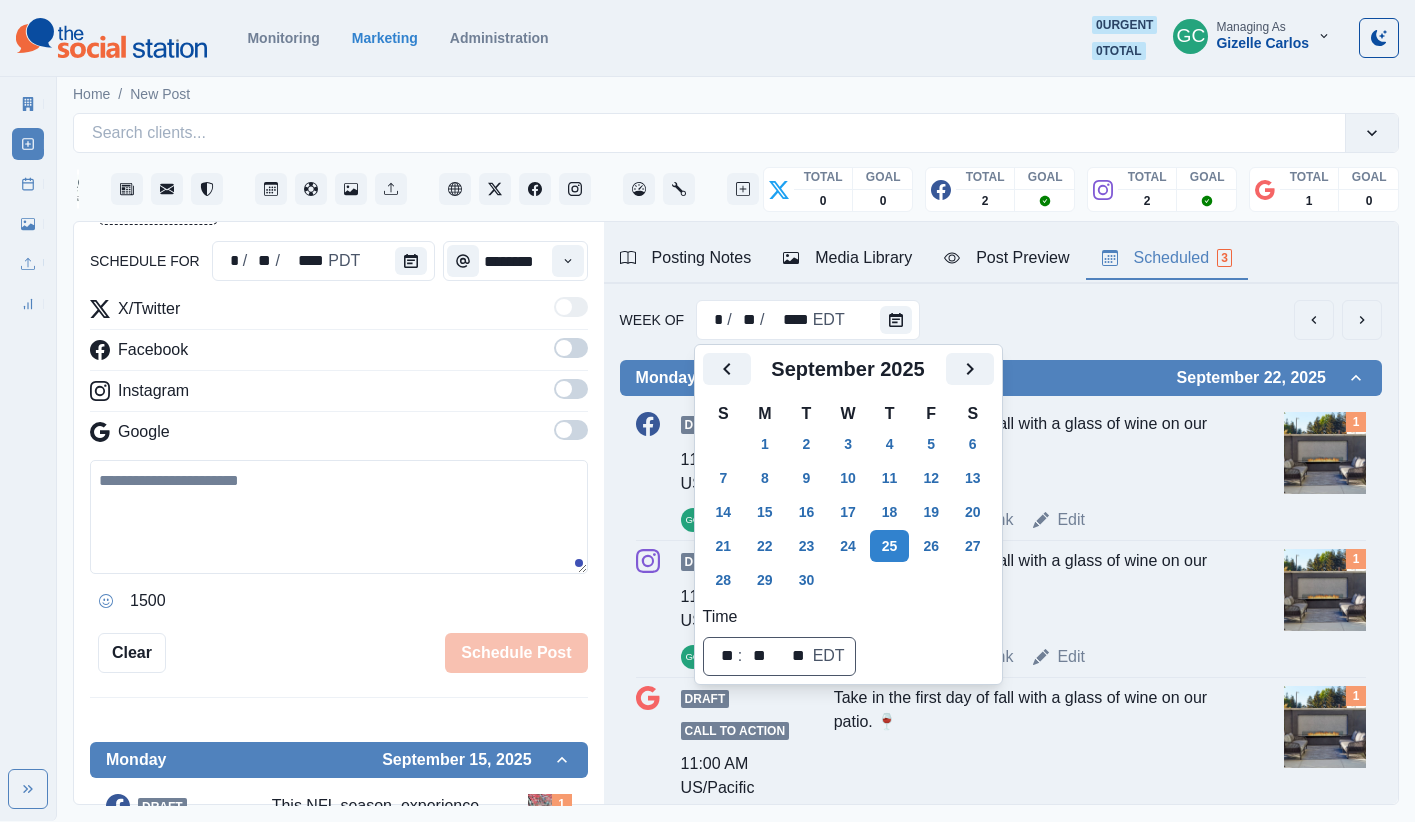 scroll, scrollTop: 0, scrollLeft: 0, axis: both 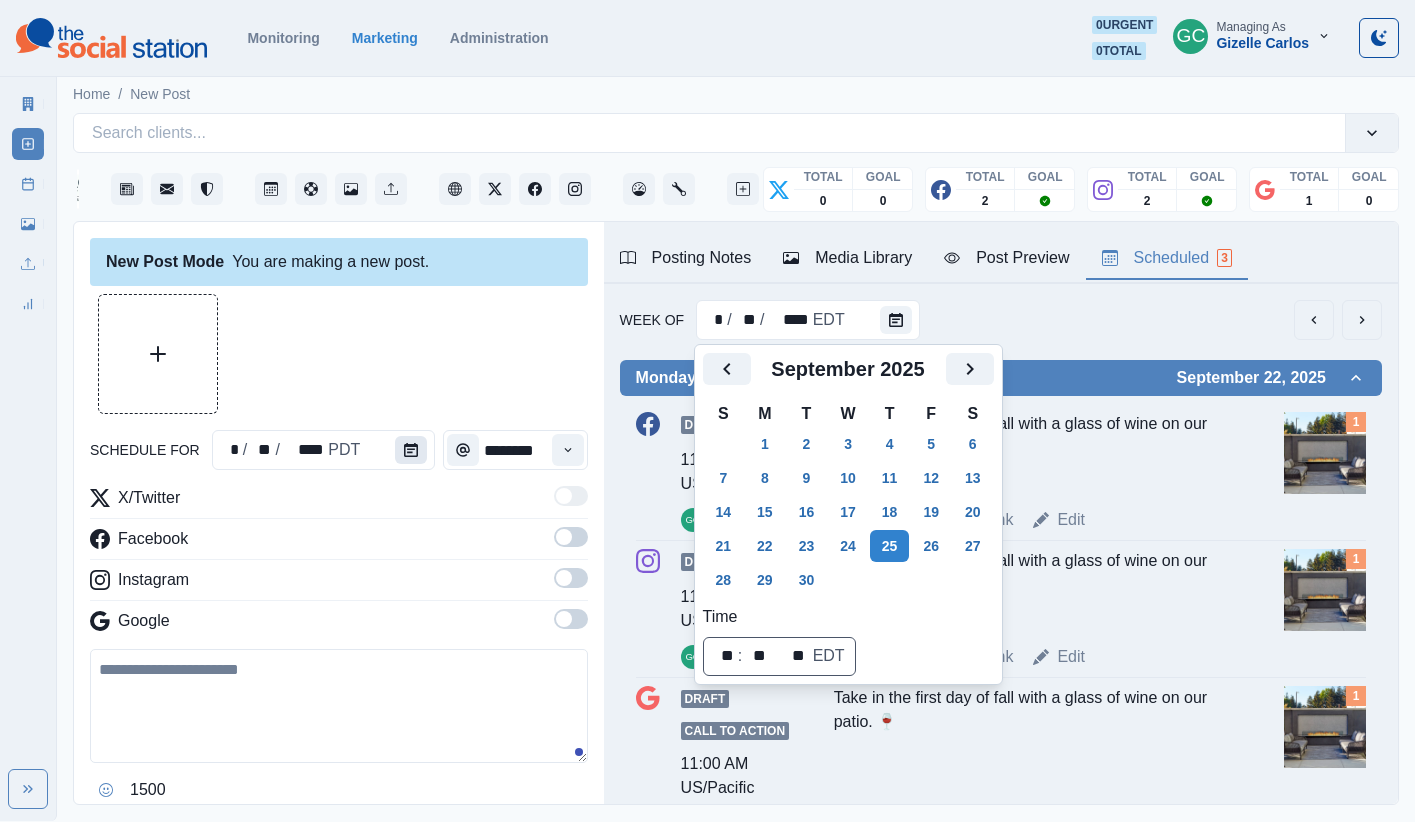 click at bounding box center (411, 450) 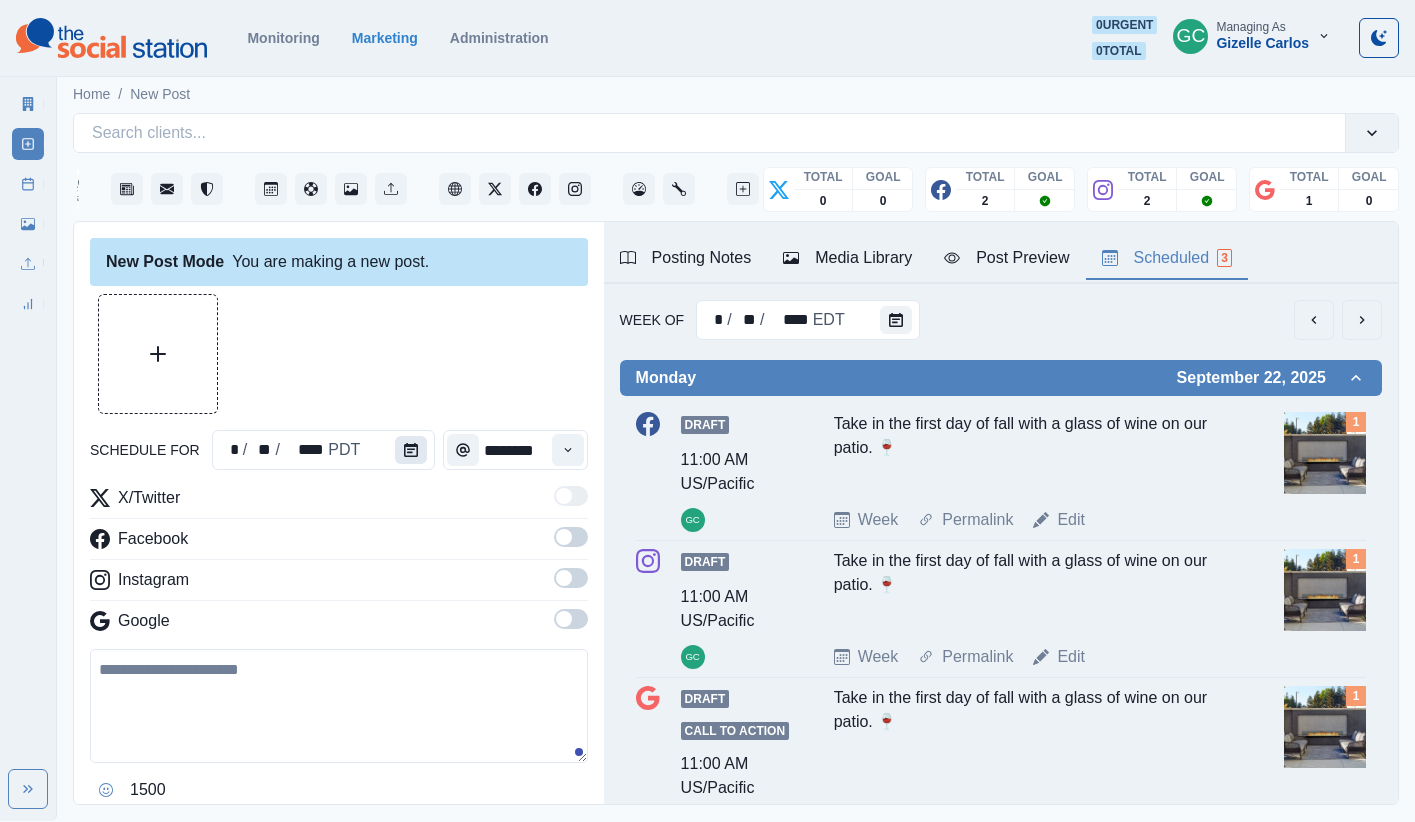 click 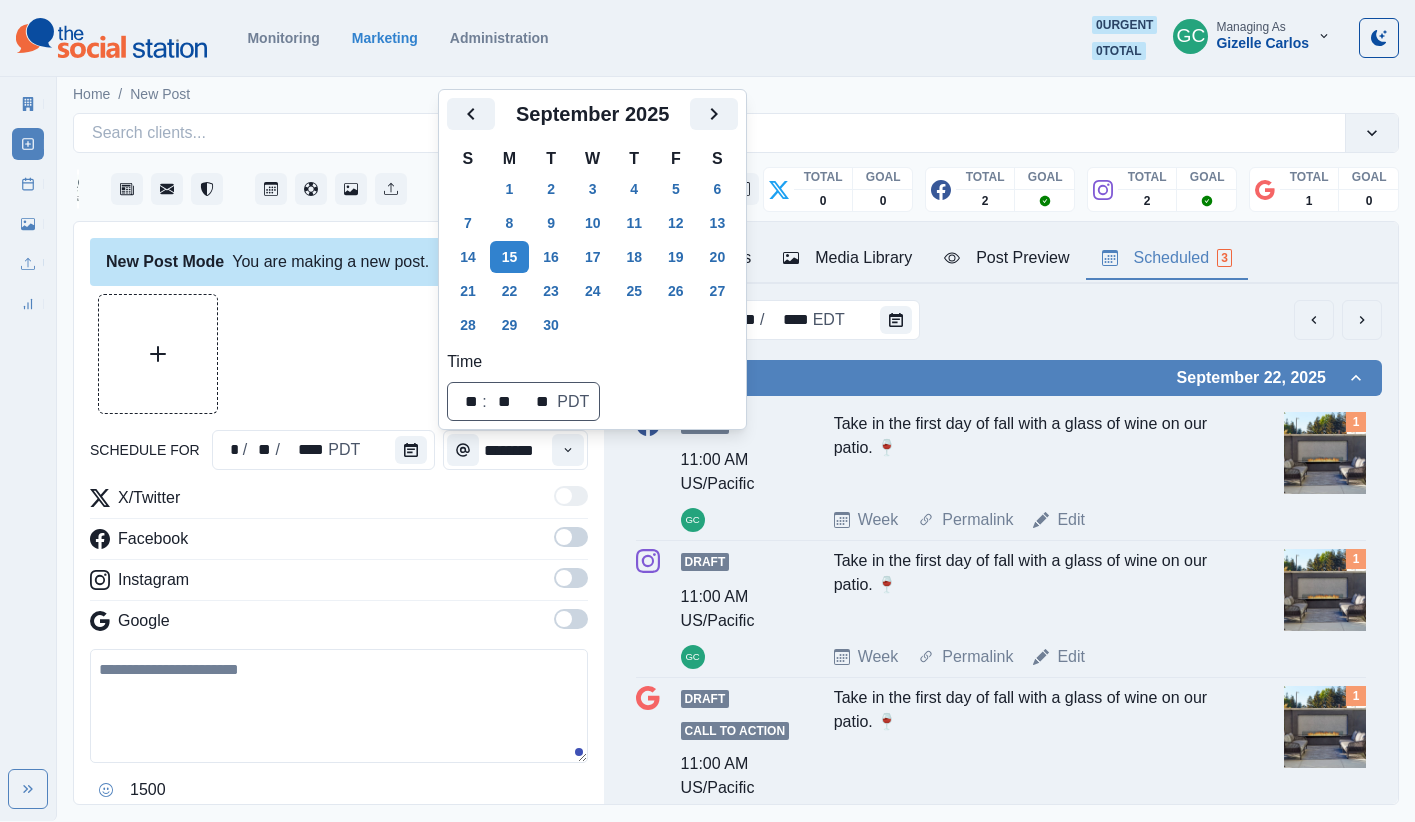 click on "25" at bounding box center [634, 291] 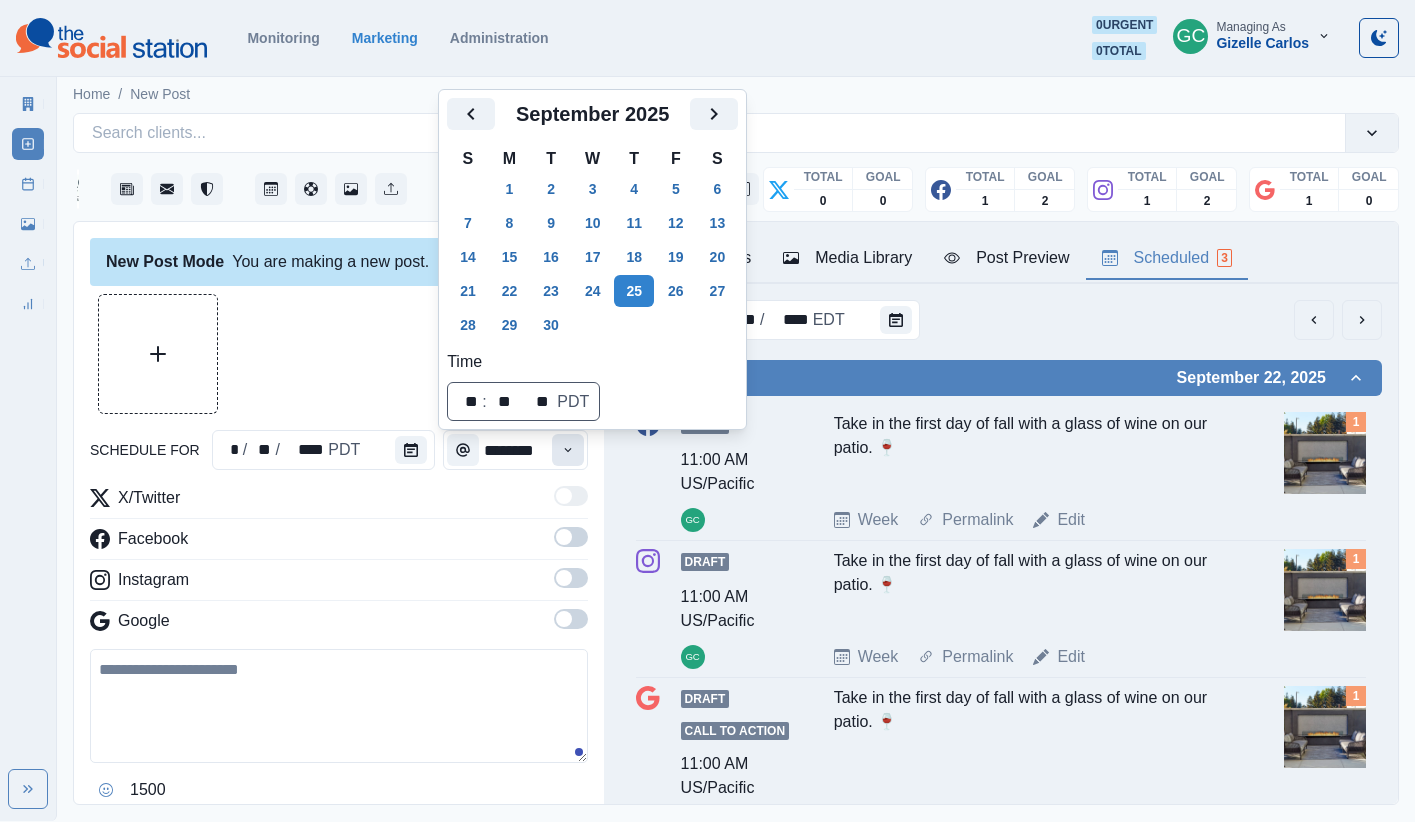 click 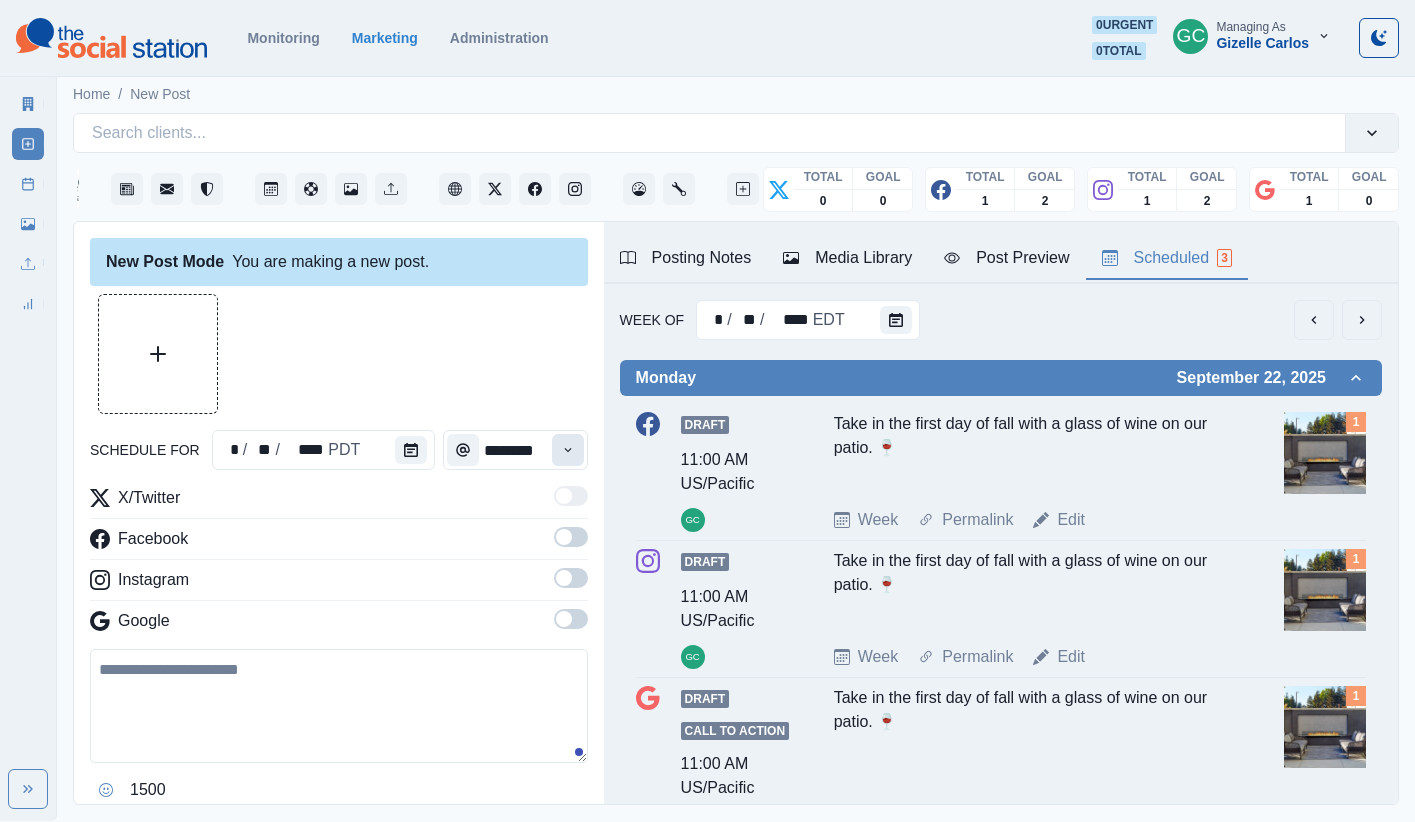click at bounding box center [568, 450] 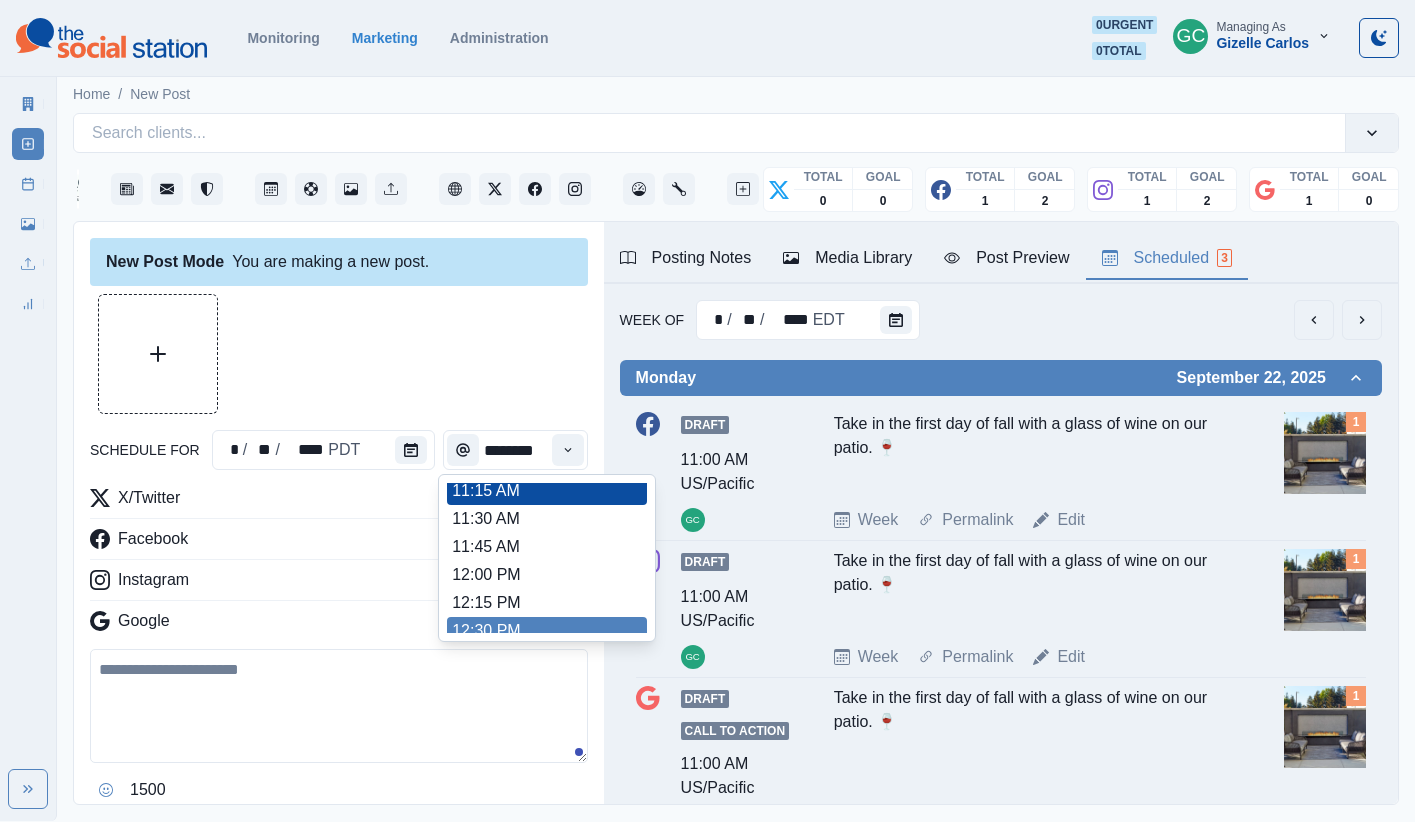 scroll, scrollTop: 465, scrollLeft: 0, axis: vertical 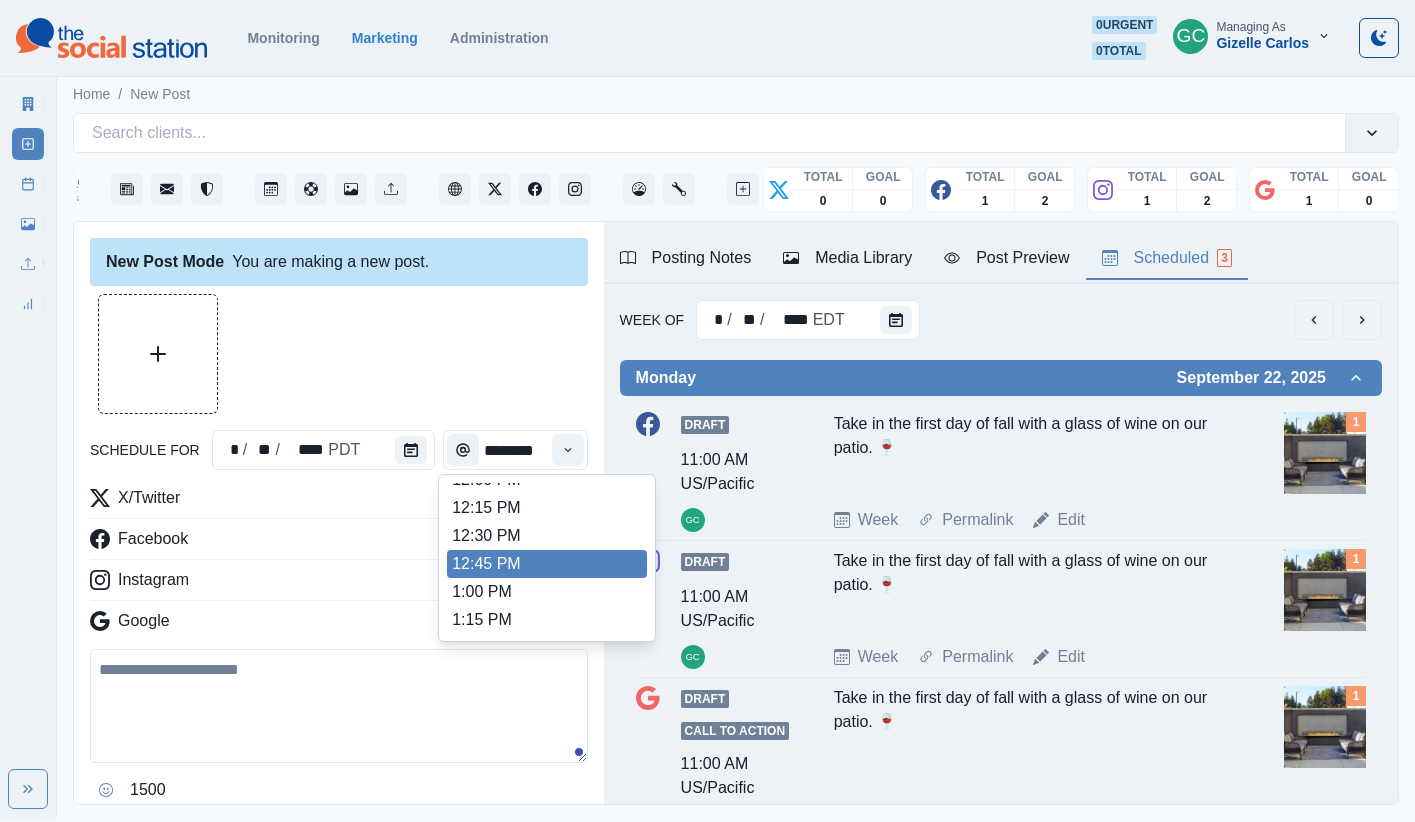 click on "12:45 PM" at bounding box center [547, 564] 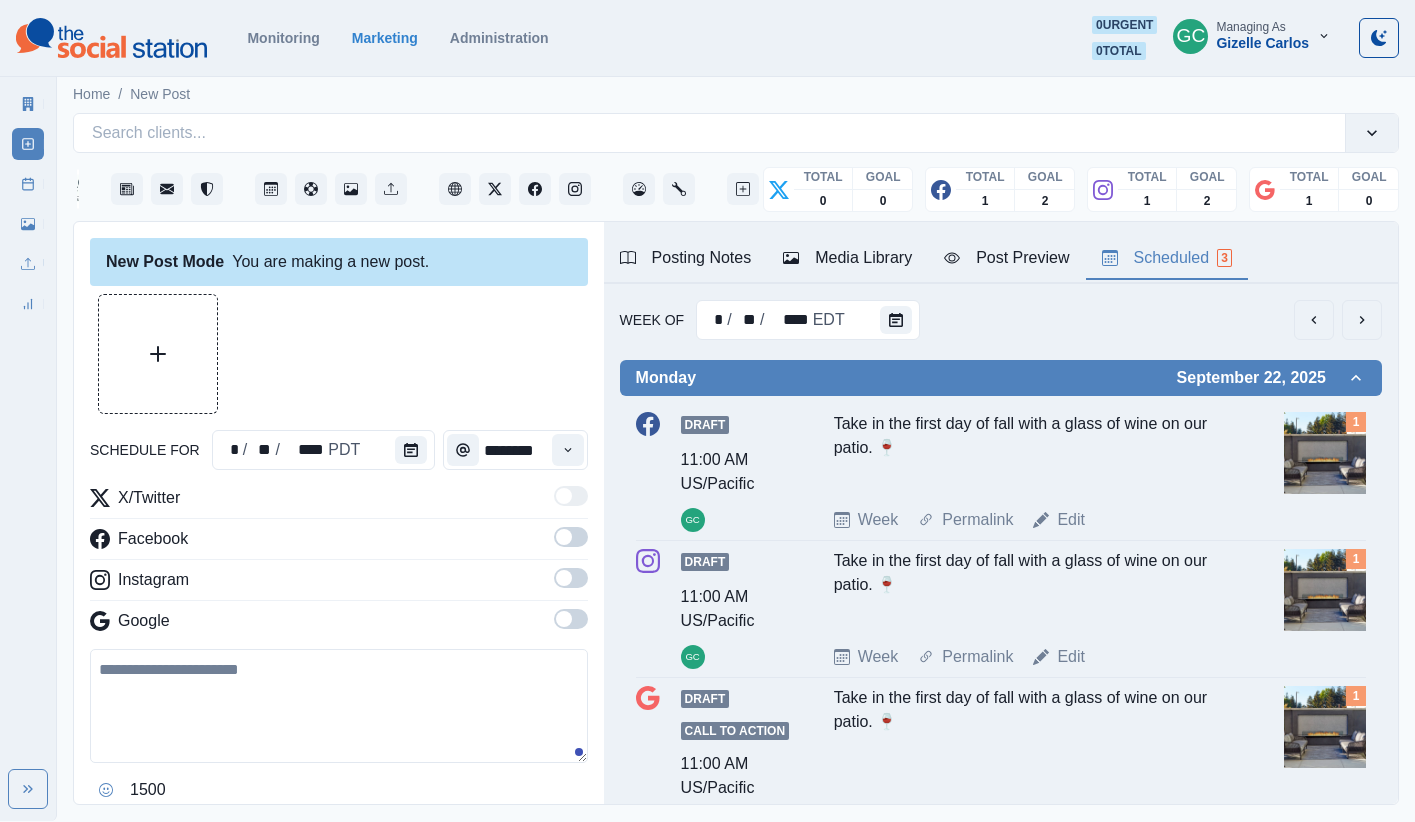 drag, startPoint x: 561, startPoint y: 615, endPoint x: 593, endPoint y: 571, distance: 54.405884 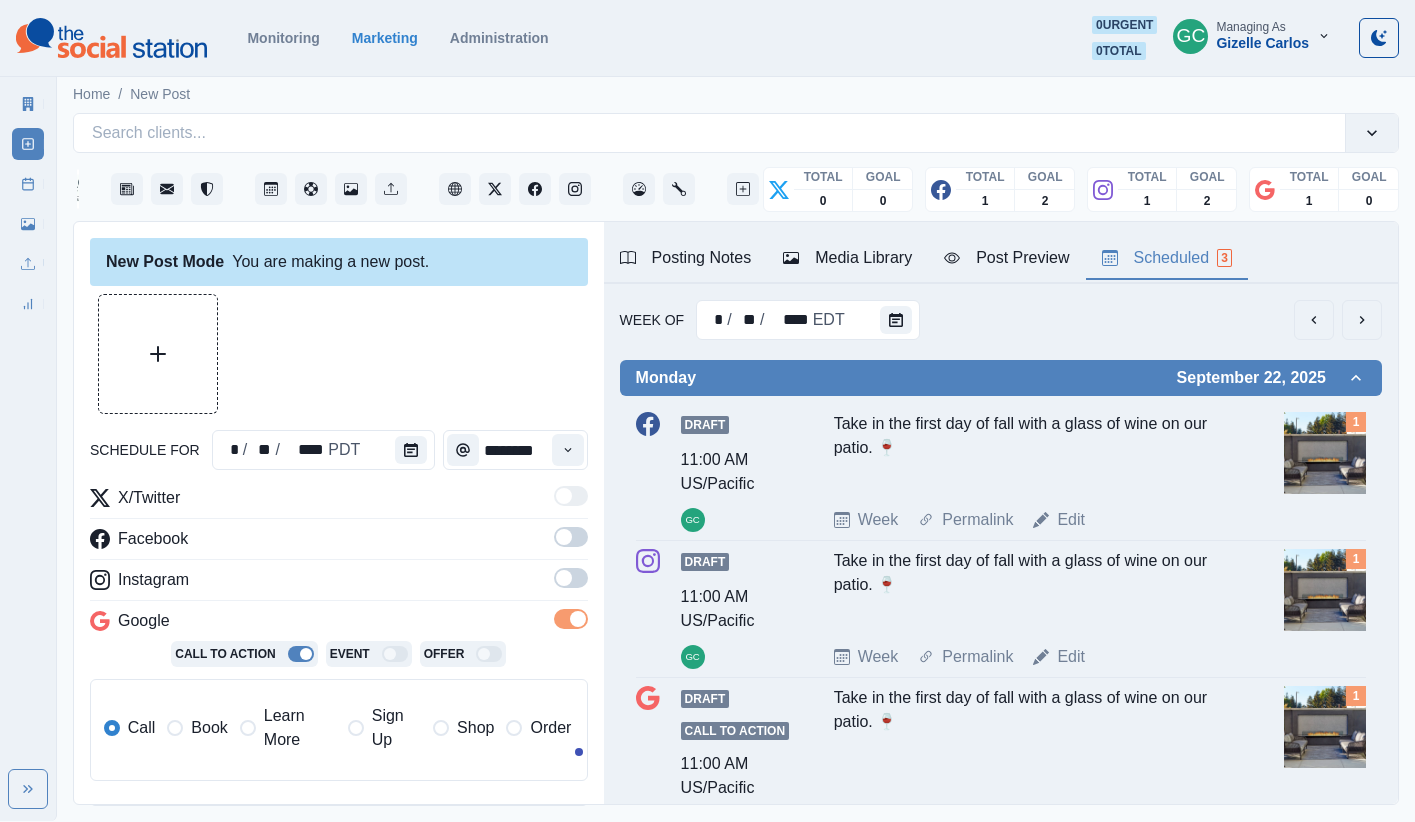 drag, startPoint x: 593, startPoint y: 570, endPoint x: 576, endPoint y: 573, distance: 17.262676 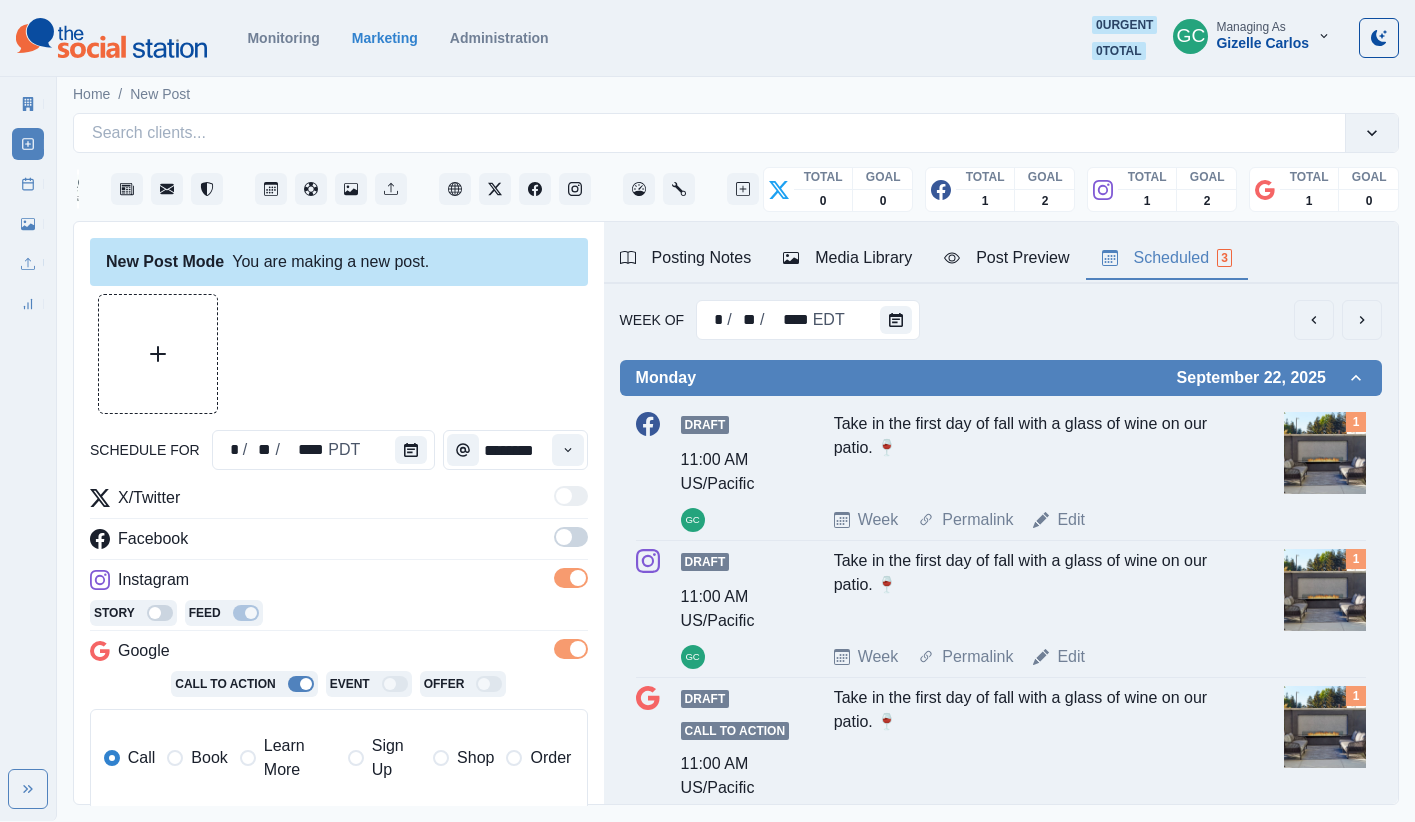 click at bounding box center [571, 537] 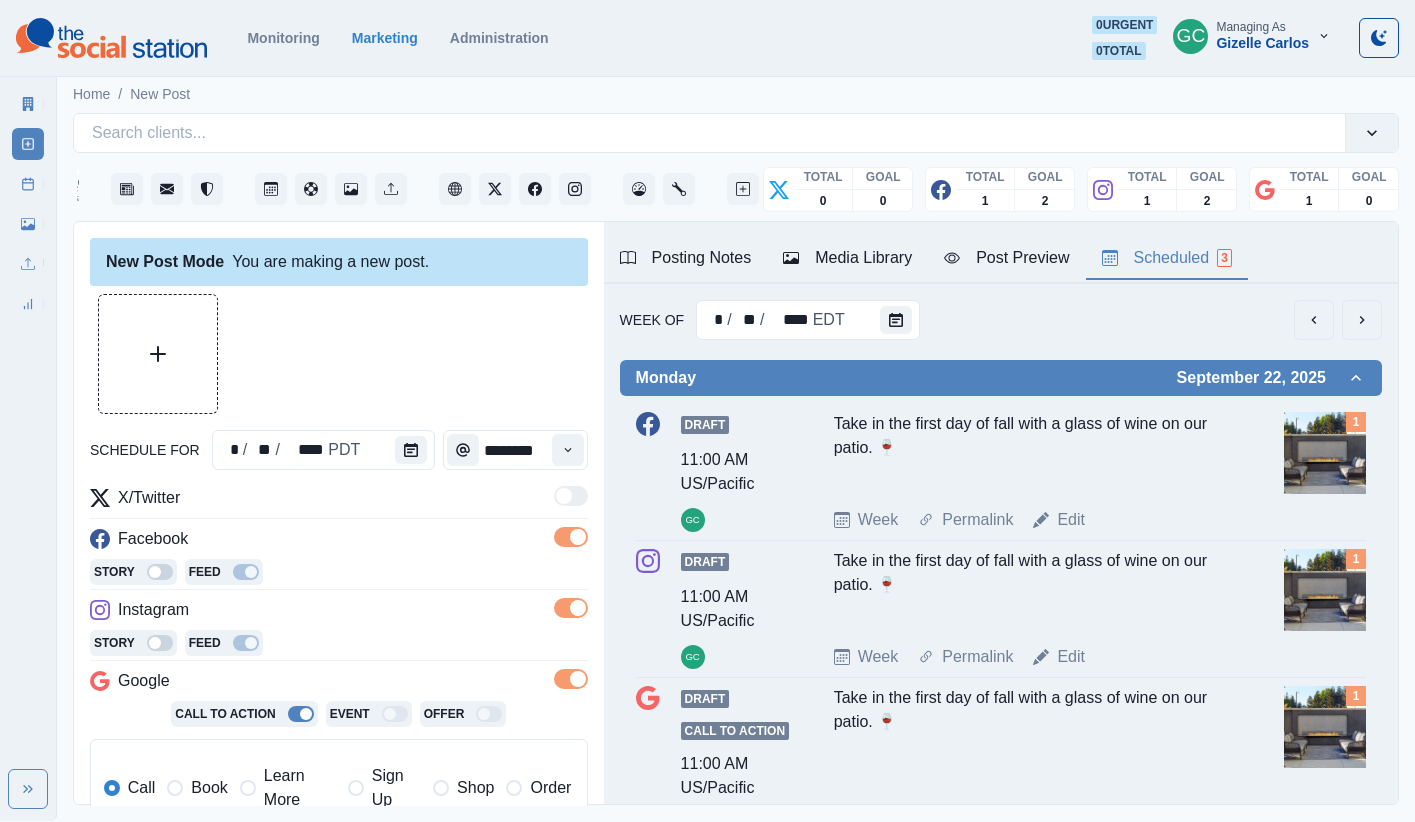click on "Learn More" at bounding box center (300, 788) 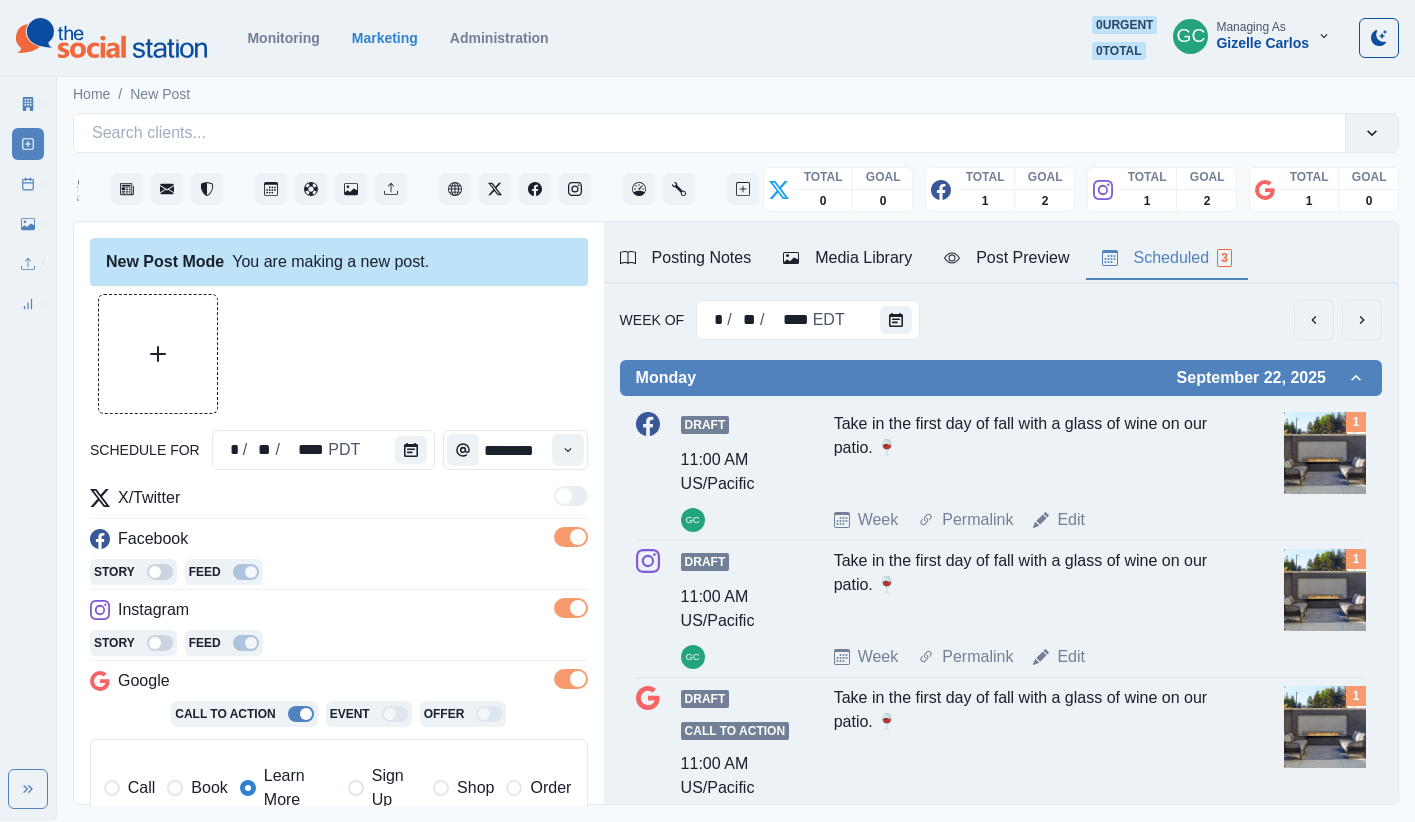 click at bounding box center [158, 354] 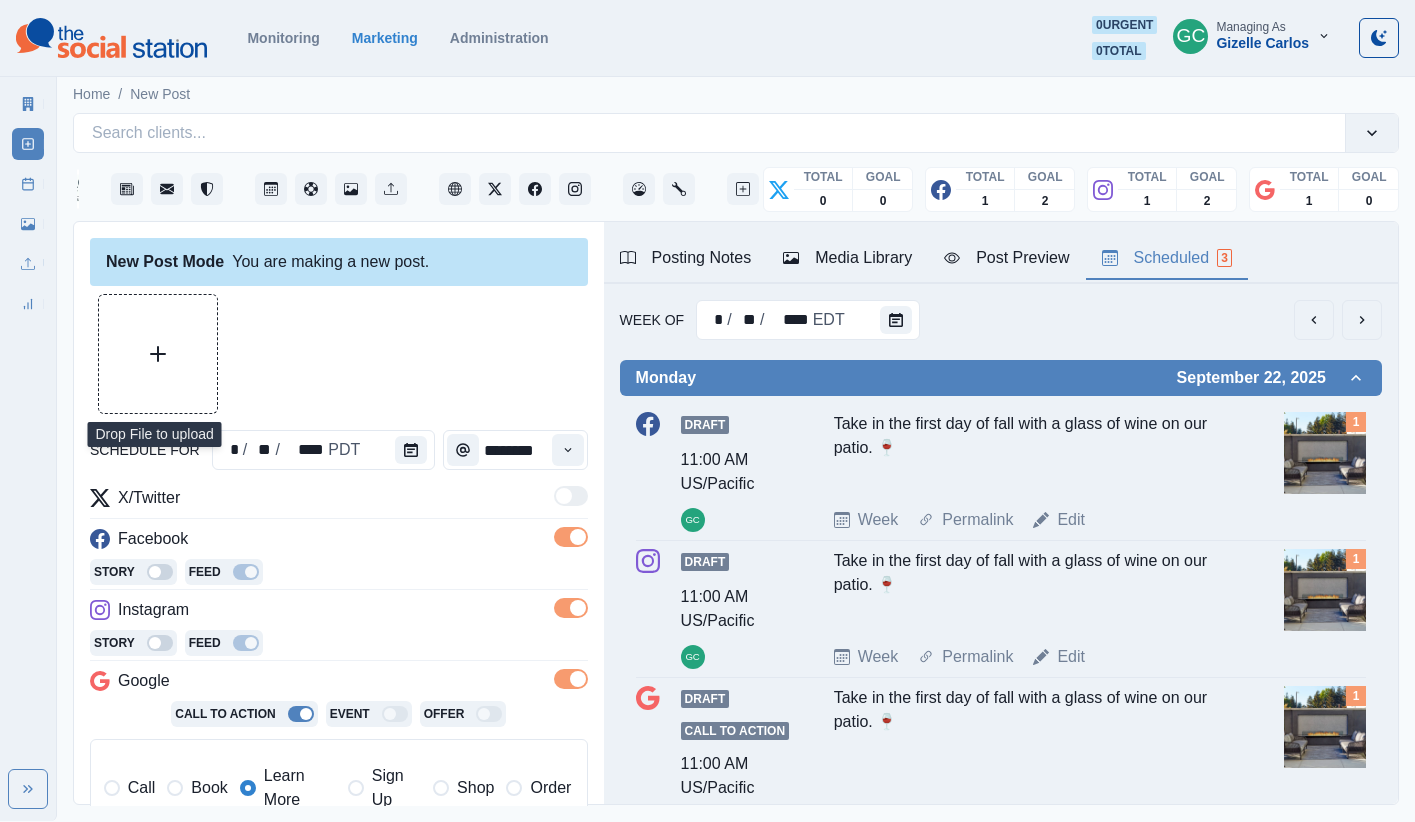 click at bounding box center (158, 354) 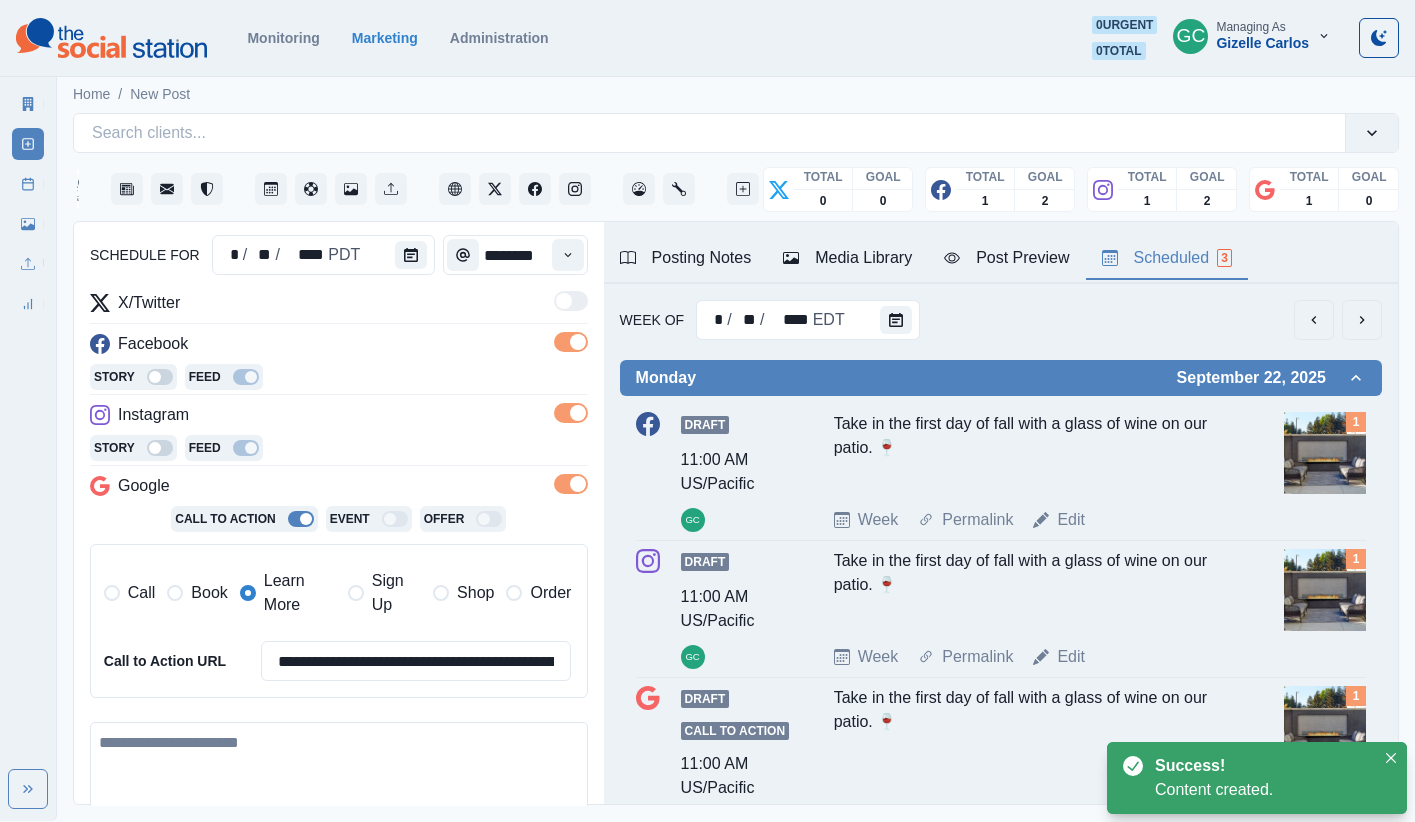 scroll, scrollTop: 294, scrollLeft: 0, axis: vertical 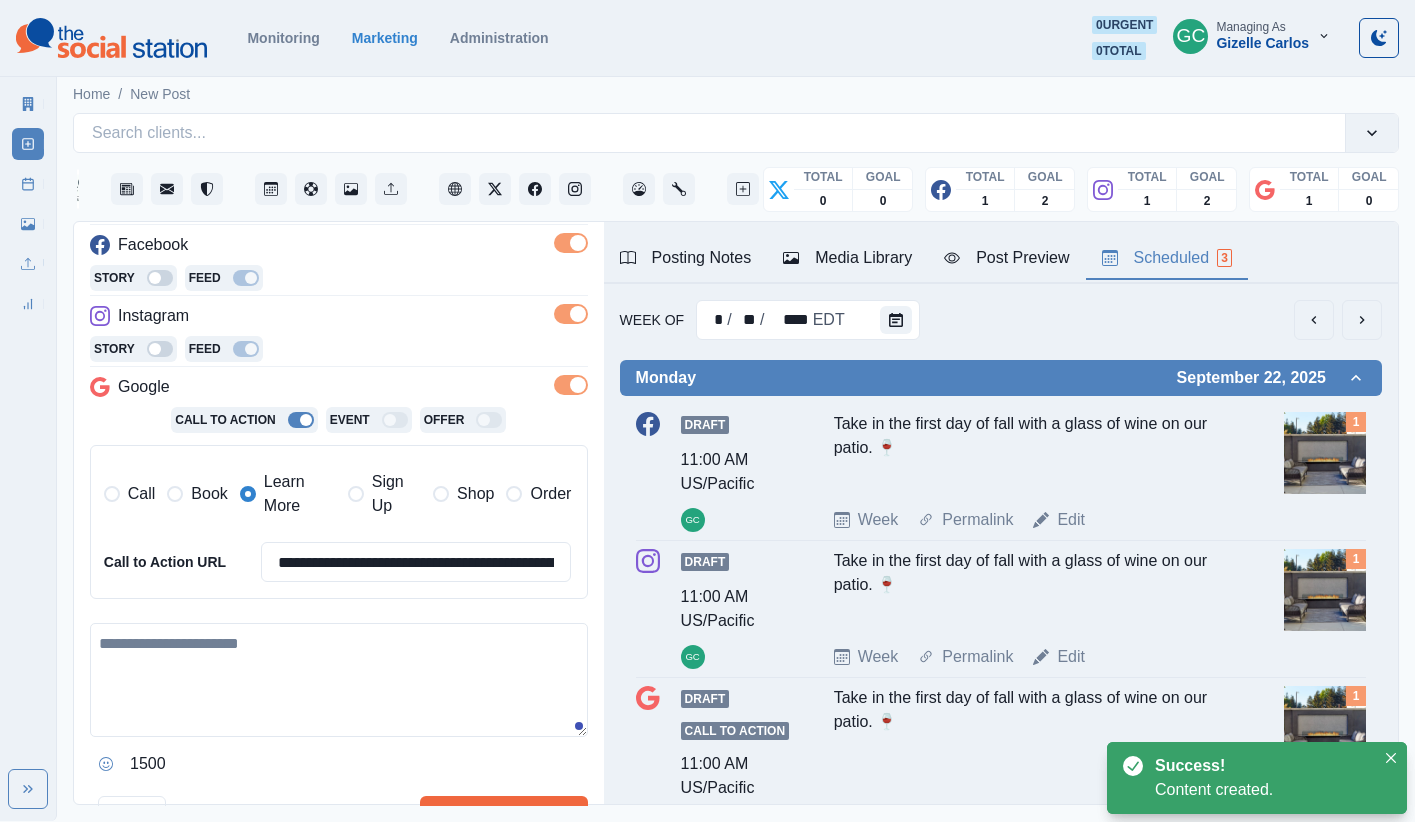 click at bounding box center [339, 680] 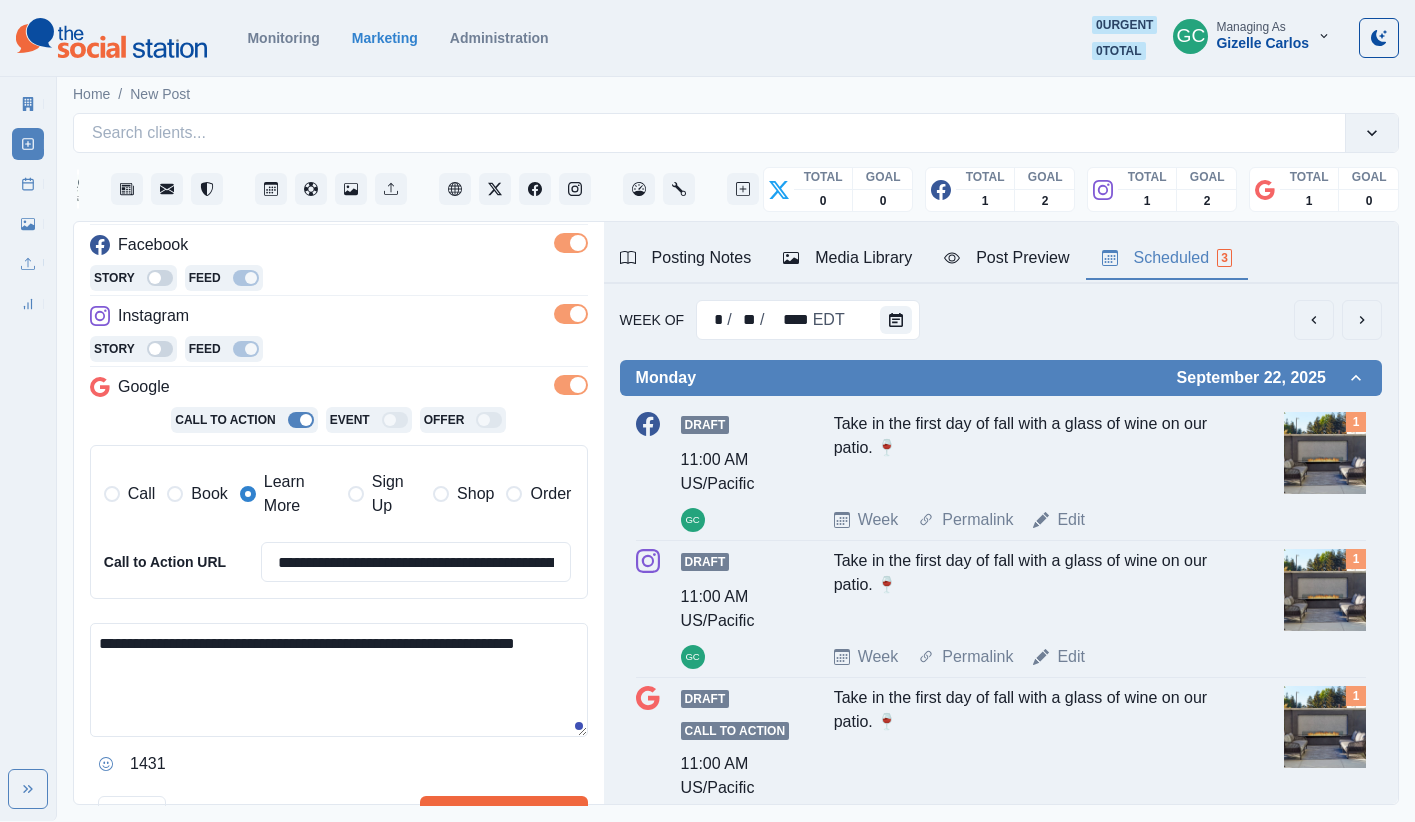 drag, startPoint x: 432, startPoint y: 649, endPoint x: 497, endPoint y: 647, distance: 65.03076 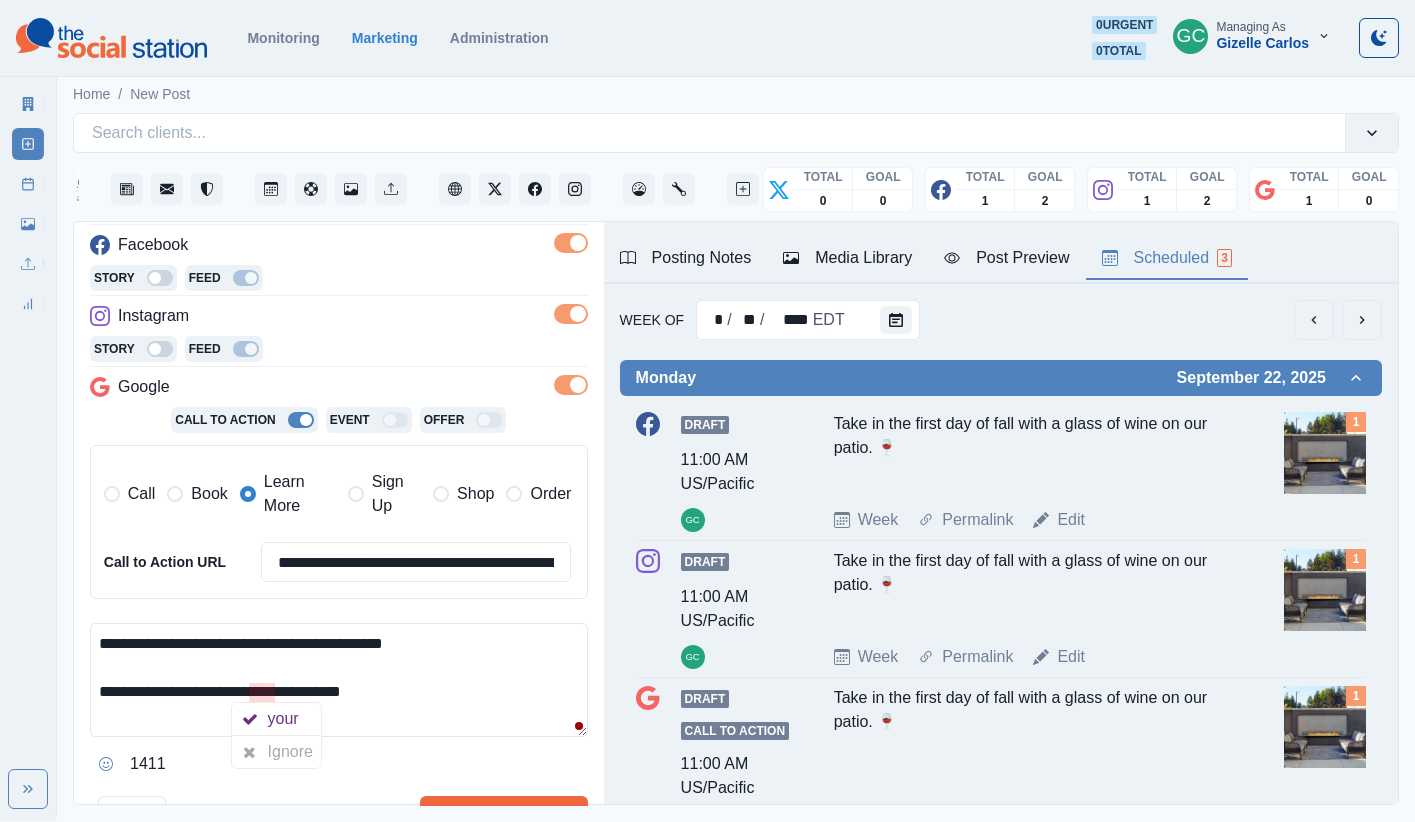 click on "your" at bounding box center (287, 719) 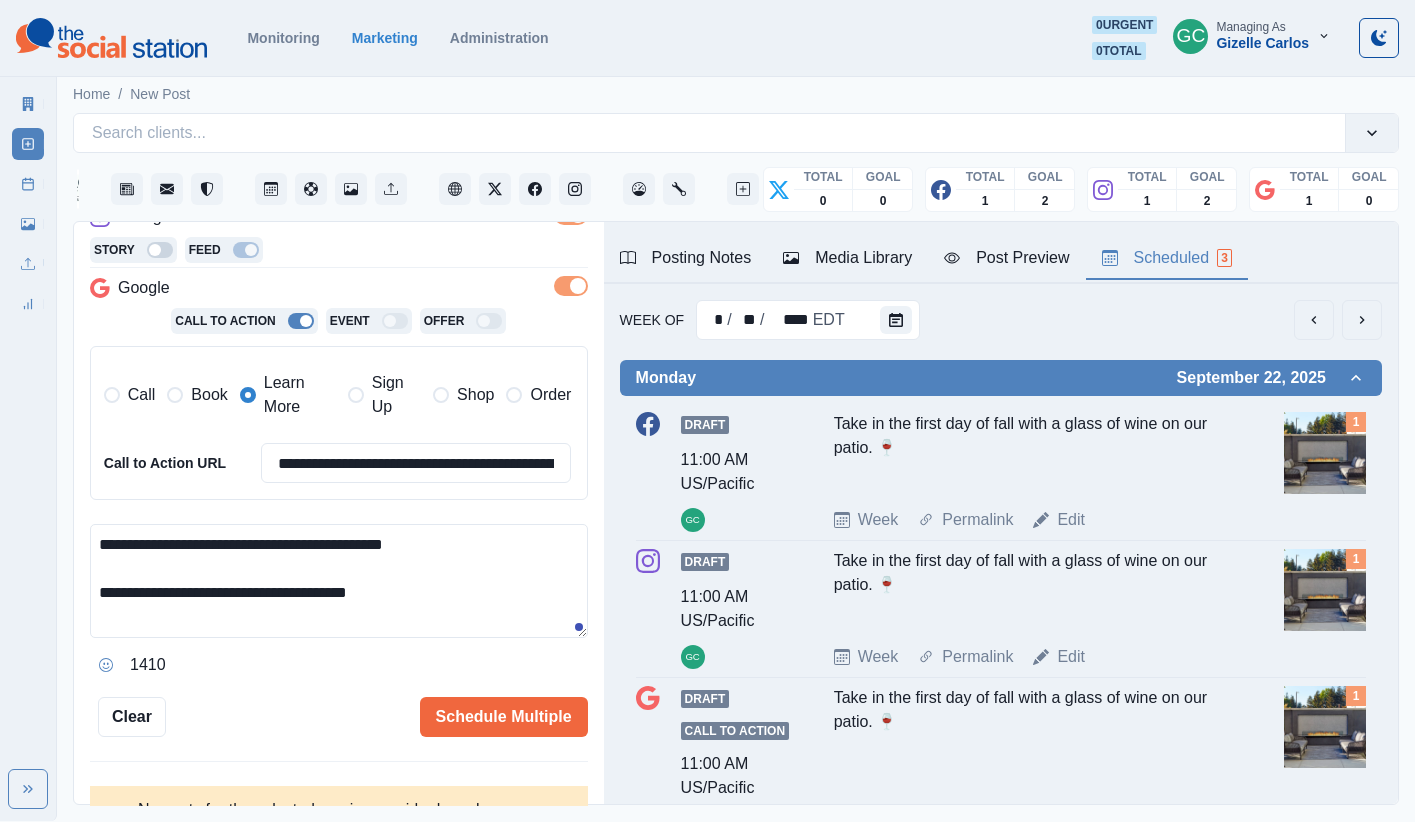 scroll, scrollTop: 460, scrollLeft: 0, axis: vertical 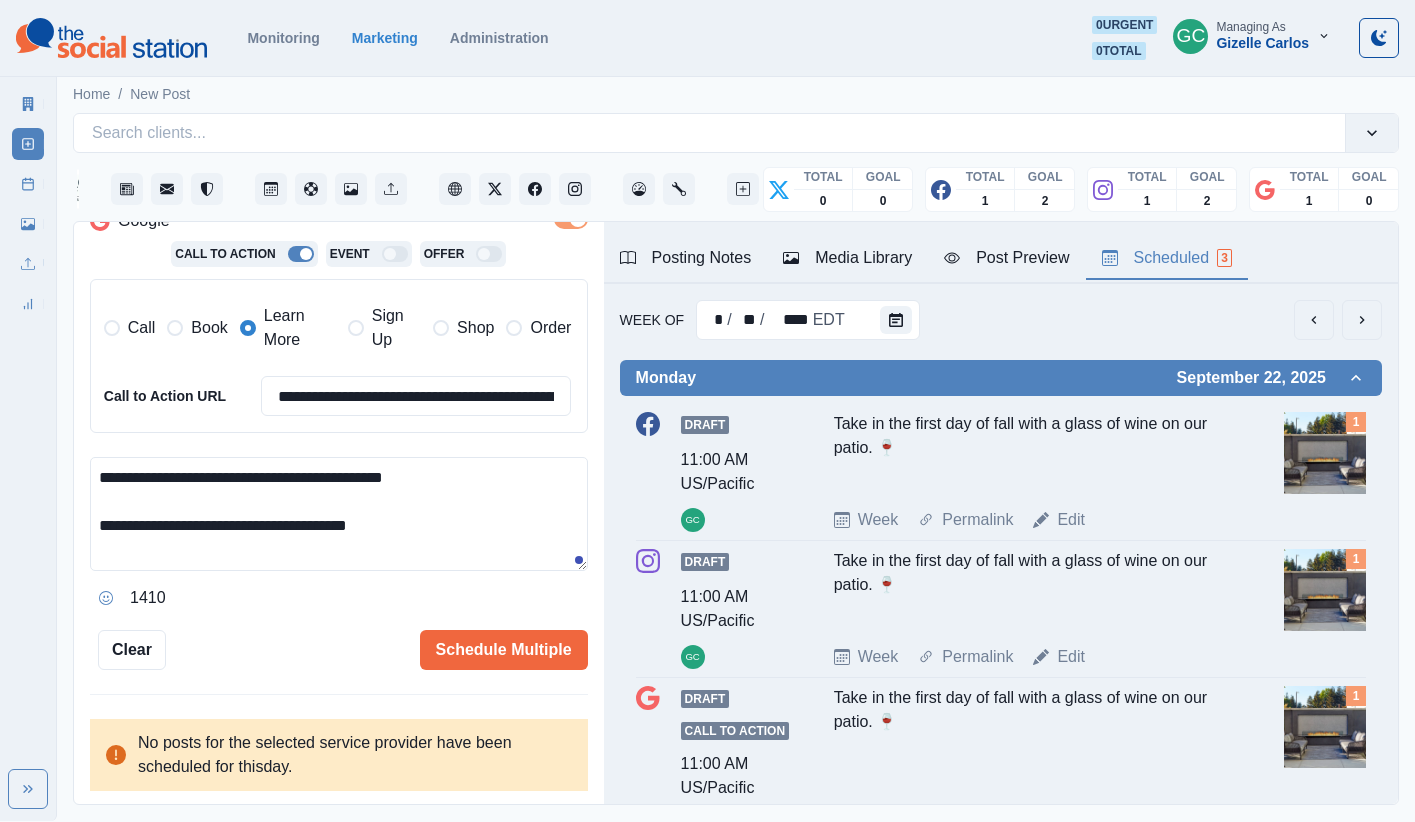 drag, startPoint x: 422, startPoint y: 523, endPoint x: 12, endPoint y: 527, distance: 410.0195 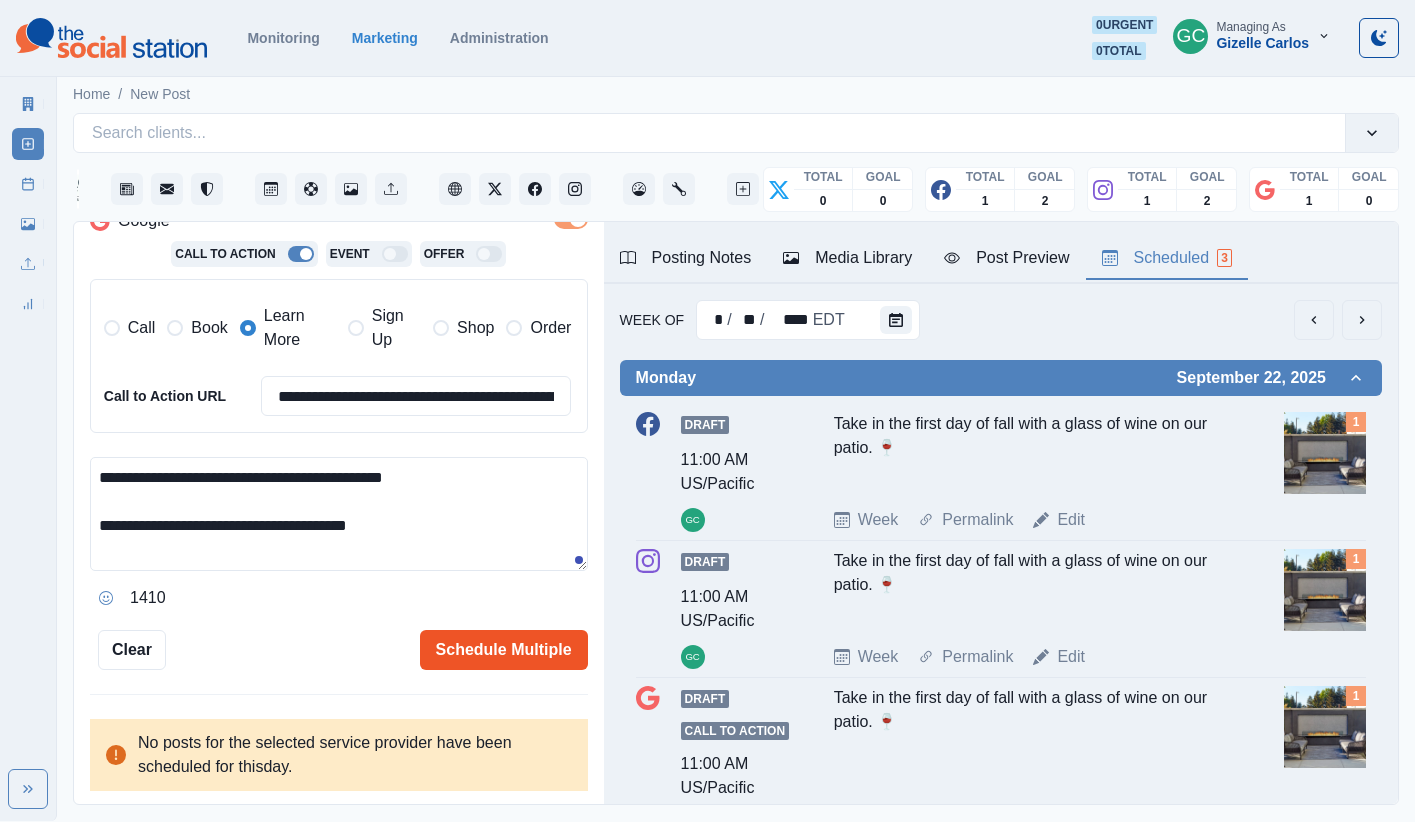 type on "**********" 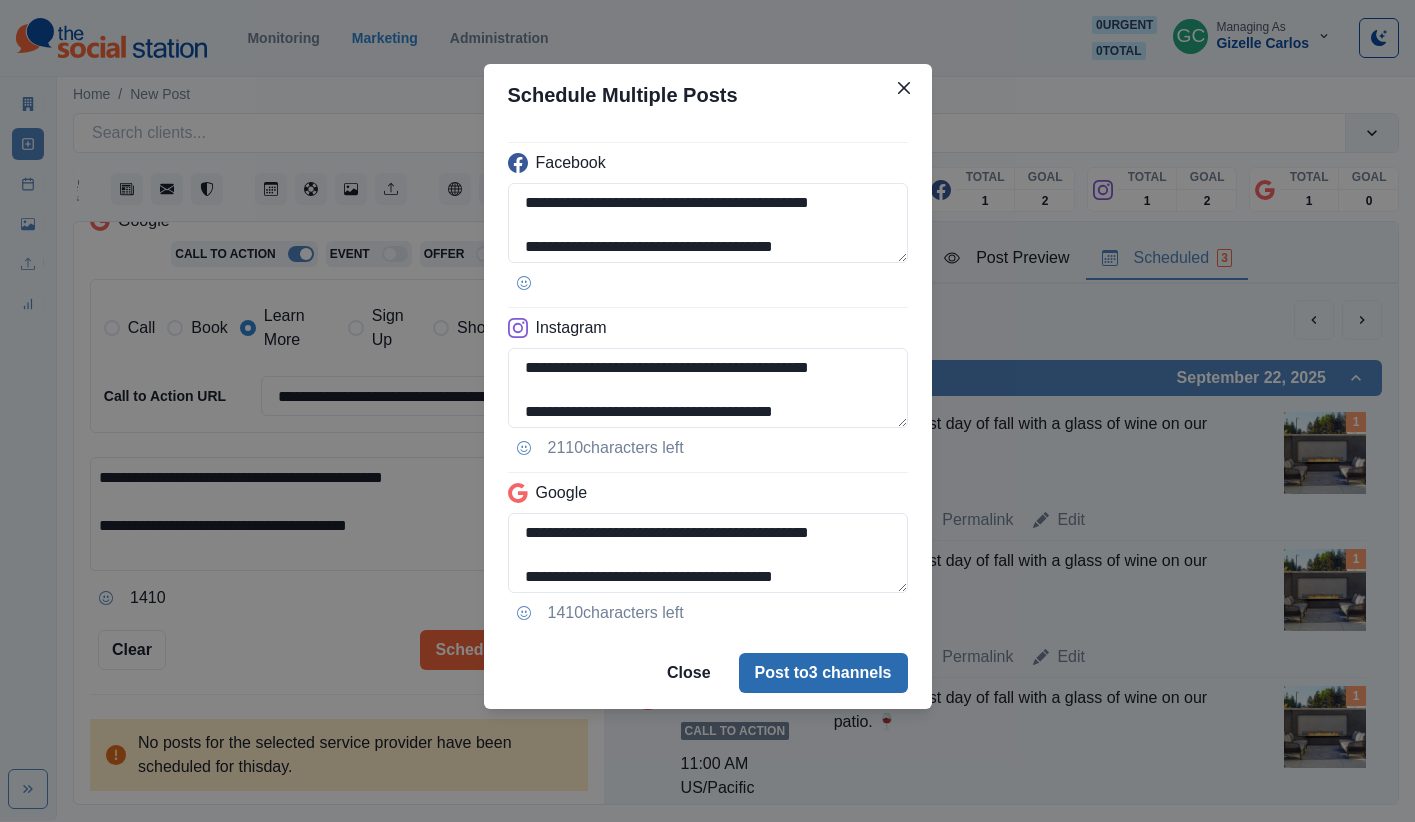 click on "Post to  3   channels" at bounding box center [823, 673] 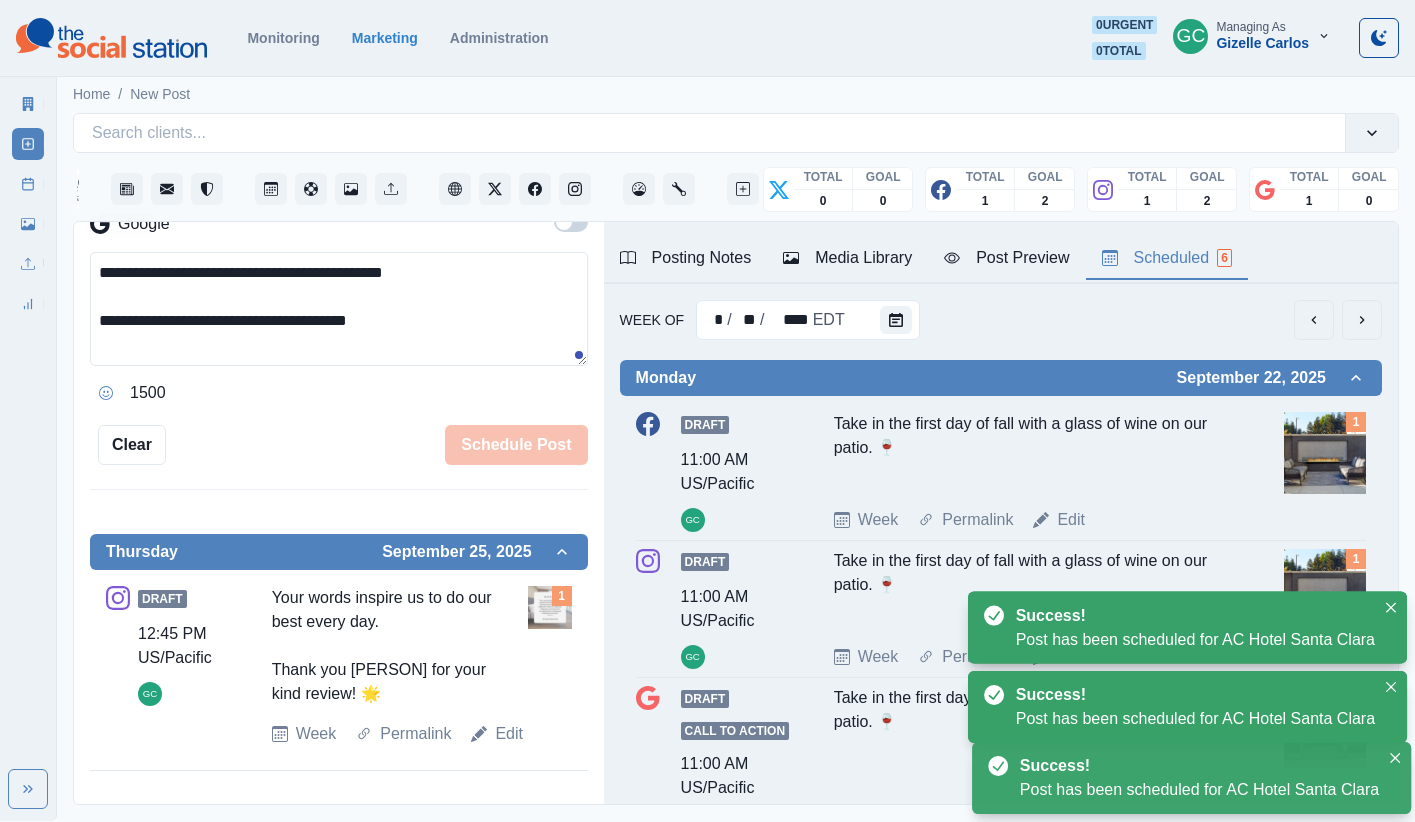 scroll, scrollTop: 400, scrollLeft: 0, axis: vertical 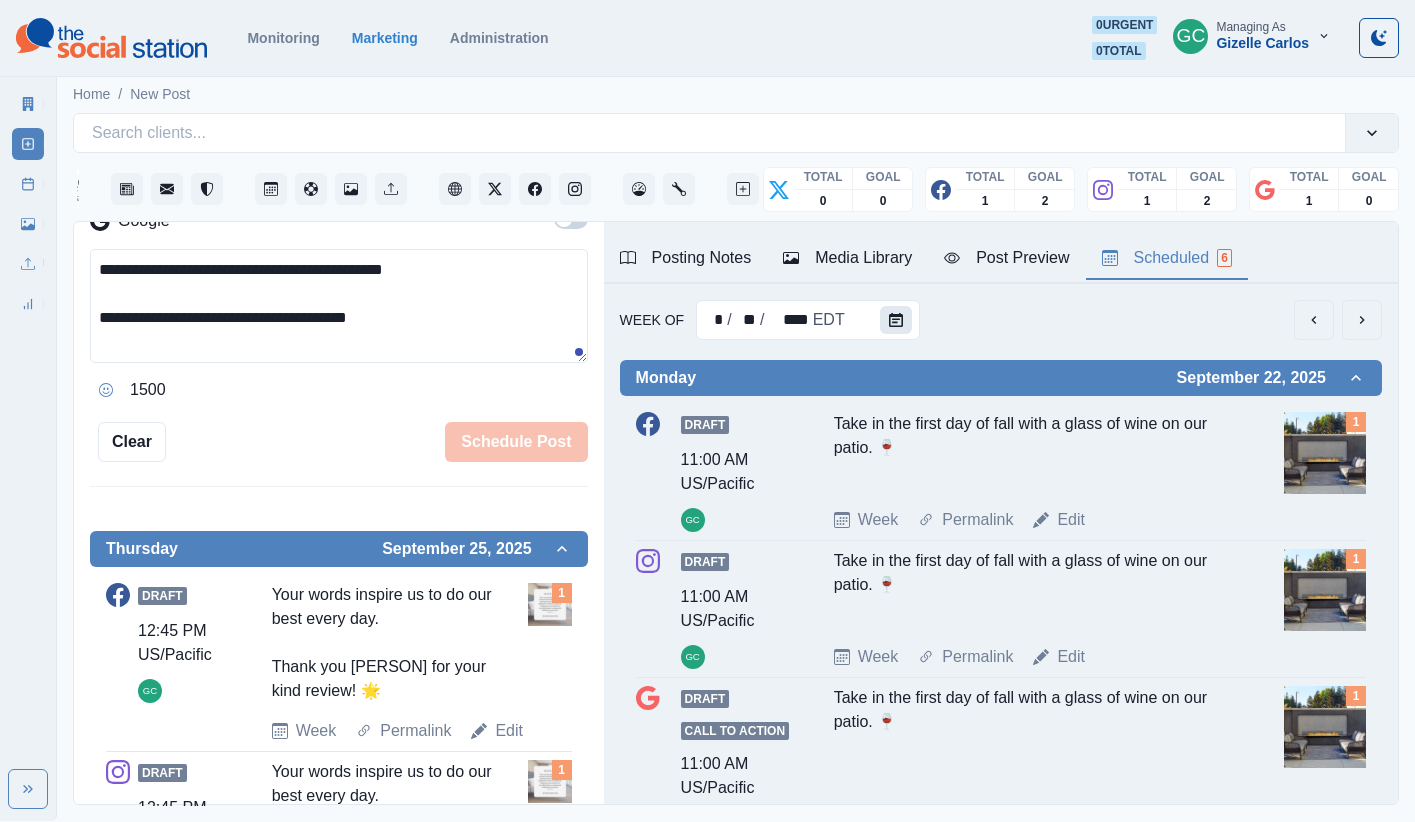 click 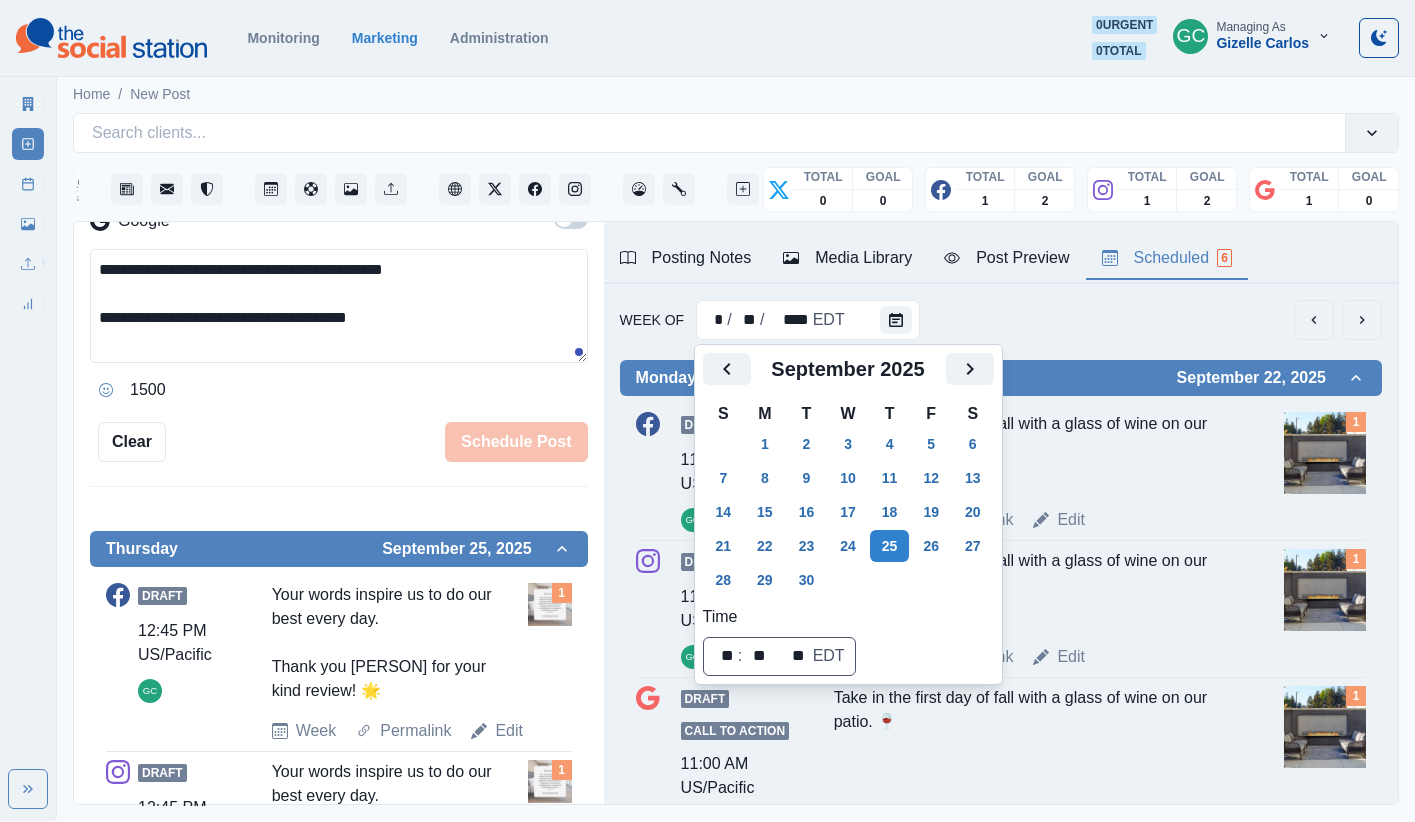 click on "September 2025 S M T W T F S 31 1 2 3 4 5 6 7 8 9 10 11 12 13 14 15 16 17 18 19 20 21 22 23 24 25 26 27 28 29 30 1 2 3 4 Time ⁦ ** : ** ⁩   **   EDT" at bounding box center (848, 514) 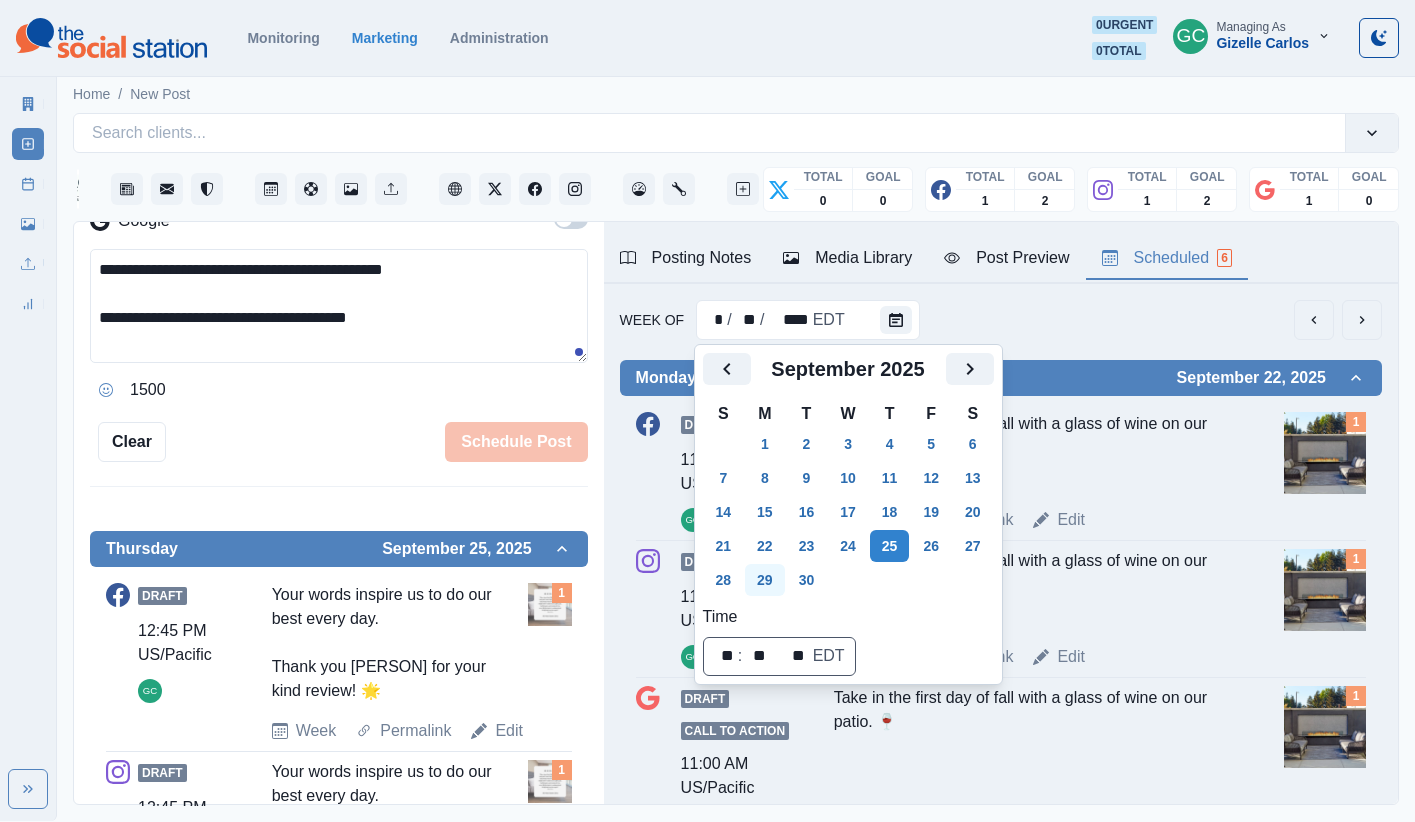 click on "29" at bounding box center (765, 580) 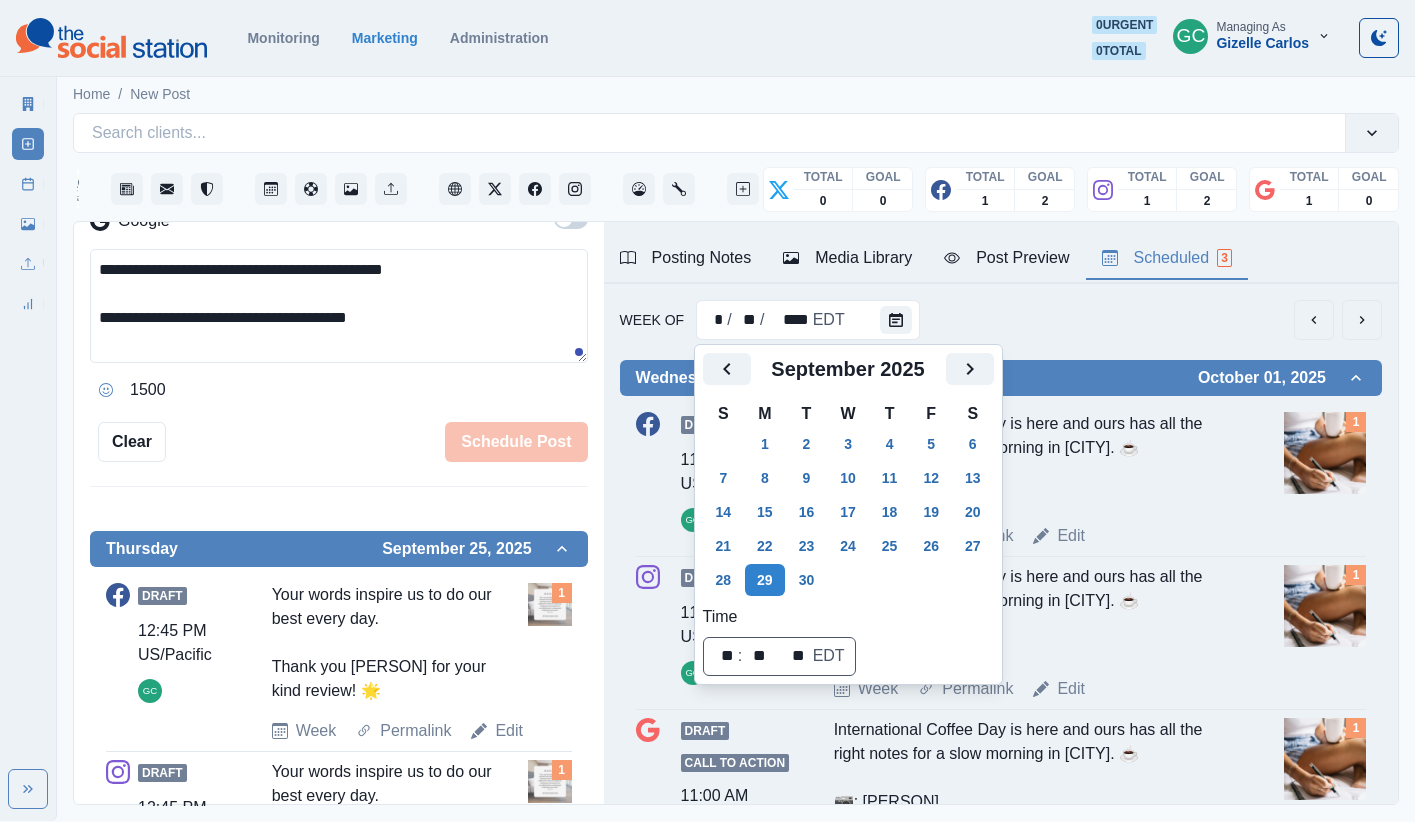 scroll, scrollTop: 7, scrollLeft: 0, axis: vertical 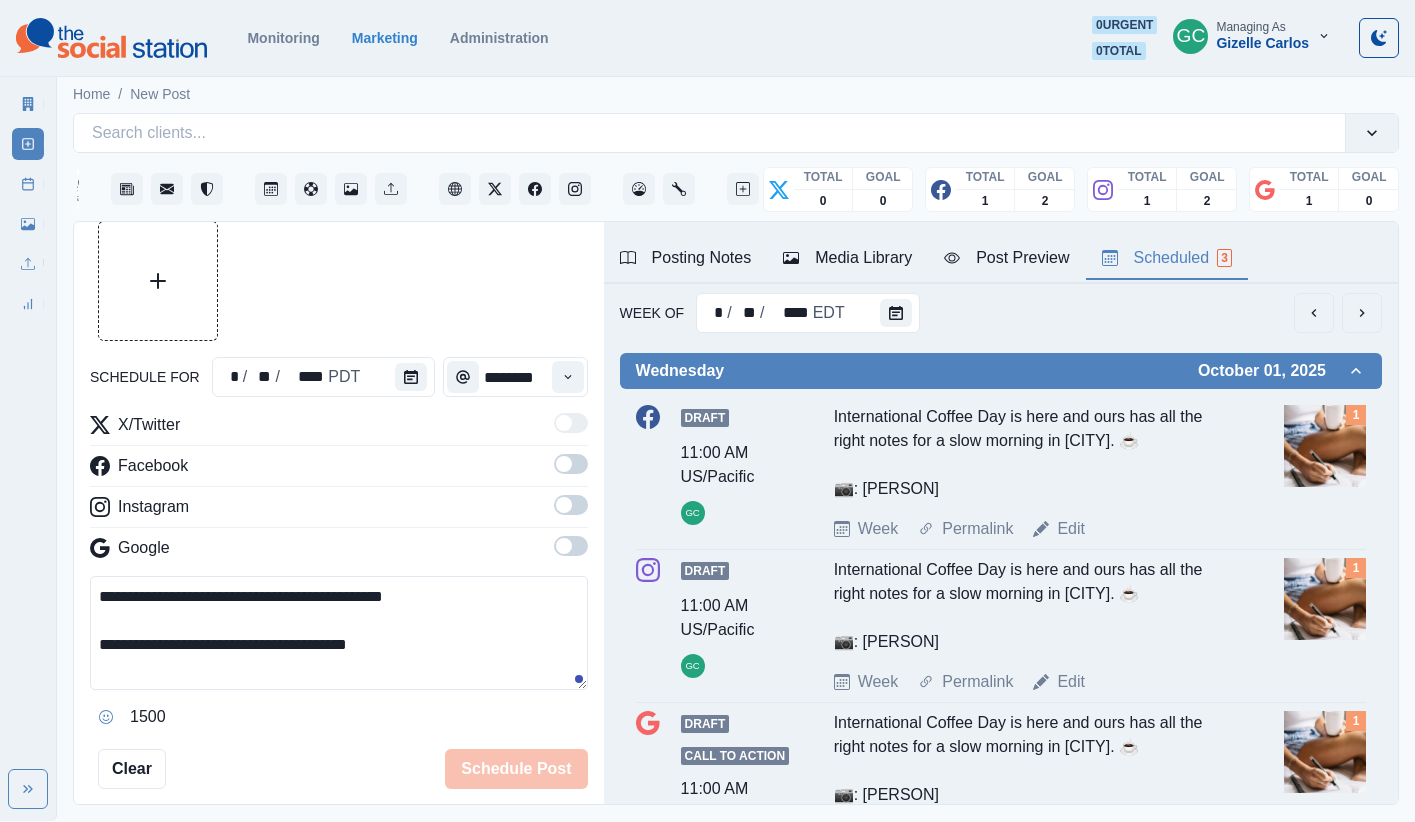 click at bounding box center [571, 552] 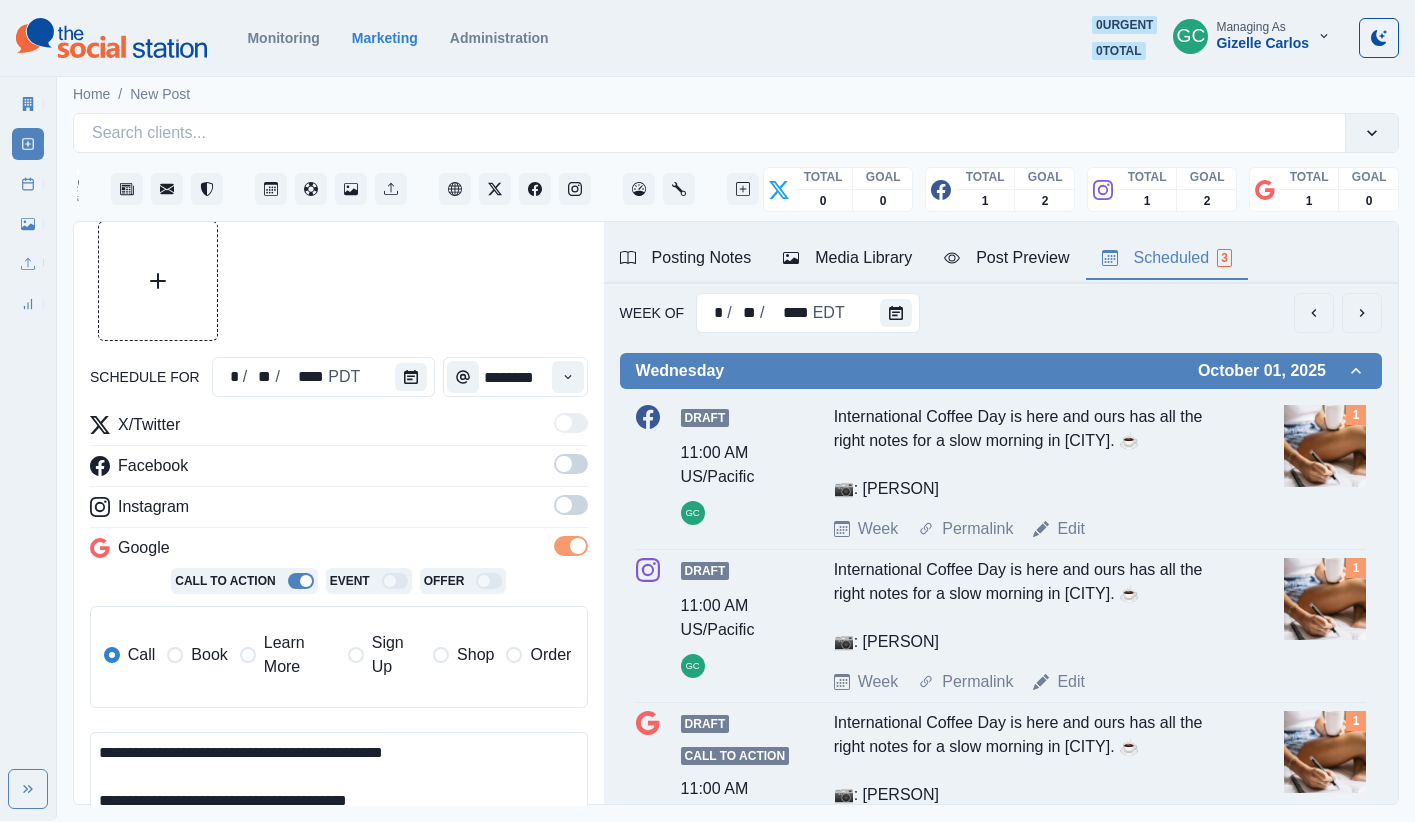 drag, startPoint x: 554, startPoint y: 520, endPoint x: 560, endPoint y: 494, distance: 26.683329 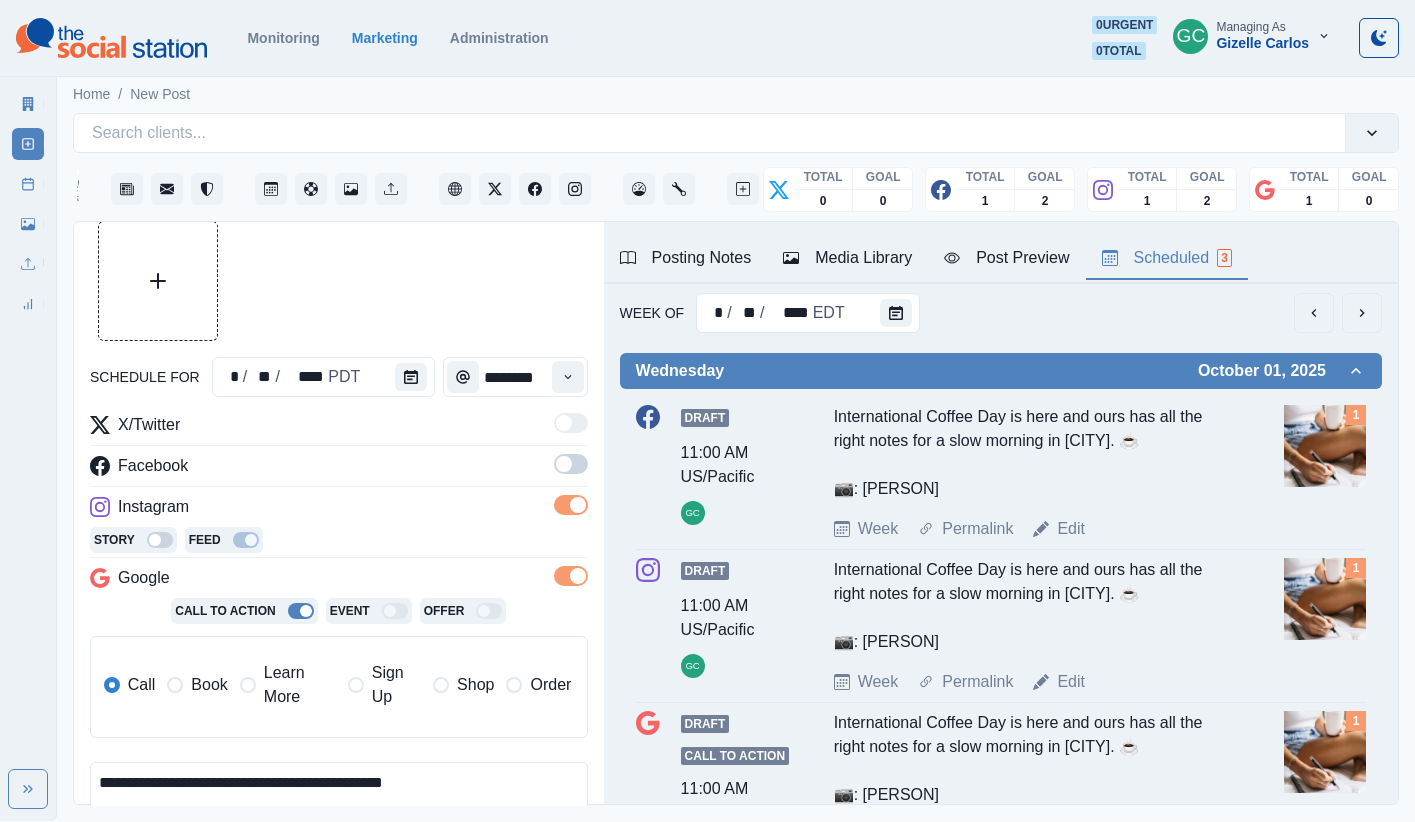 click at bounding box center [571, 470] 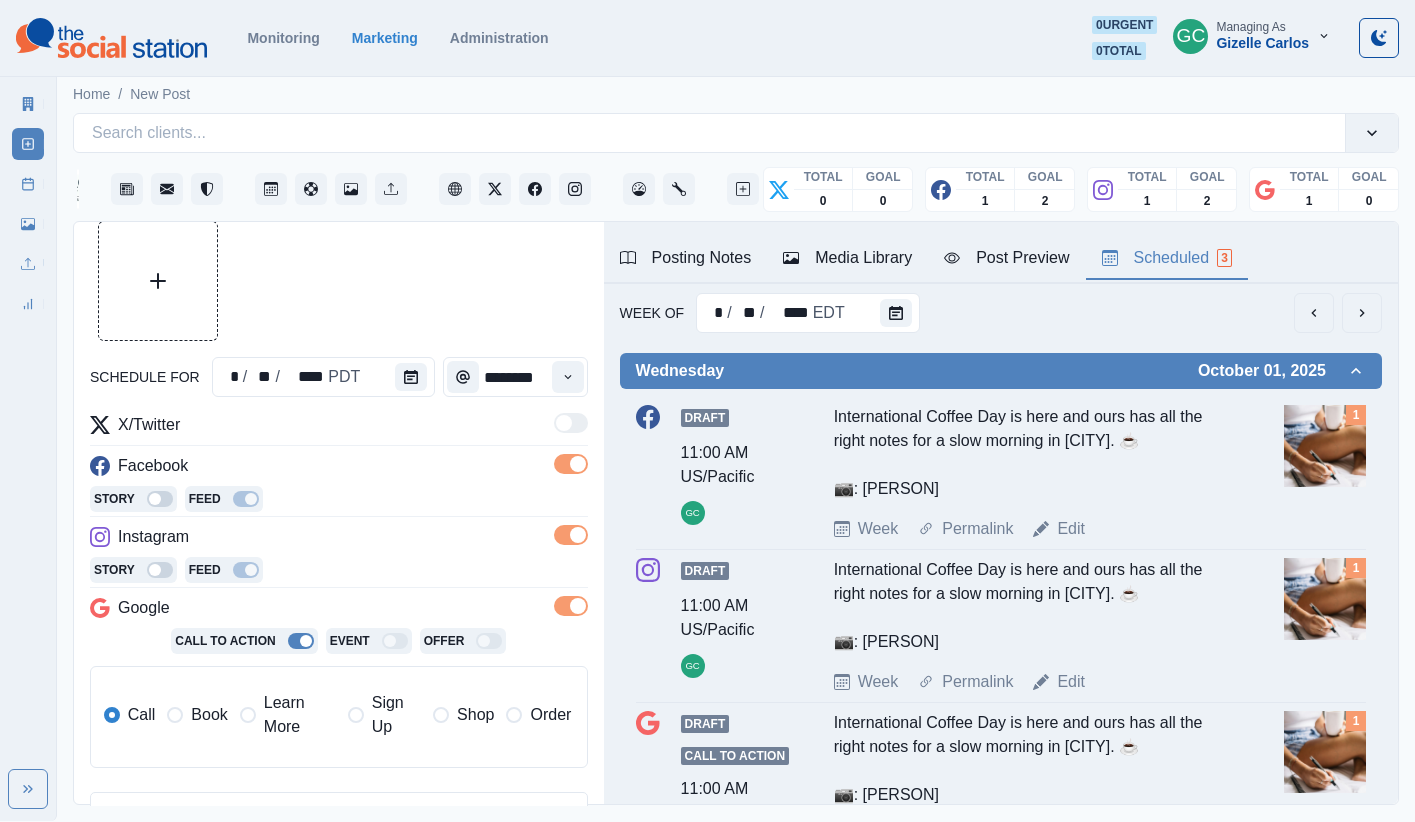 click on "Learn More" at bounding box center (300, 715) 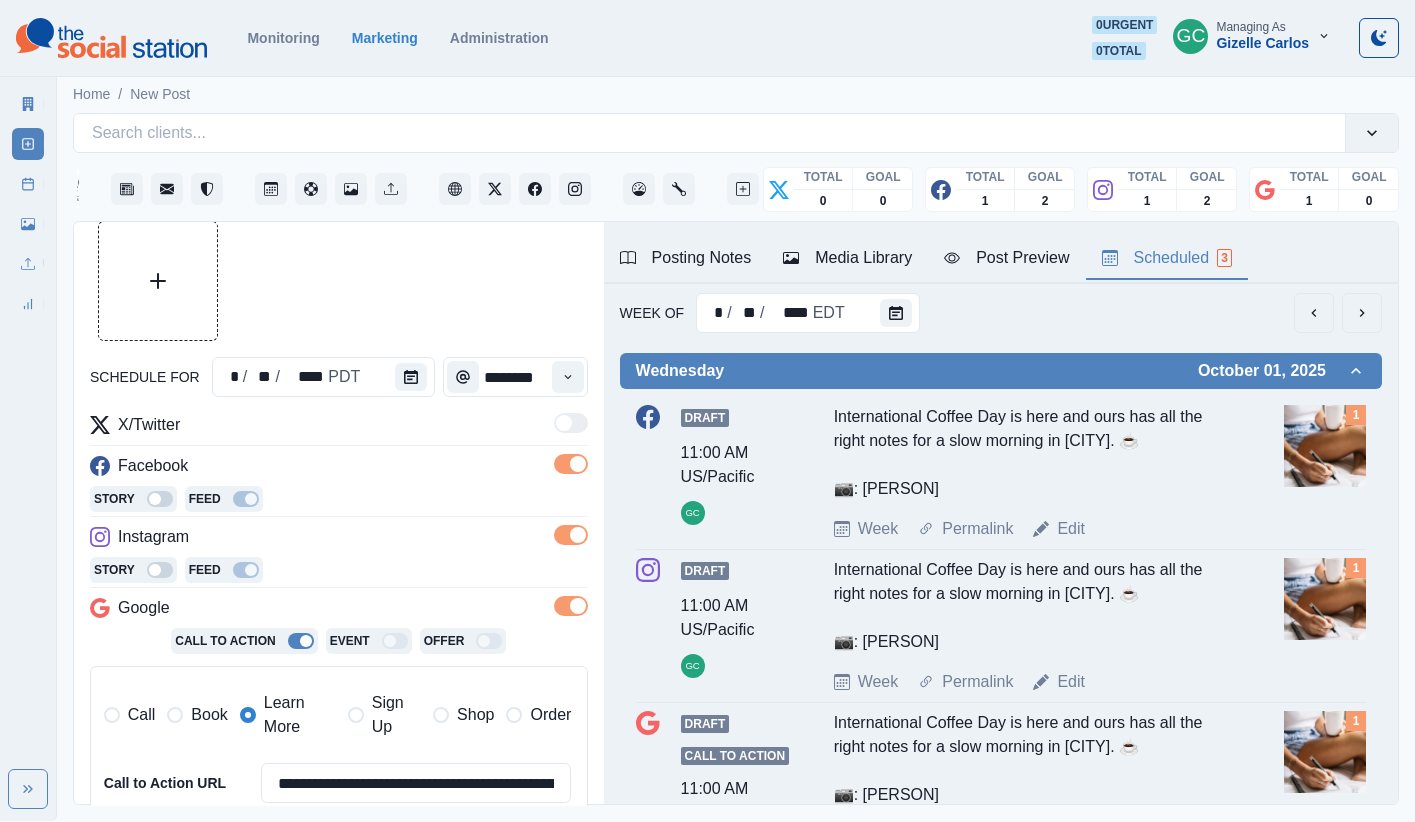 click on "Story Feed" at bounding box center [339, 572] 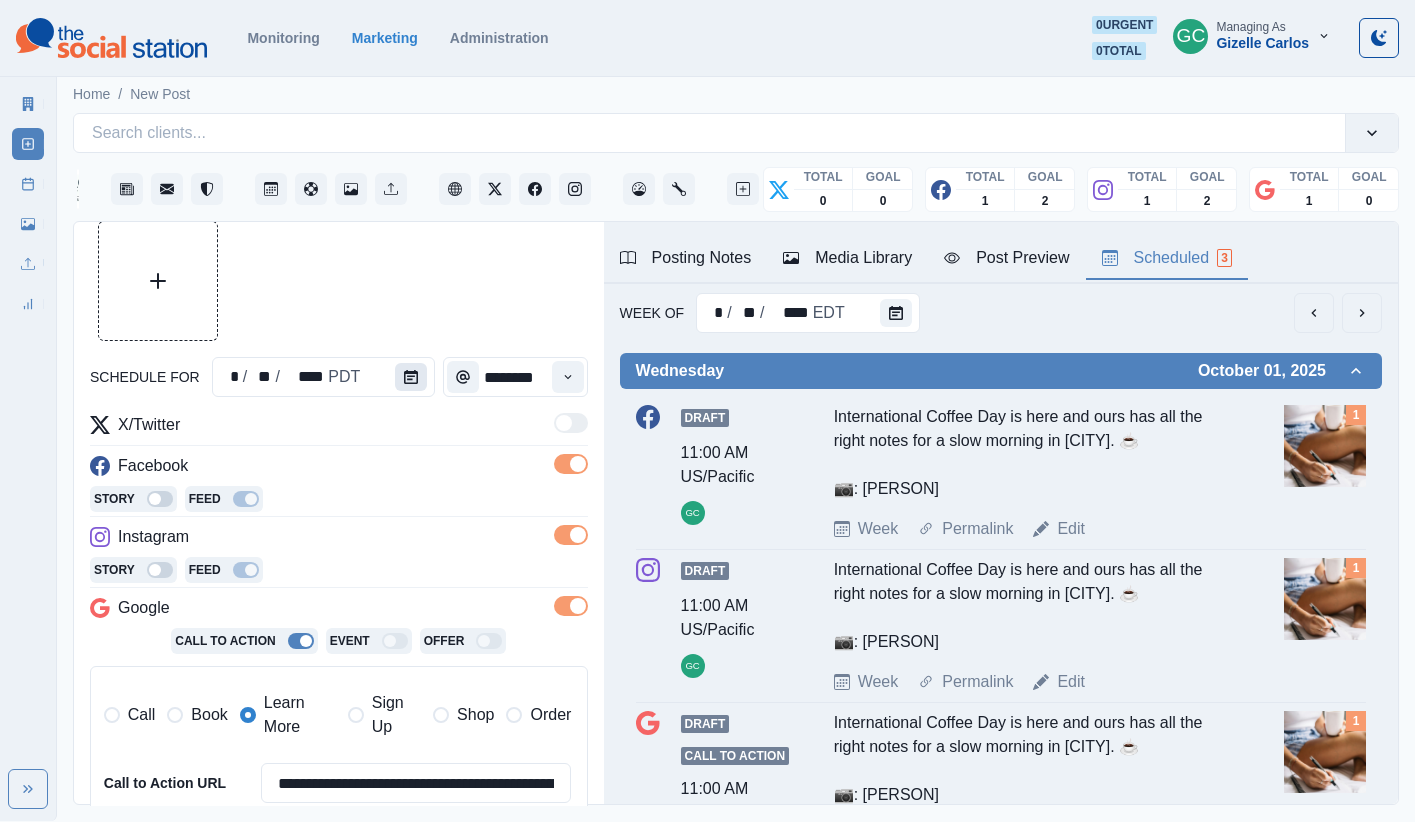 click at bounding box center (411, 377) 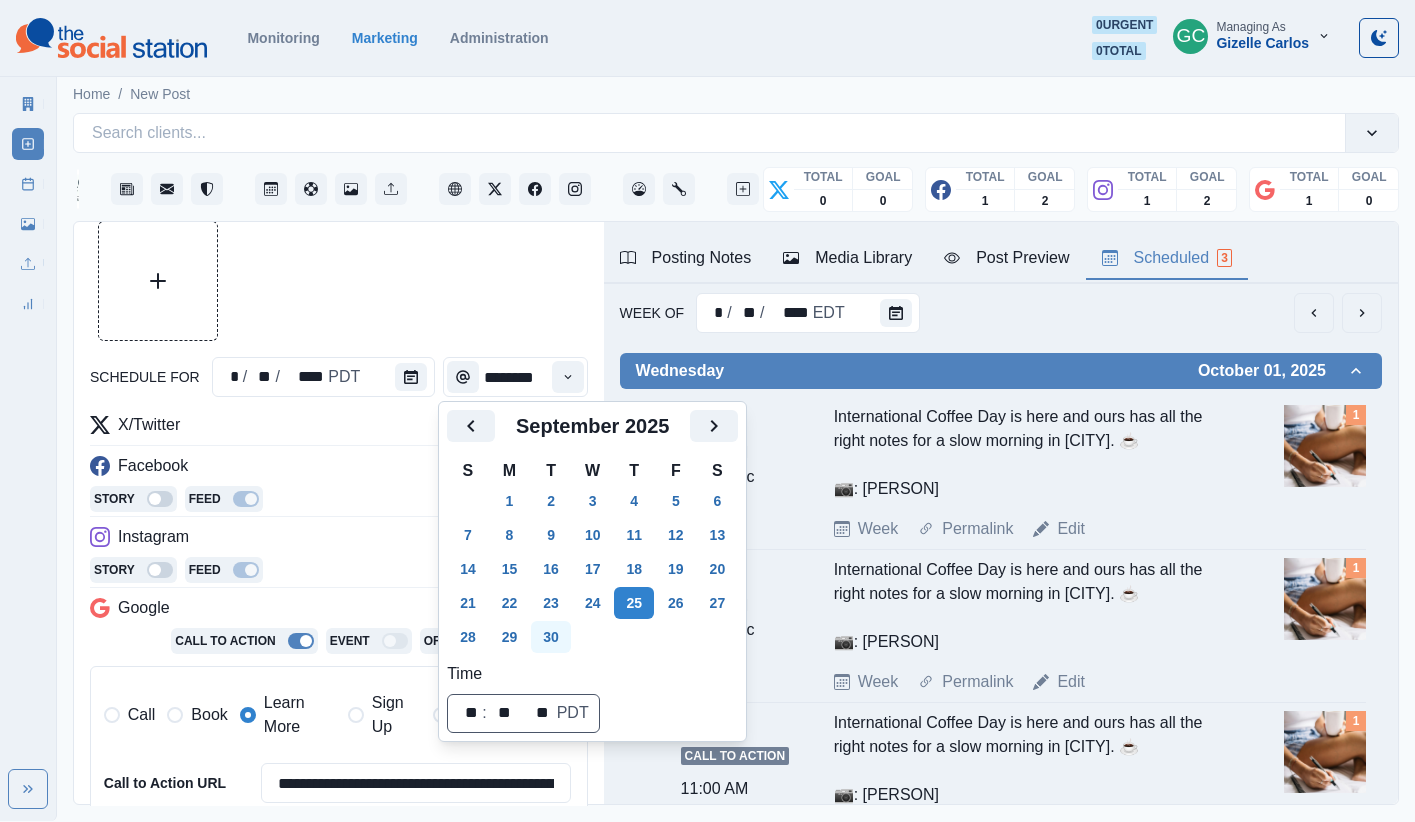 click on "30" at bounding box center [551, 637] 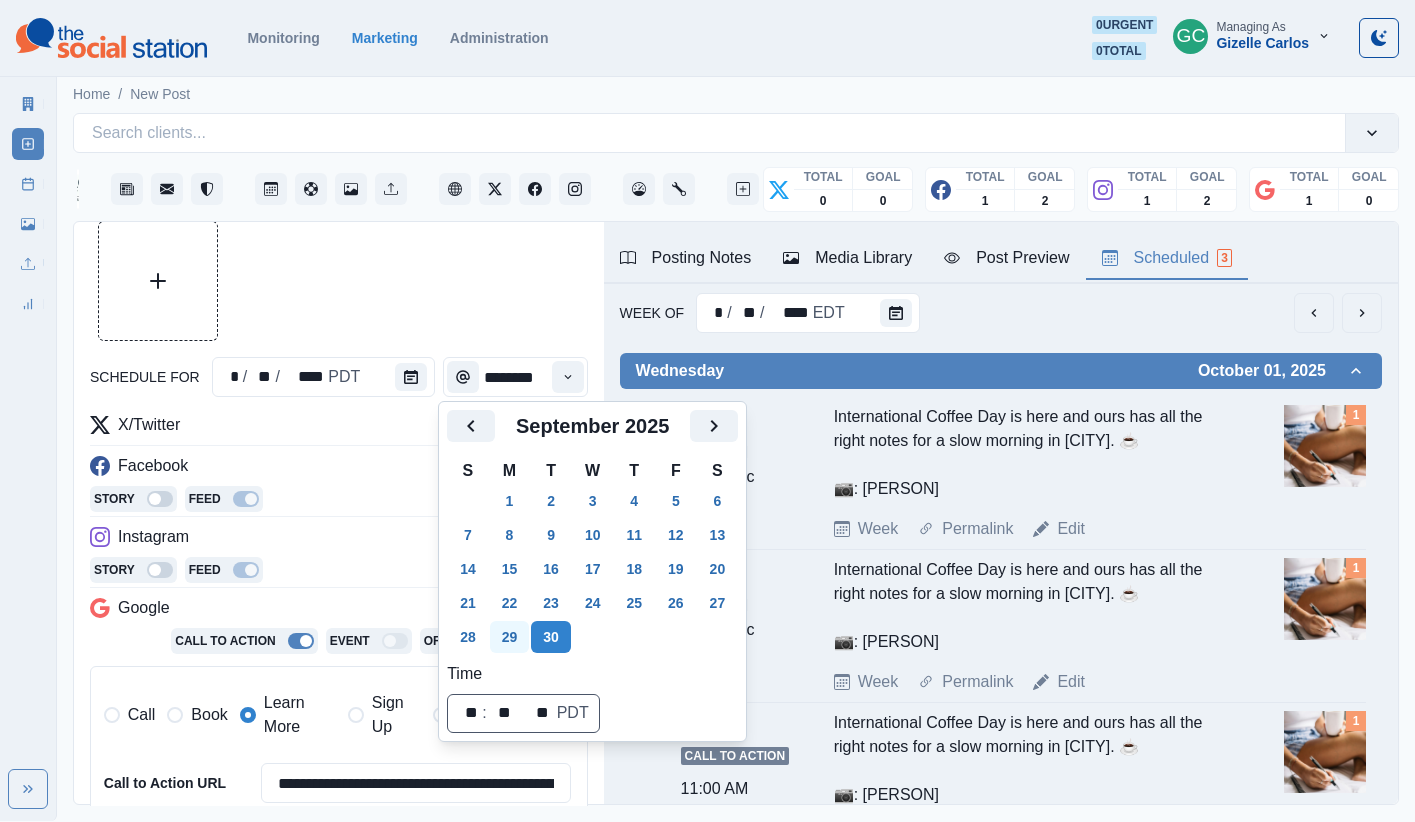 click on "29" at bounding box center (510, 637) 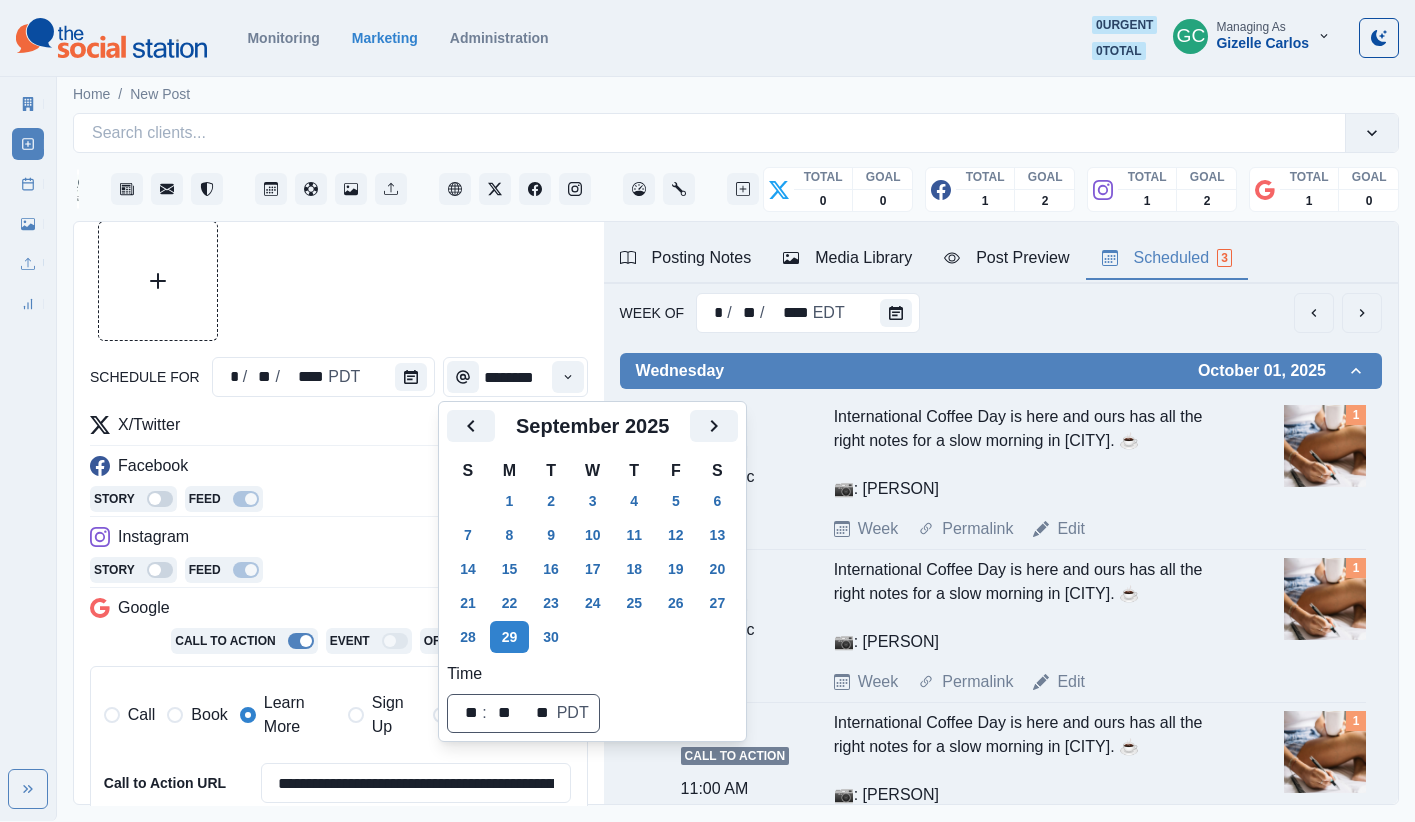 click at bounding box center (339, 281) 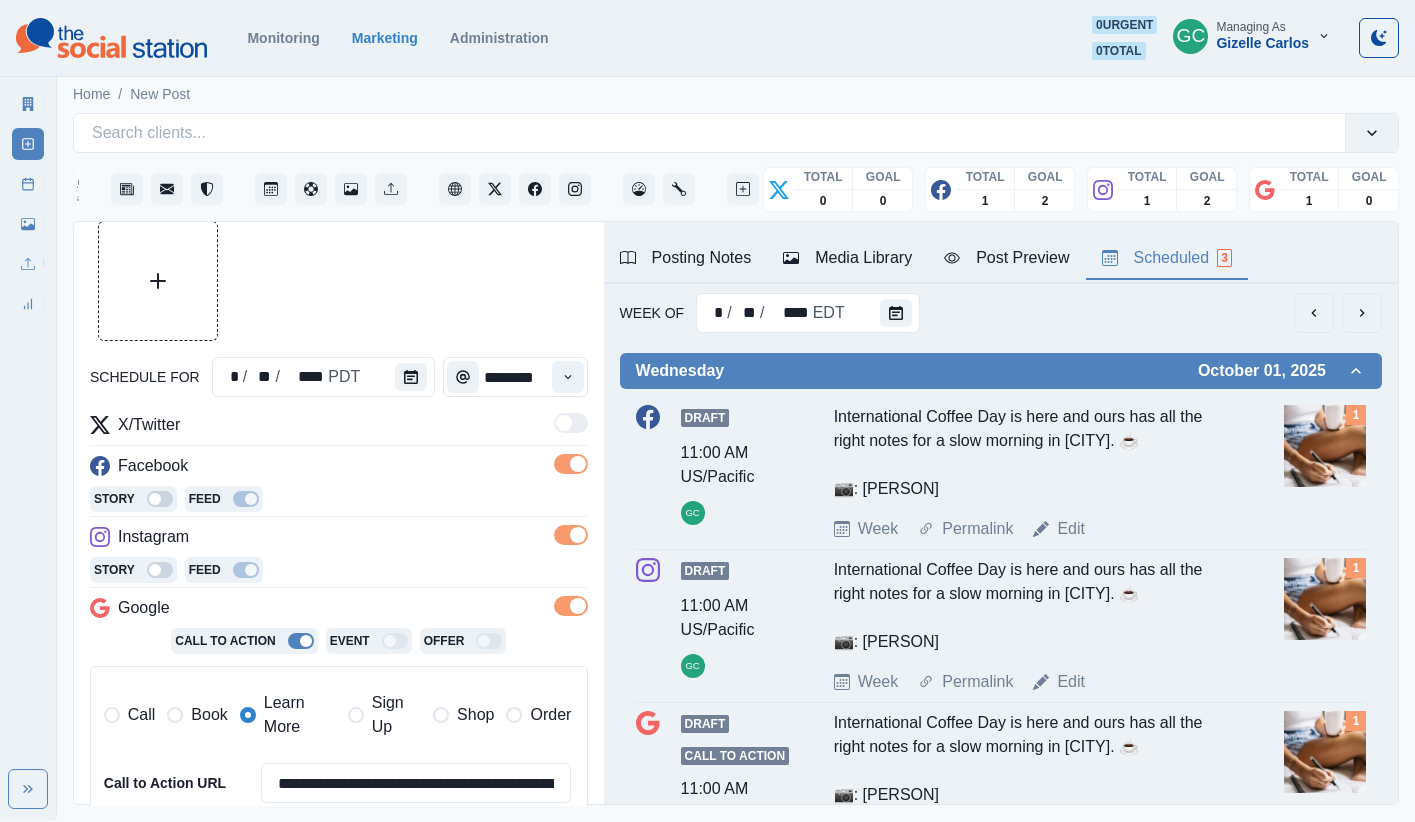 click on "Media Library" at bounding box center [847, 258] 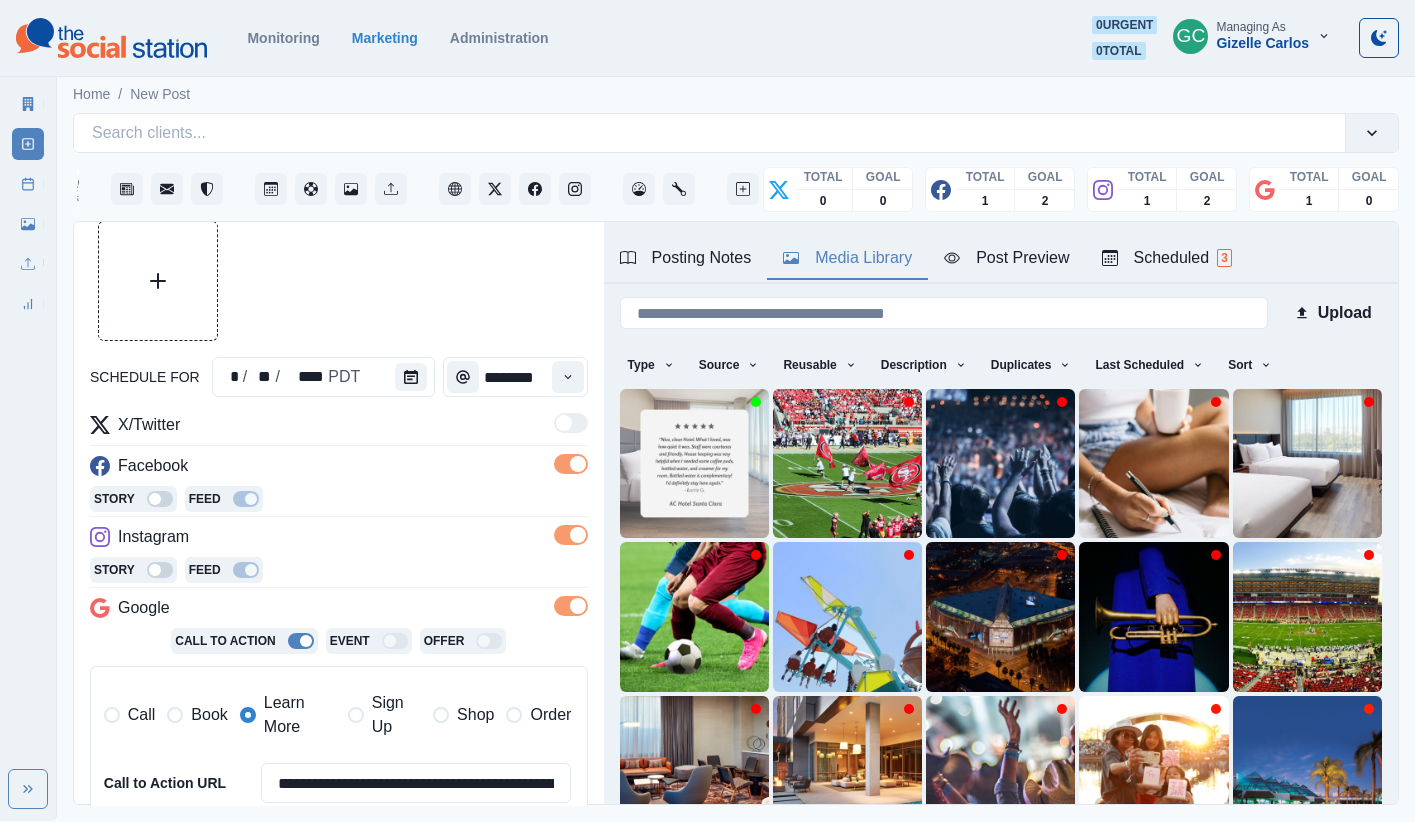 scroll, scrollTop: 9, scrollLeft: 0, axis: vertical 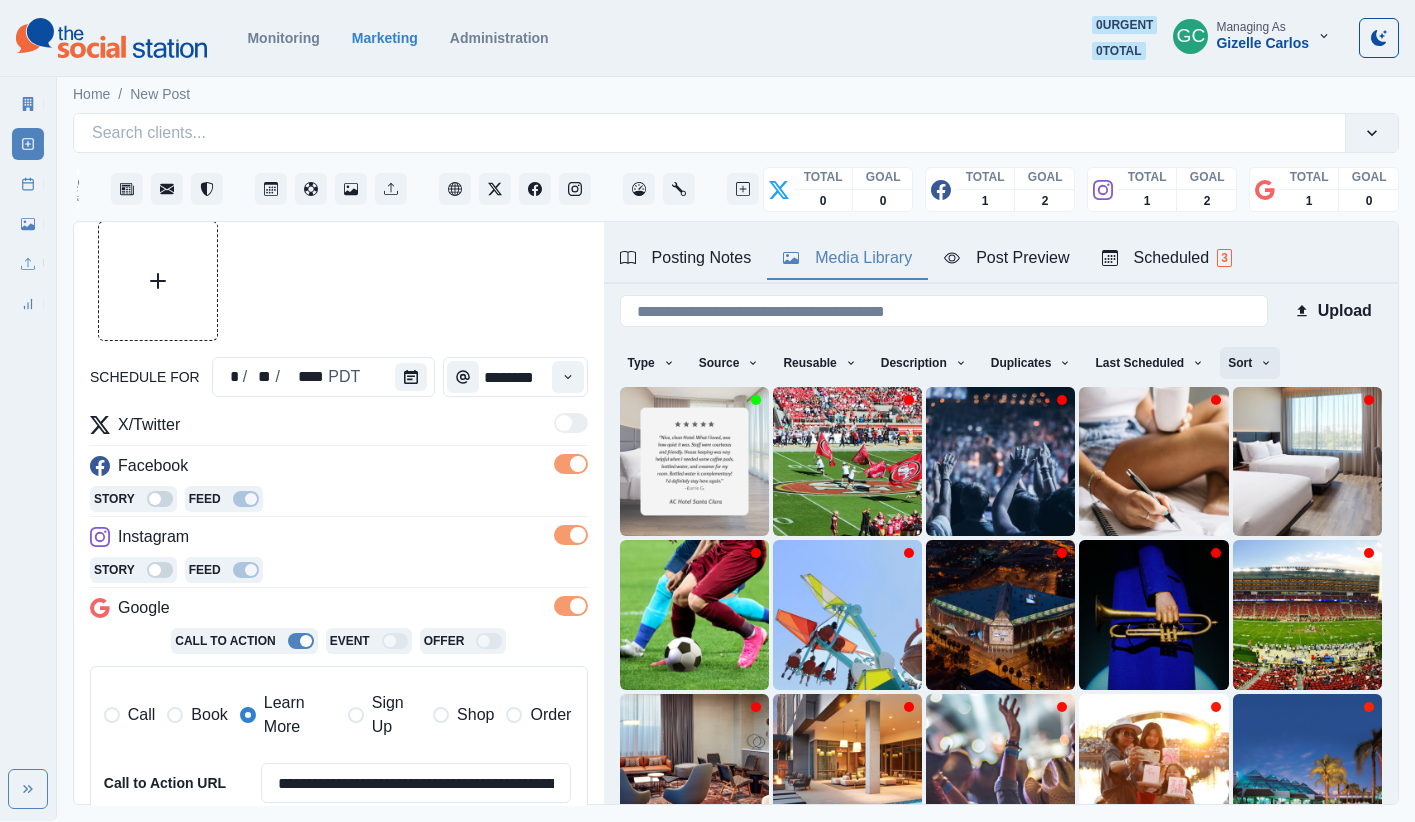 click on "Sort" at bounding box center [1250, 363] 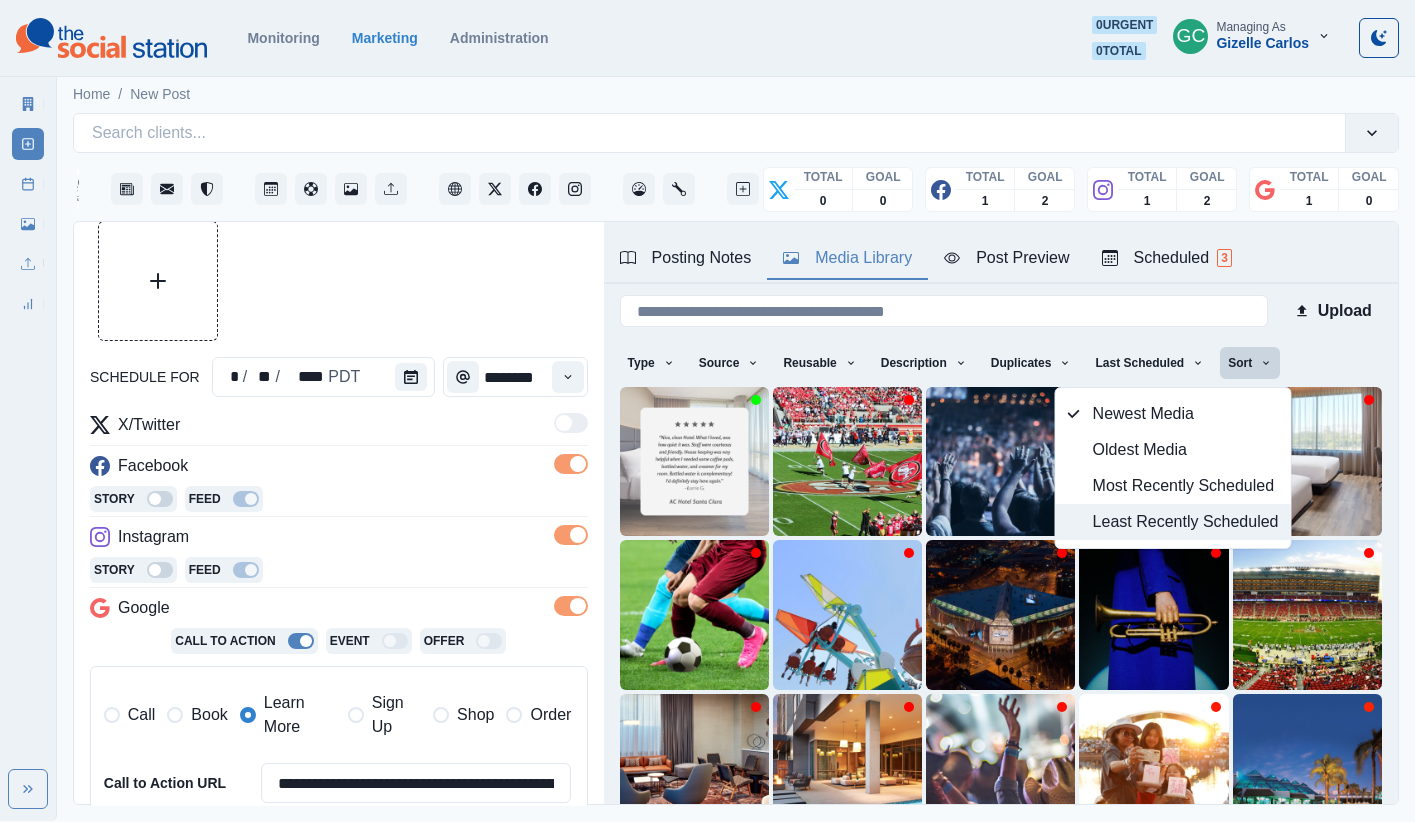 click on "Least Recently Scheduled" at bounding box center [1186, 522] 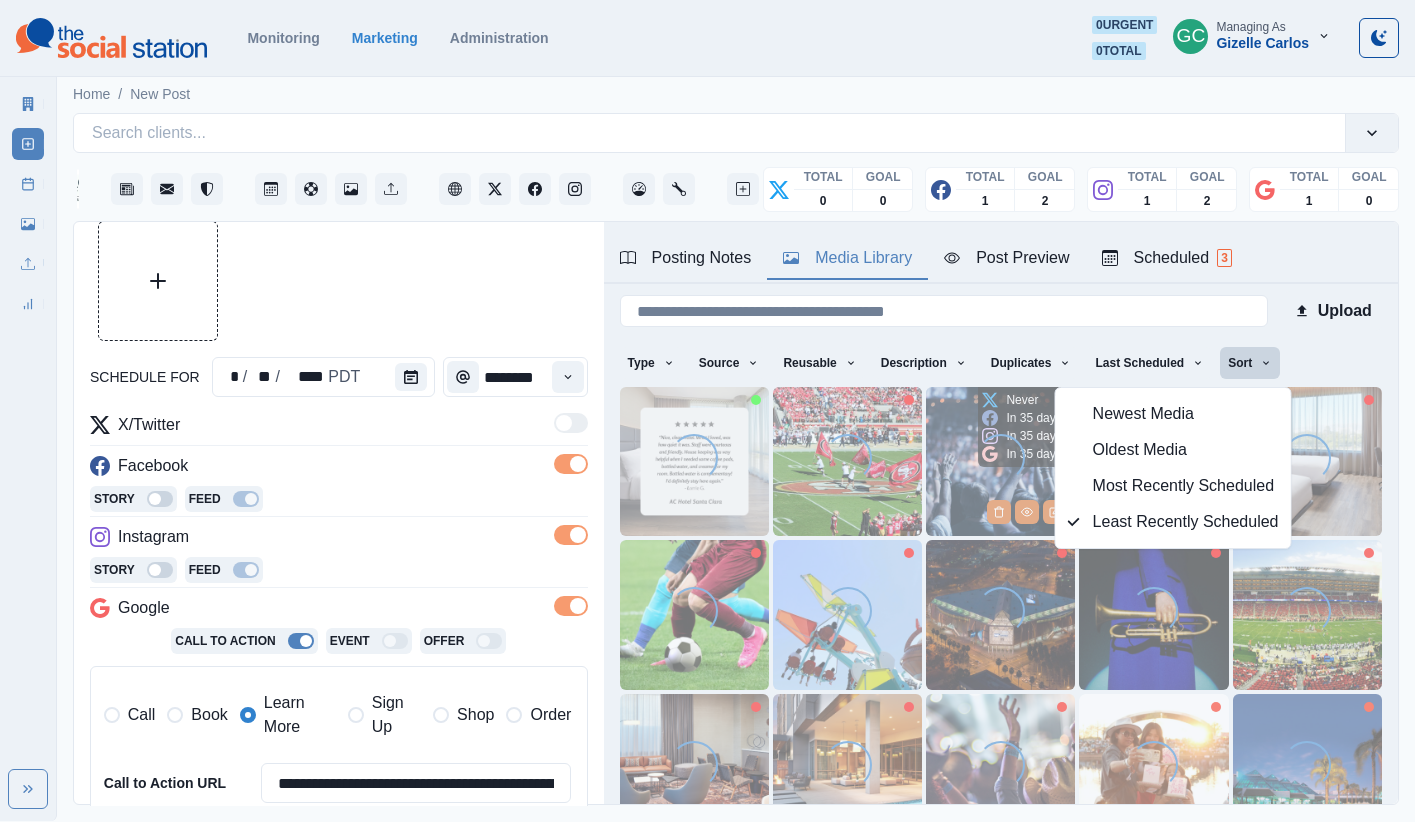 scroll, scrollTop: 0, scrollLeft: 0, axis: both 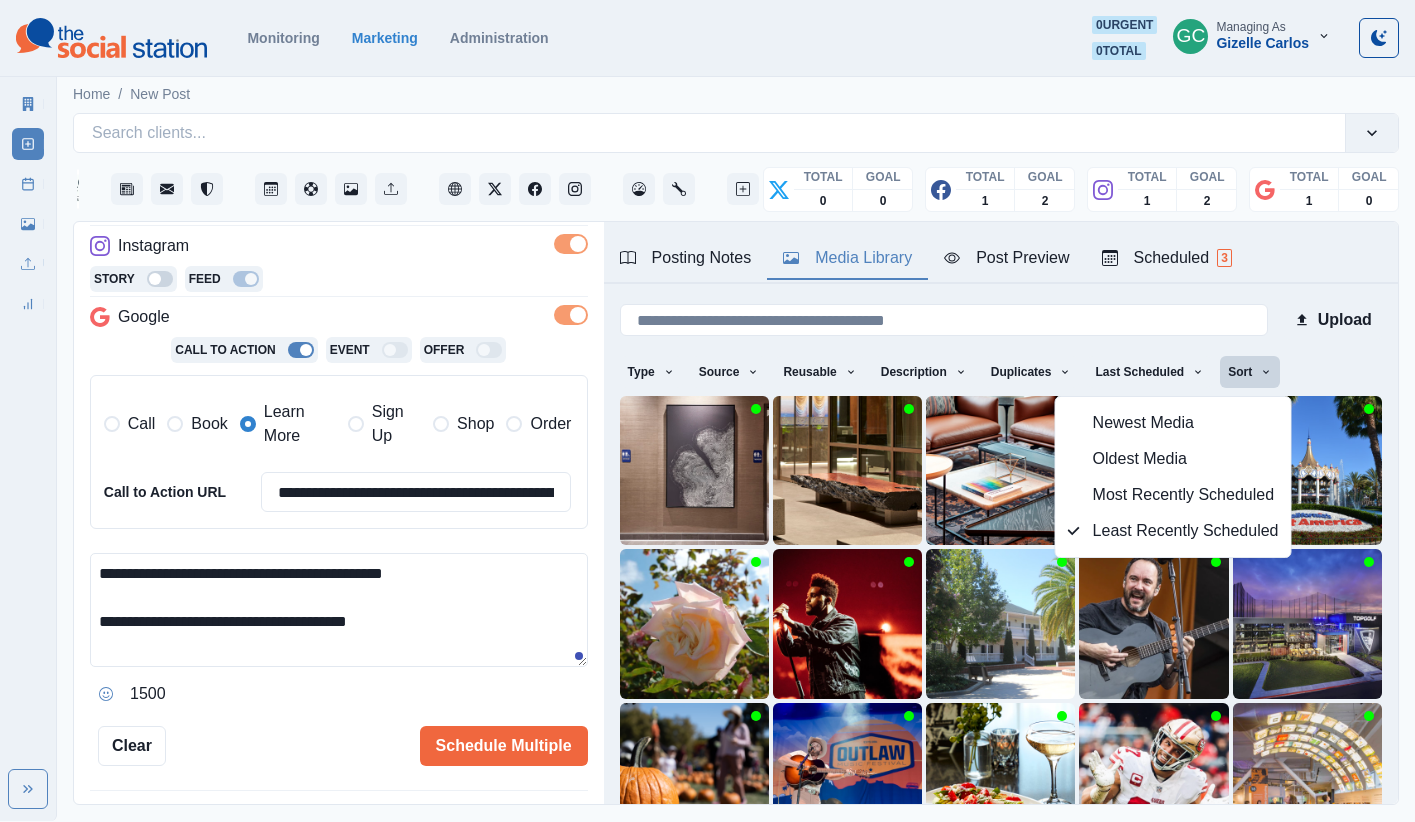 click on "**********" at bounding box center [339, 610] 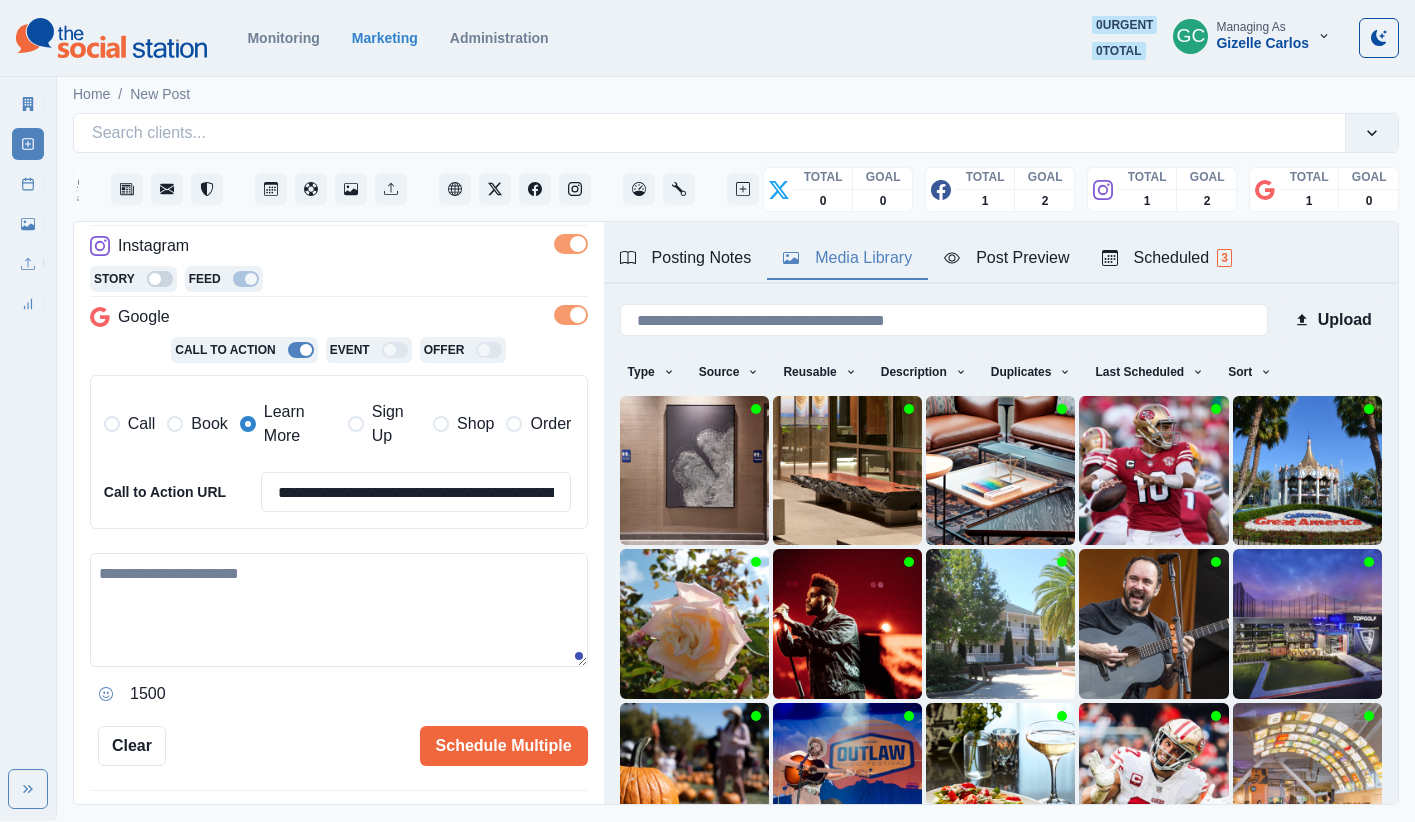 paste on "**********" 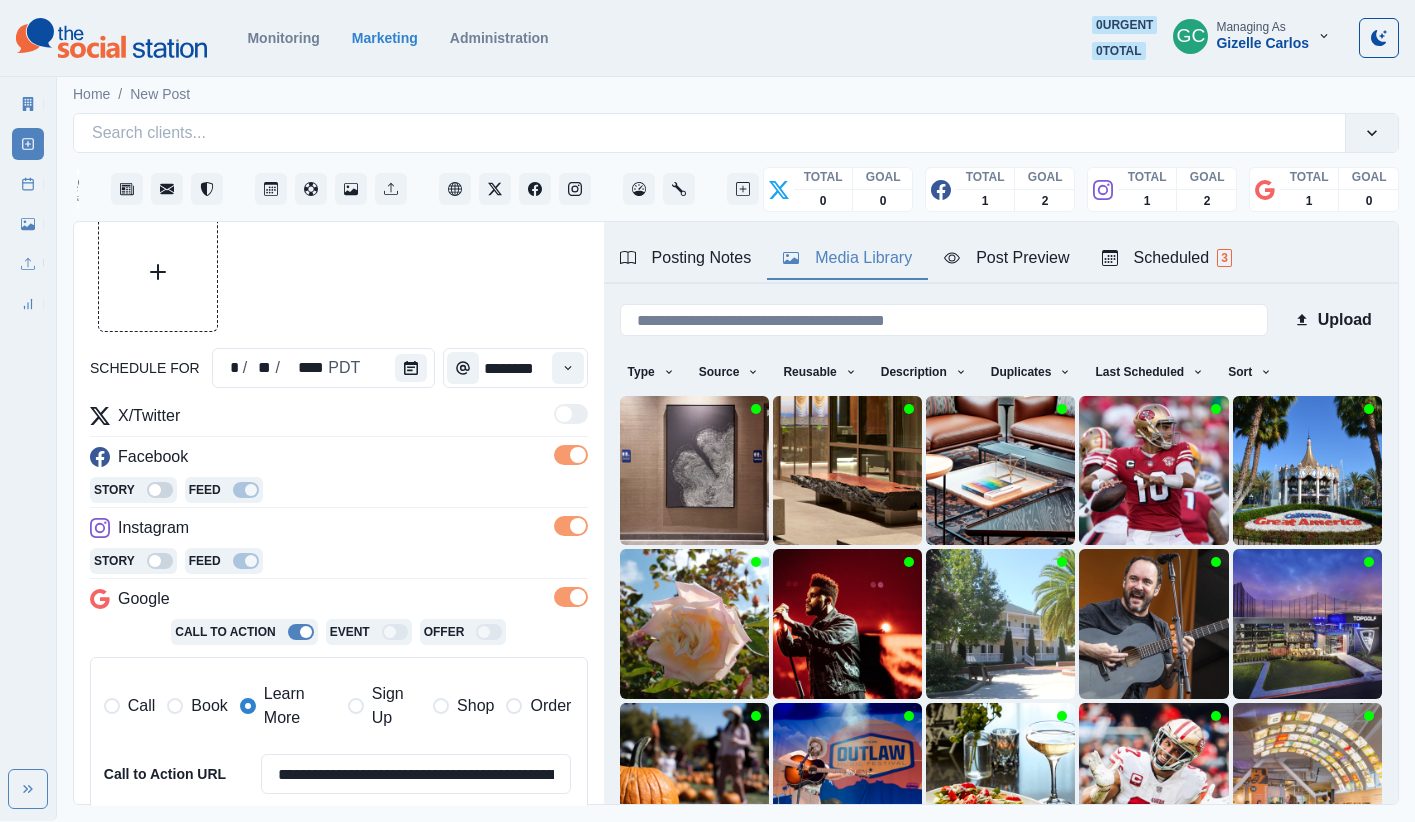 scroll, scrollTop: 60, scrollLeft: 0, axis: vertical 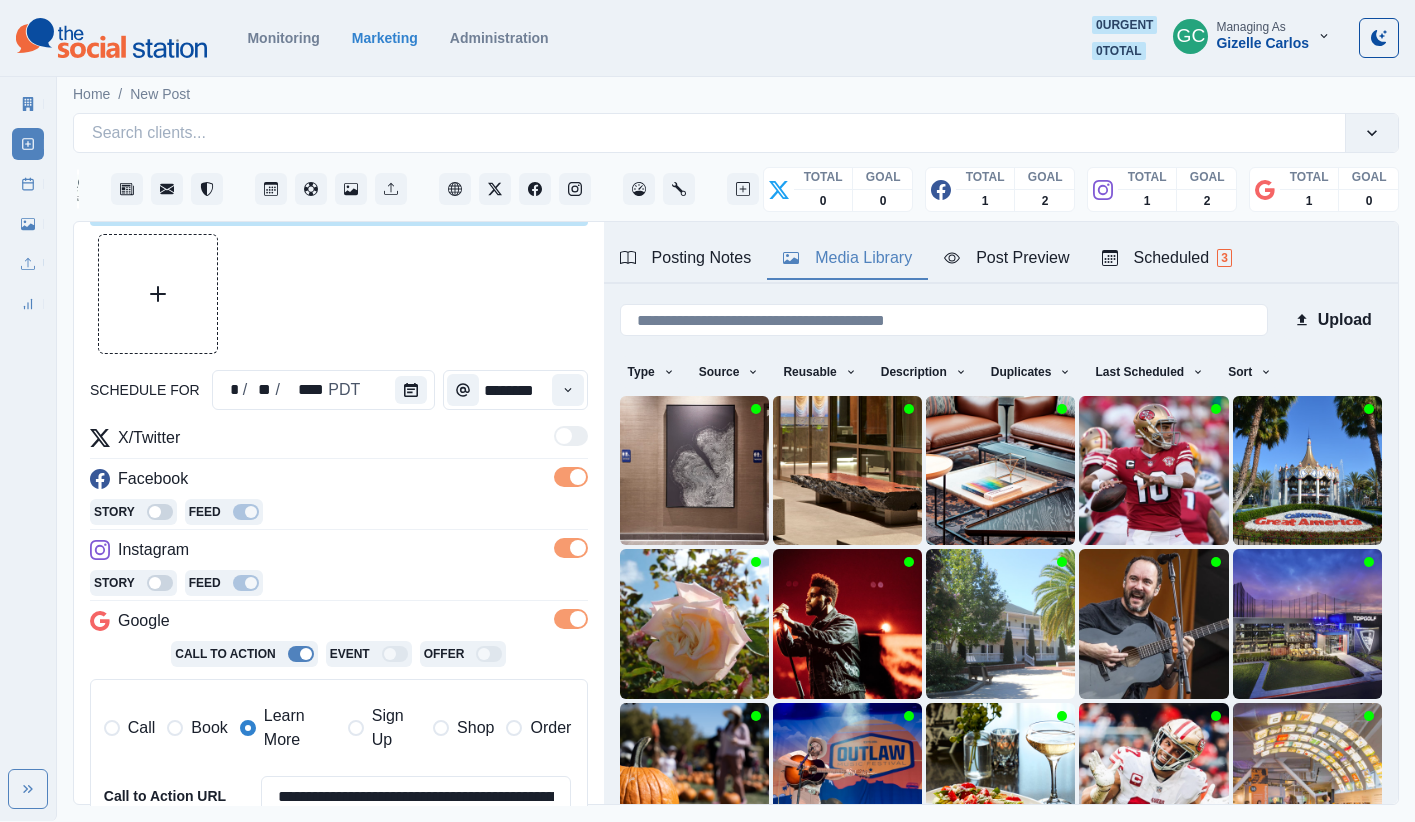 click at bounding box center (158, 294) 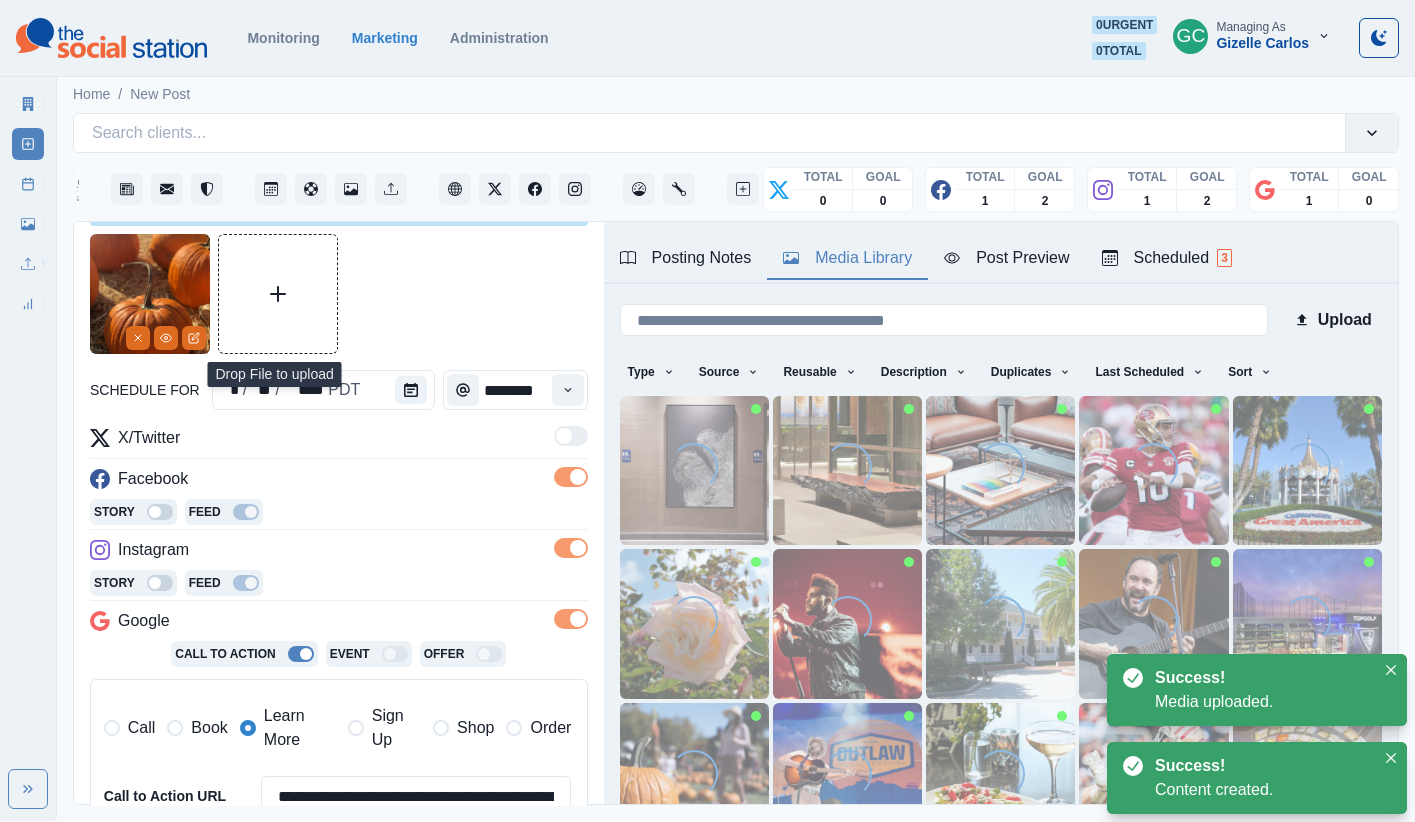 click on "Scheduled 3" at bounding box center (1167, 259) 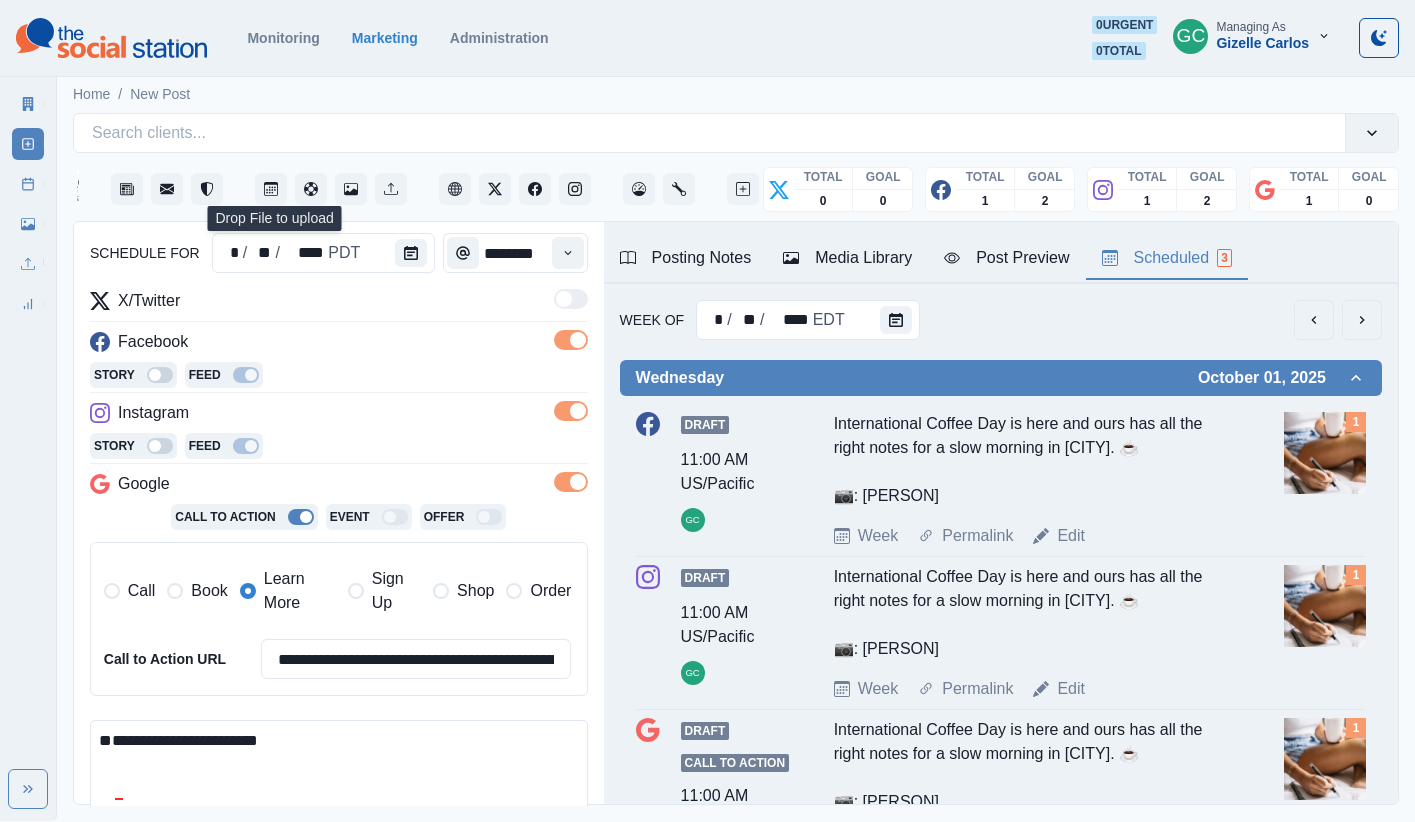 scroll, scrollTop: 187, scrollLeft: 0, axis: vertical 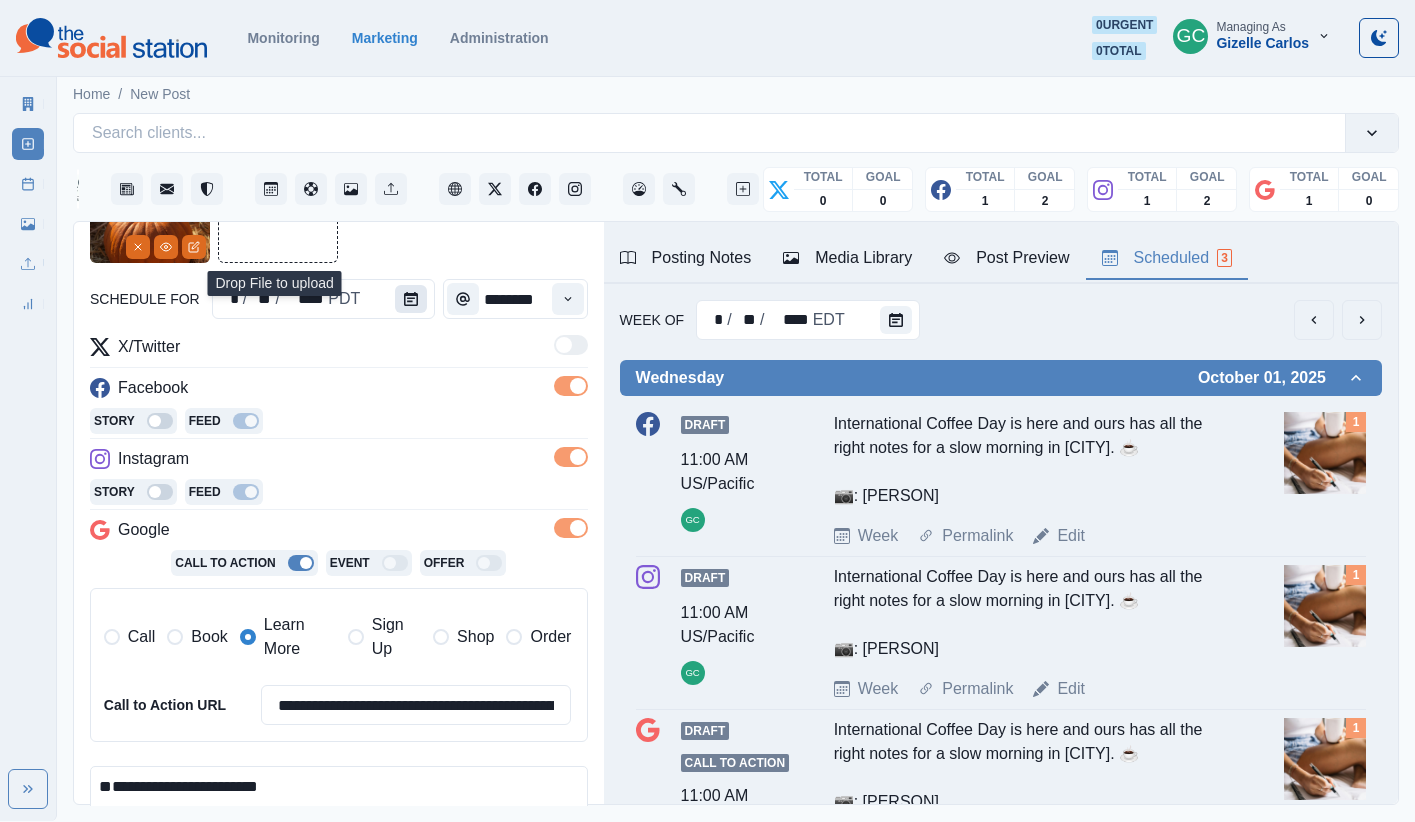 click 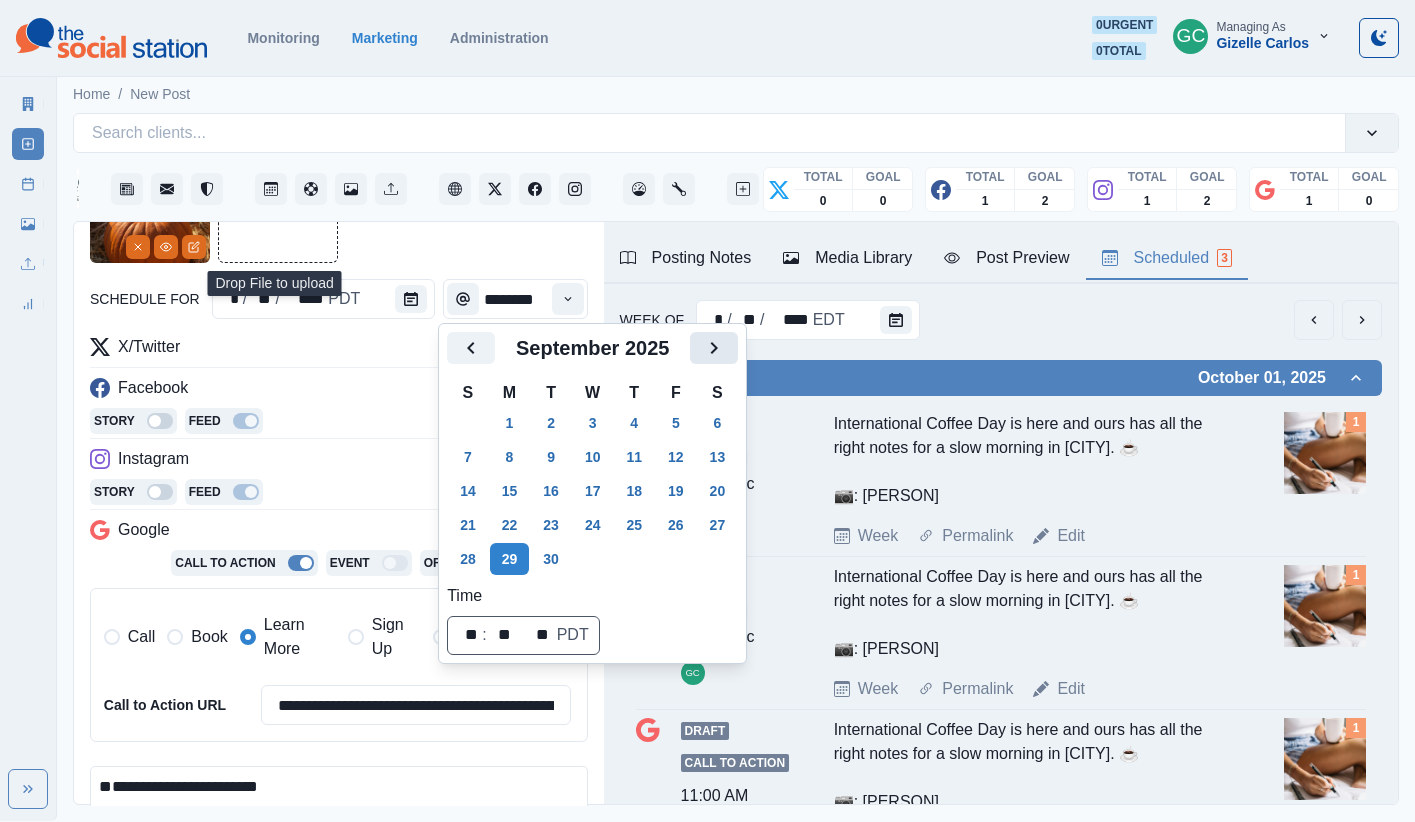 click 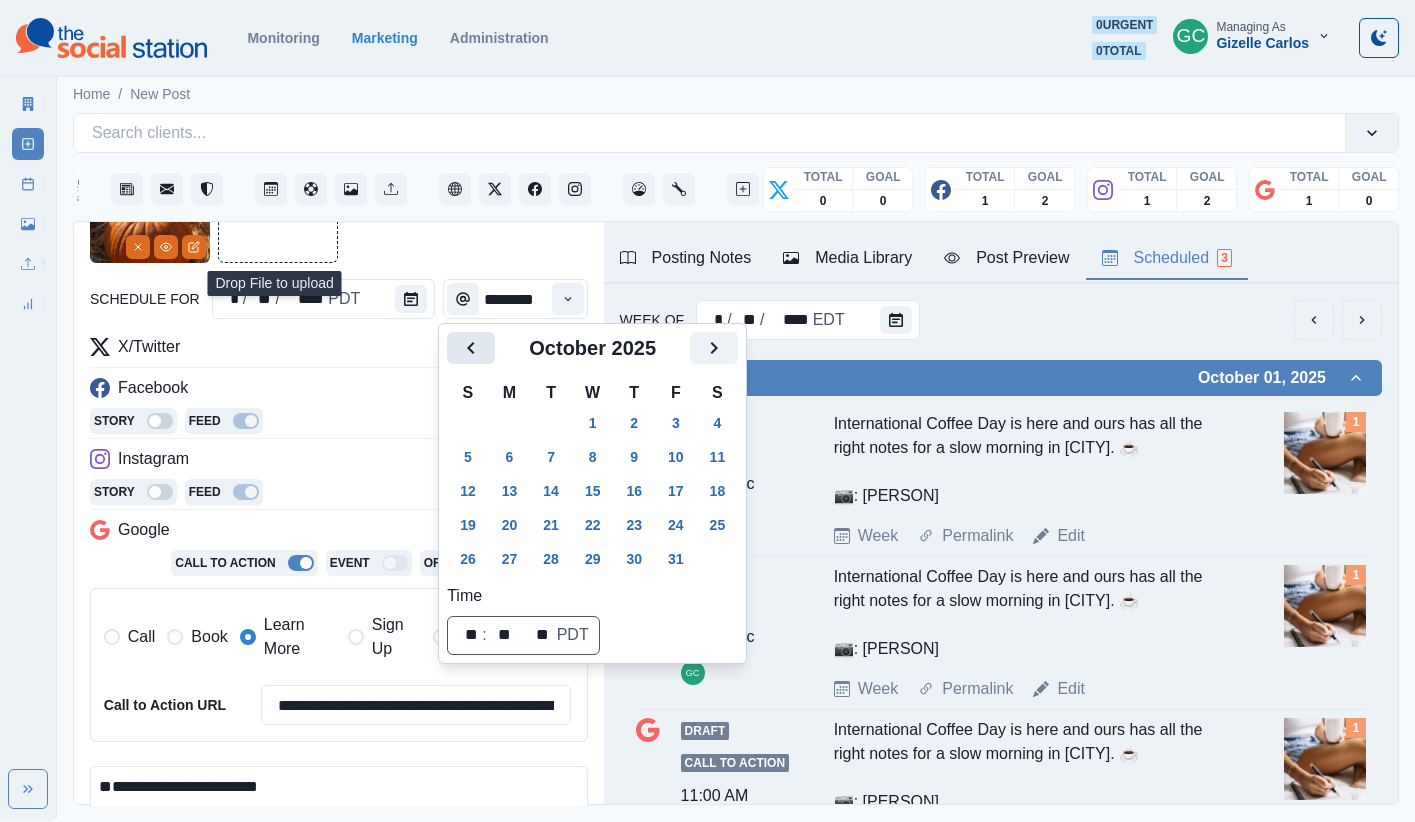 click at bounding box center [471, 348] 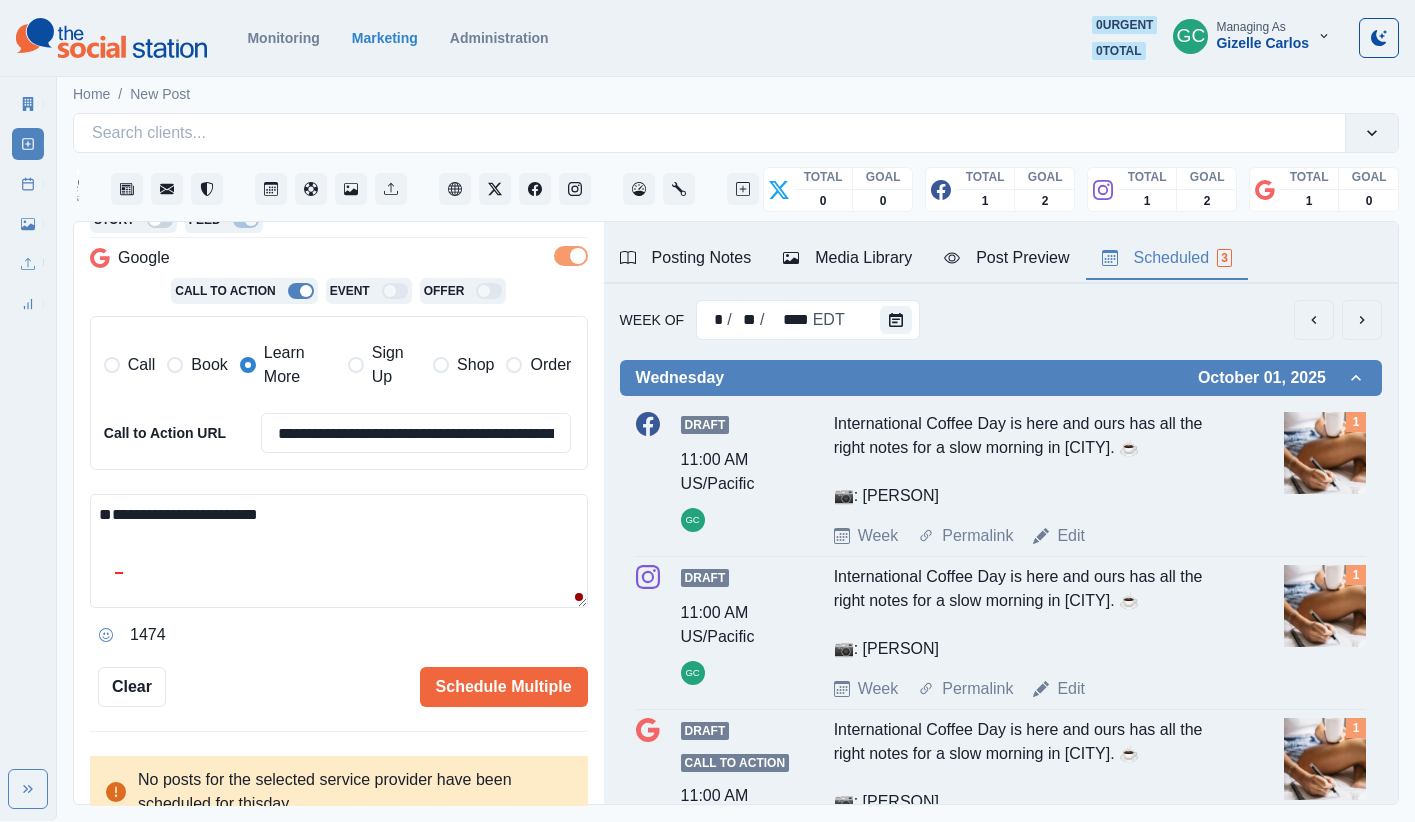 scroll, scrollTop: 460, scrollLeft: 0, axis: vertical 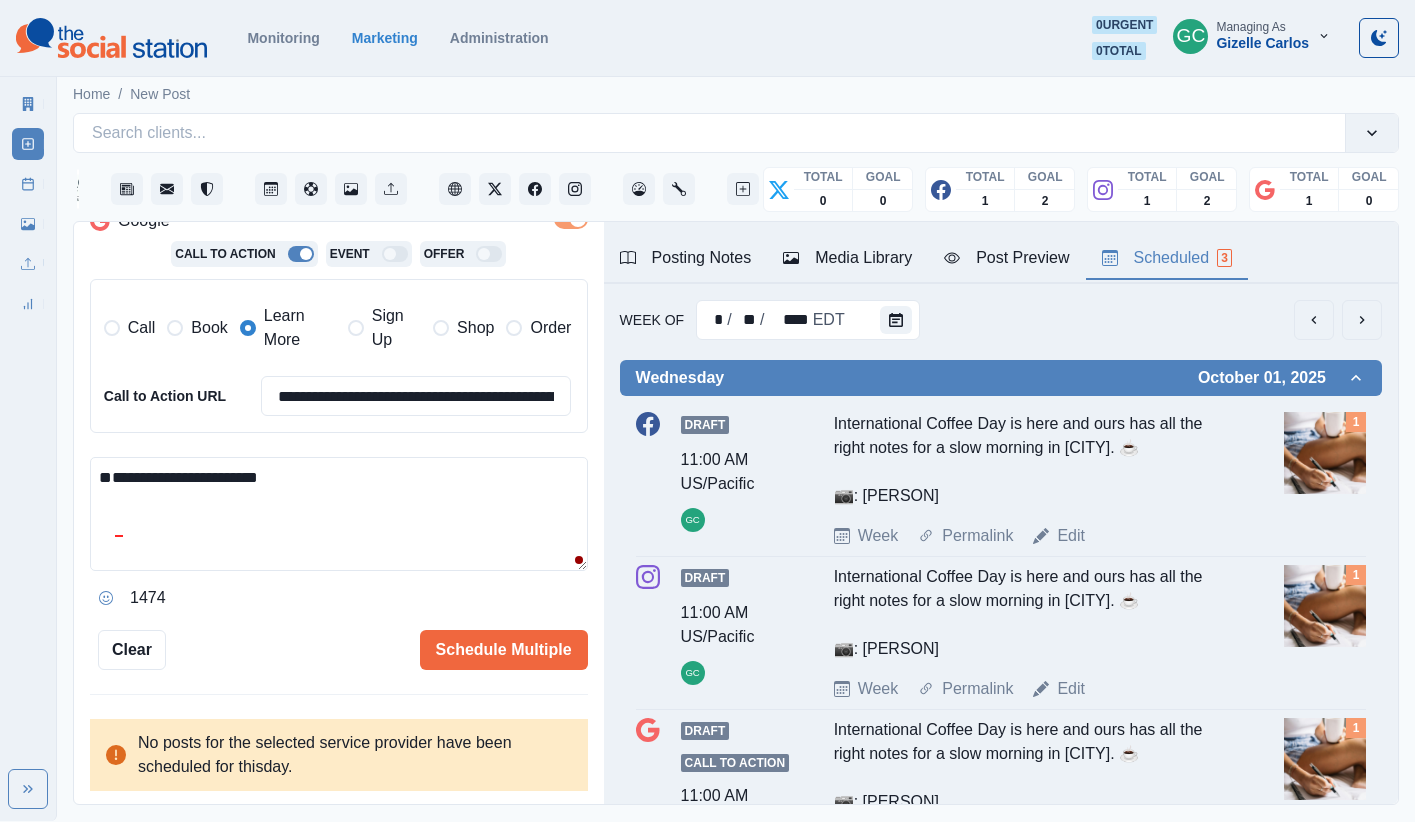 click on "**********" at bounding box center (339, 514) 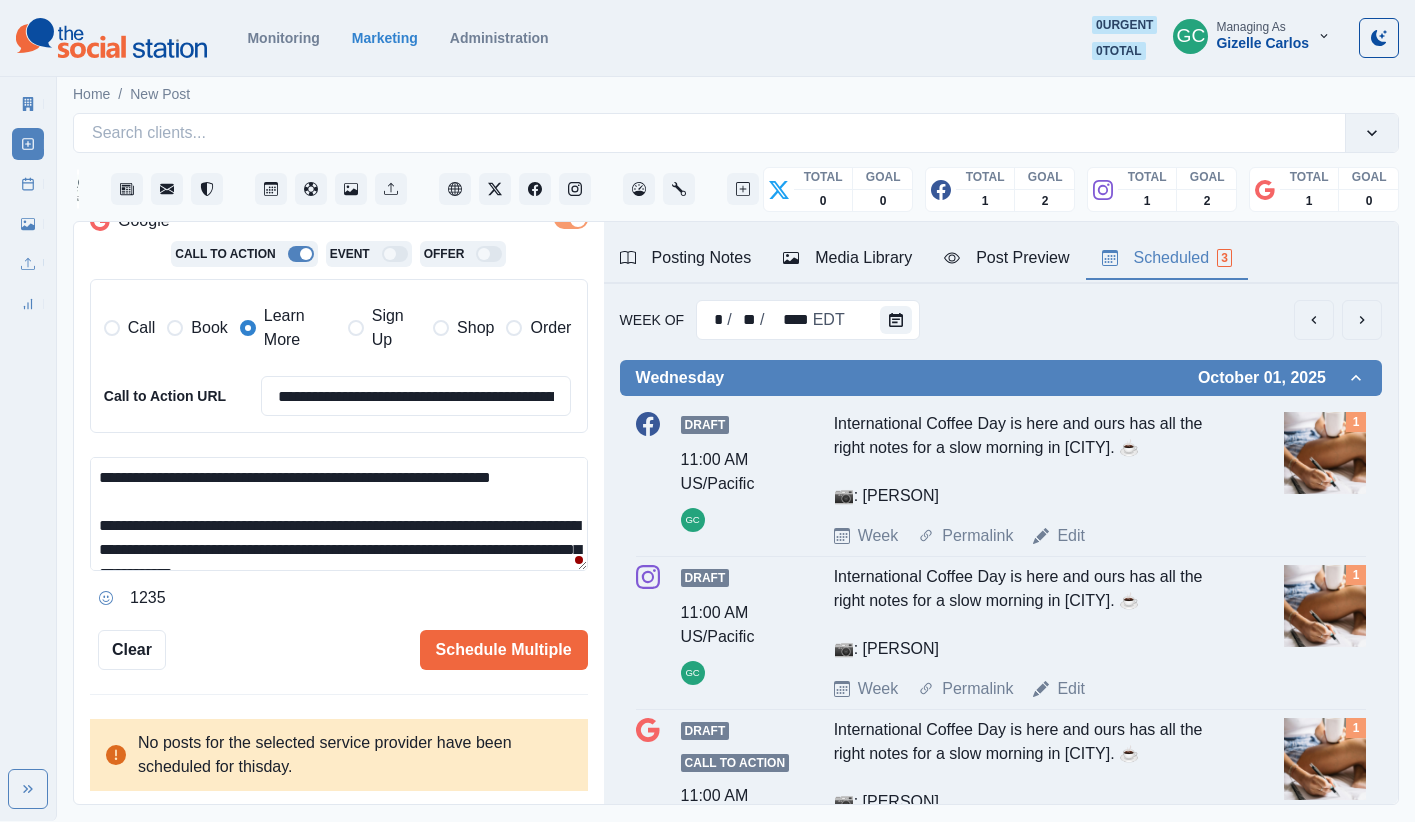 scroll, scrollTop: 13, scrollLeft: 0, axis: vertical 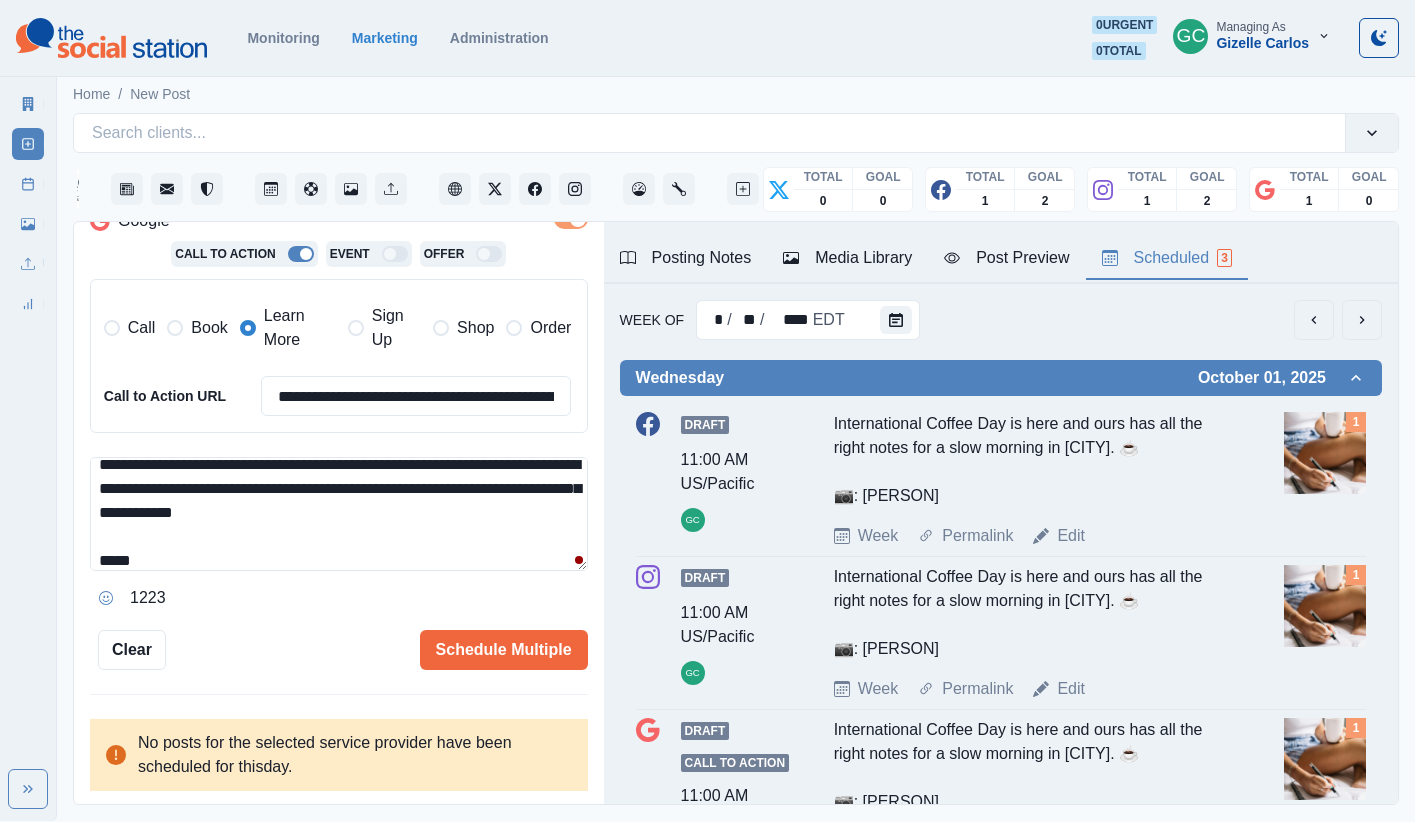 click on "Posting Notes Media Library Post Preview Scheduled 3" at bounding box center [1001, 253] 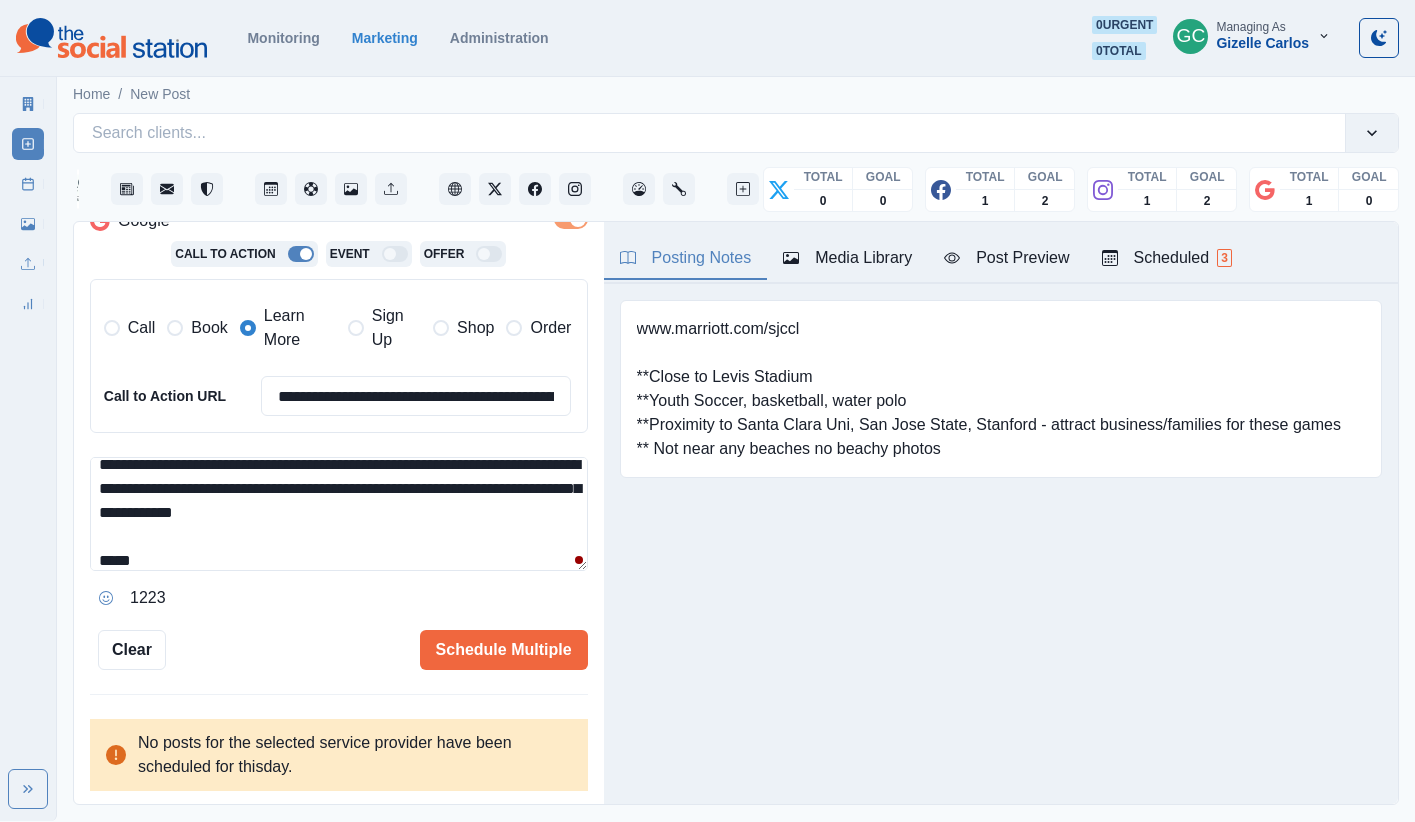 click on "www.marriott.com/sjccl
**Close to Levis Stadium
**Youth Soccer, basketball, water polo
**Proximity to Santa Clara Uni, San Jose State, Stanford - attract business/families for these games
** Not near any beaches no beachy photos" at bounding box center [989, 389] 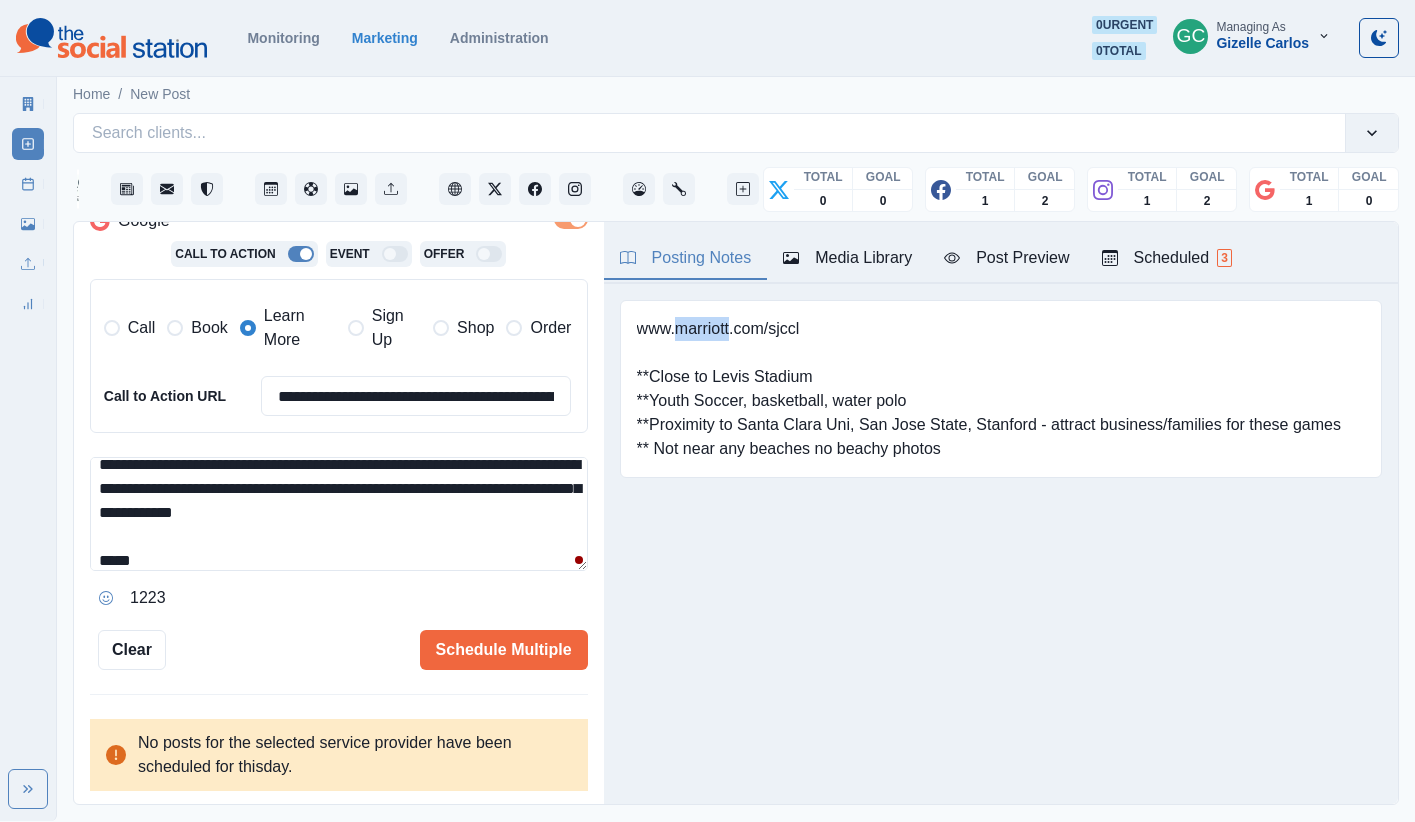 click on "www.marriott.com/sjccl
**Close to Levis Stadium
**Youth Soccer, basketball, water polo
**Proximity to Santa Clara Uni, San Jose State, Stanford - attract business/families for these games
** Not near any beaches no beachy photos" at bounding box center [989, 389] 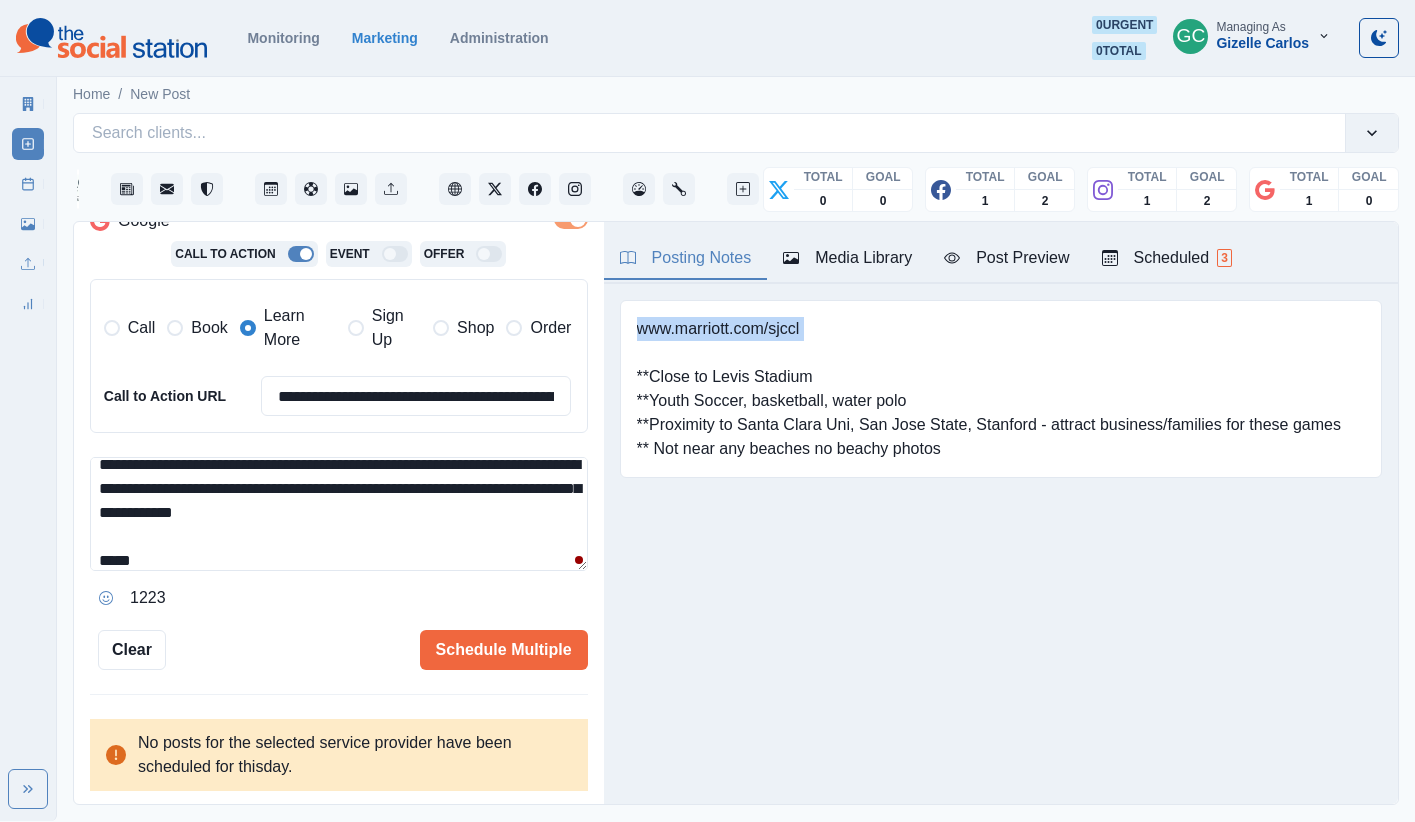 click on "www.marriott.com/sjccl
**Close to Levis Stadium
**Youth Soccer, basketball, water polo
**Proximity to Santa Clara Uni, San Jose State, Stanford - attract business/families for these games
** Not near any beaches no beachy photos" at bounding box center (989, 389) 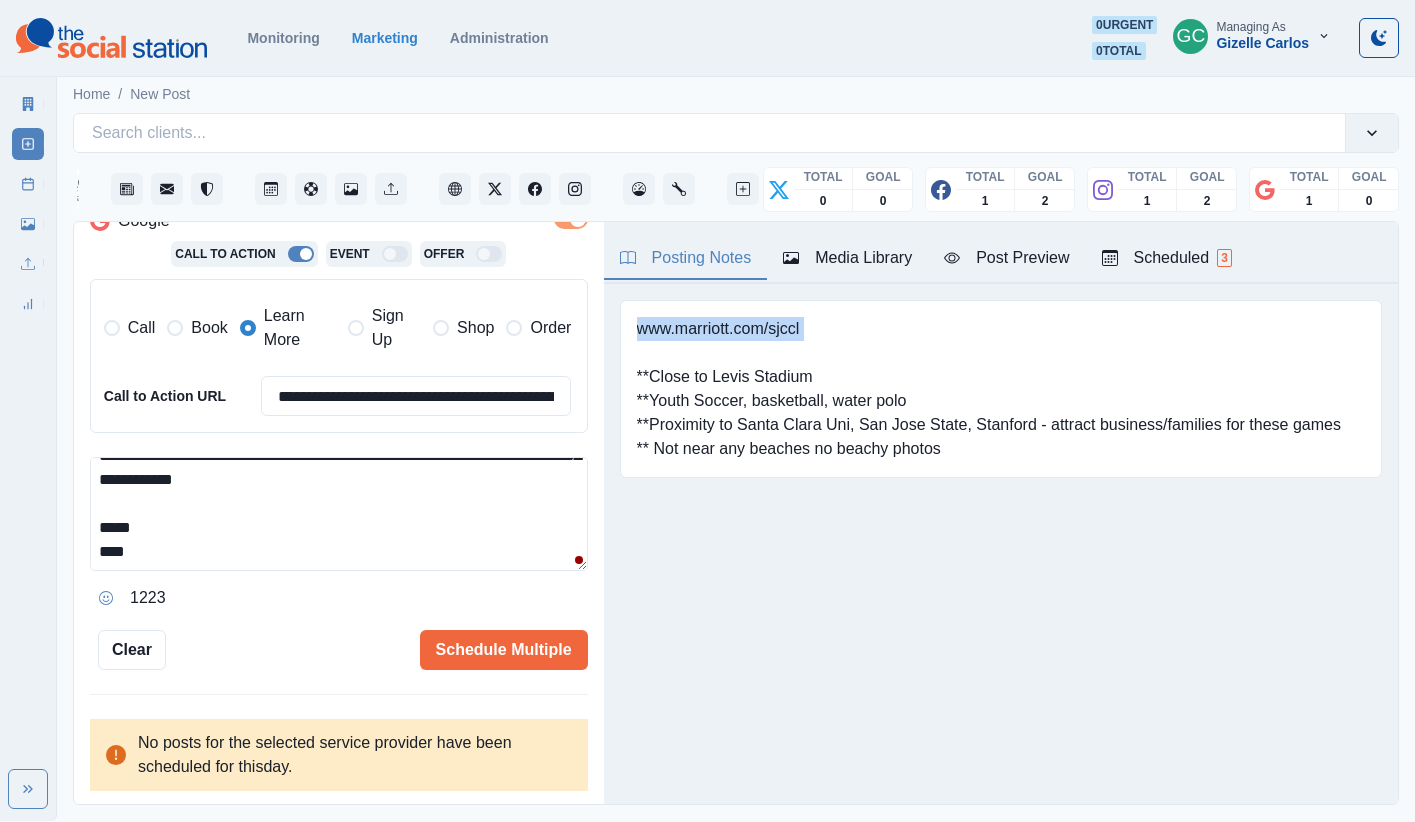 scroll, scrollTop: 106, scrollLeft: 0, axis: vertical 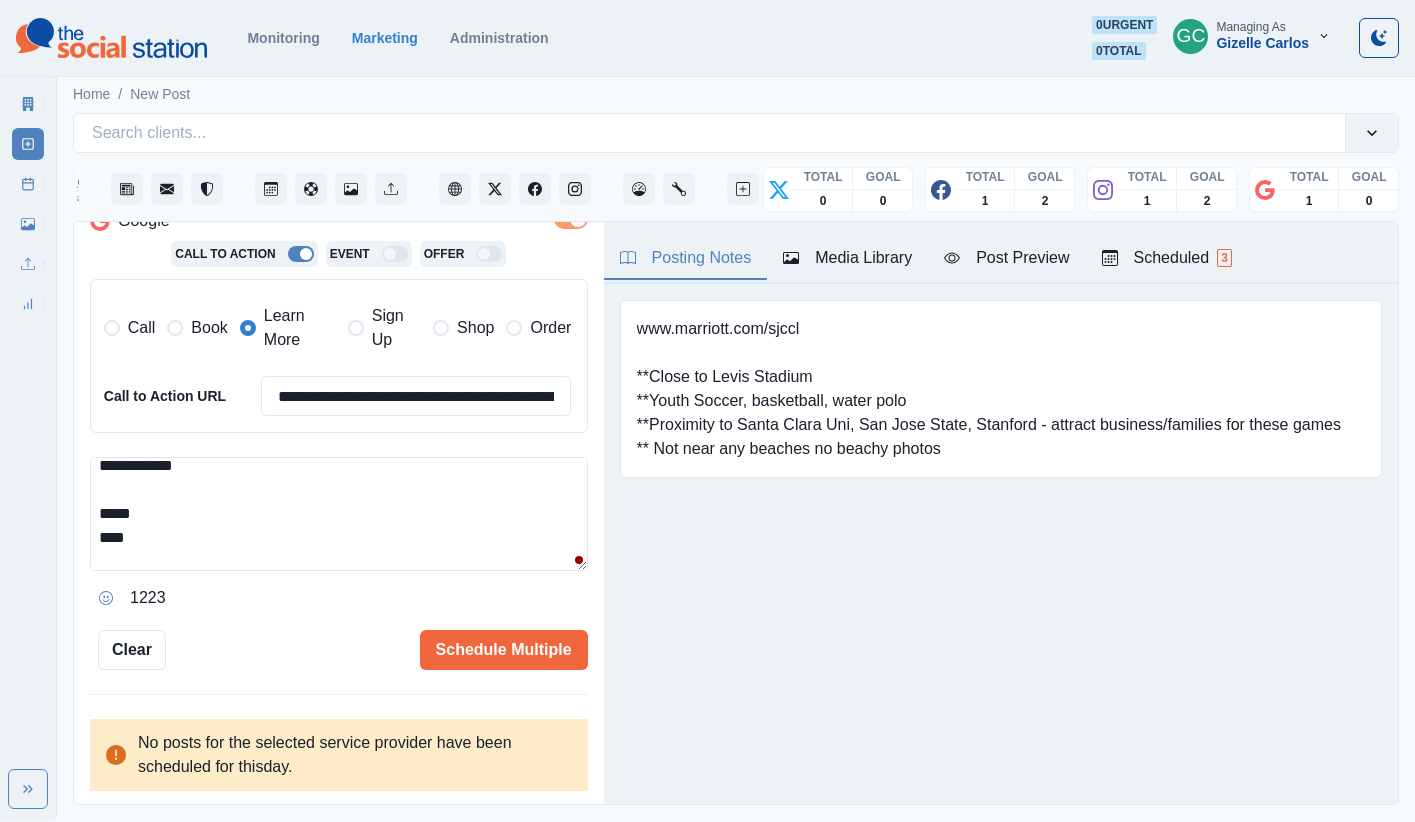 drag, startPoint x: 195, startPoint y: 548, endPoint x: 203, endPoint y: 541, distance: 10.630146 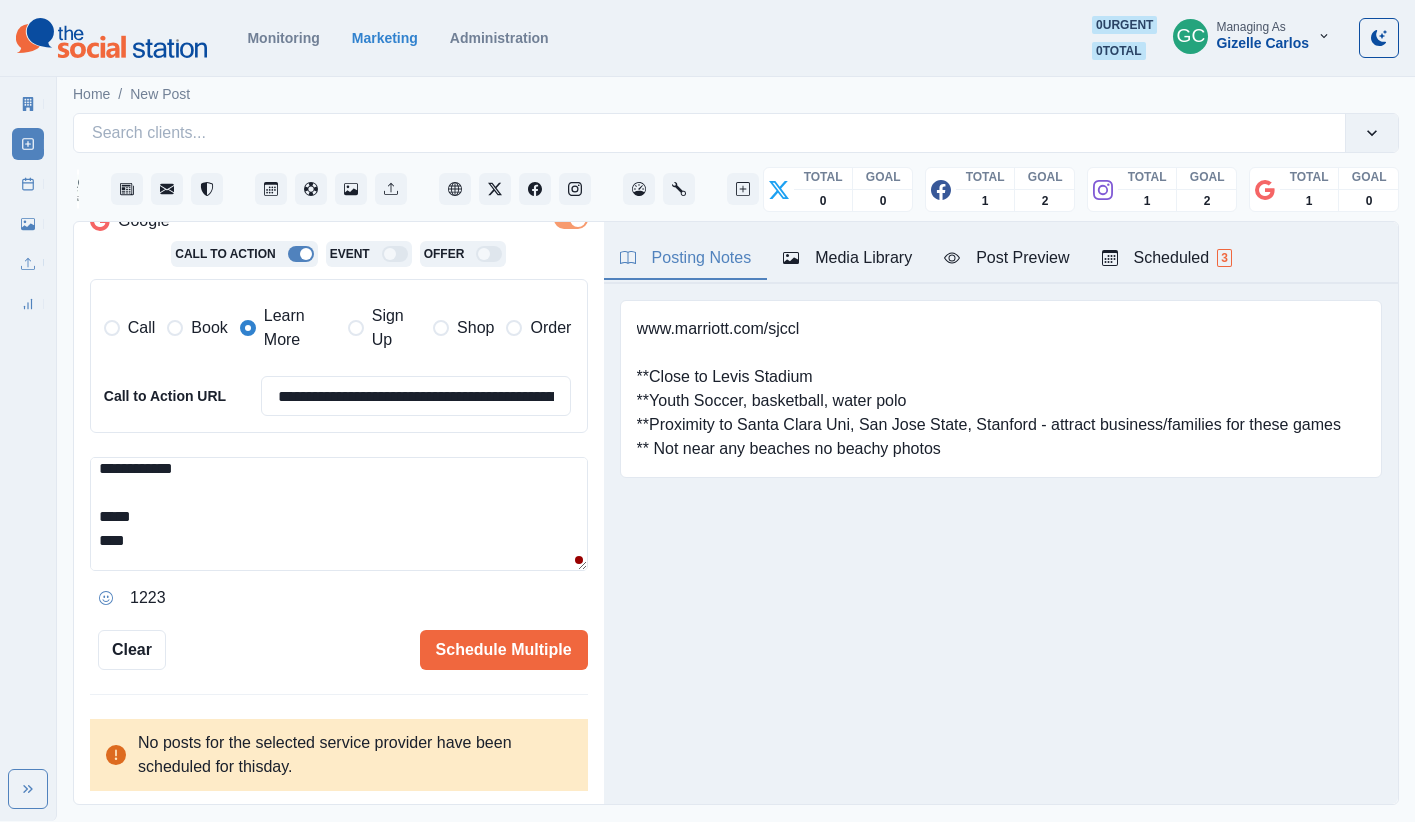 paste on "**********" 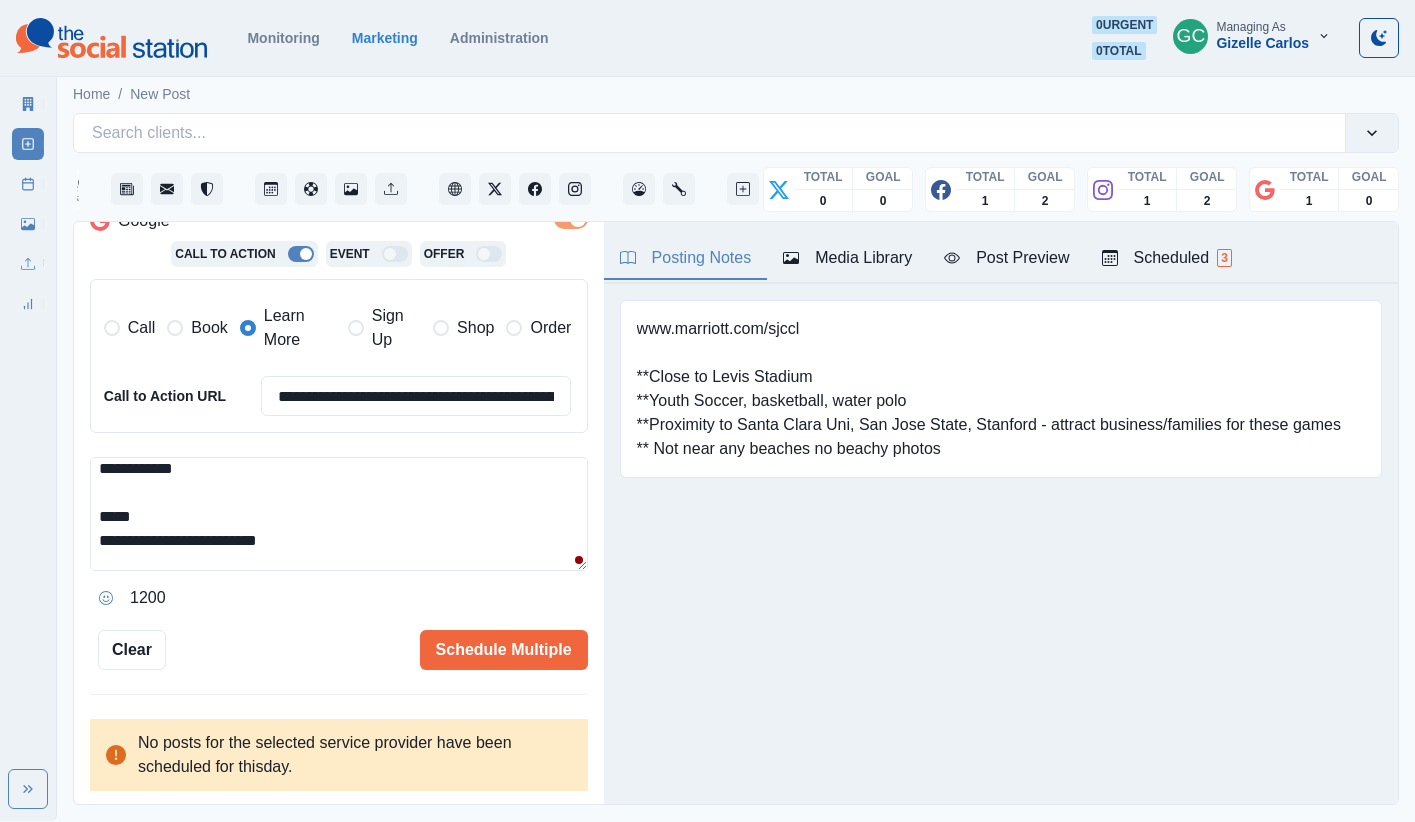 scroll, scrollTop: 109, scrollLeft: 0, axis: vertical 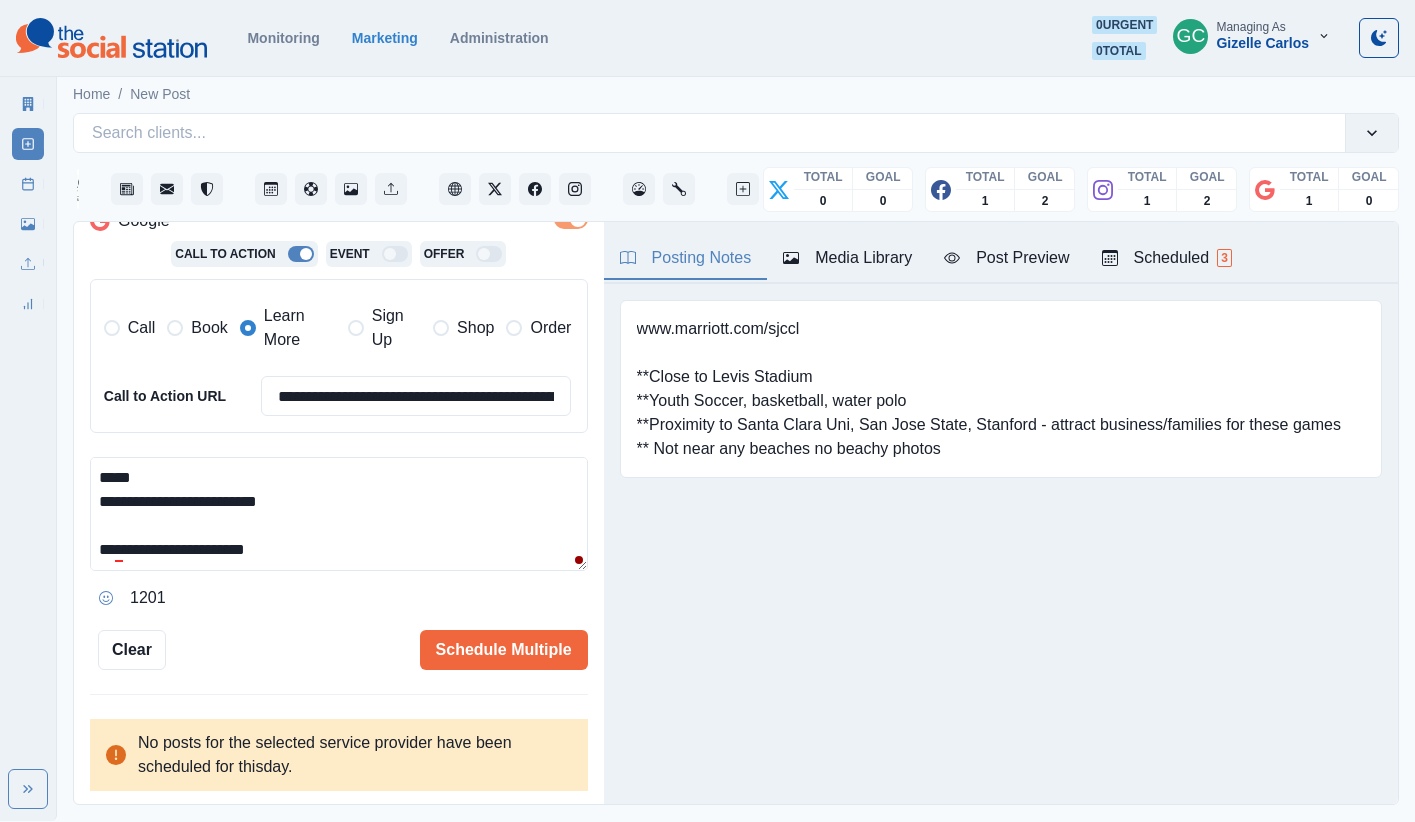 click on "**********" at bounding box center (339, 514) 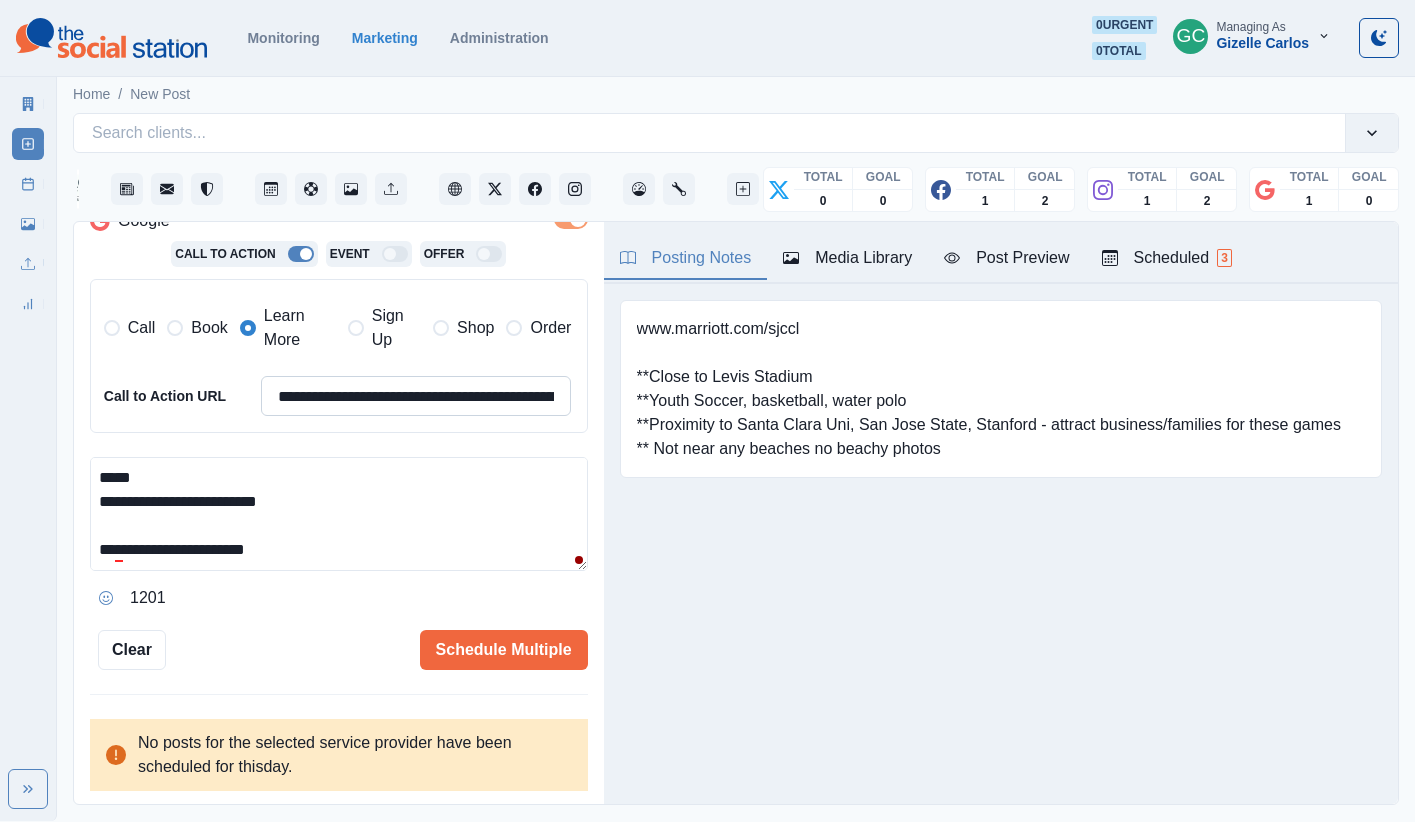 paste on "**********" 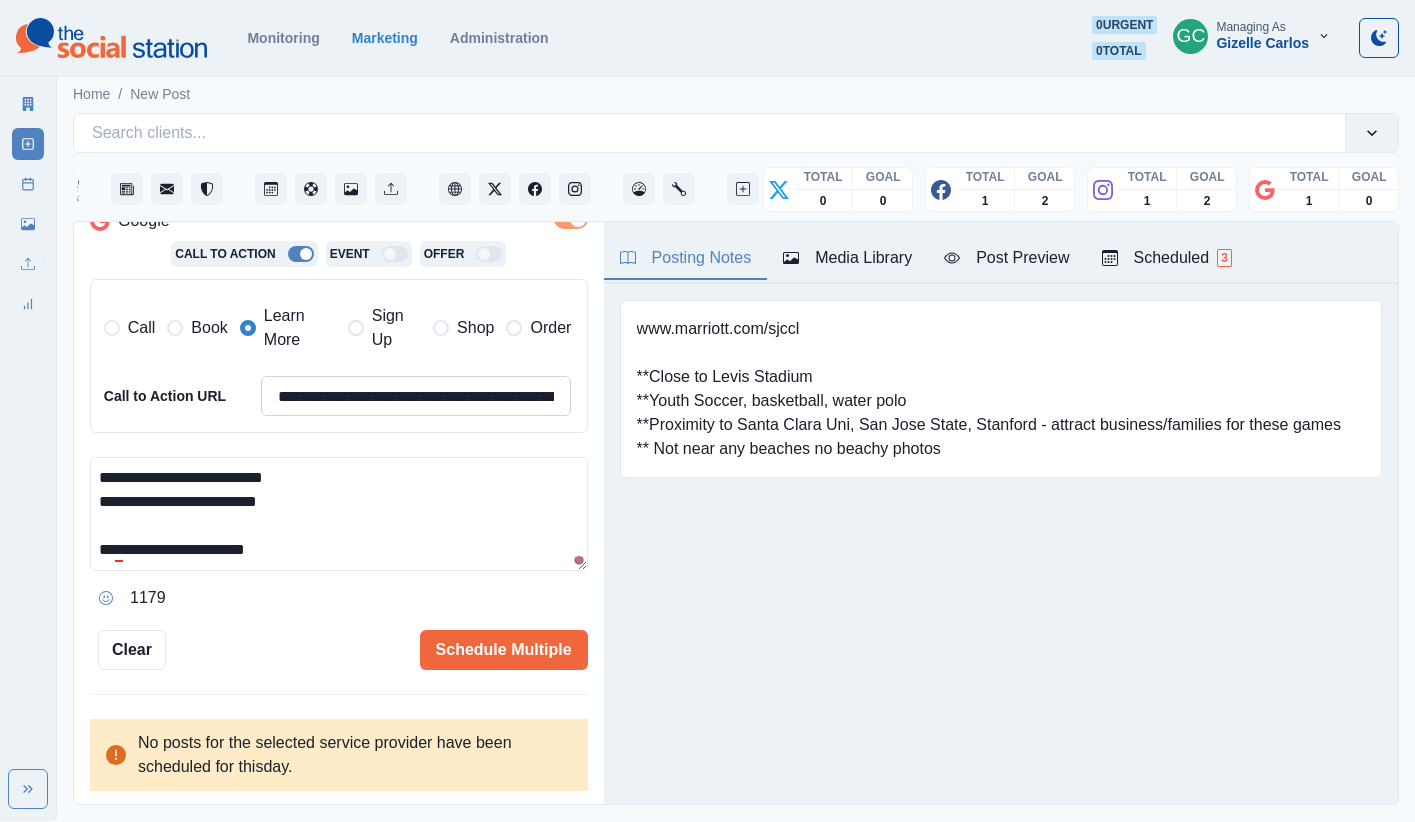 type on "**********" 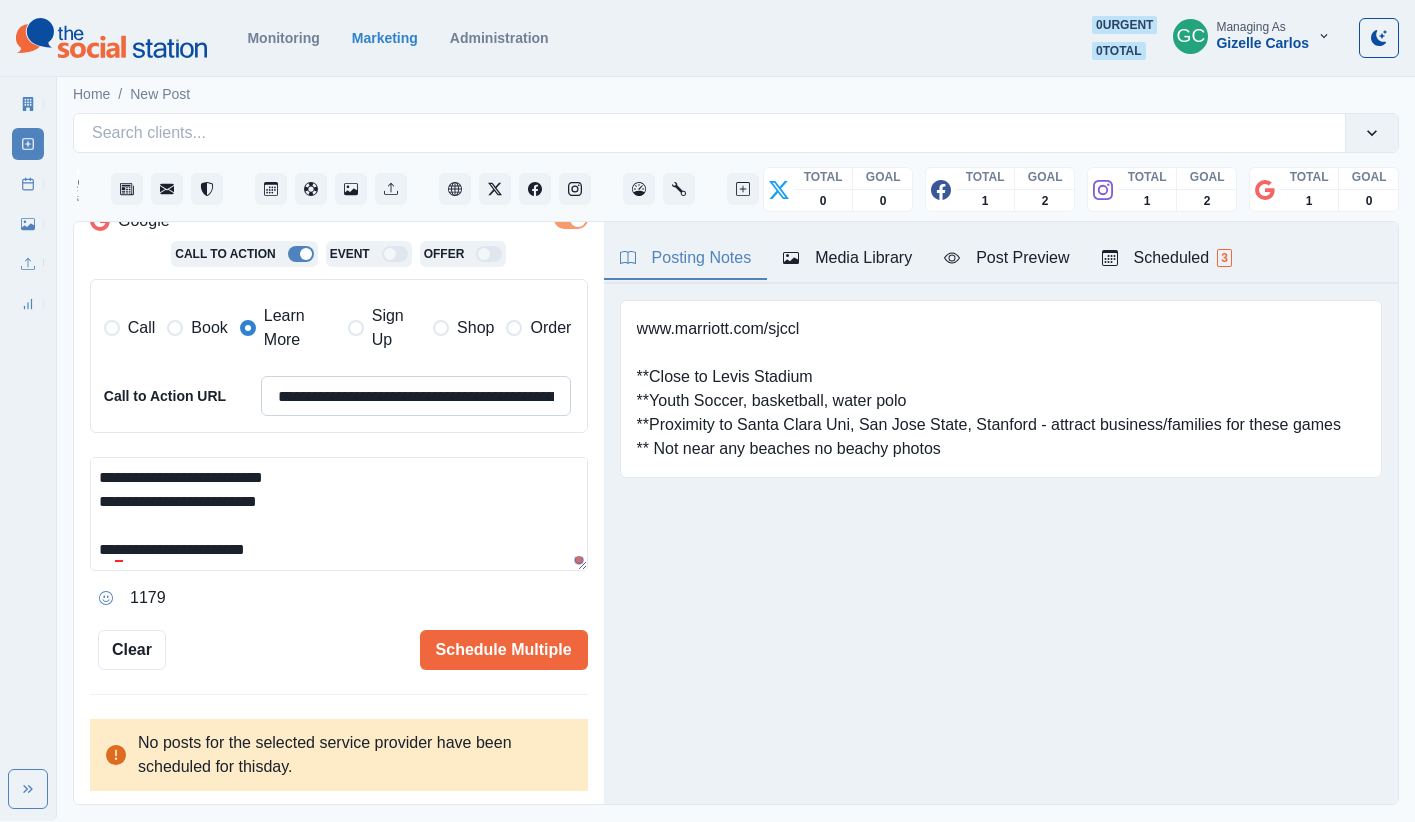 click on "**********" at bounding box center [416, 396] 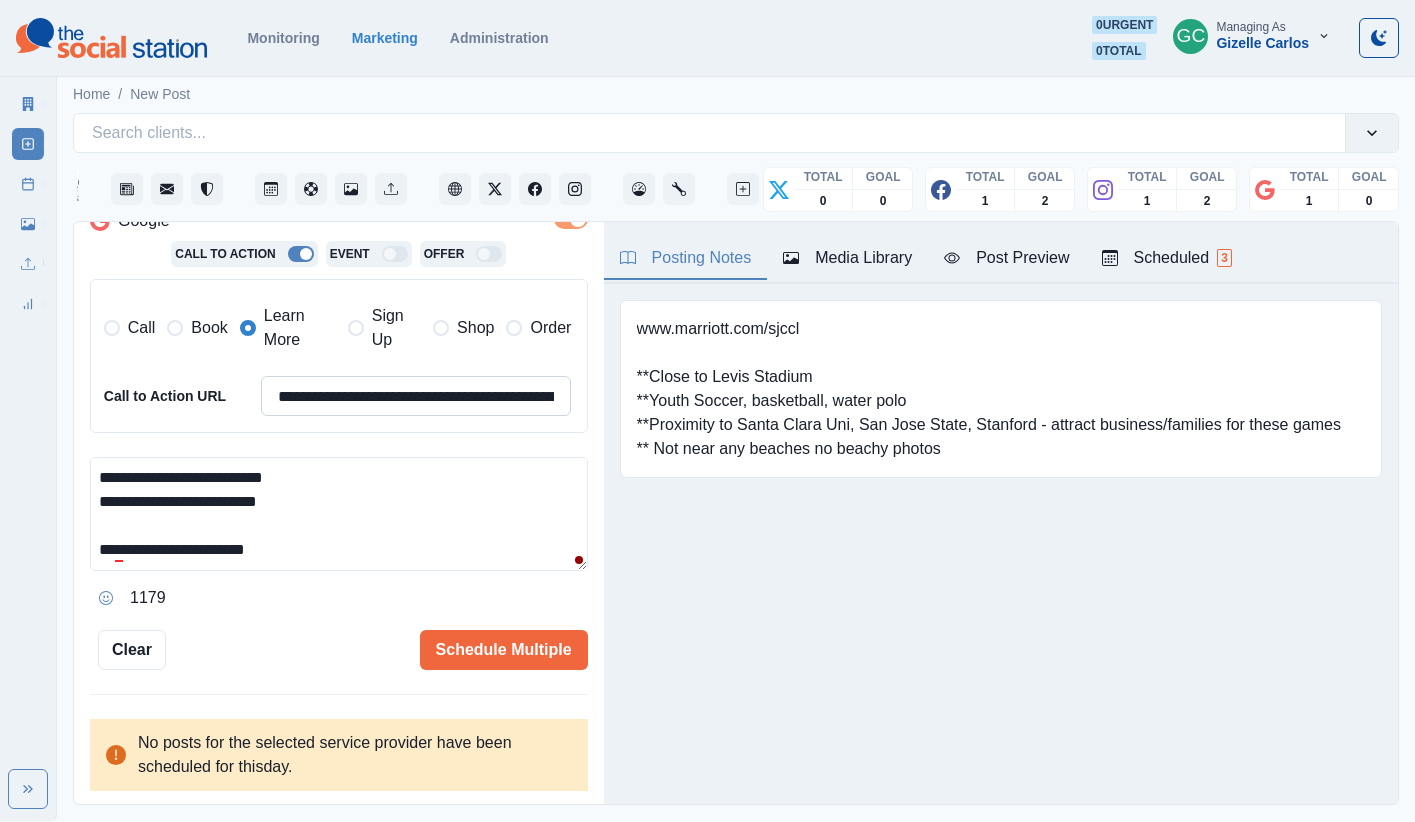 click on "**********" at bounding box center [416, 396] 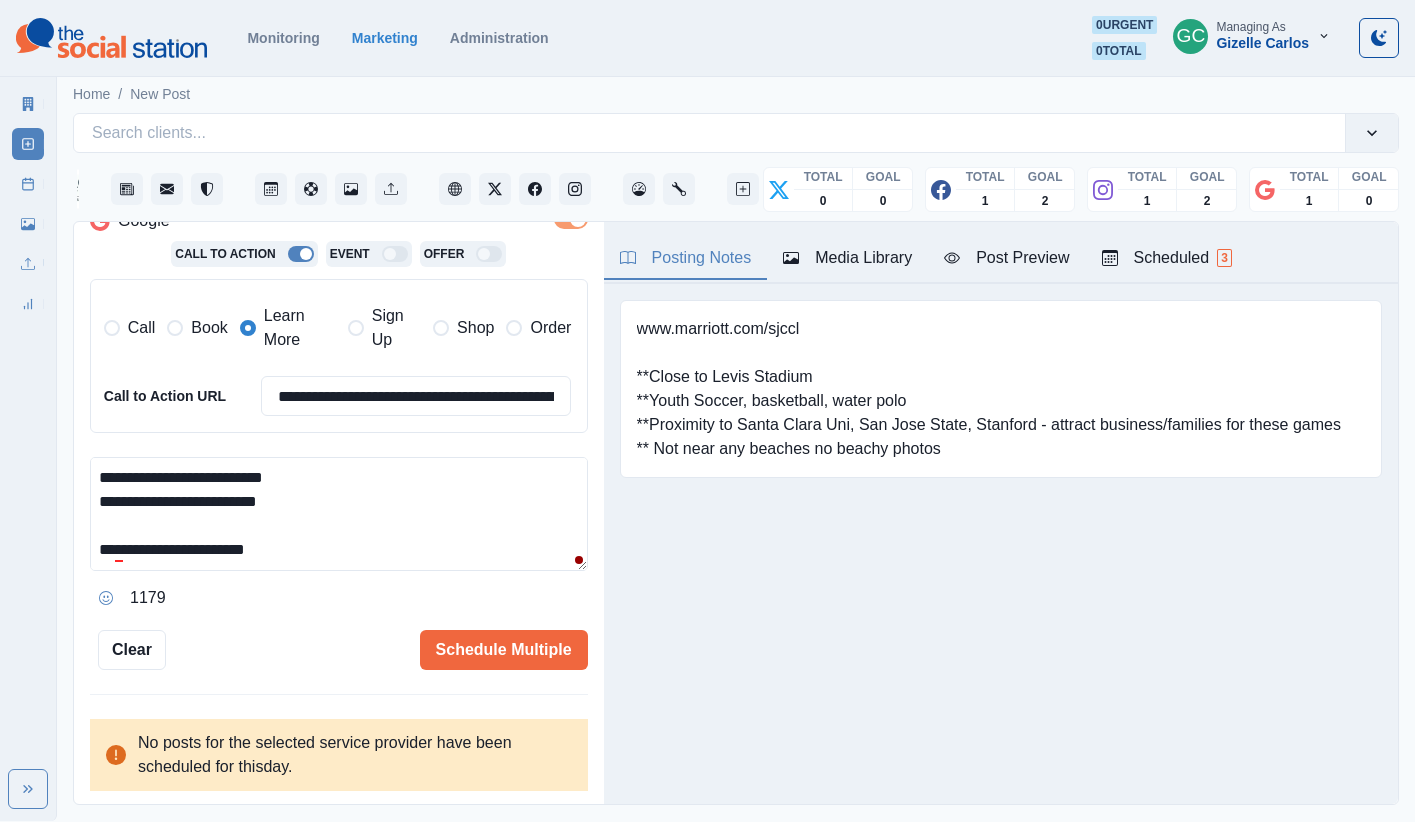 paste 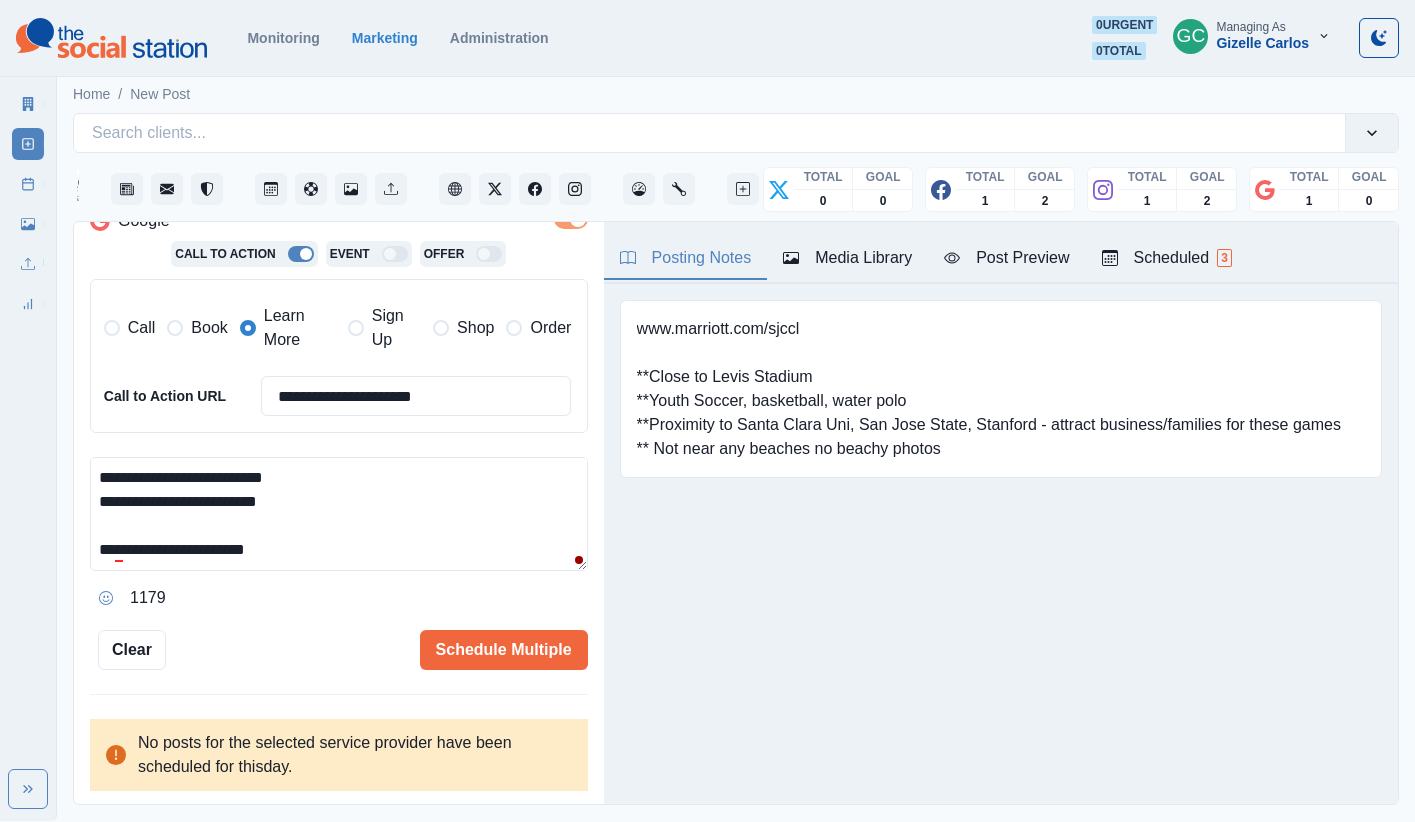 type on "**********" 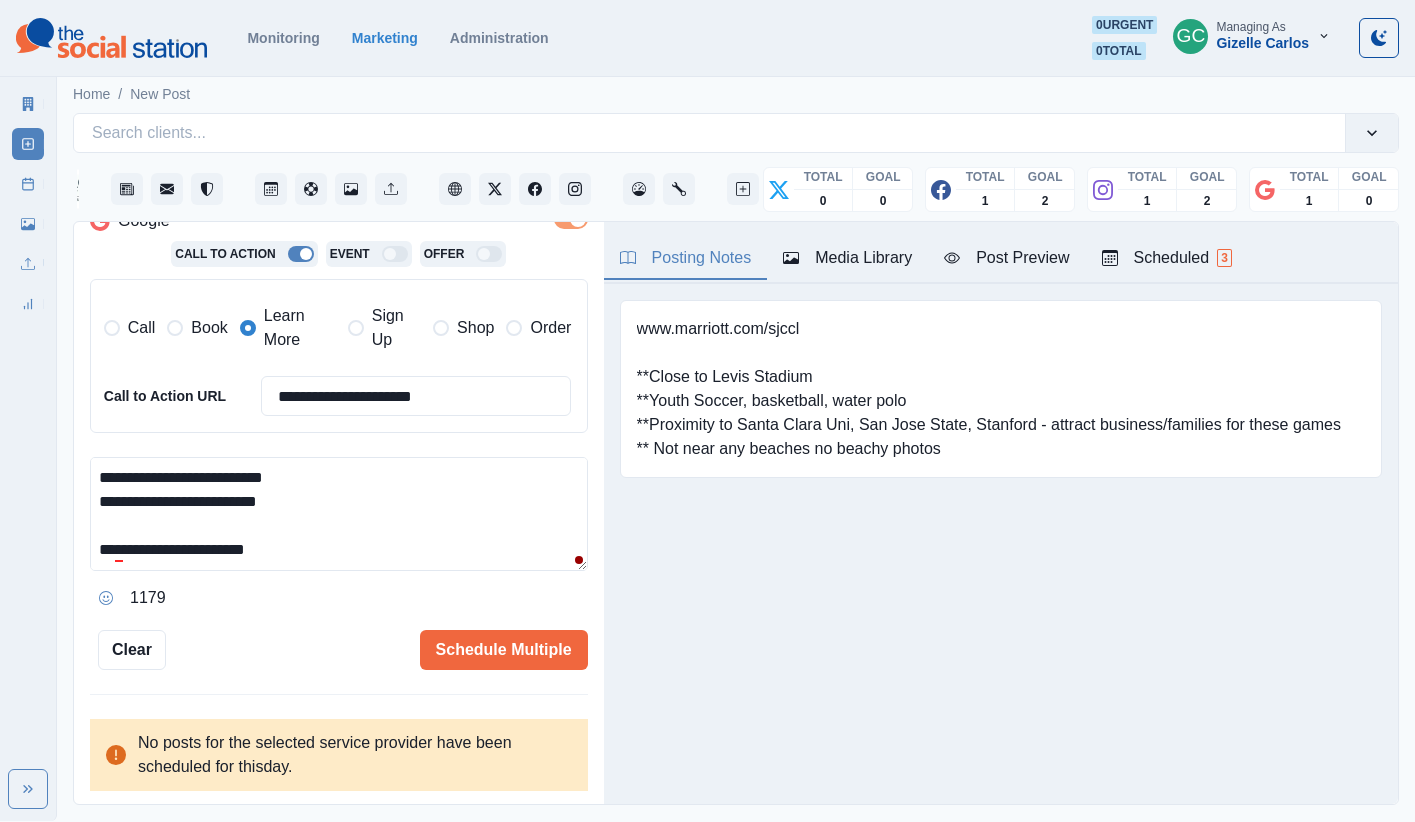 click on "**********" at bounding box center (339, 514) 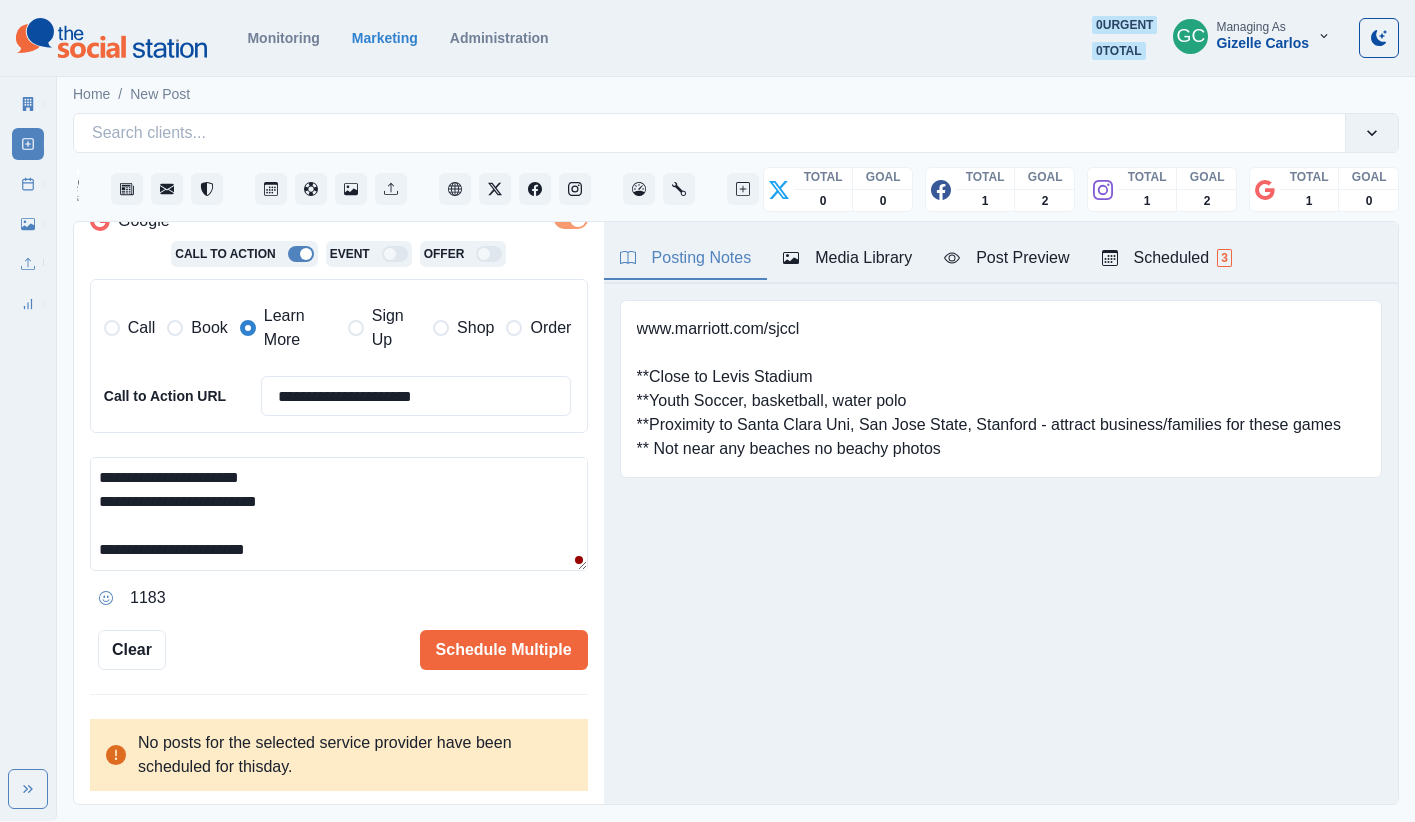 scroll, scrollTop: 108, scrollLeft: 0, axis: vertical 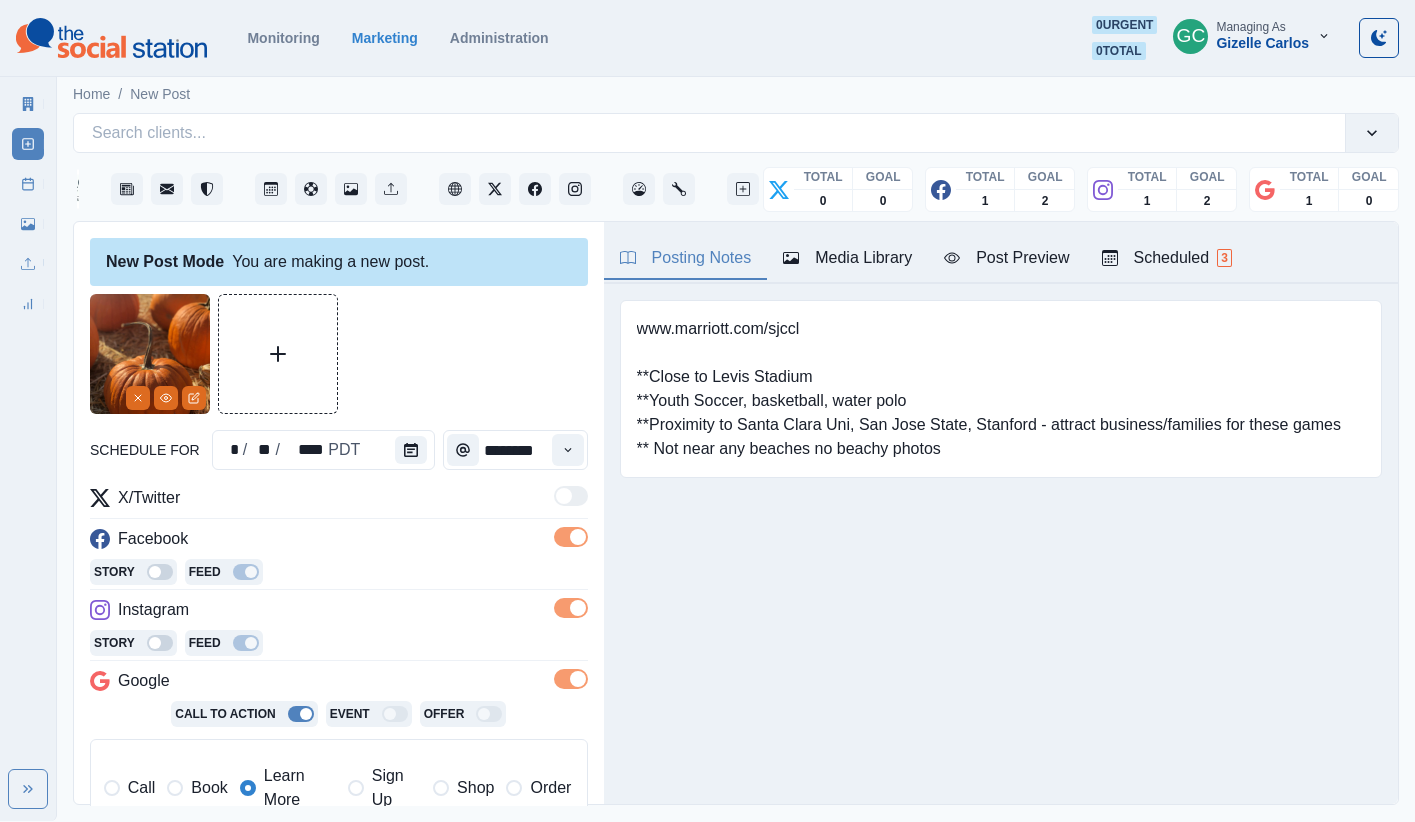 type on "**********" 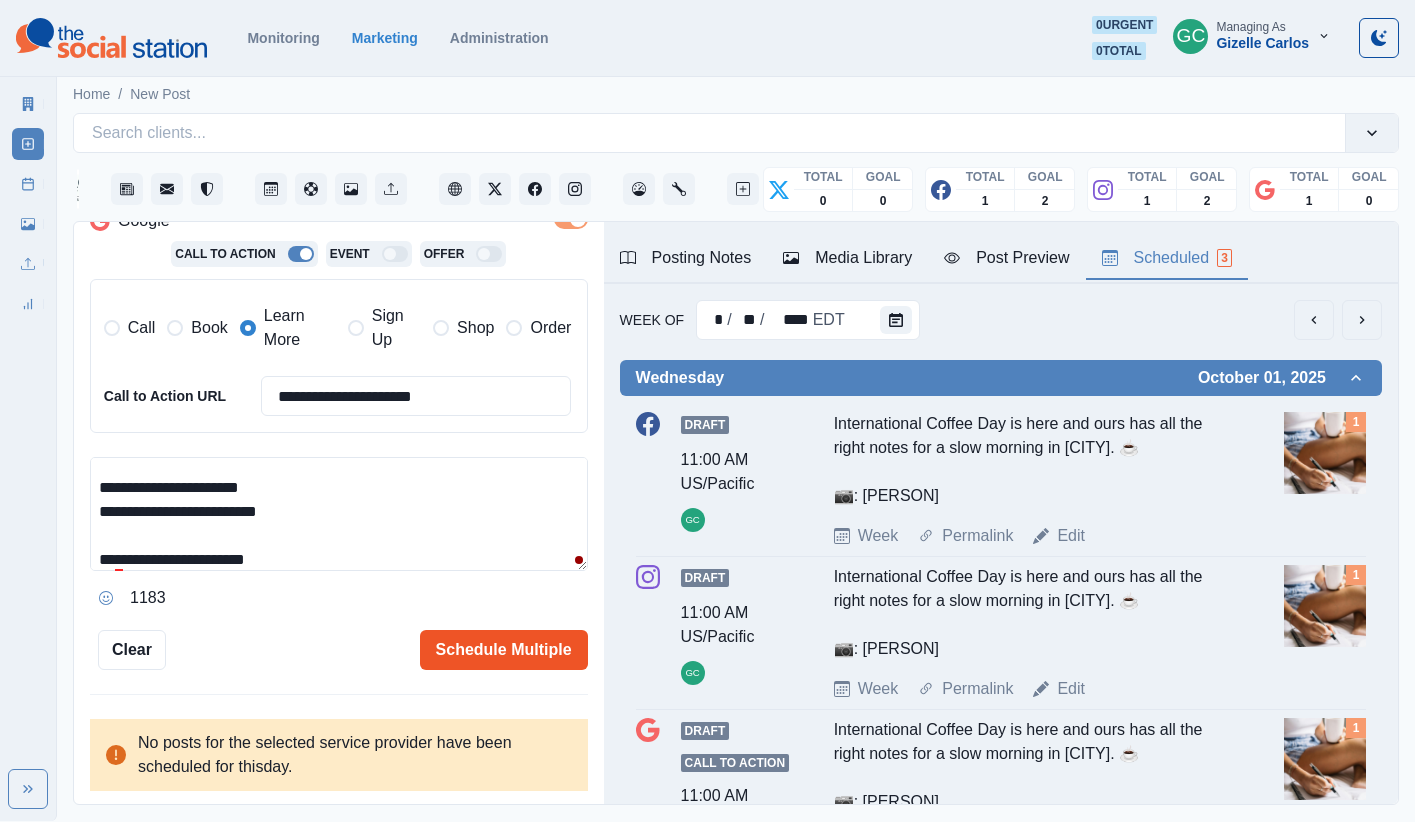 click on "Schedule Multiple" at bounding box center (504, 650) 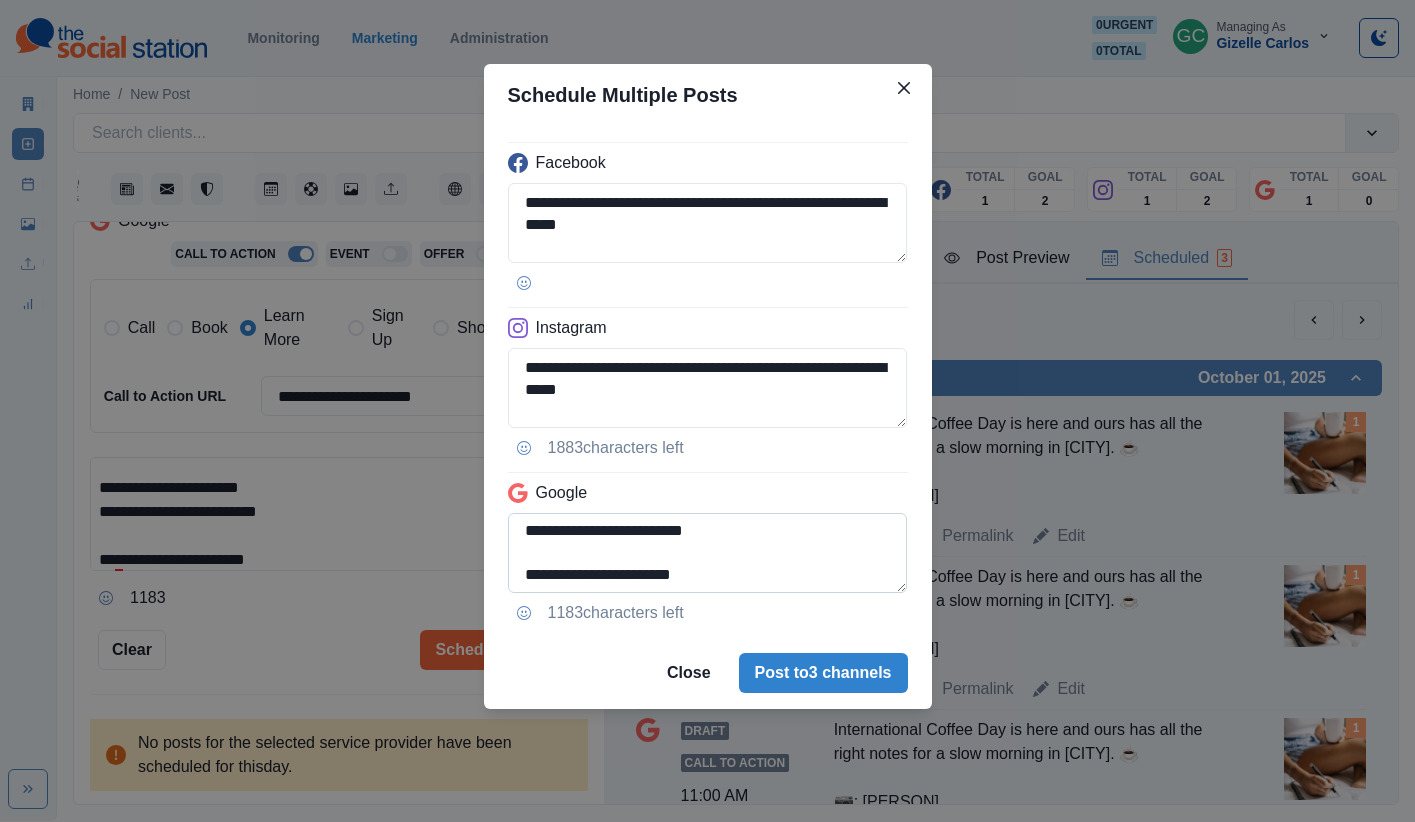 drag, startPoint x: 737, startPoint y: 556, endPoint x: 513, endPoint y: 532, distance: 225.28204 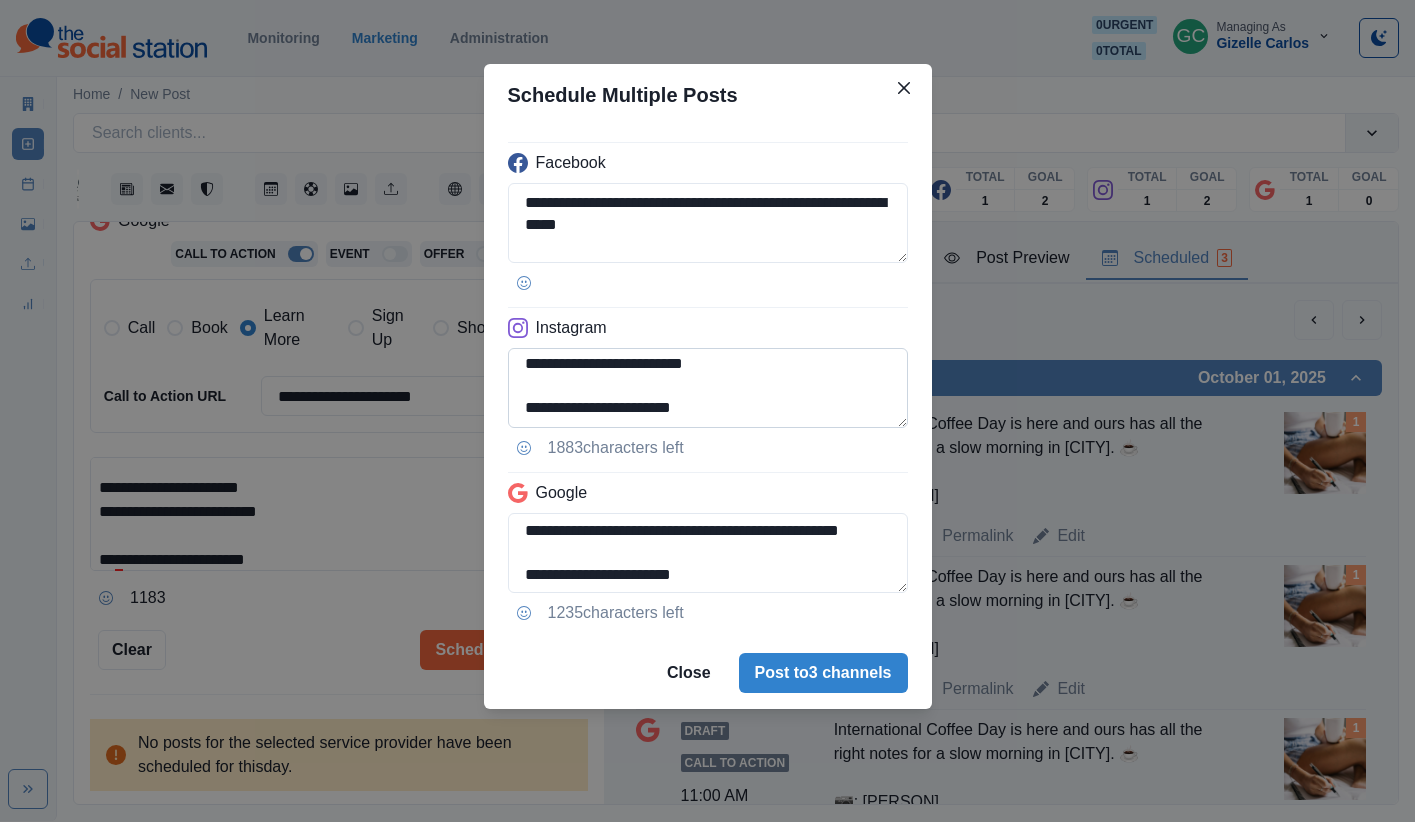 type on "**********" 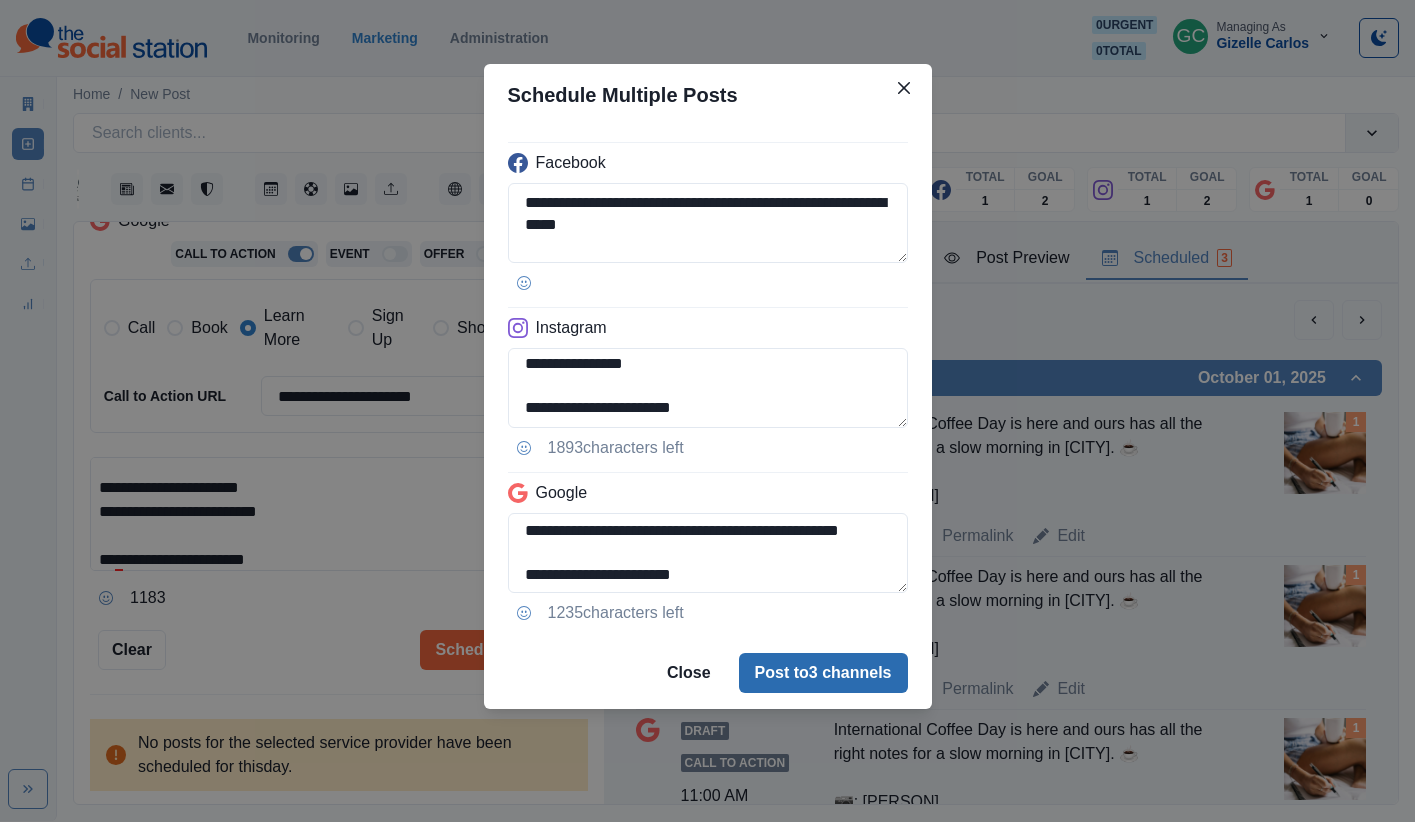 type on "**********" 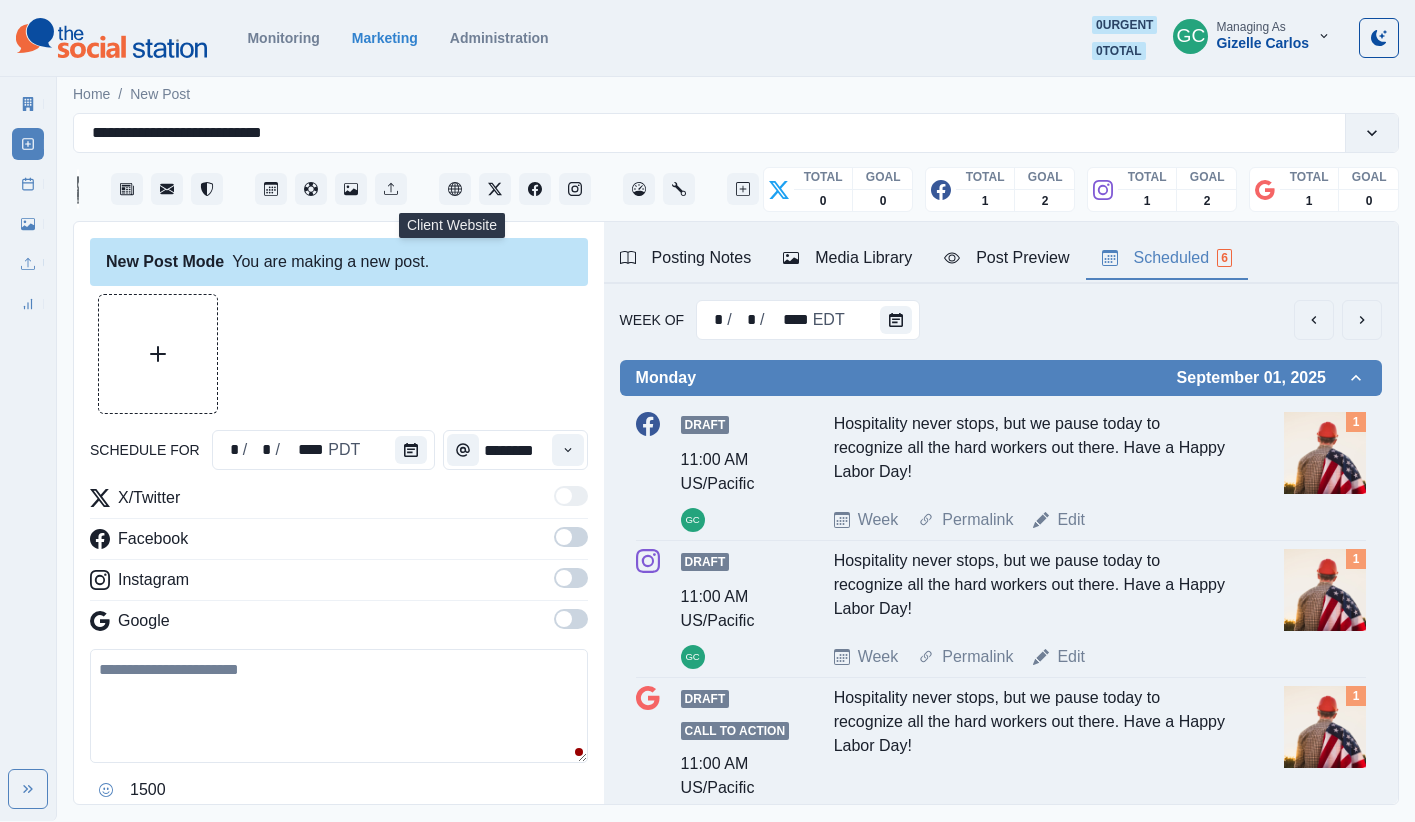 scroll, scrollTop: 0, scrollLeft: 0, axis: both 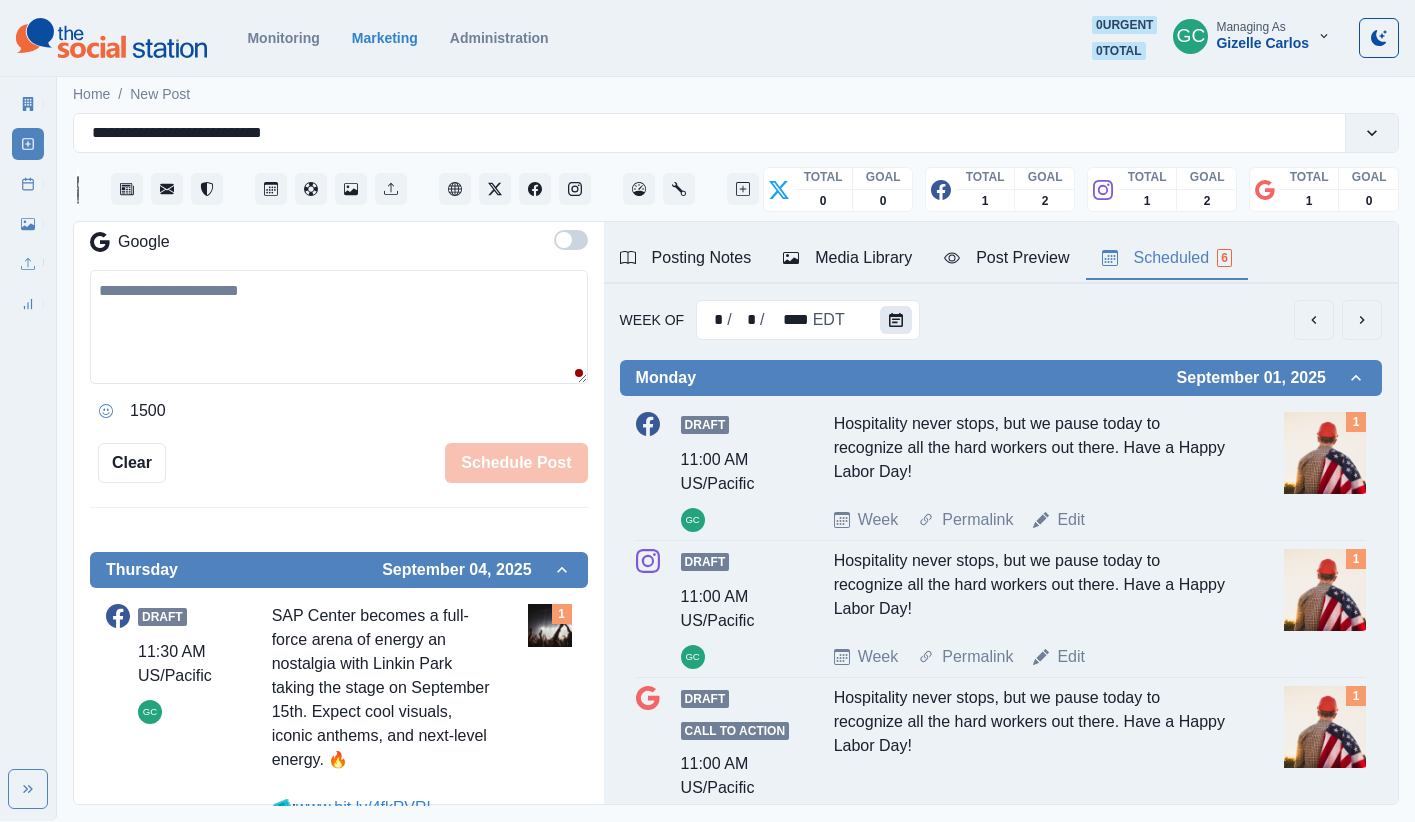 click 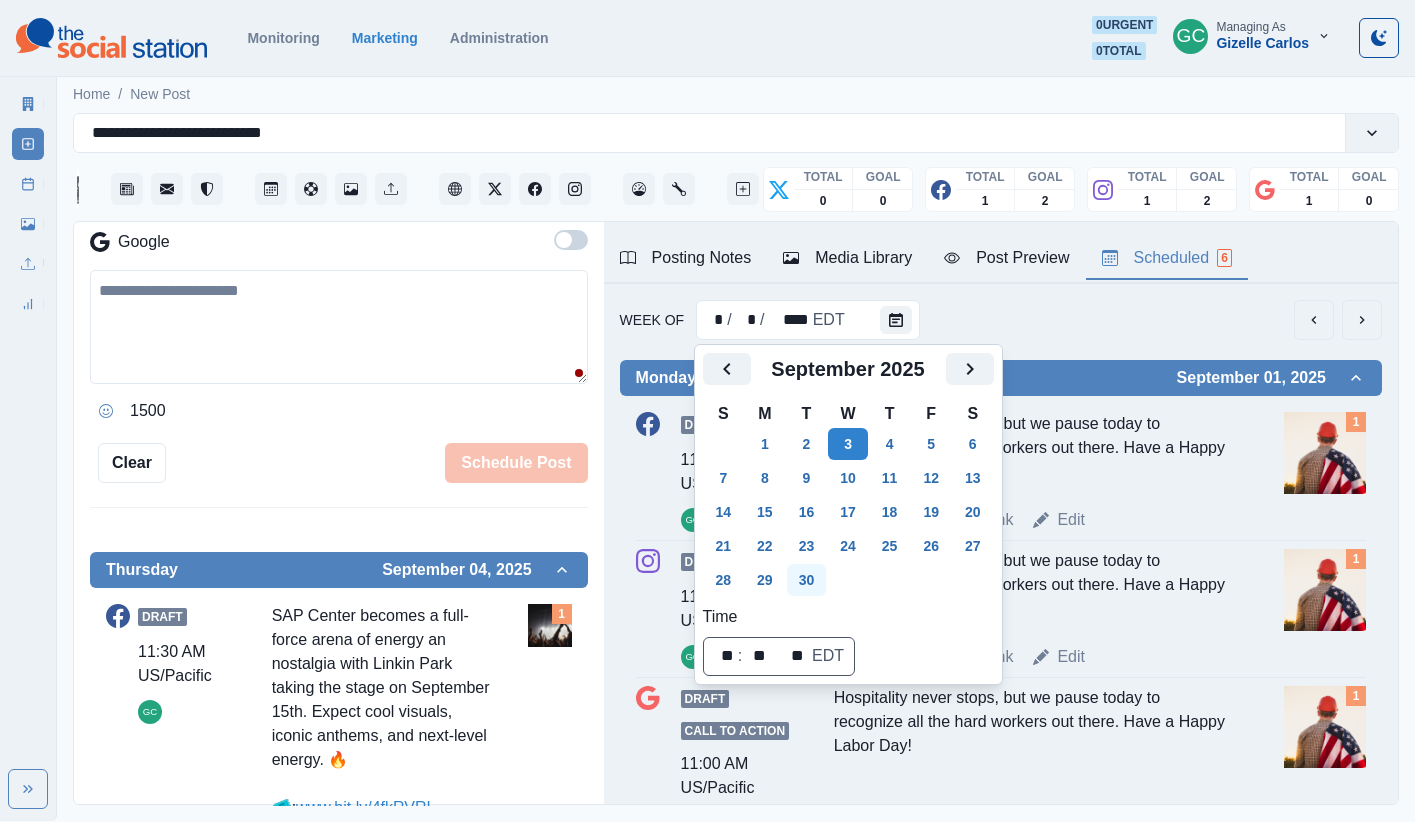 click on "30" at bounding box center (807, 580) 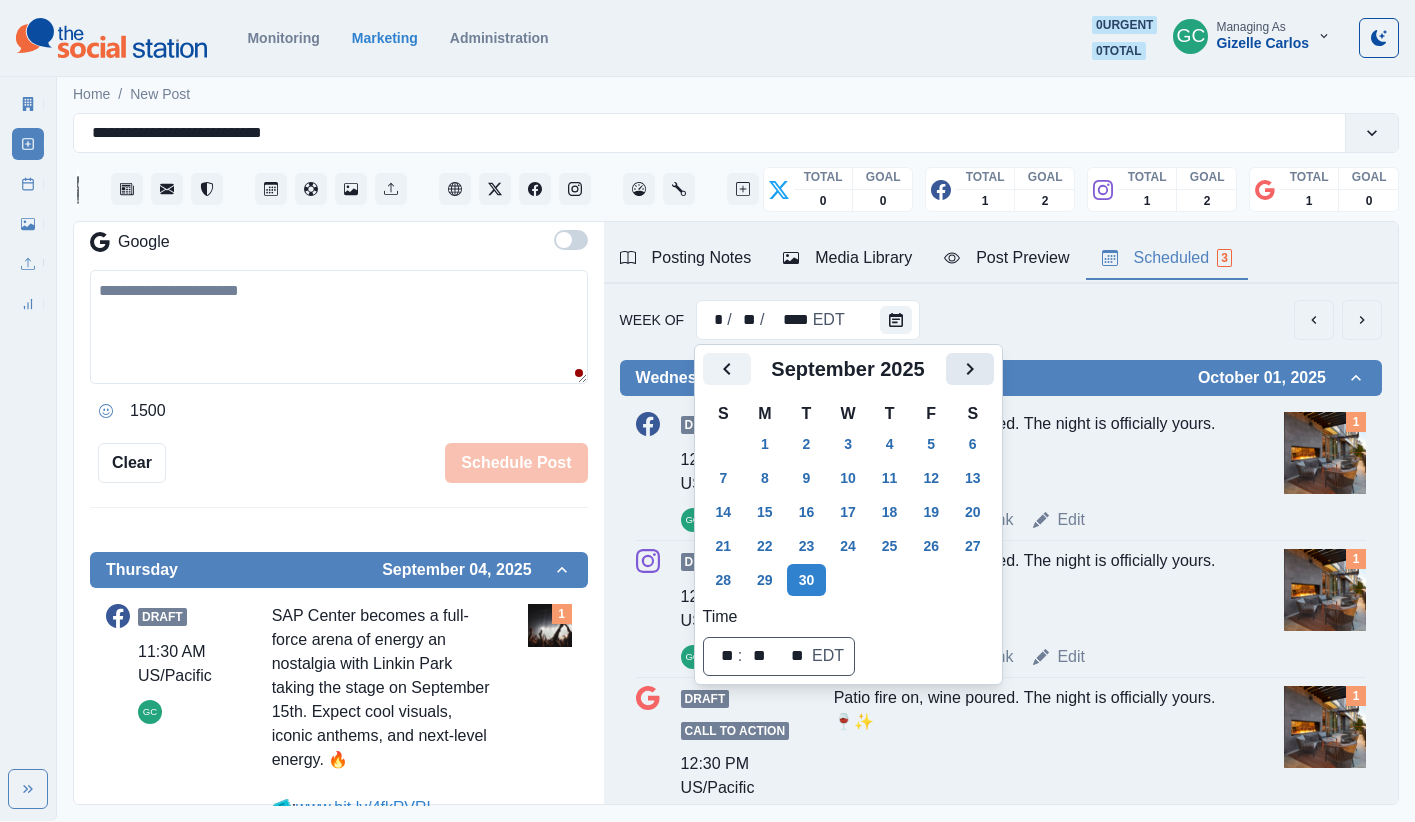 click 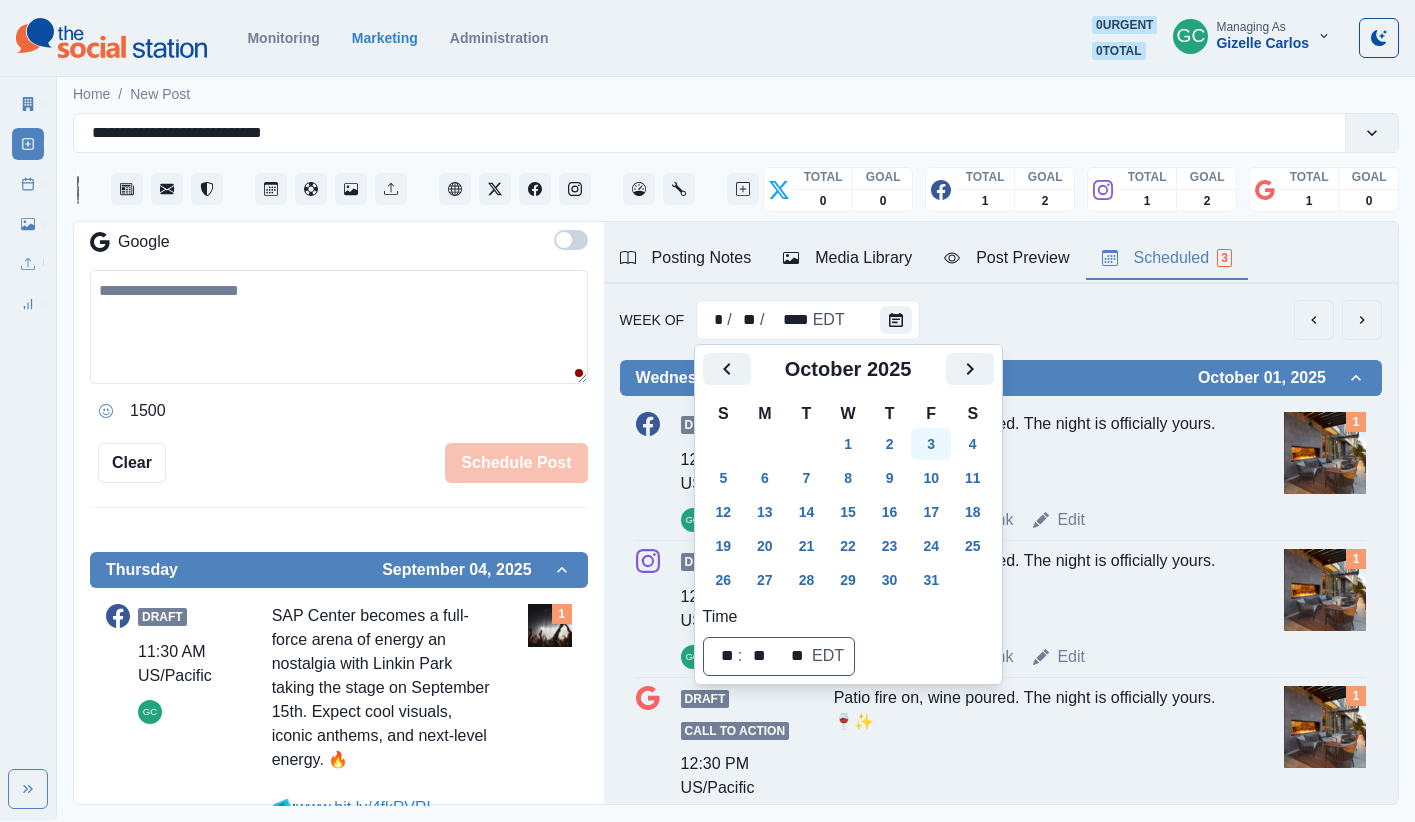 click on "3" at bounding box center (931, 444) 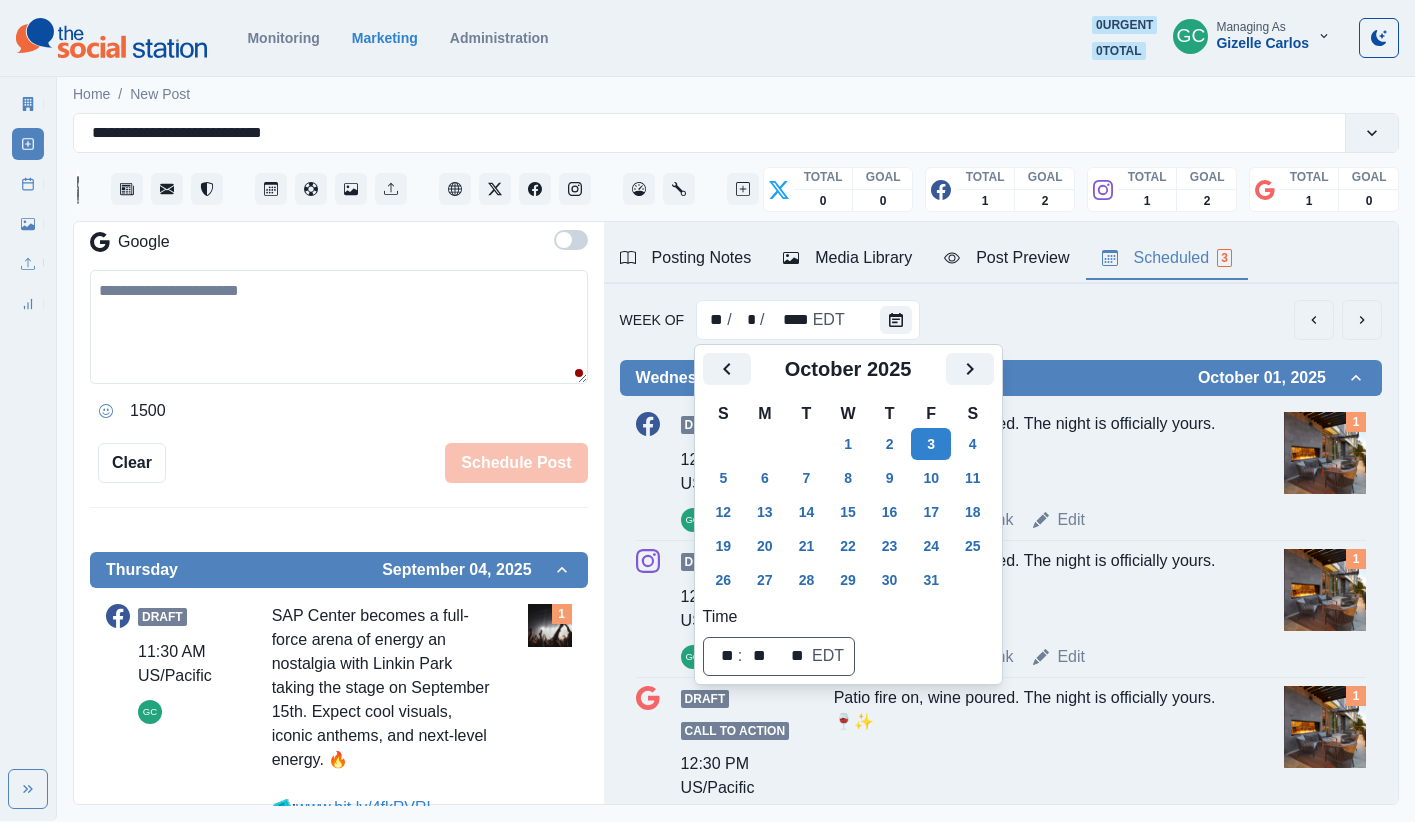 click on "1500" at bounding box center [339, 348] 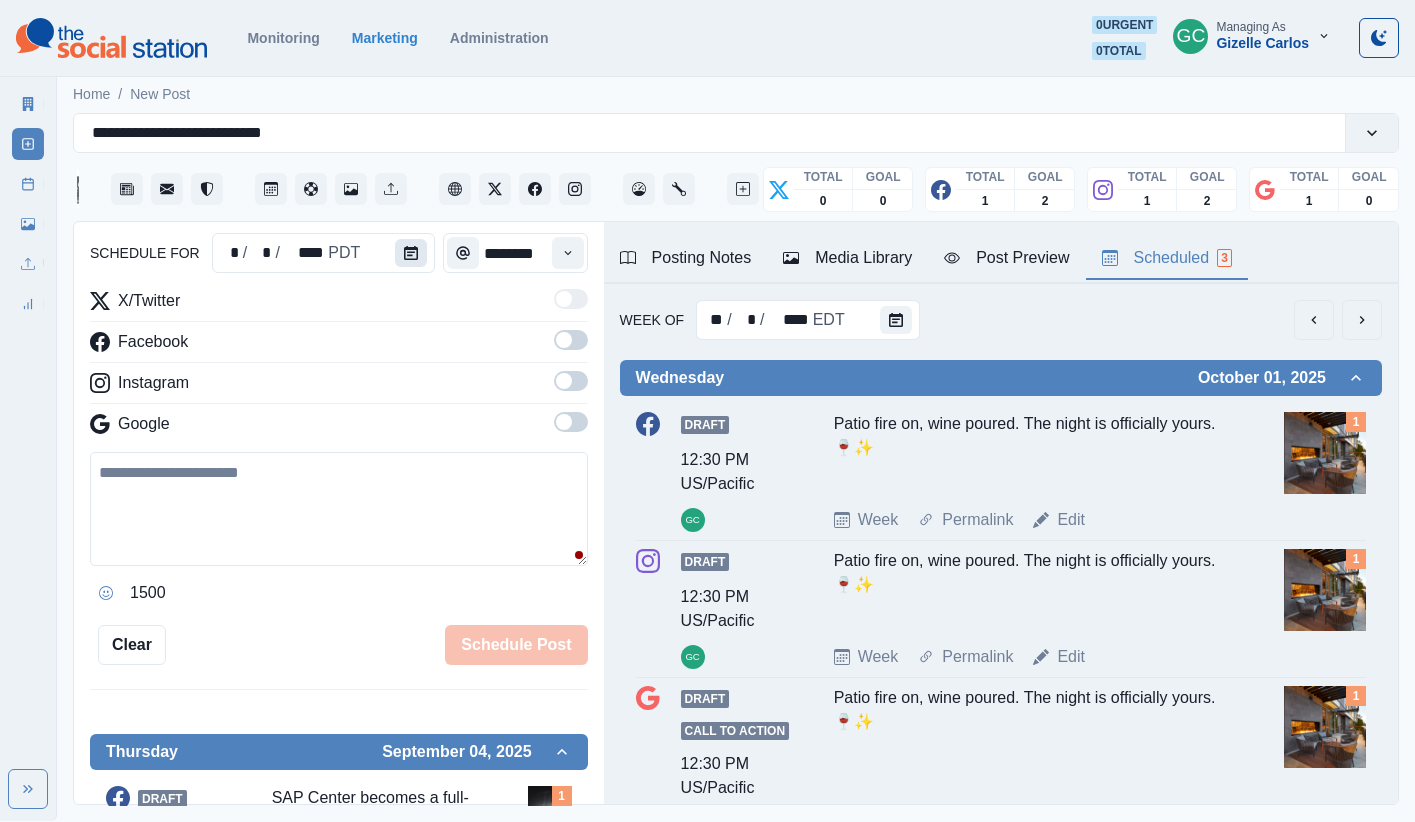 click at bounding box center [411, 253] 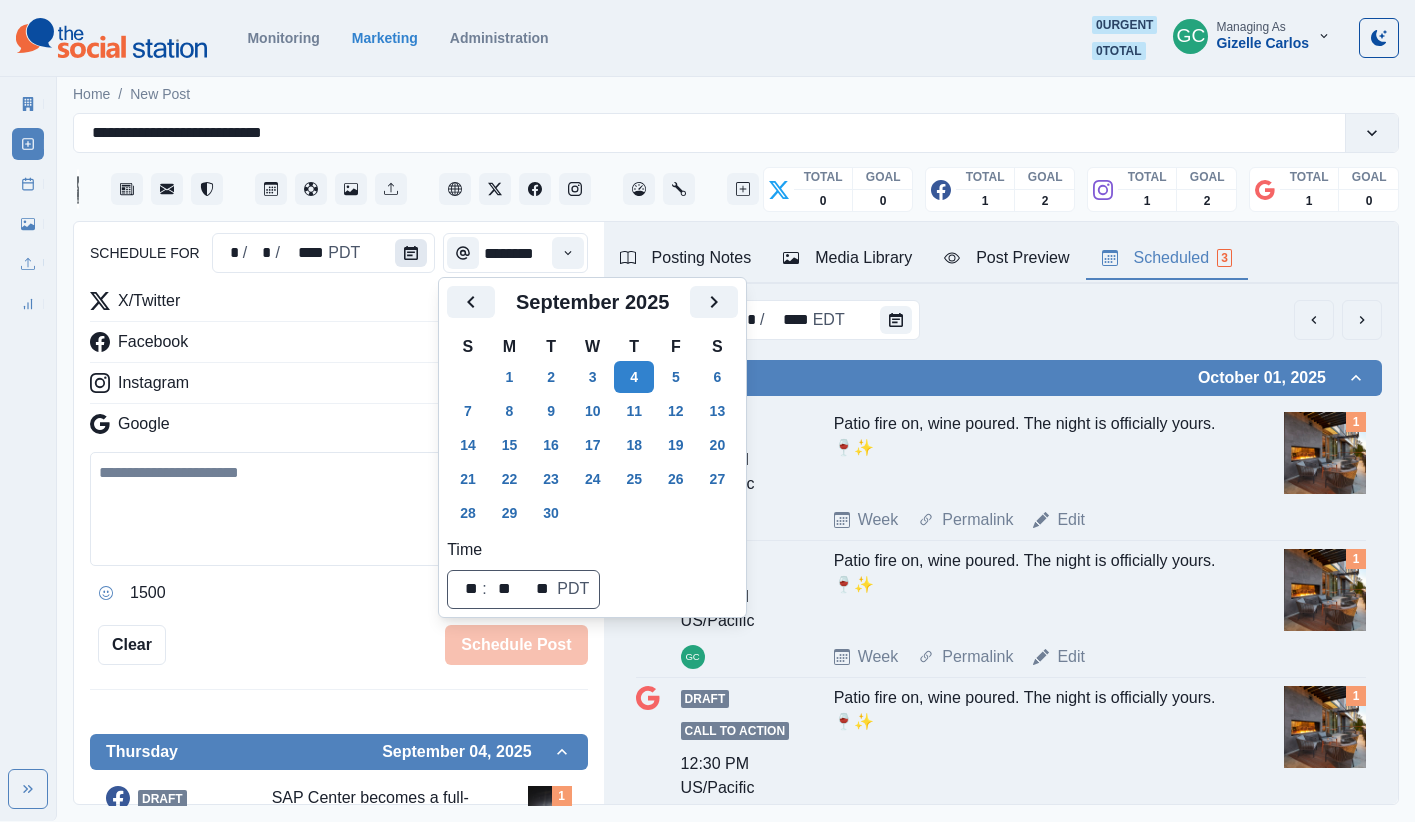 click at bounding box center (411, 253) 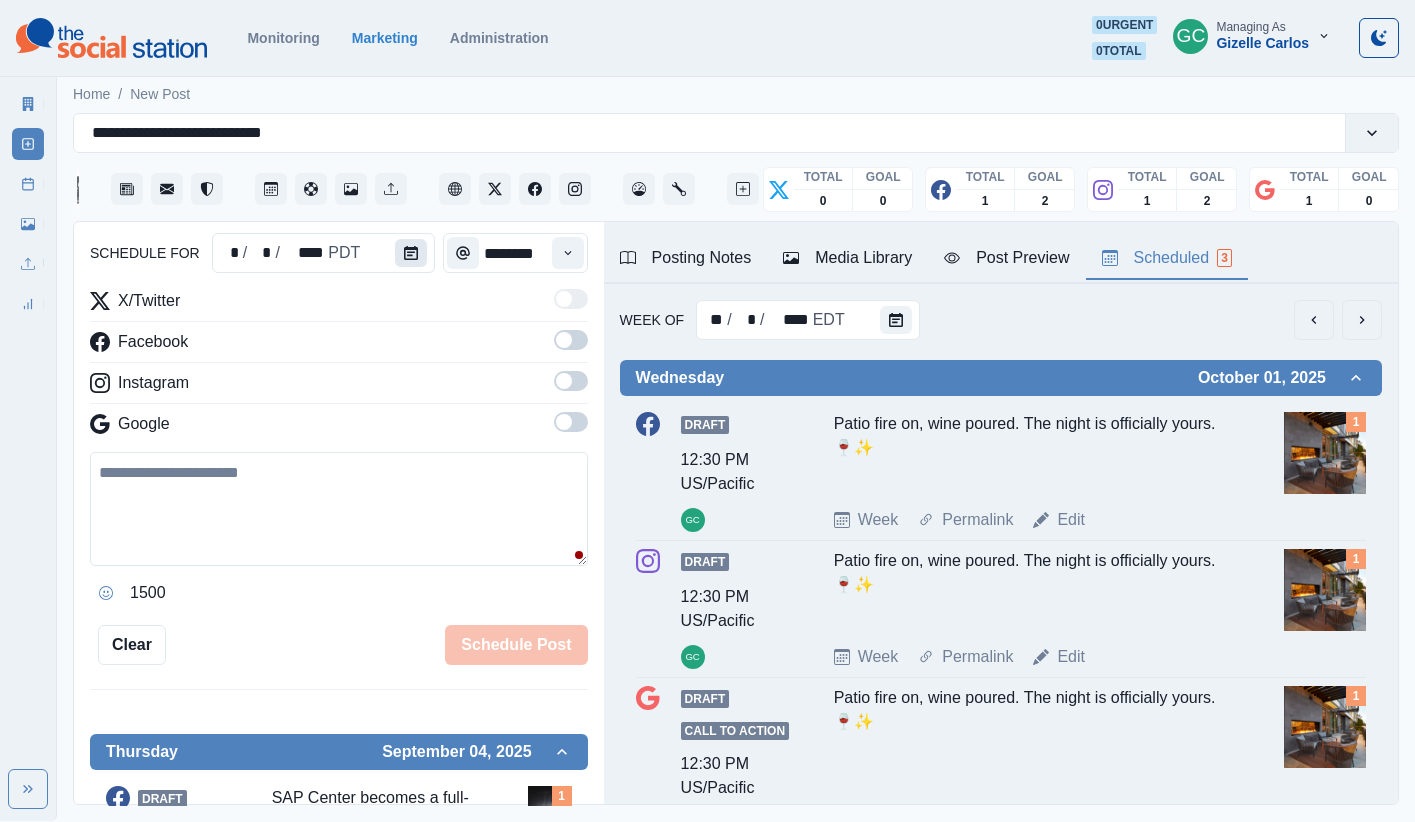 scroll, scrollTop: 198, scrollLeft: 0, axis: vertical 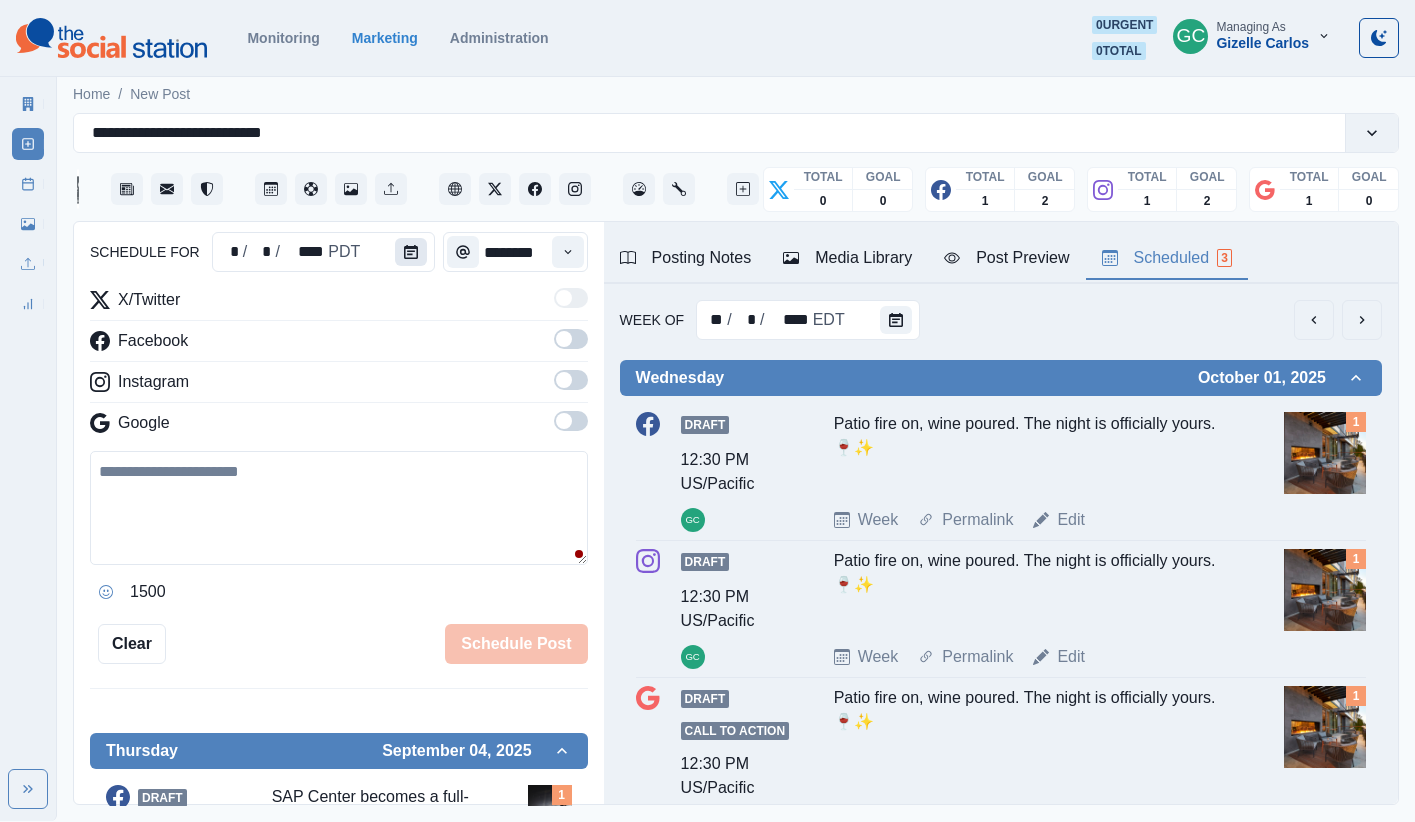 click 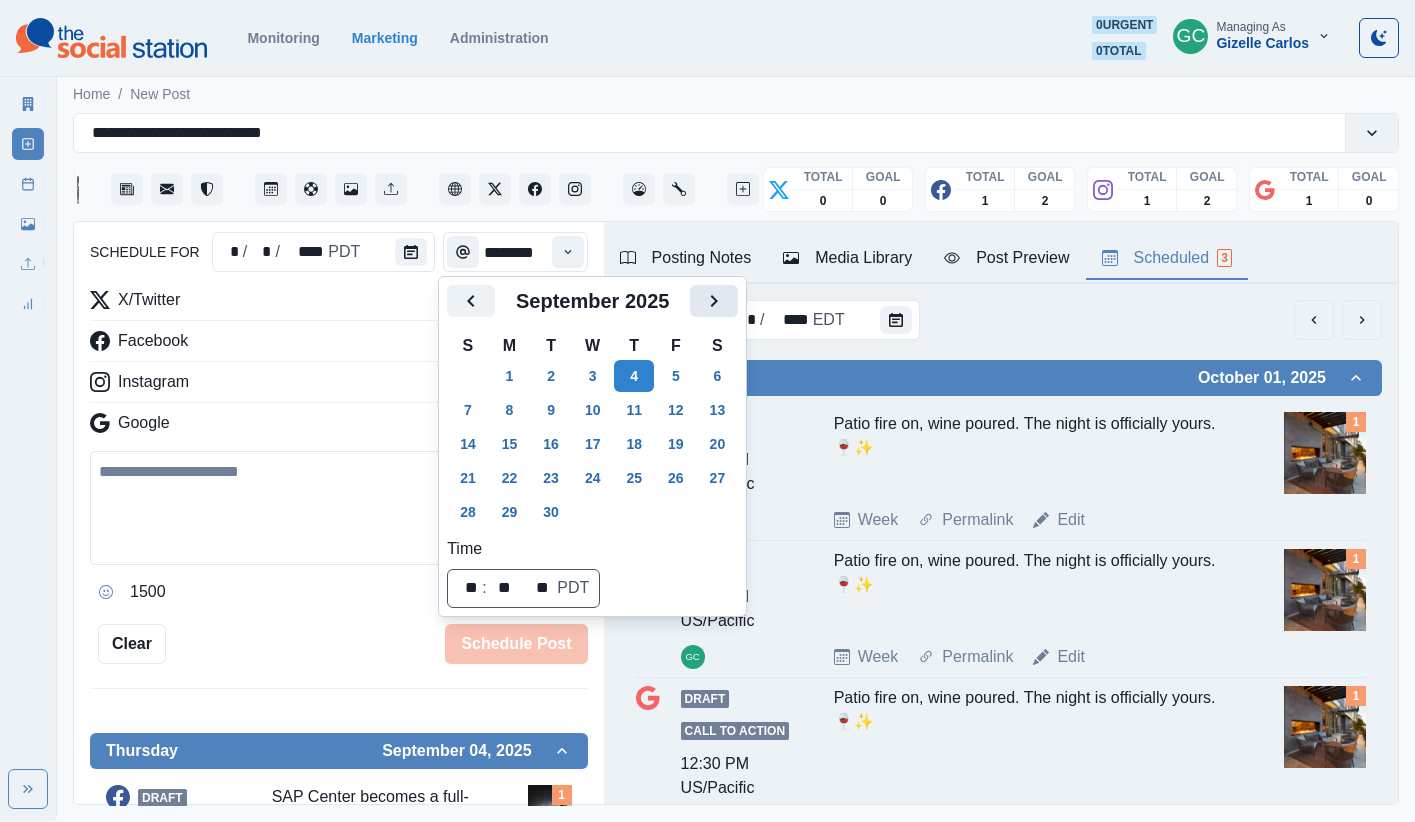 click at bounding box center (714, 301) 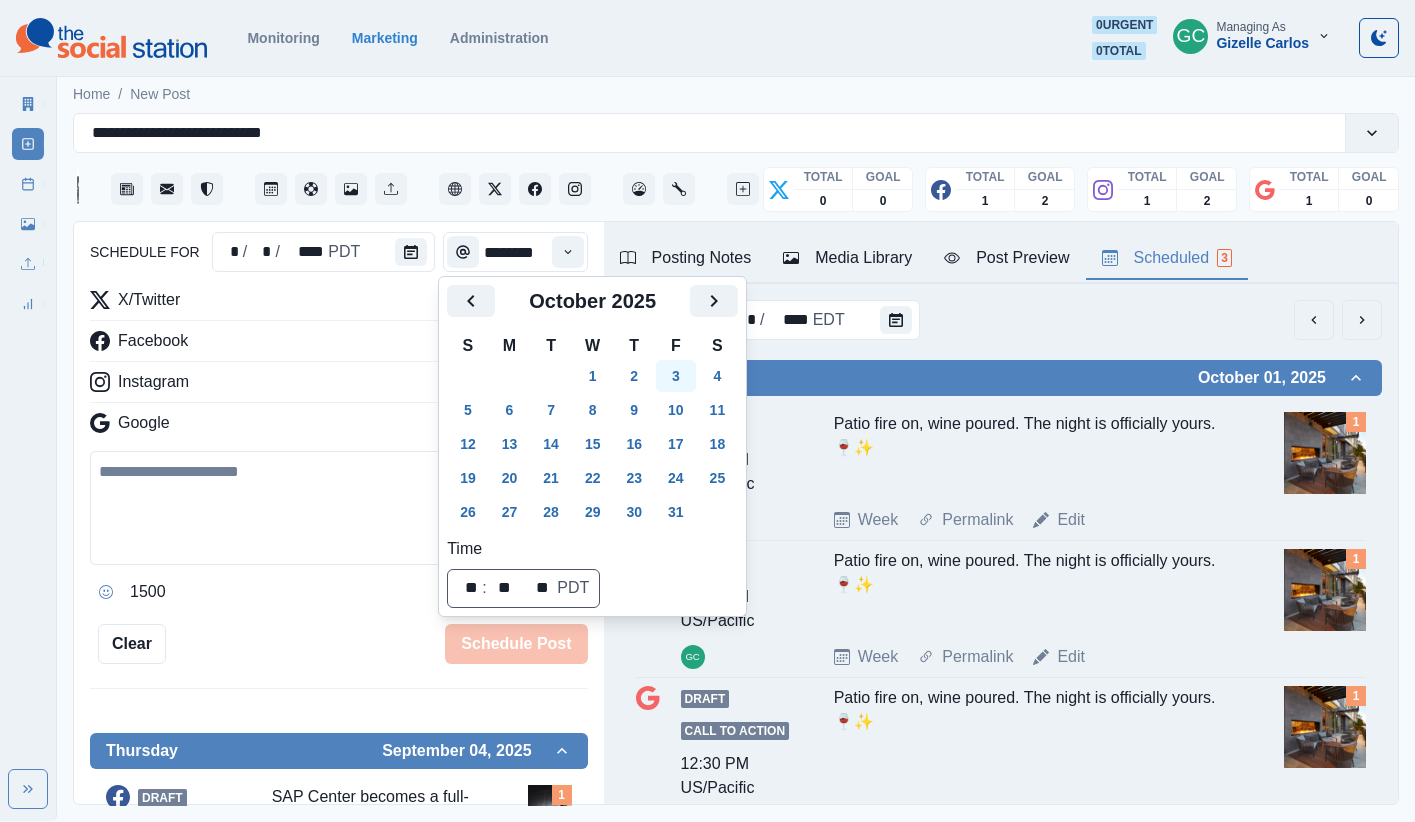 click on "3" at bounding box center [676, 376] 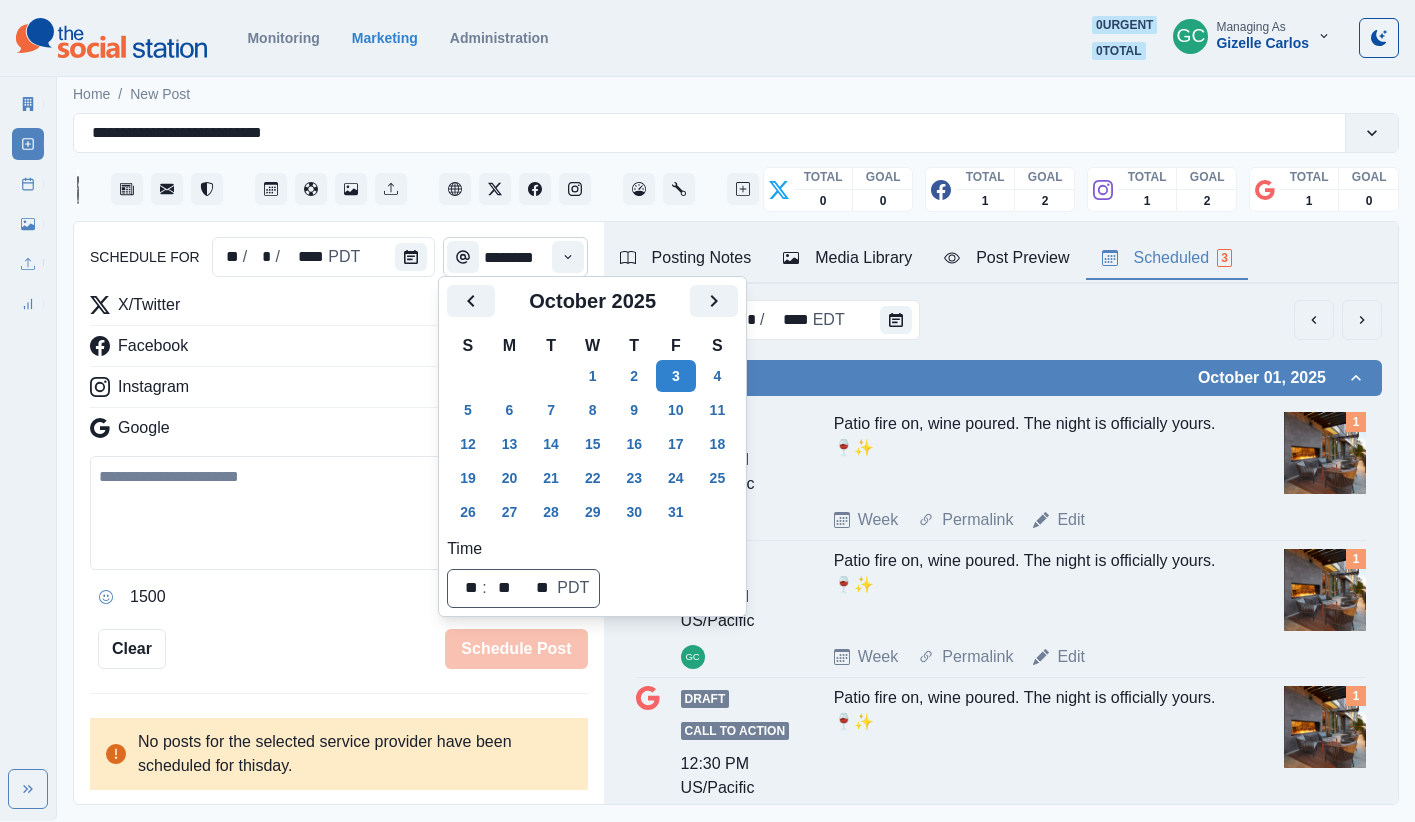 scroll, scrollTop: 192, scrollLeft: 0, axis: vertical 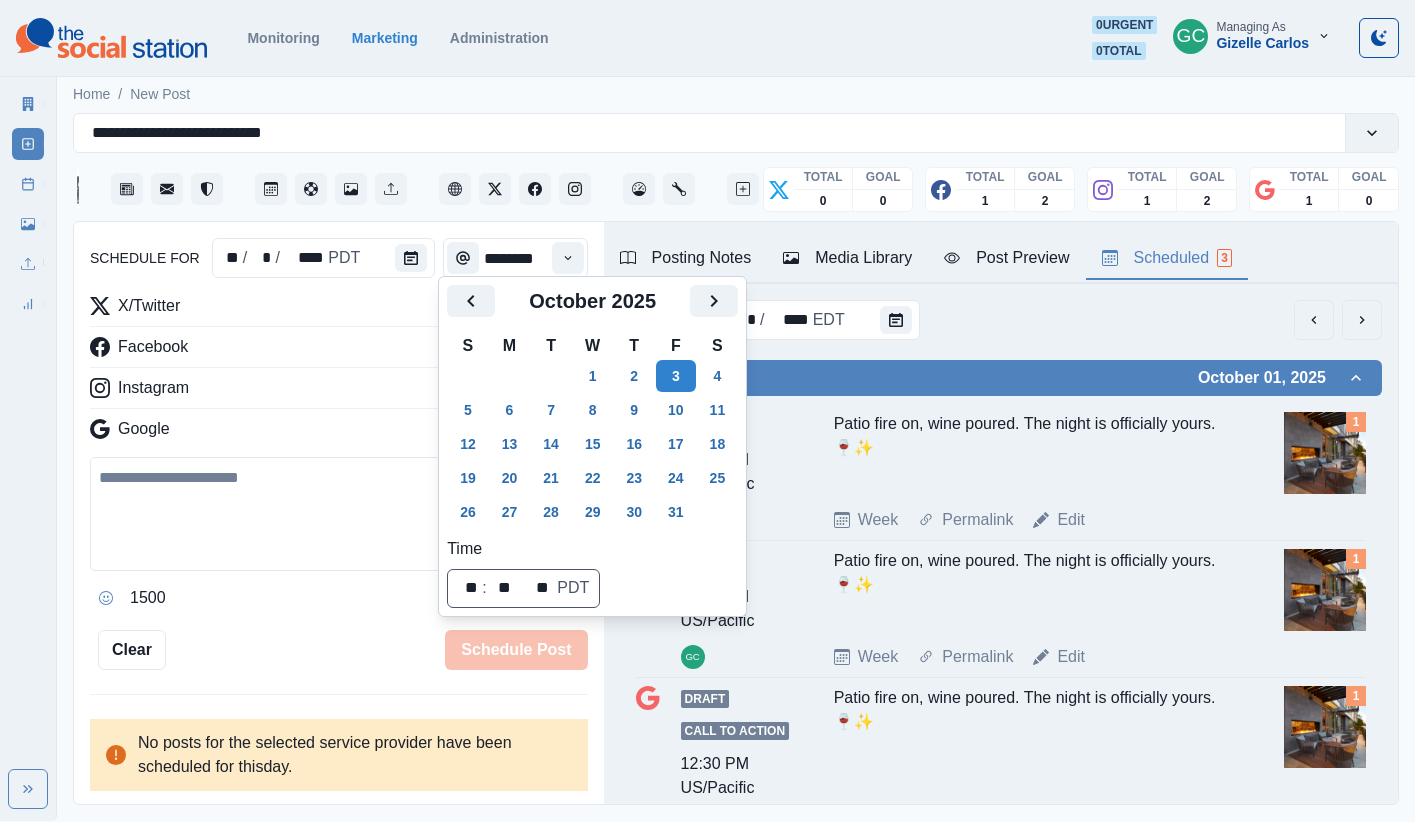 click on "Facebook" at bounding box center (339, 351) 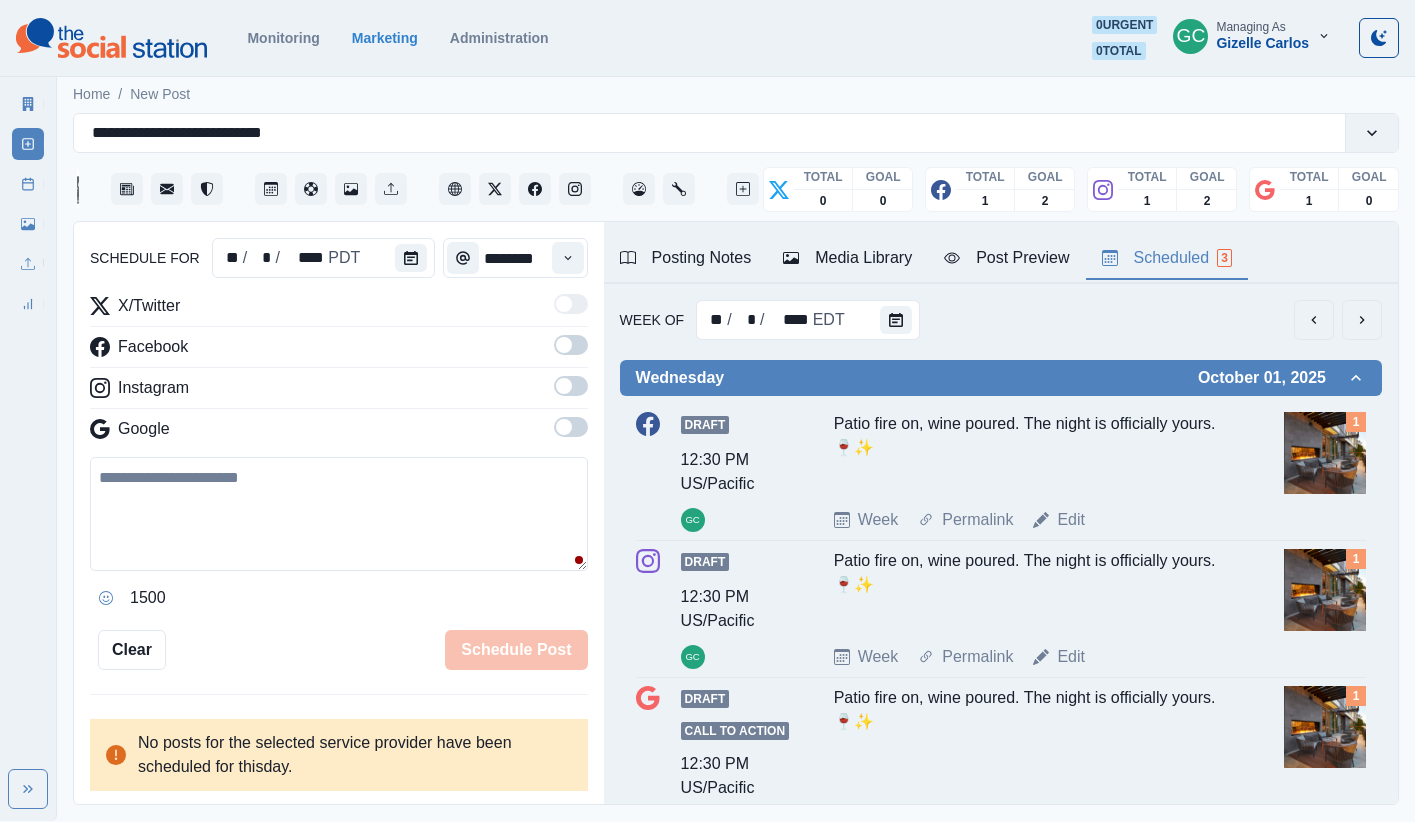 drag, startPoint x: 578, startPoint y: 433, endPoint x: 570, endPoint y: 371, distance: 62.514 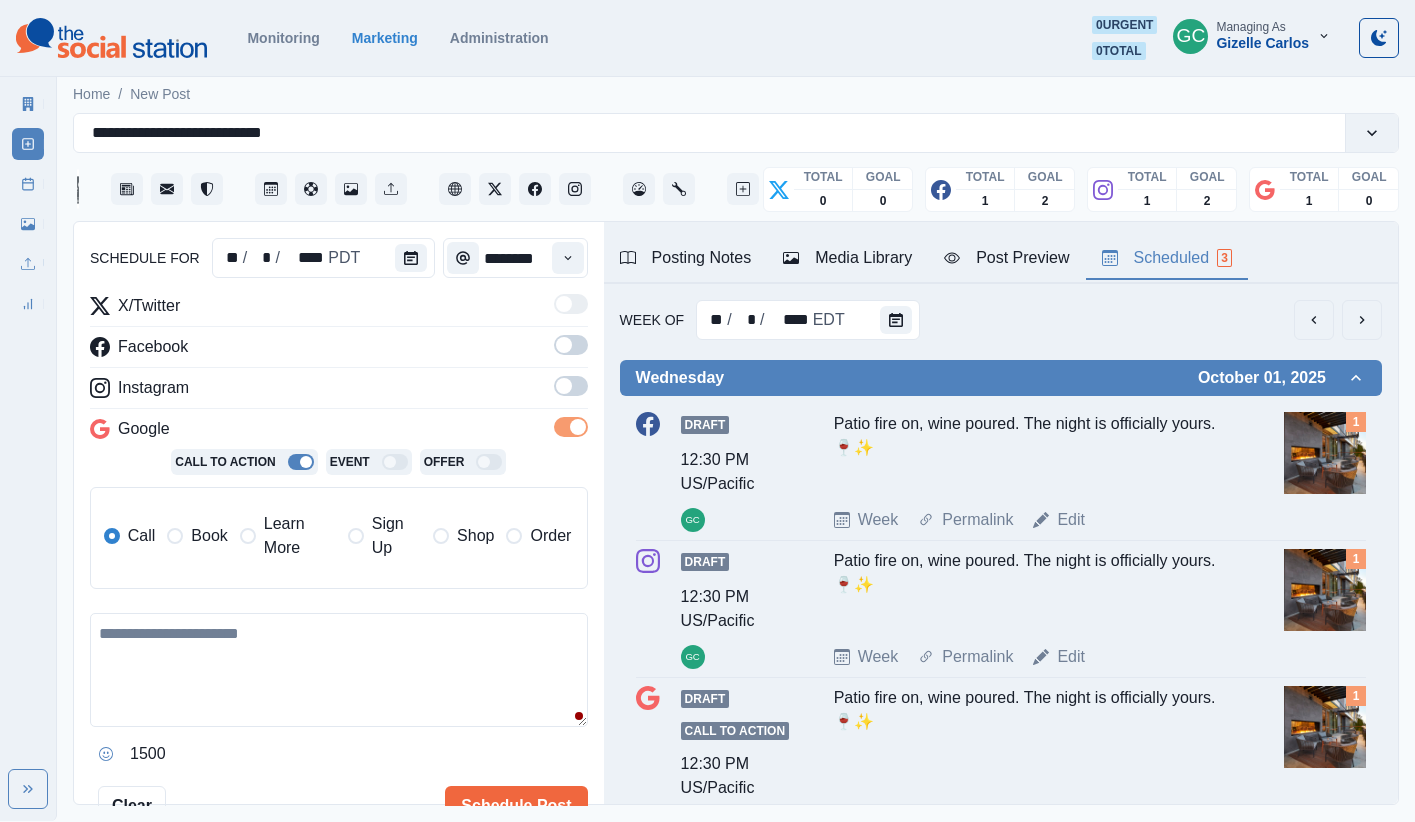 click on "X/Twitter Facebook Instagram Google Call To Action Event Offer Call Book Learn More Sign Up Shop Order" at bounding box center (339, 449) 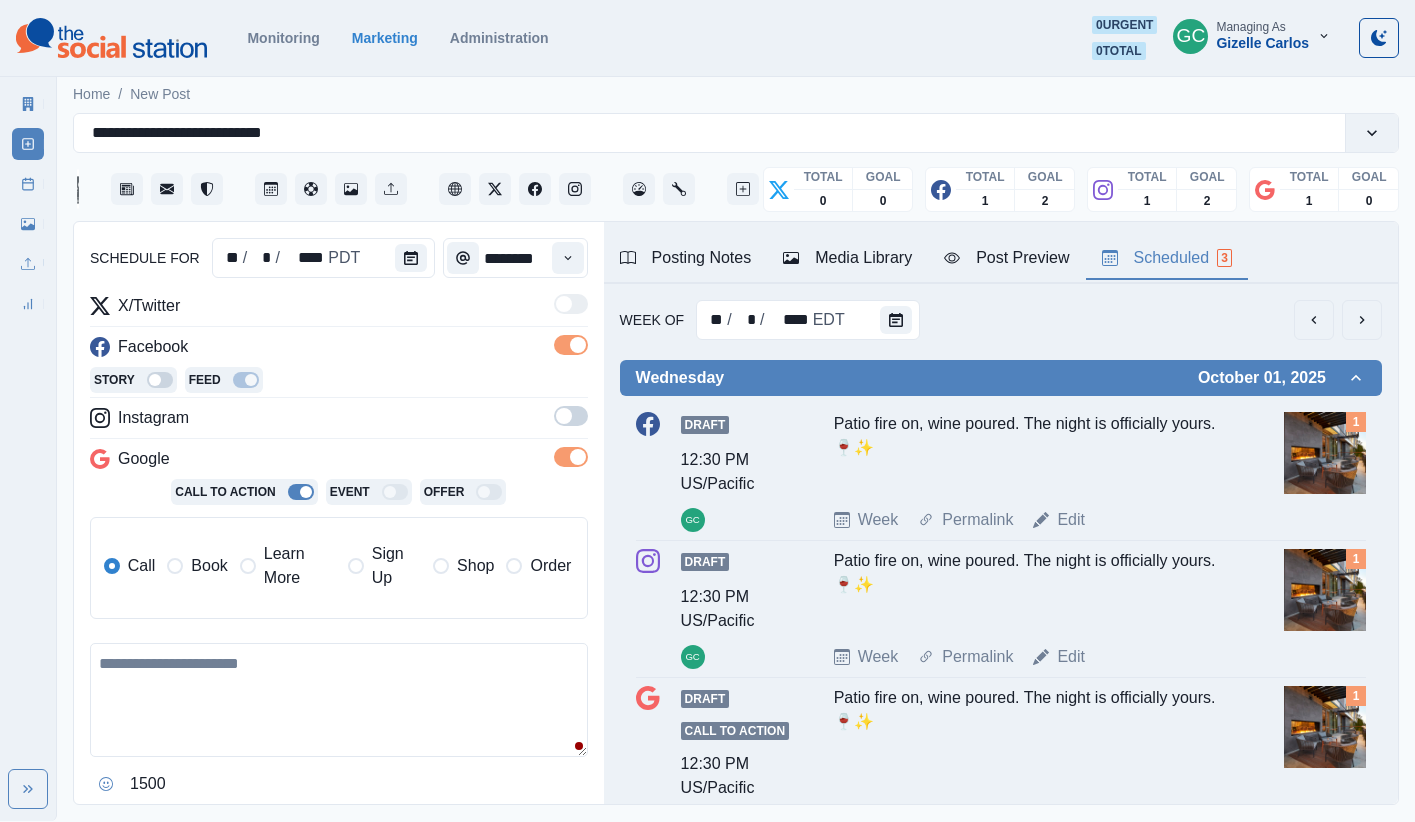 drag, startPoint x: 567, startPoint y: 419, endPoint x: 284, endPoint y: 569, distance: 320.29517 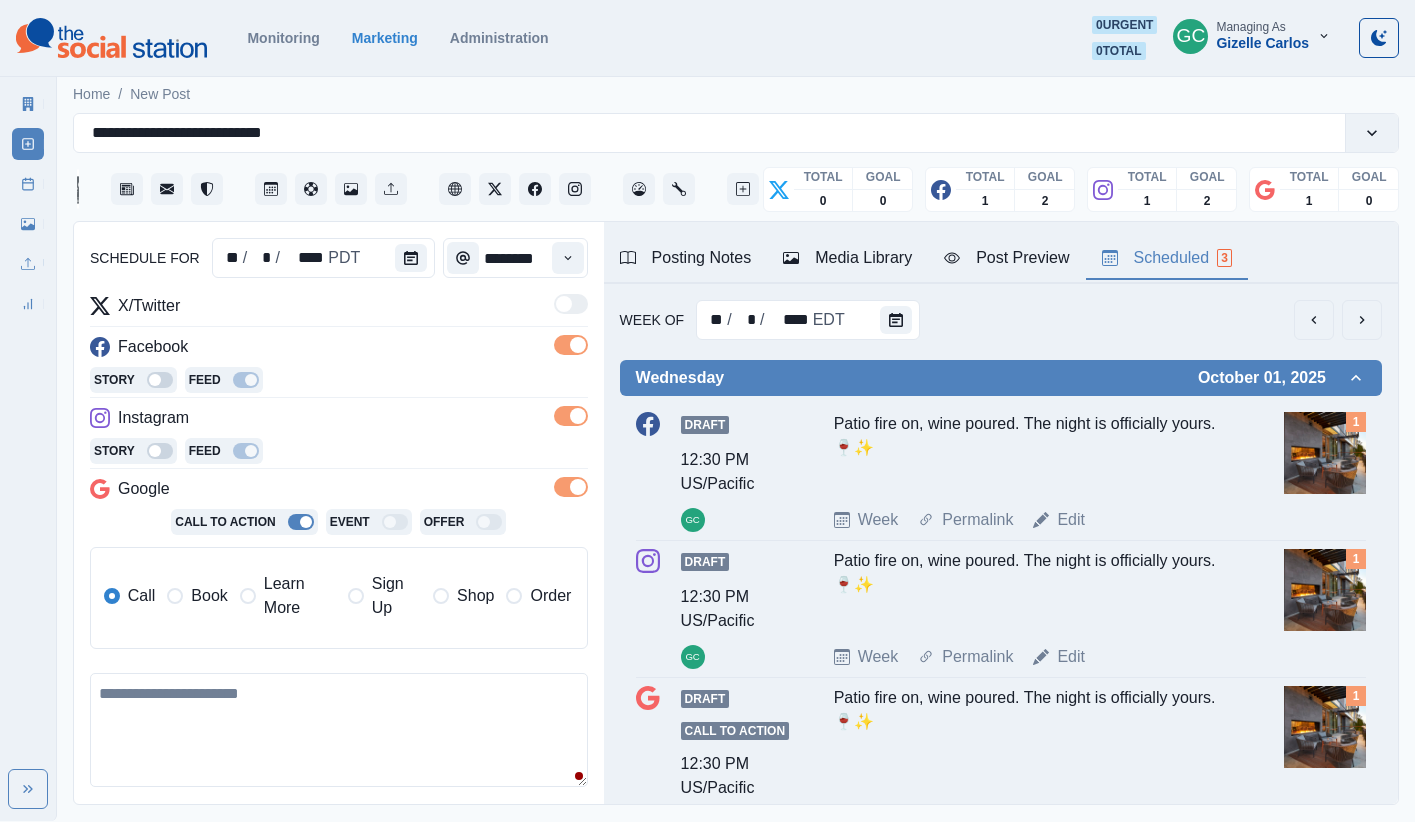 click on "Learn More" at bounding box center [300, 596] 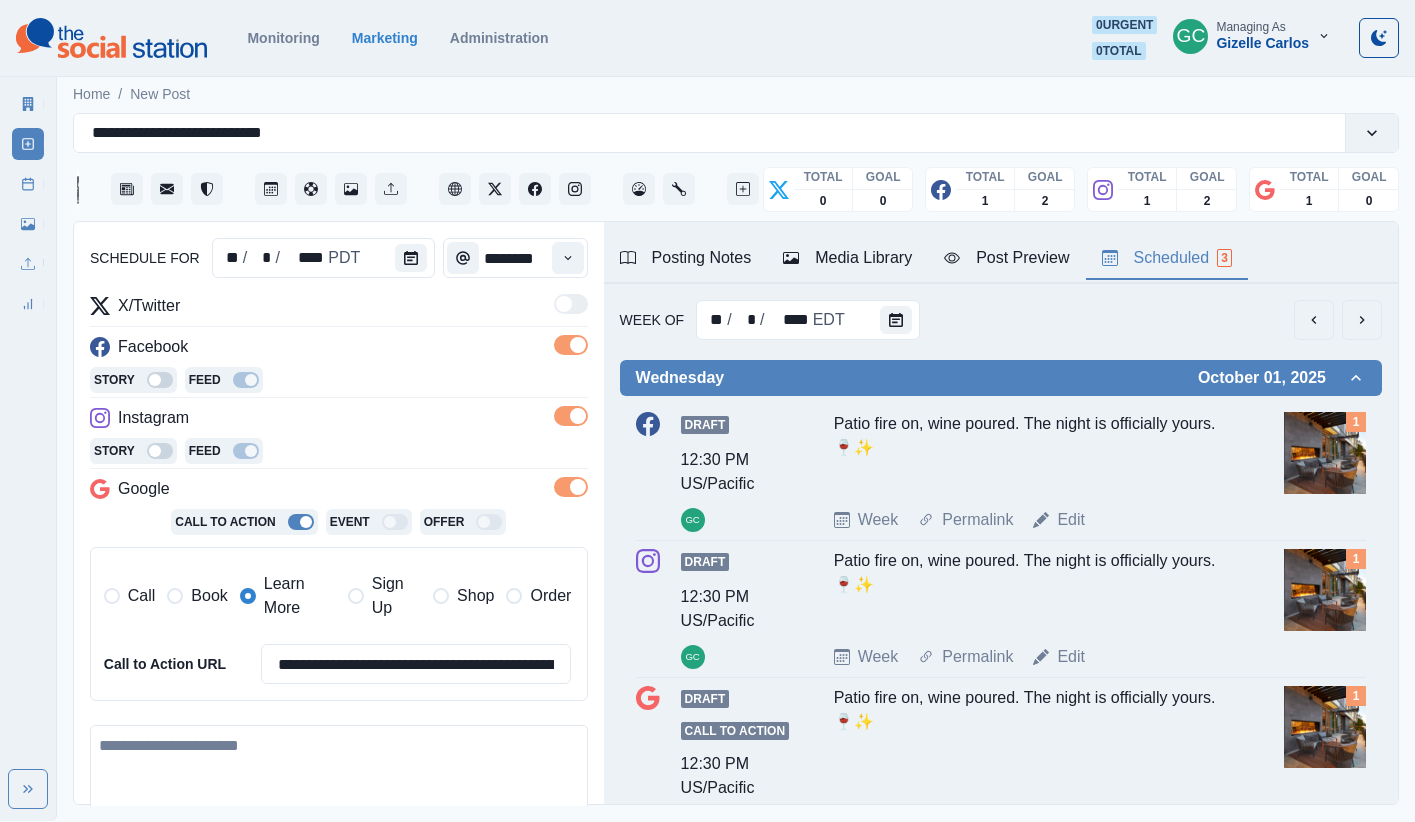 click on "Story Feed" at bounding box center [339, 453] 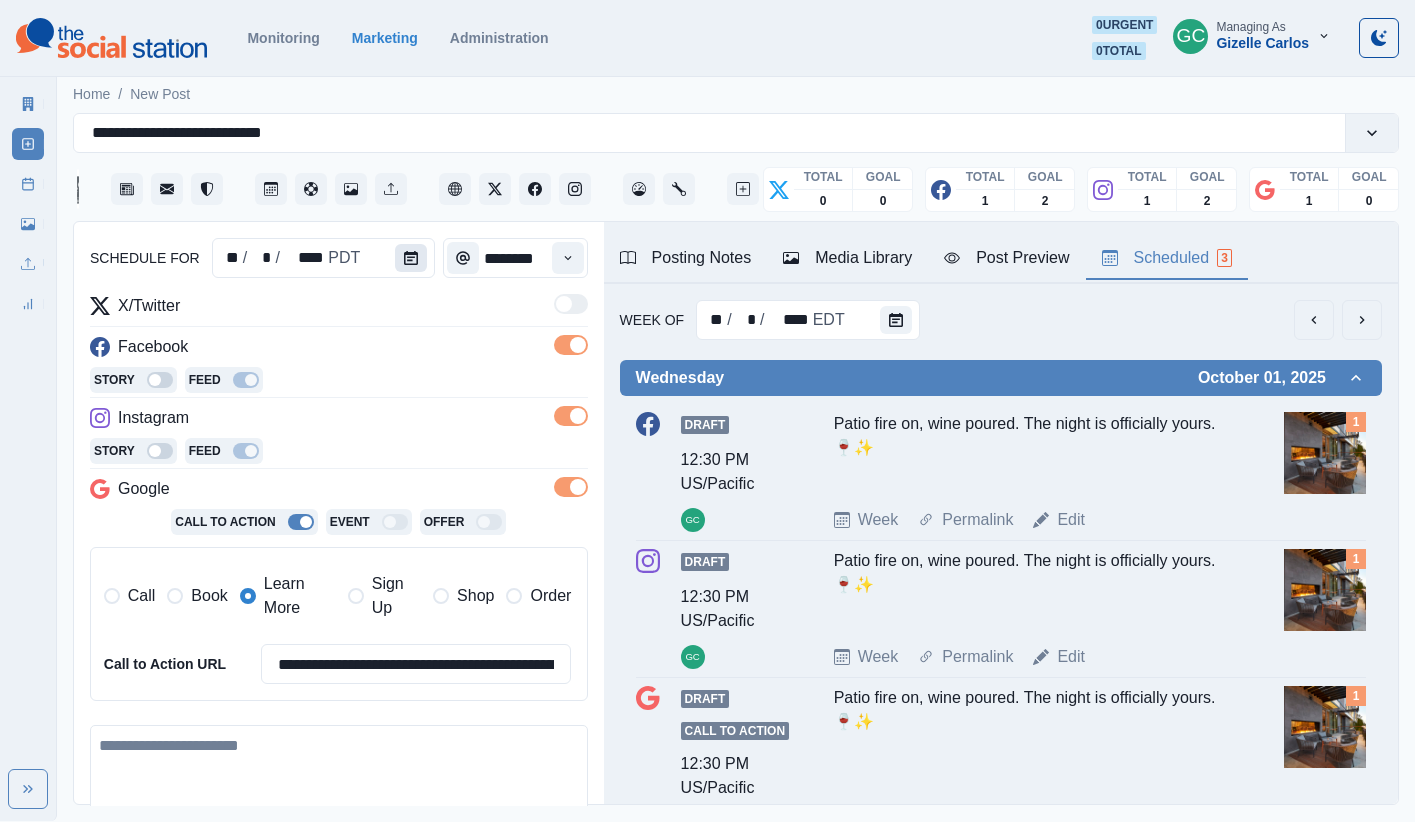click at bounding box center (411, 258) 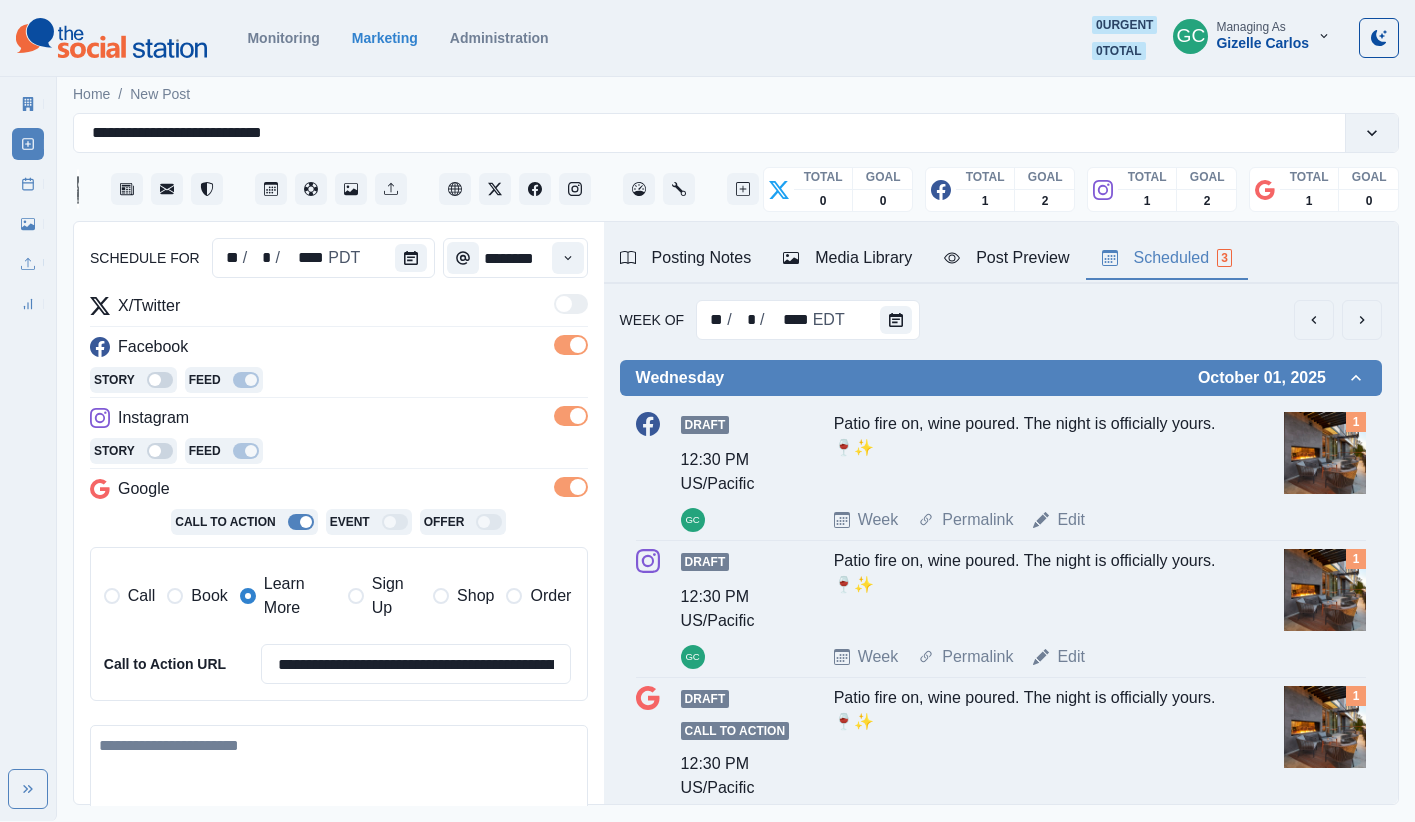drag, startPoint x: 203, startPoint y: 765, endPoint x: 222, endPoint y: 781, distance: 24.839485 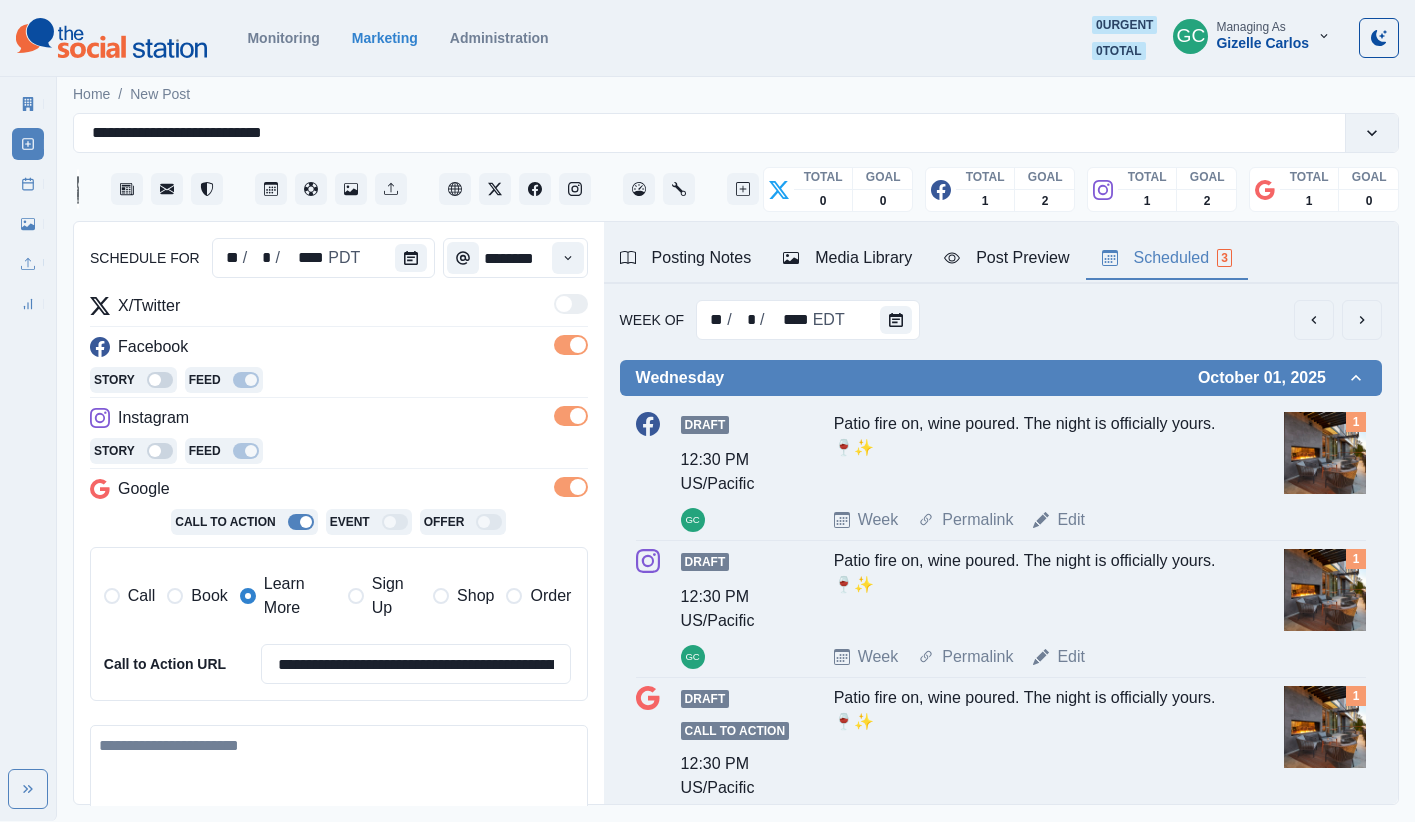 click at bounding box center (339, 782) 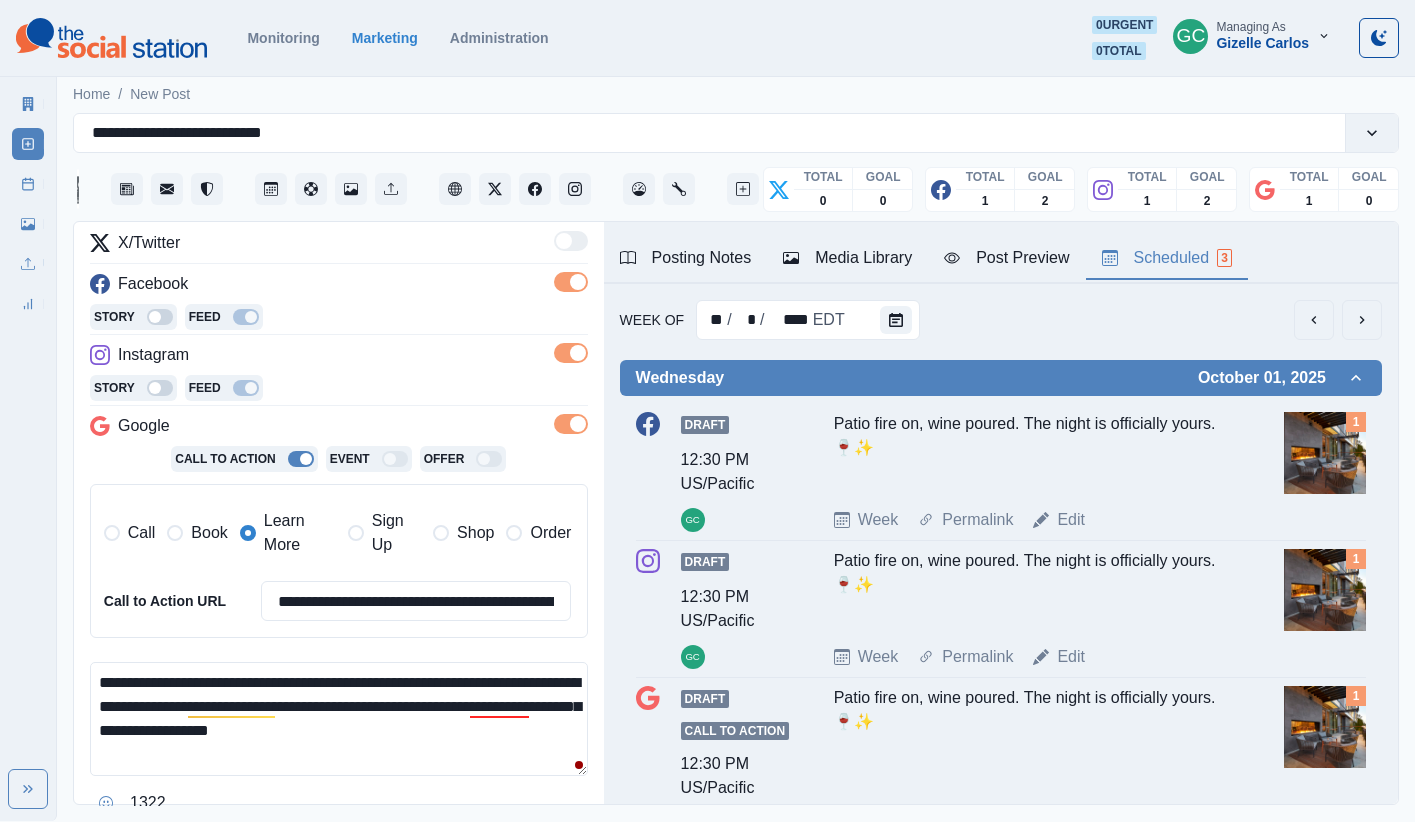 scroll, scrollTop: 273, scrollLeft: 0, axis: vertical 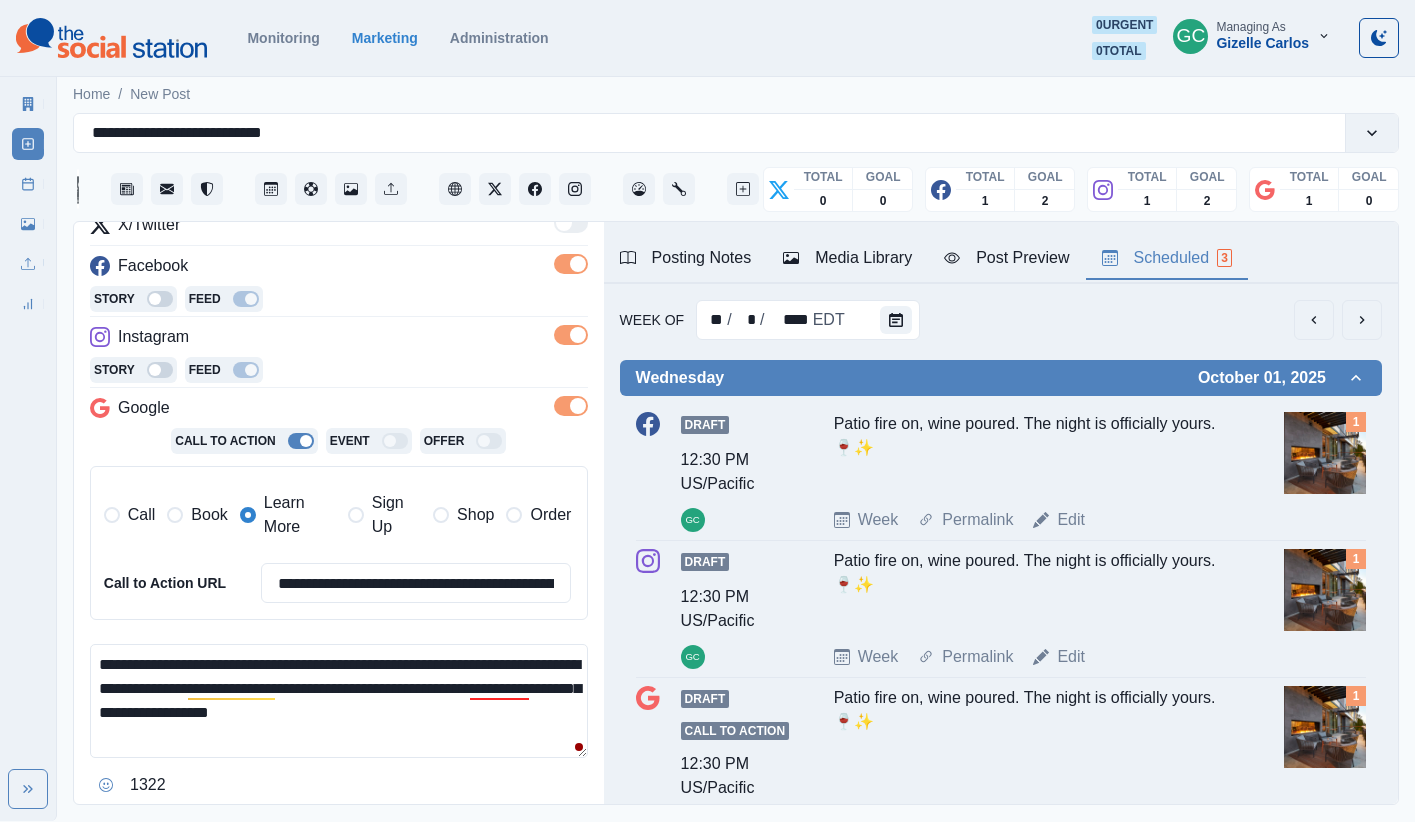 click on "**********" at bounding box center [339, 701] 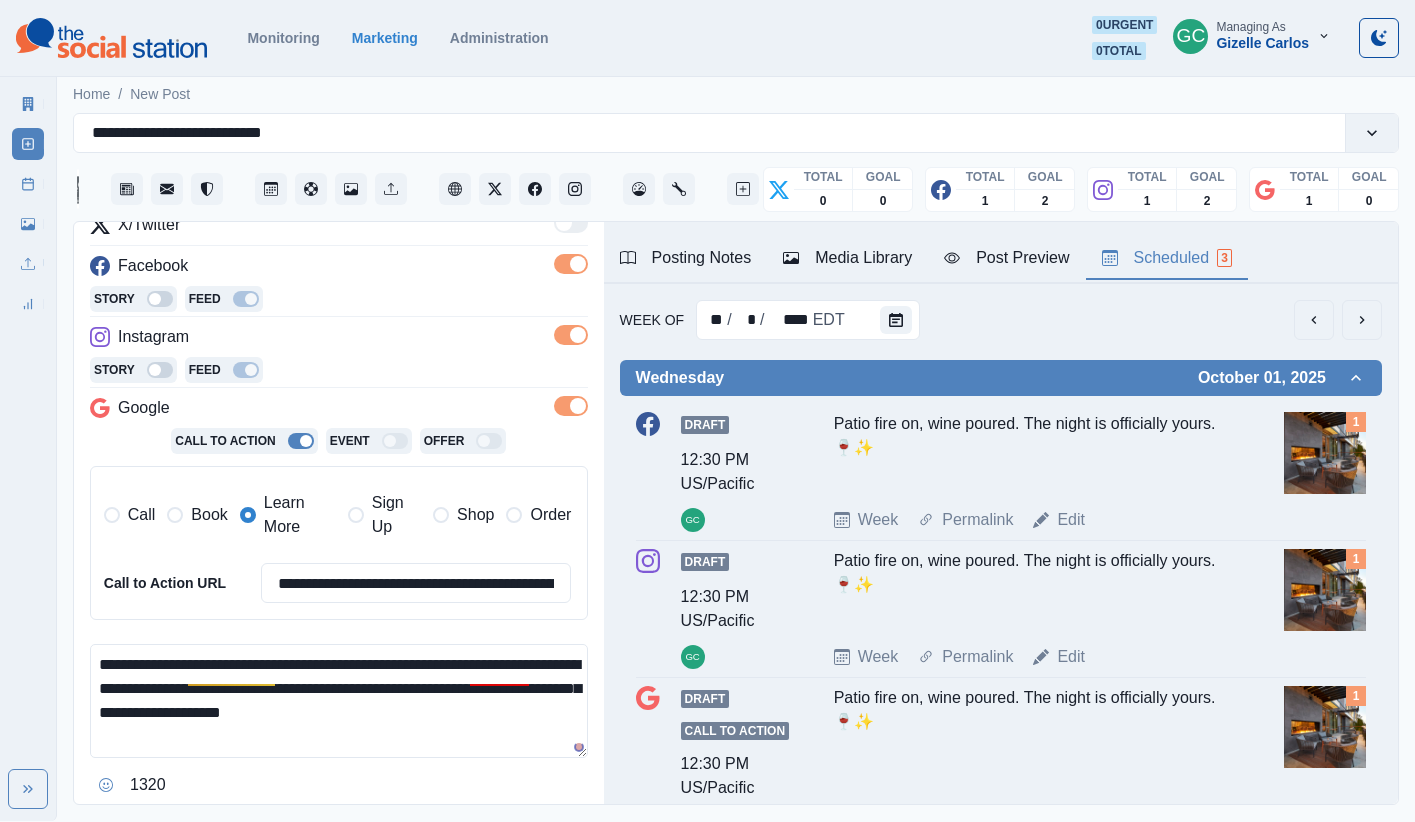 scroll, scrollTop: 13, scrollLeft: 0, axis: vertical 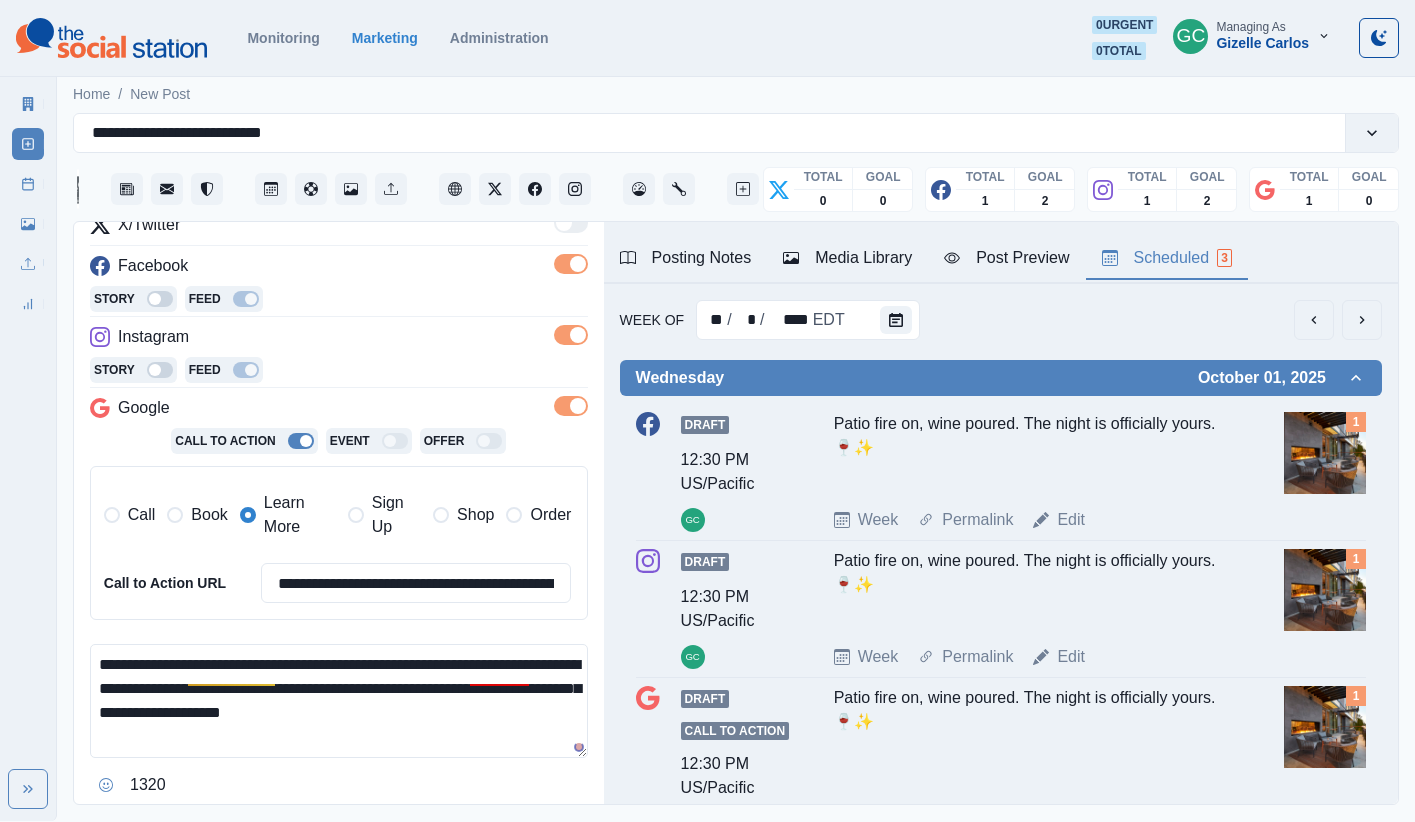 paste on "**********" 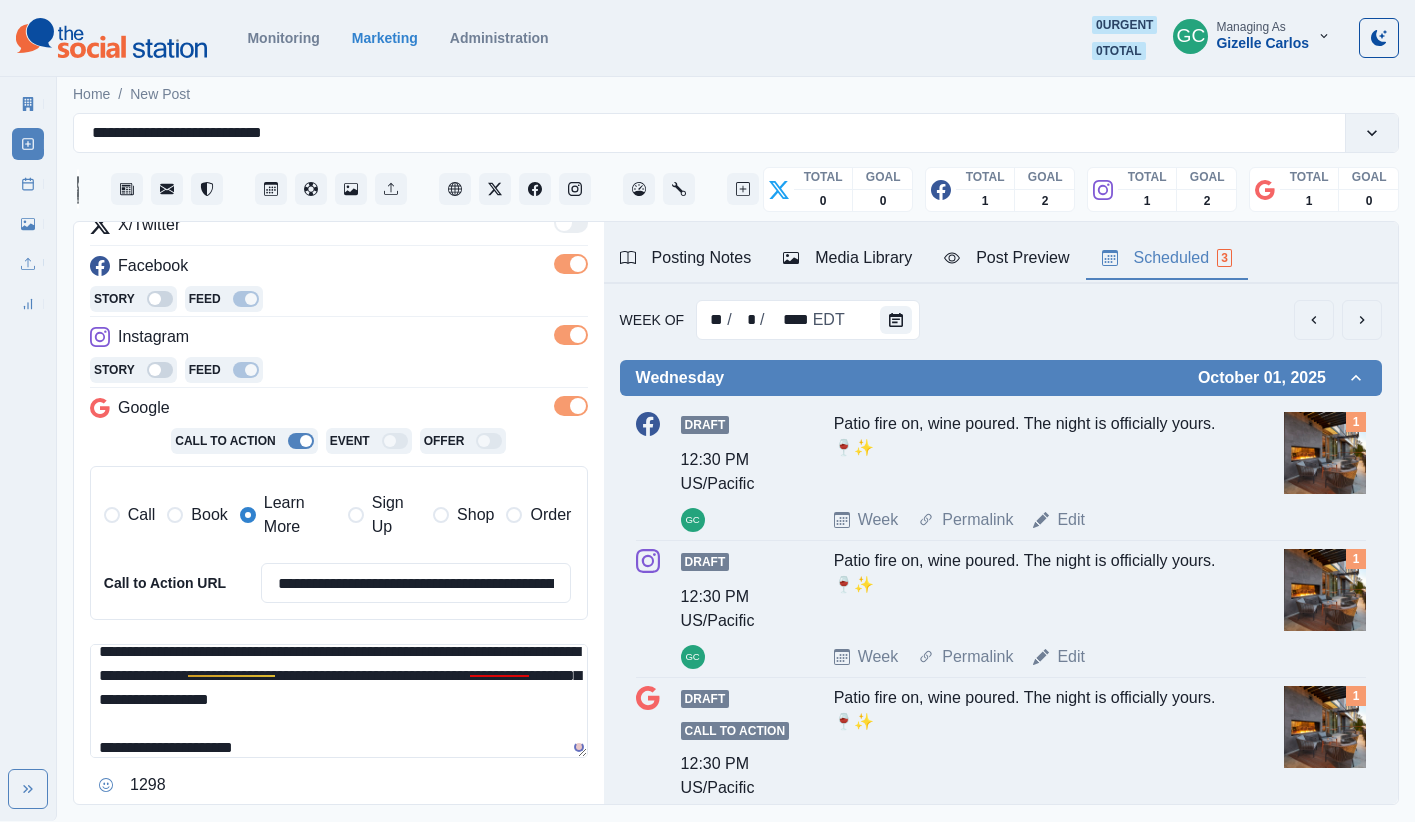 scroll, scrollTop: 24, scrollLeft: 0, axis: vertical 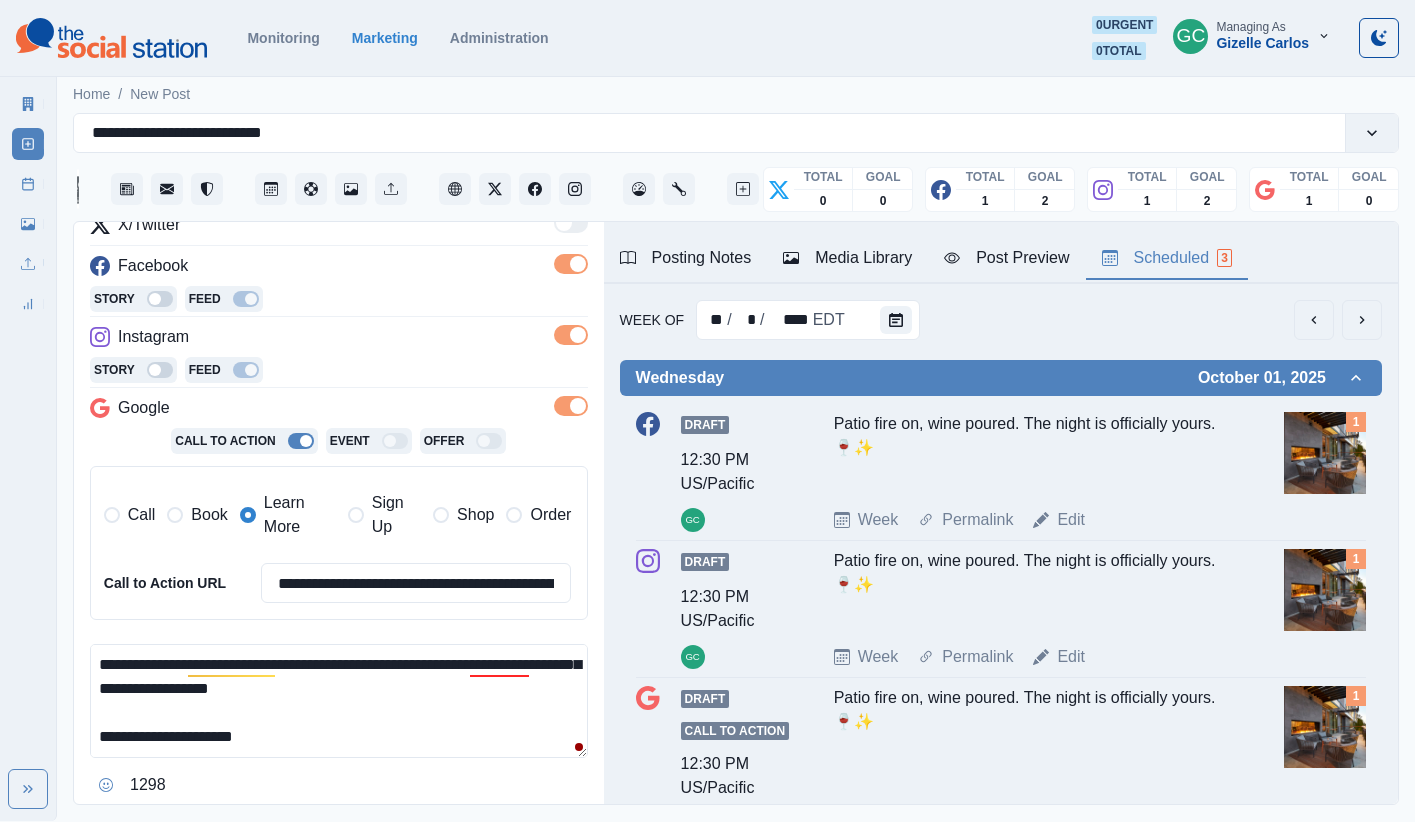 drag, startPoint x: 210, startPoint y: 514, endPoint x: 202, endPoint y: 552, distance: 38.832977 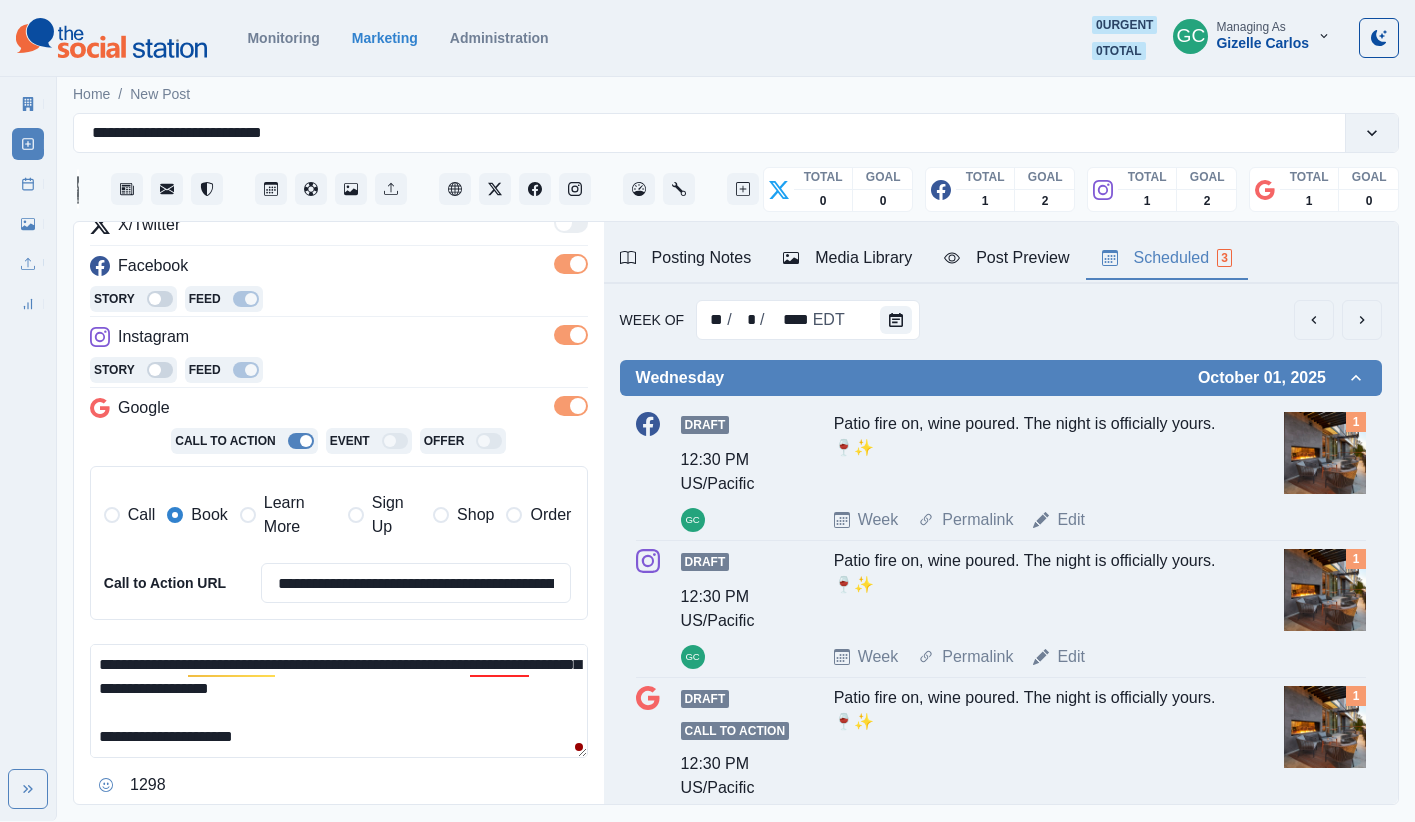 drag, startPoint x: 147, startPoint y: 736, endPoint x: 77, endPoint y: 746, distance: 70.71068 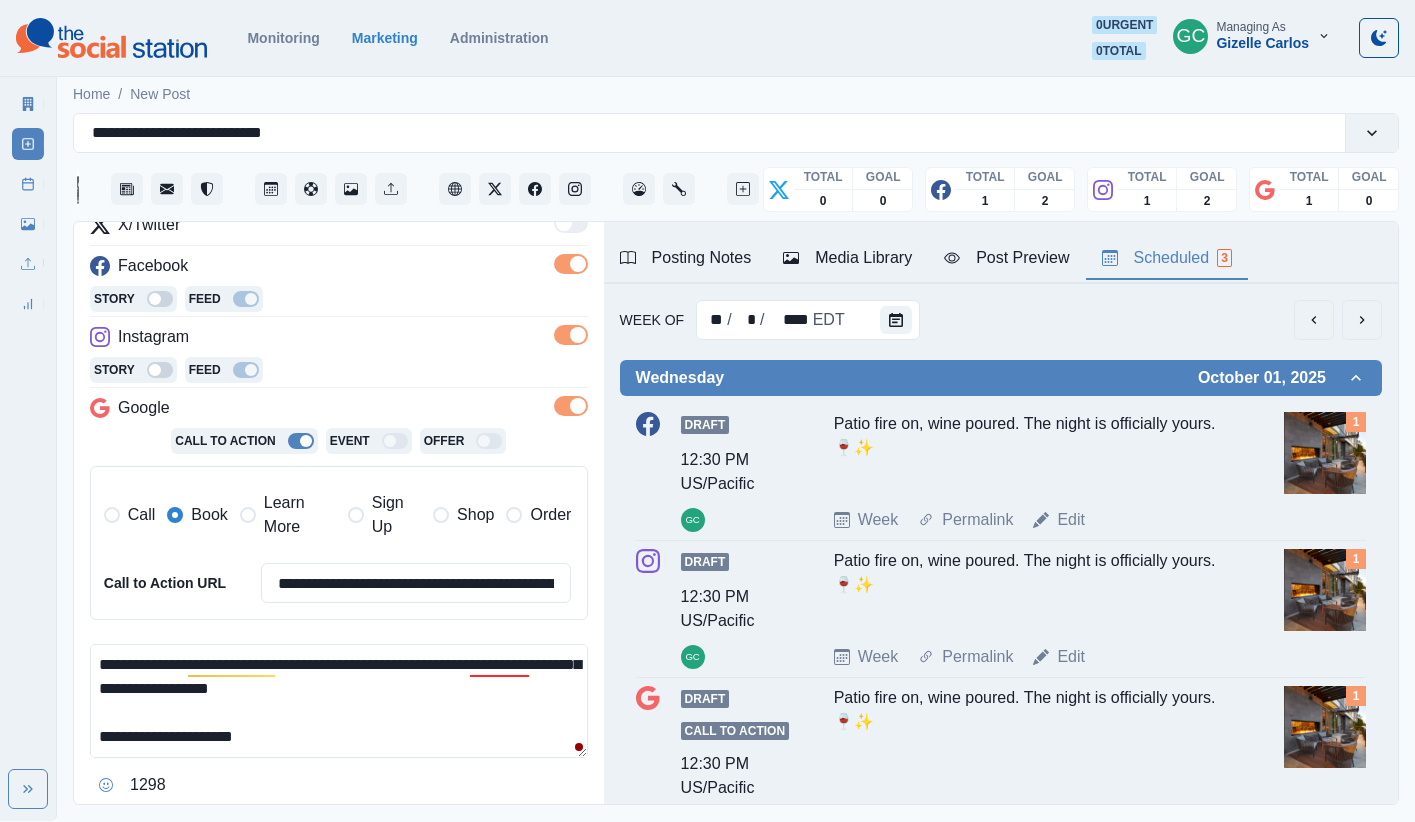 click on "**********" at bounding box center [339, 514] 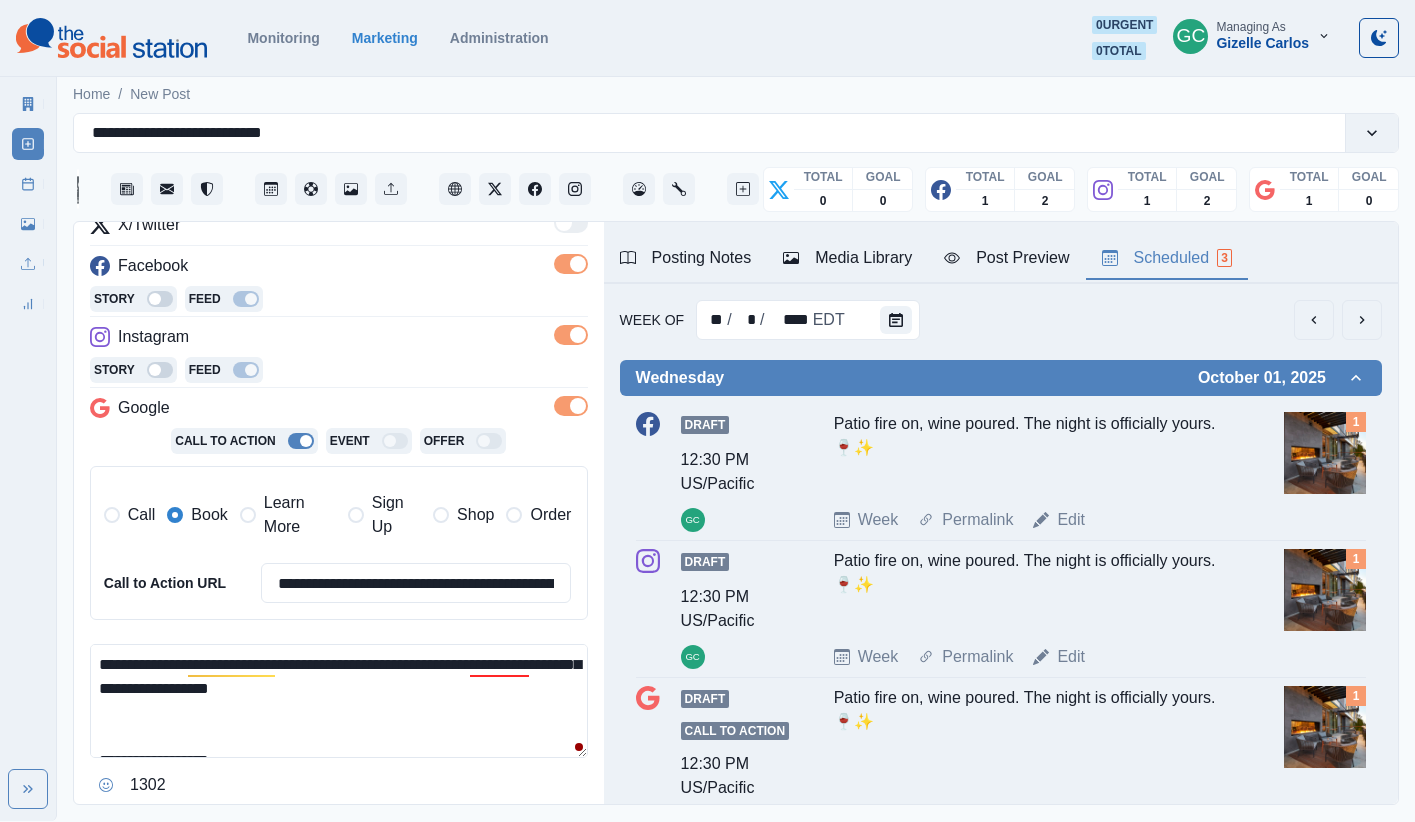 scroll, scrollTop: 37, scrollLeft: 0, axis: vertical 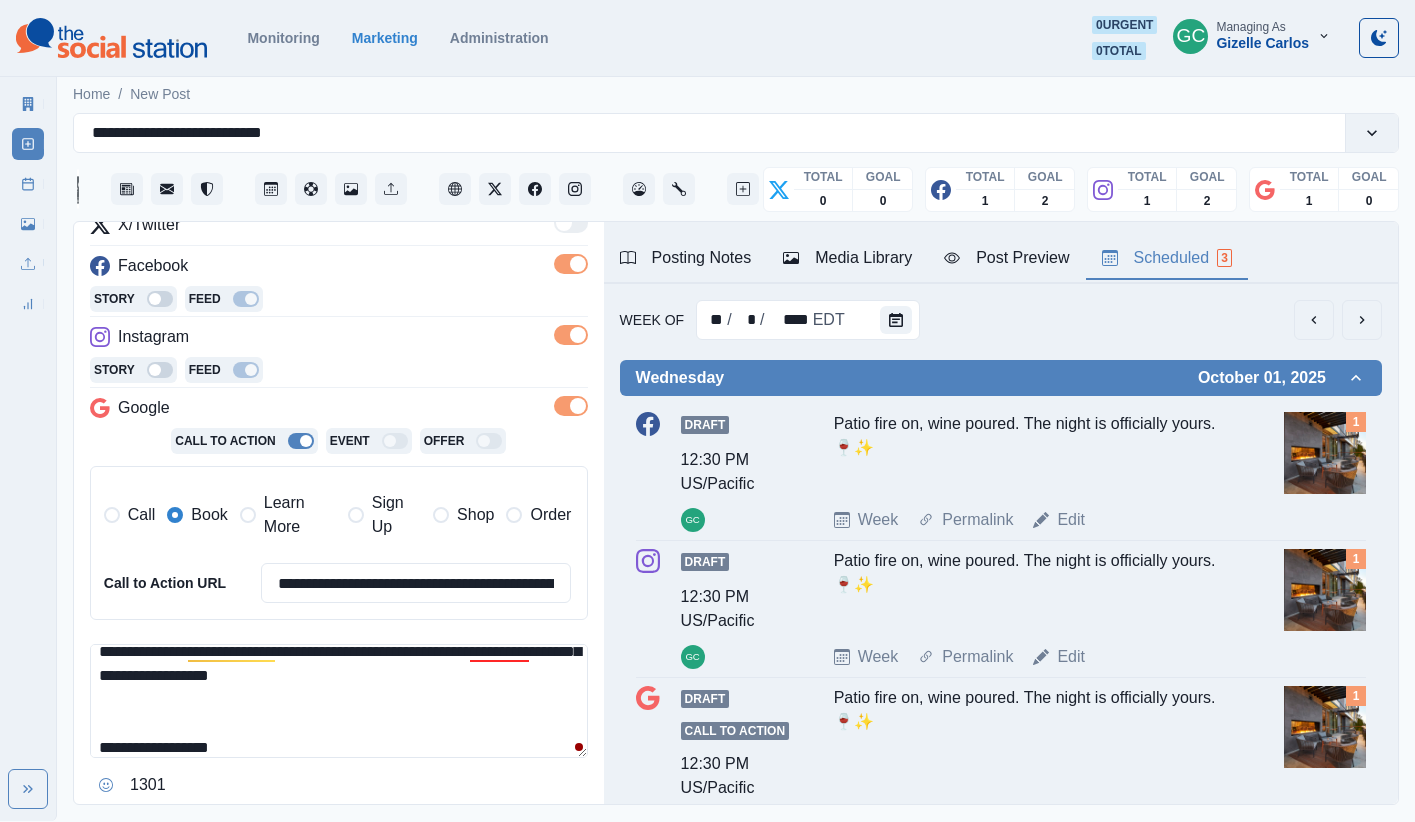 click on "Posting Notes" at bounding box center [686, 259] 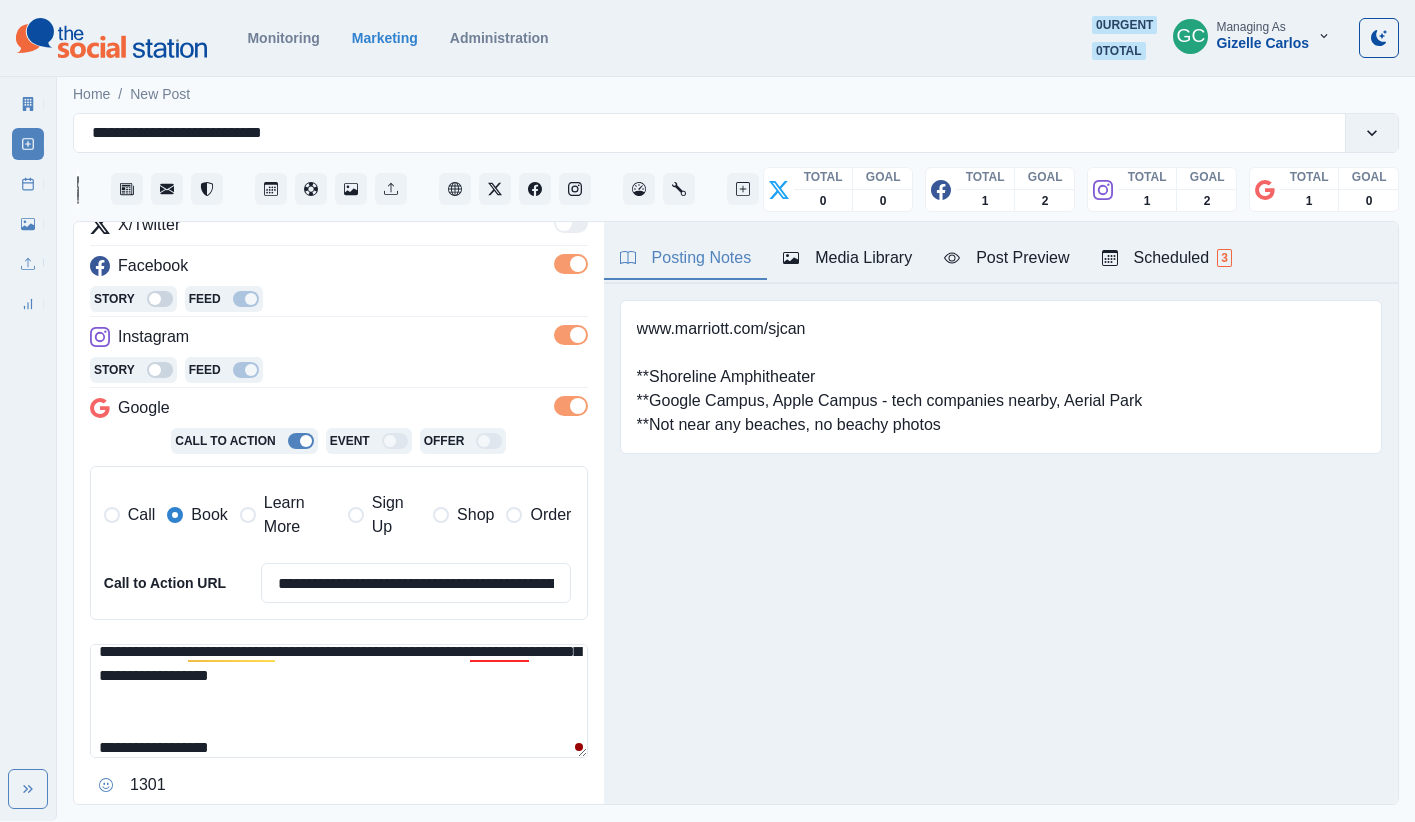click on "www.marriott.com/sjcan
**Shoreline Amphitheater
**Google Campus, Apple Campus - tech companies nearby, Aerial Park
**Not near any beaches, no beachy photos" at bounding box center (890, 377) 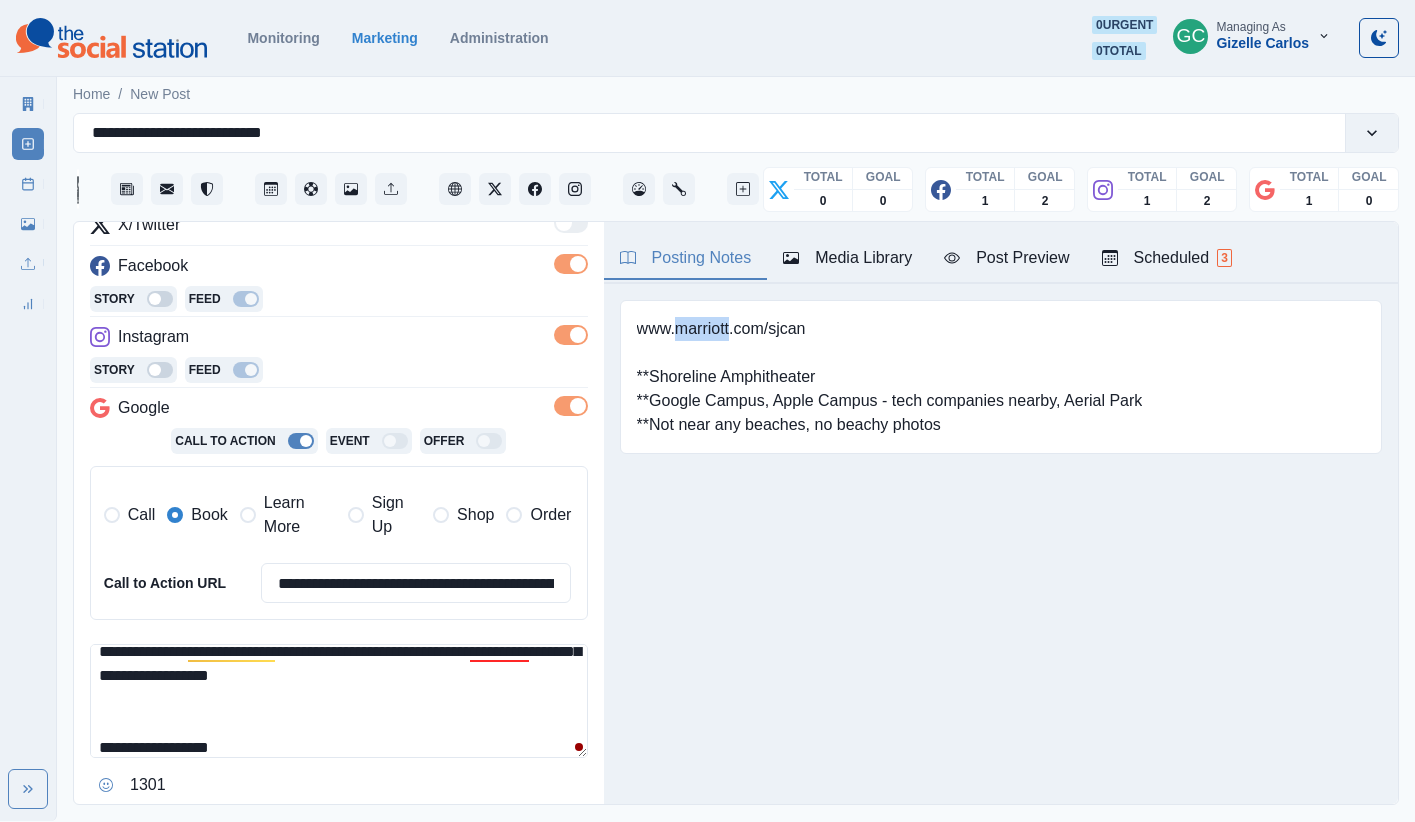 click on "www.marriott.com/sjcan
**Shoreline Amphitheater
**Google Campus, Apple Campus - tech companies nearby, Aerial Park
**Not near any beaches, no beachy photos" at bounding box center (890, 377) 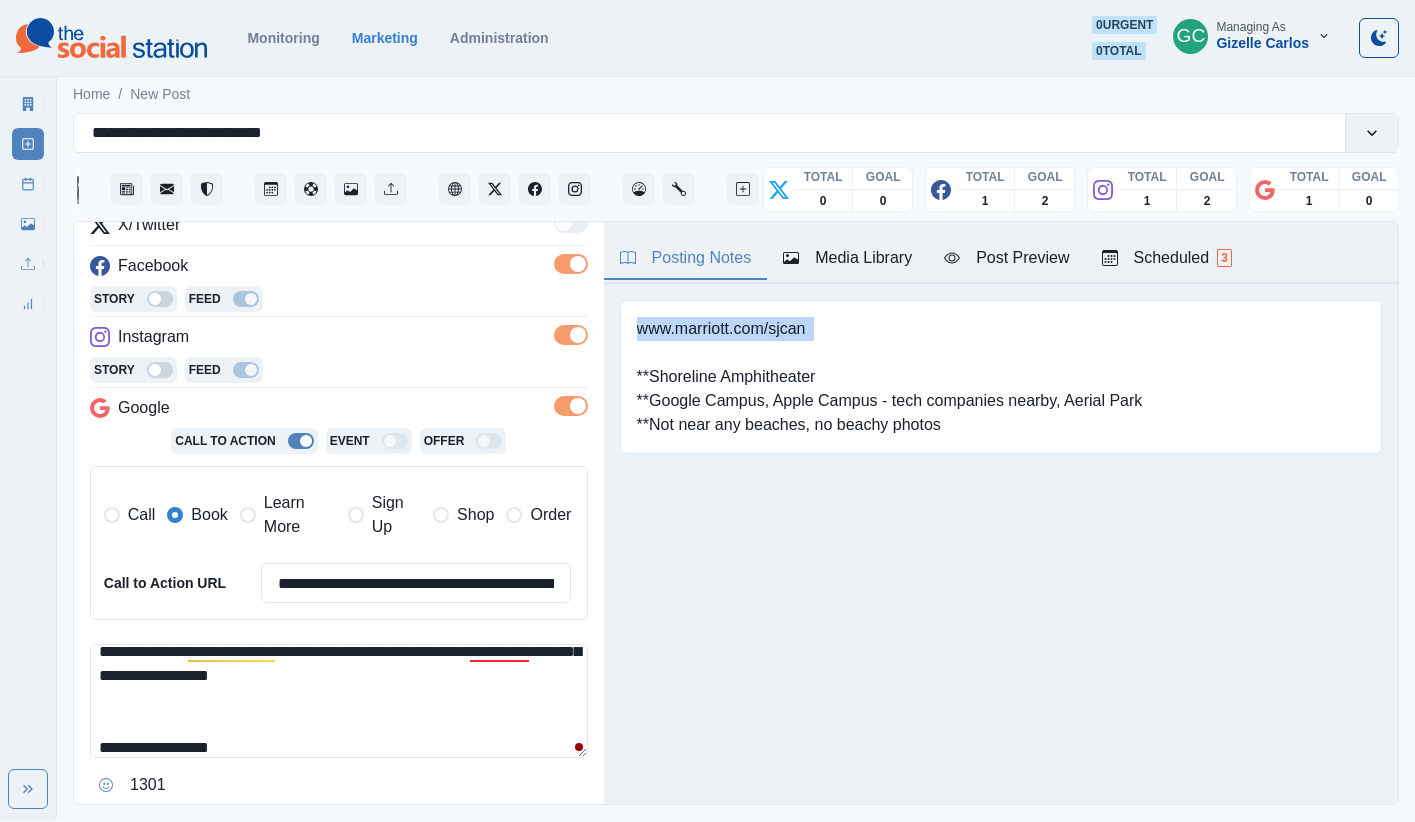 copy on "www.marriott.com/sjcan" 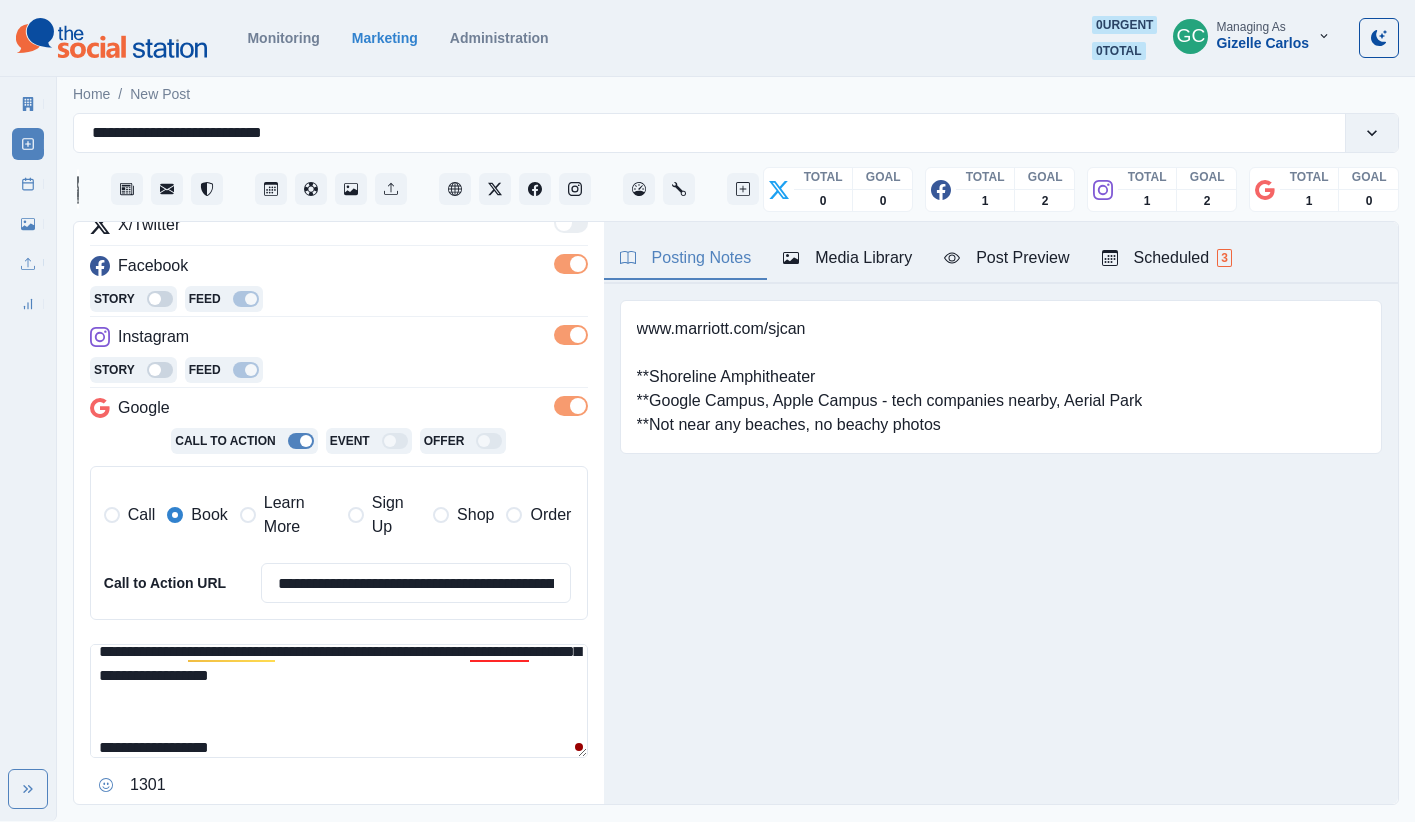 click on "**********" at bounding box center [339, 701] 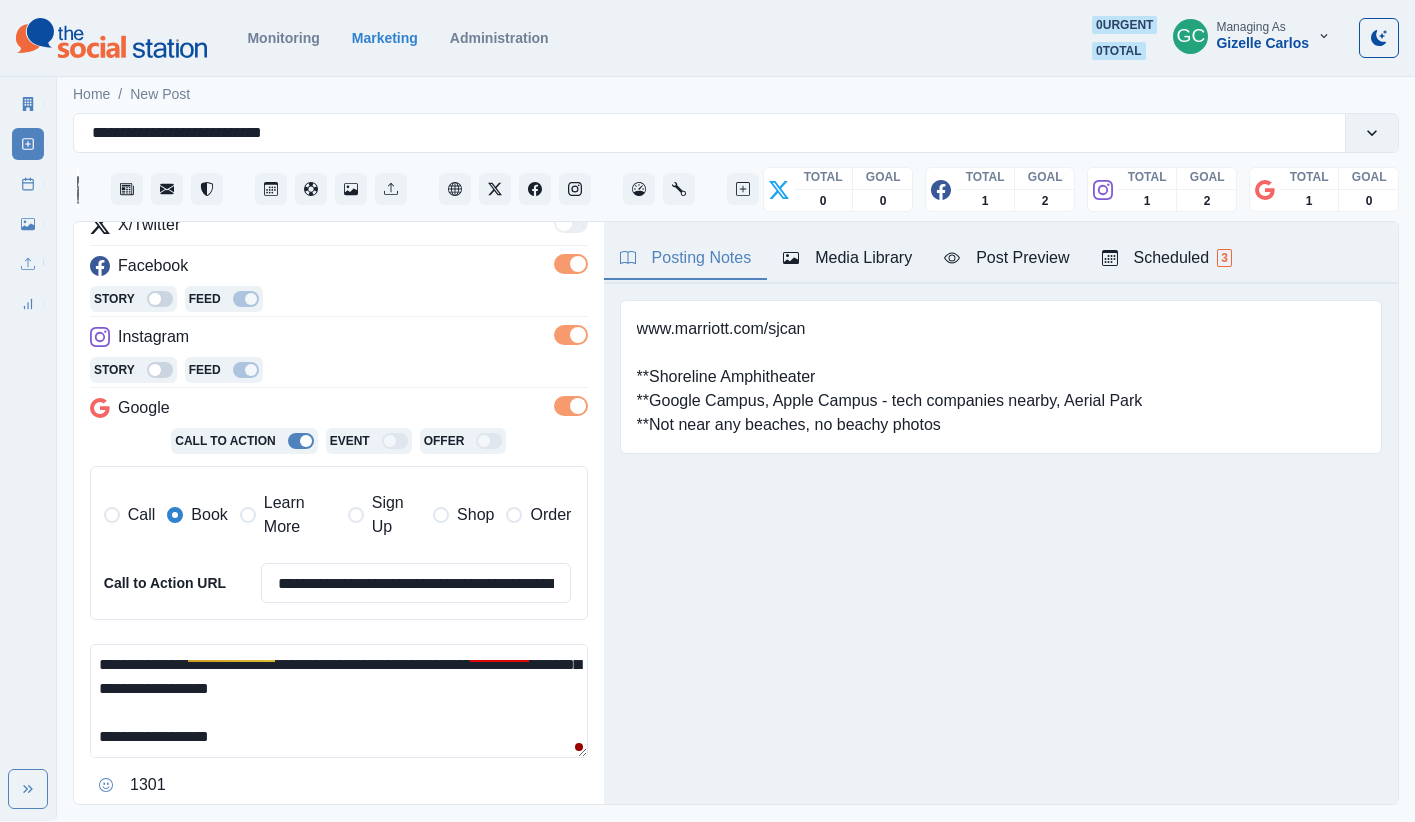 scroll, scrollTop: 24, scrollLeft: 0, axis: vertical 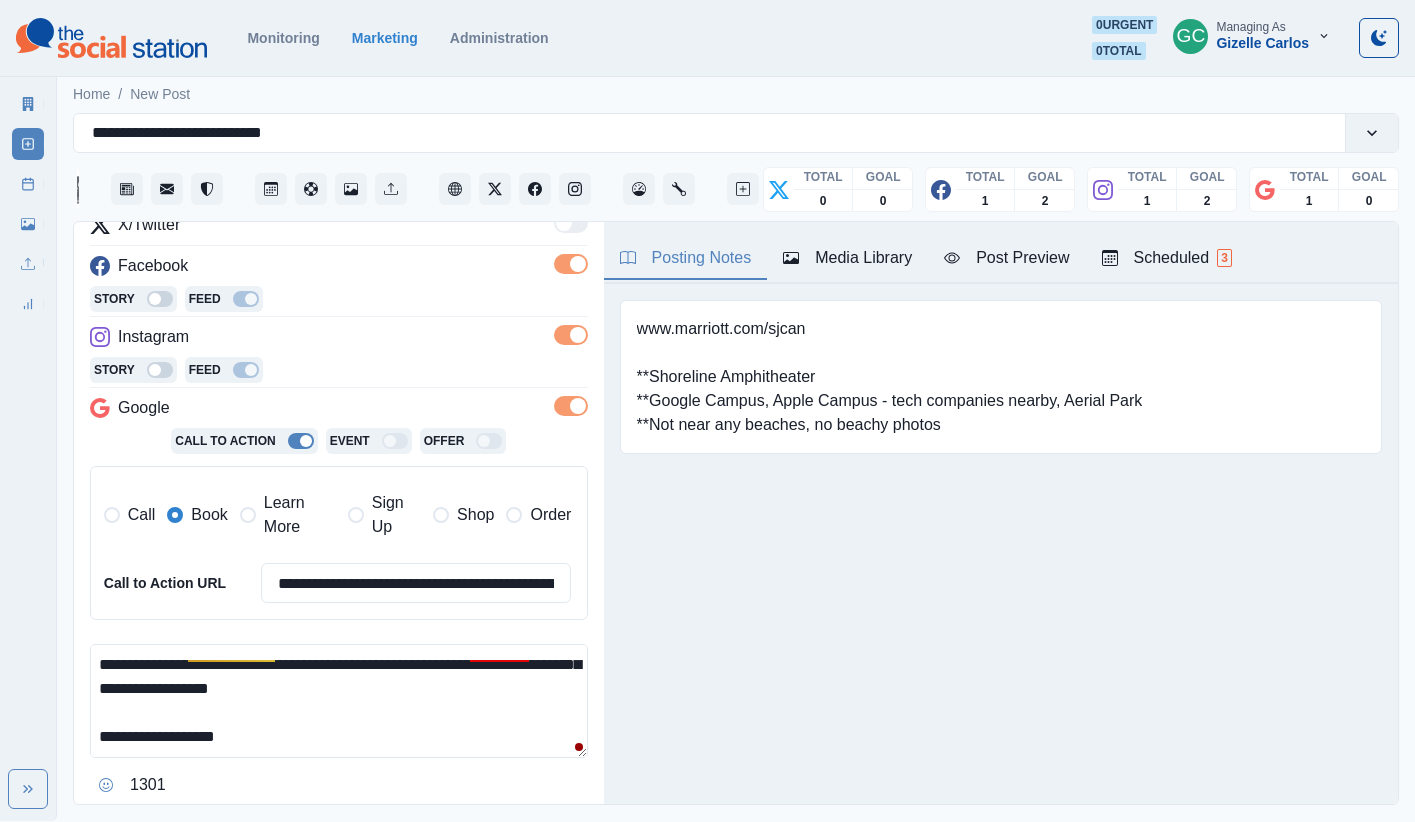 paste on "**********" 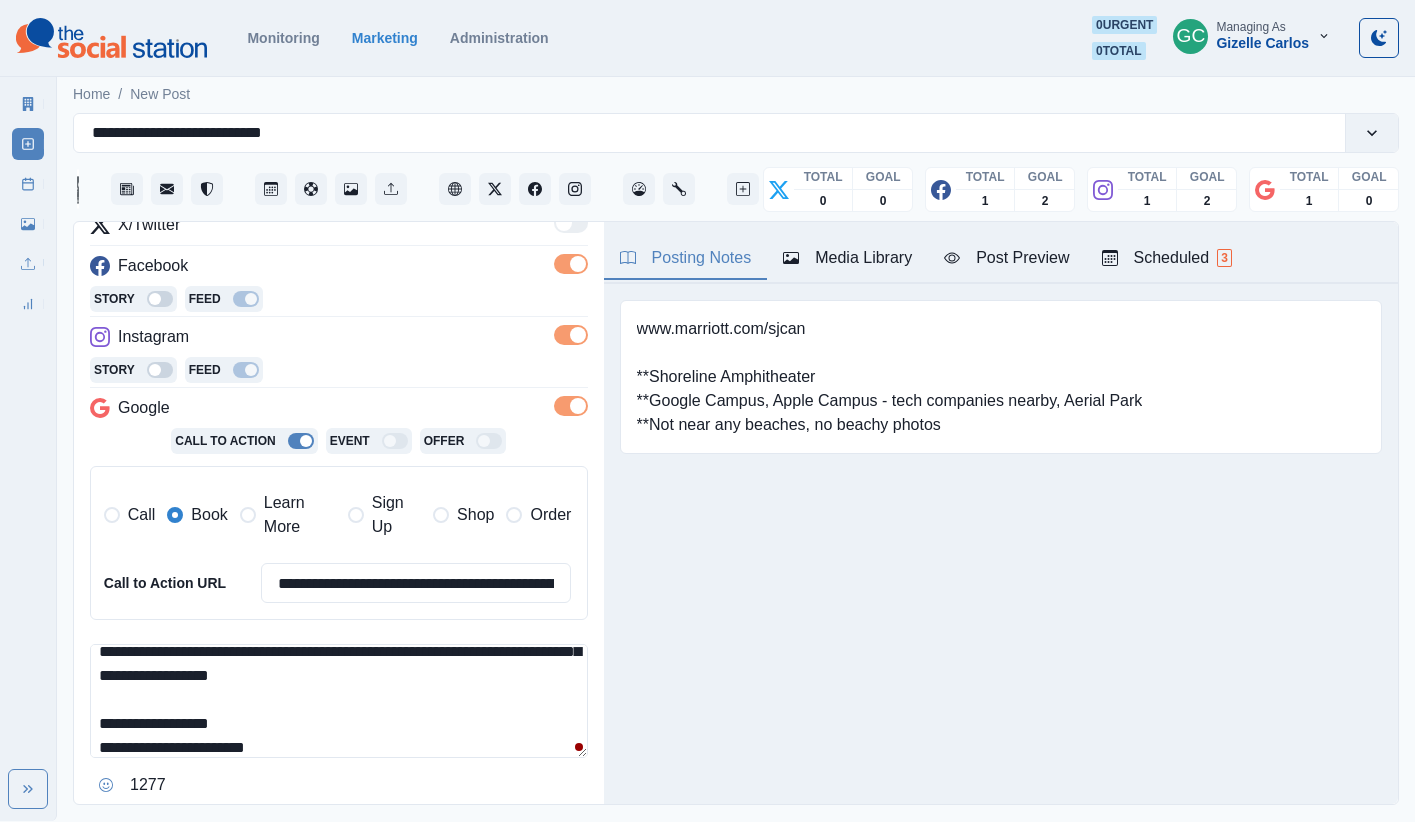 scroll, scrollTop: 61, scrollLeft: 0, axis: vertical 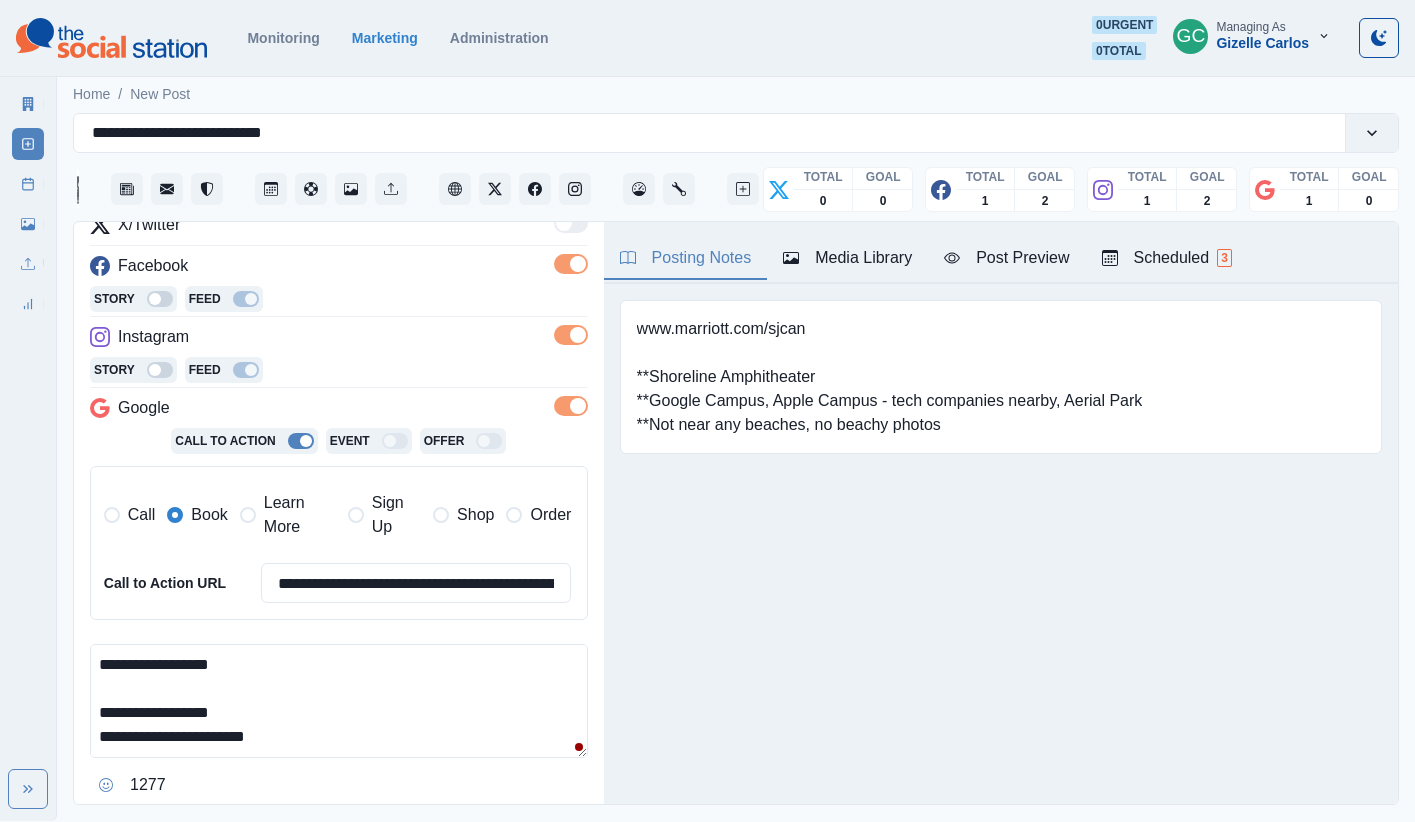 click on "**********" at bounding box center (339, 701) 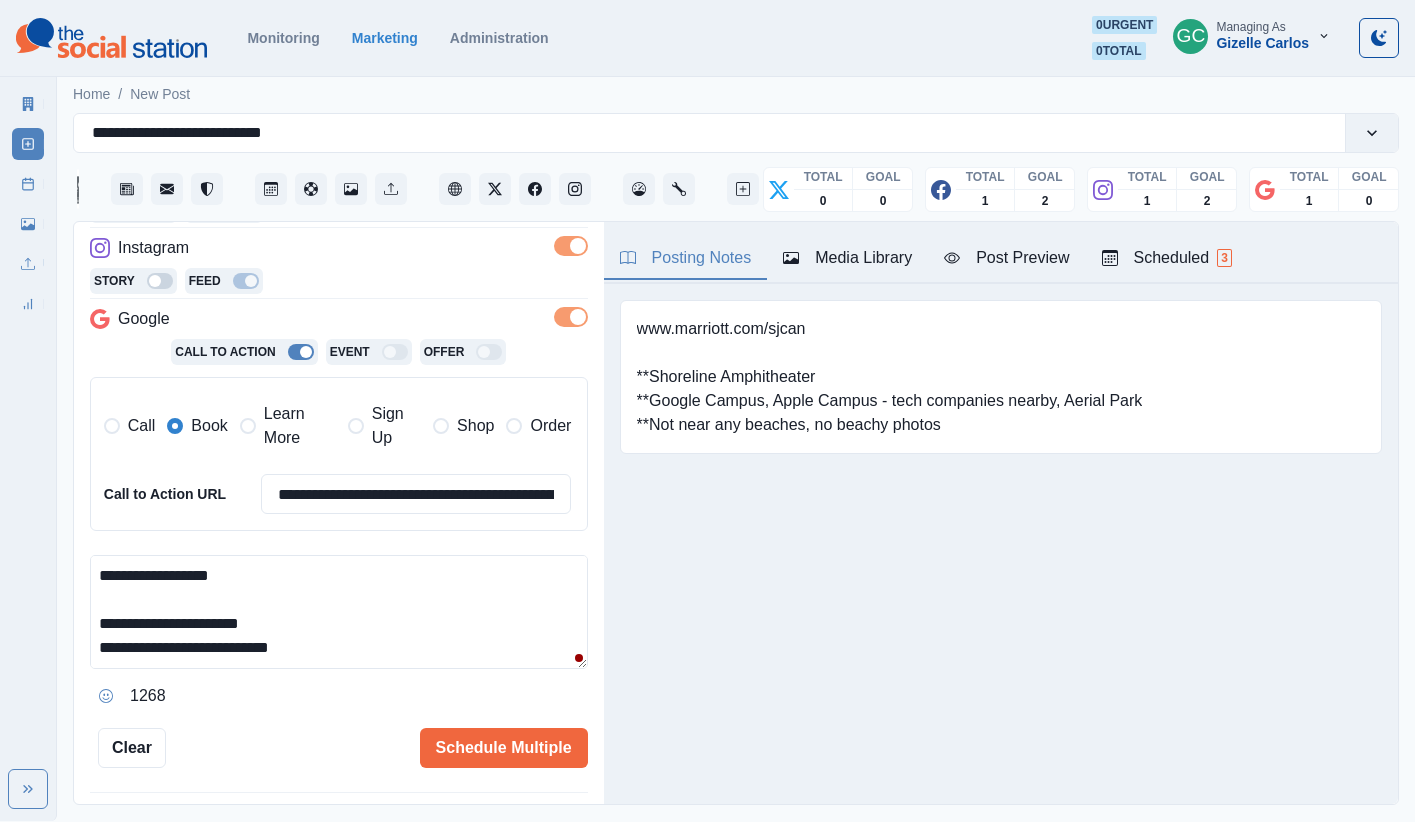 scroll, scrollTop: 404, scrollLeft: 0, axis: vertical 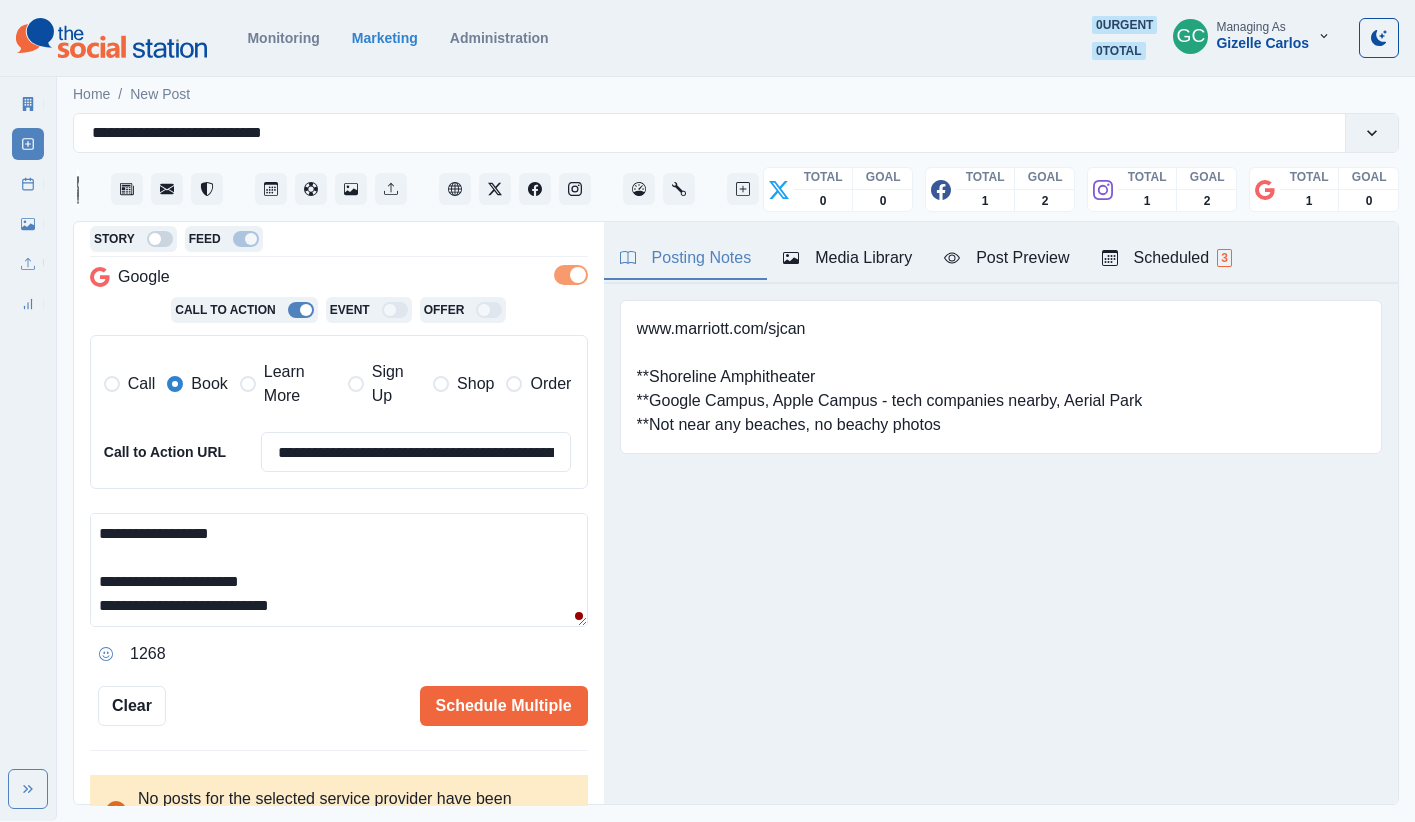 click on "**********" at bounding box center [339, 570] 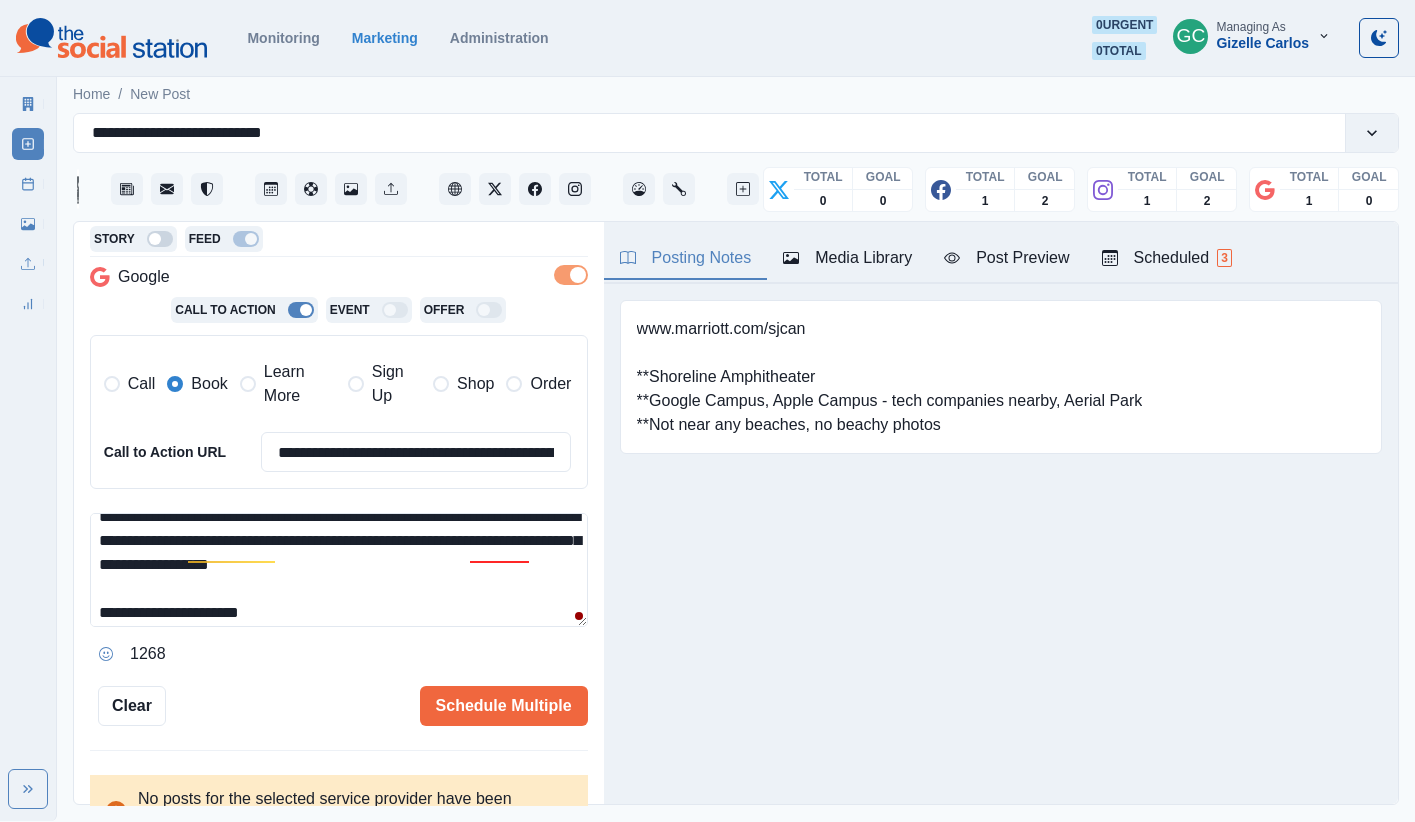 scroll, scrollTop: 0, scrollLeft: 0, axis: both 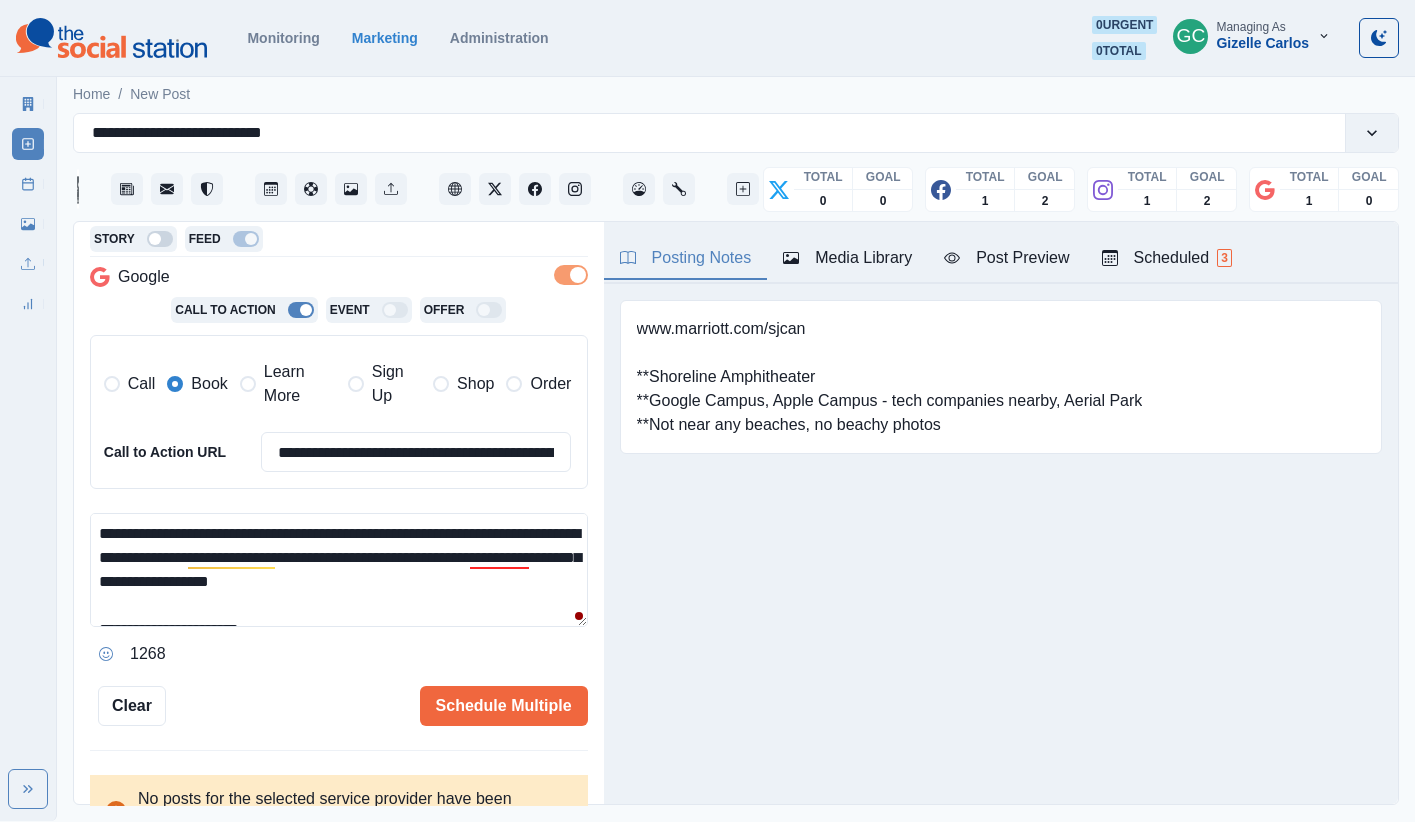 click on "**********" at bounding box center [339, 570] 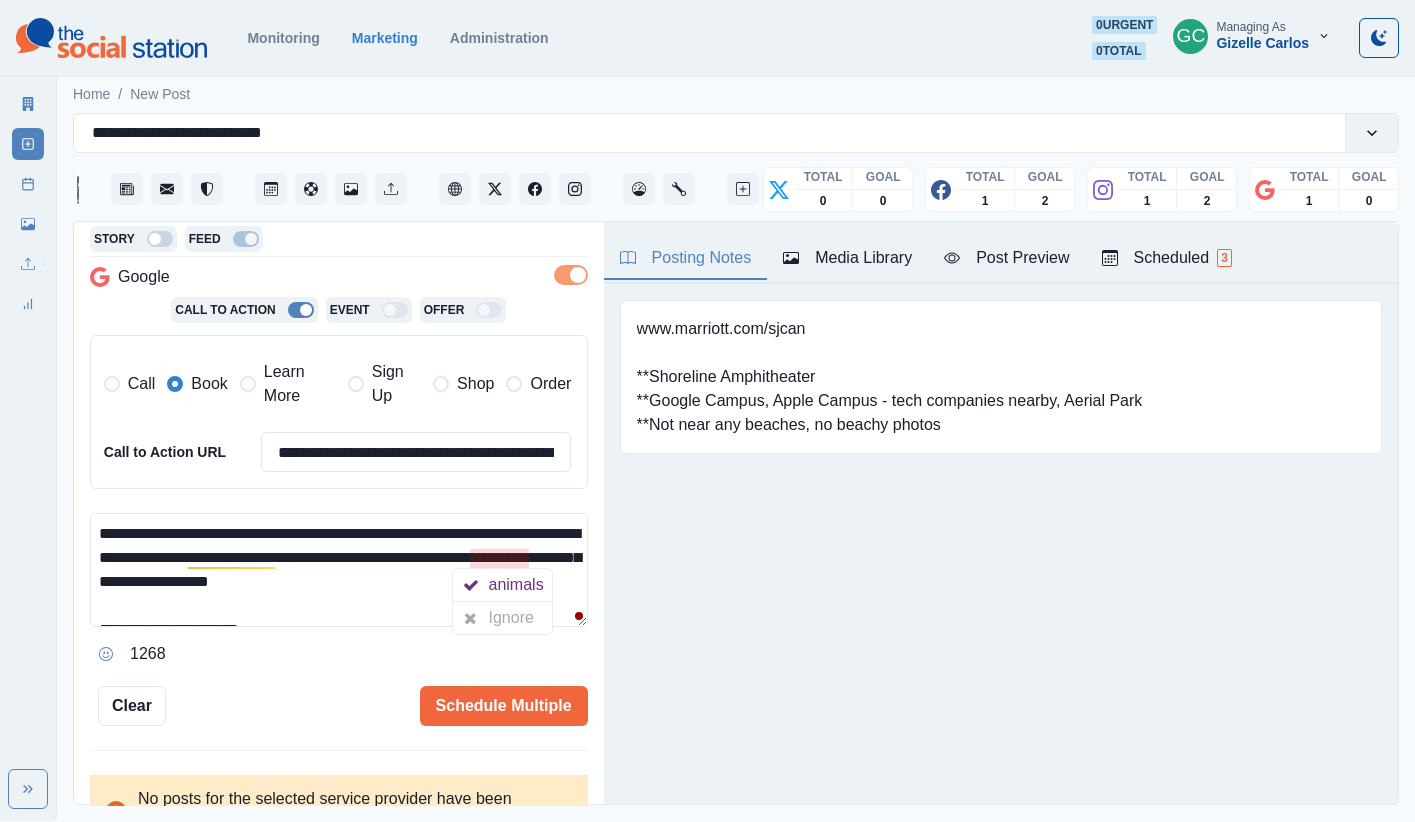 scroll, scrollTop: 48, scrollLeft: 0, axis: vertical 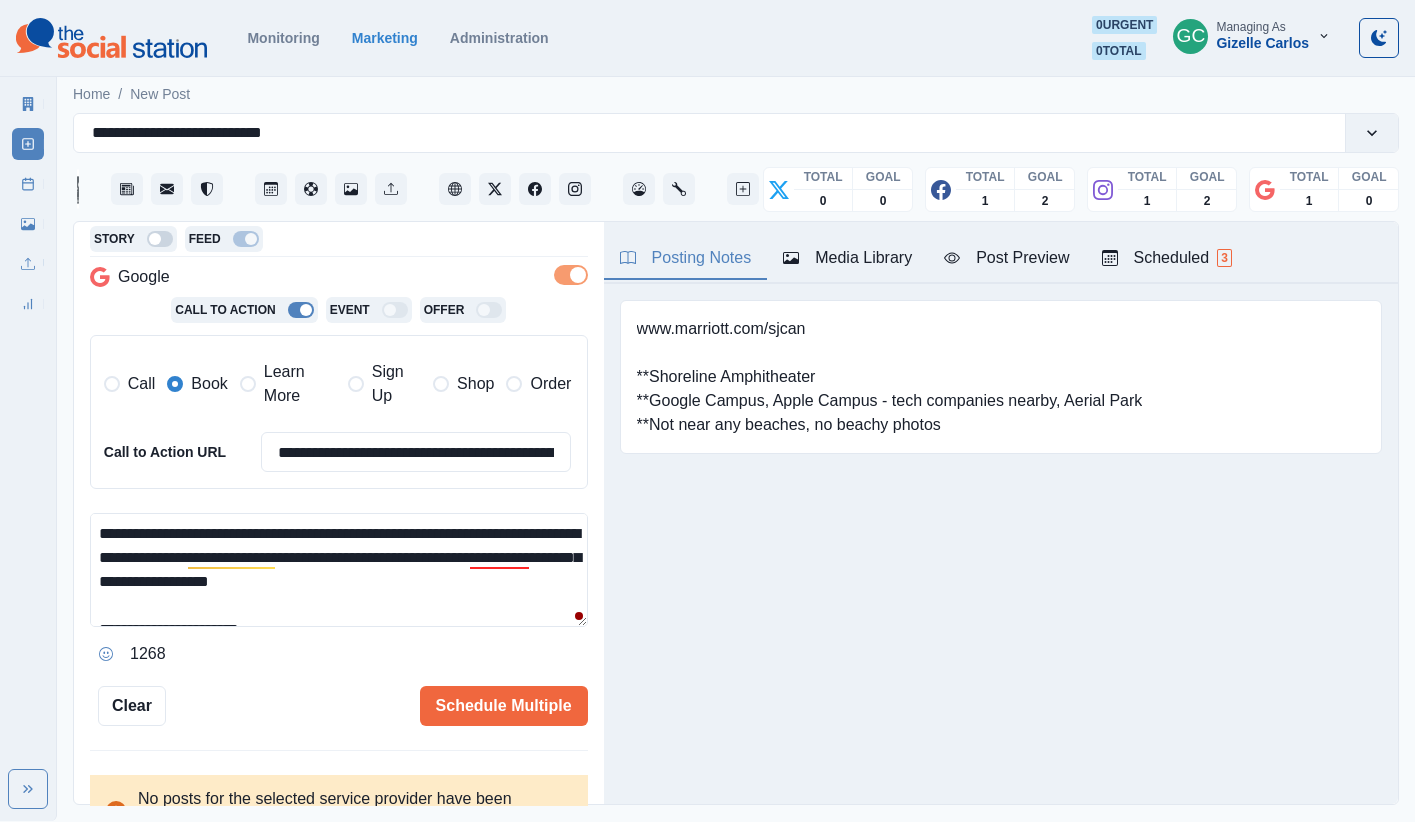 click on "**********" at bounding box center [339, 570] 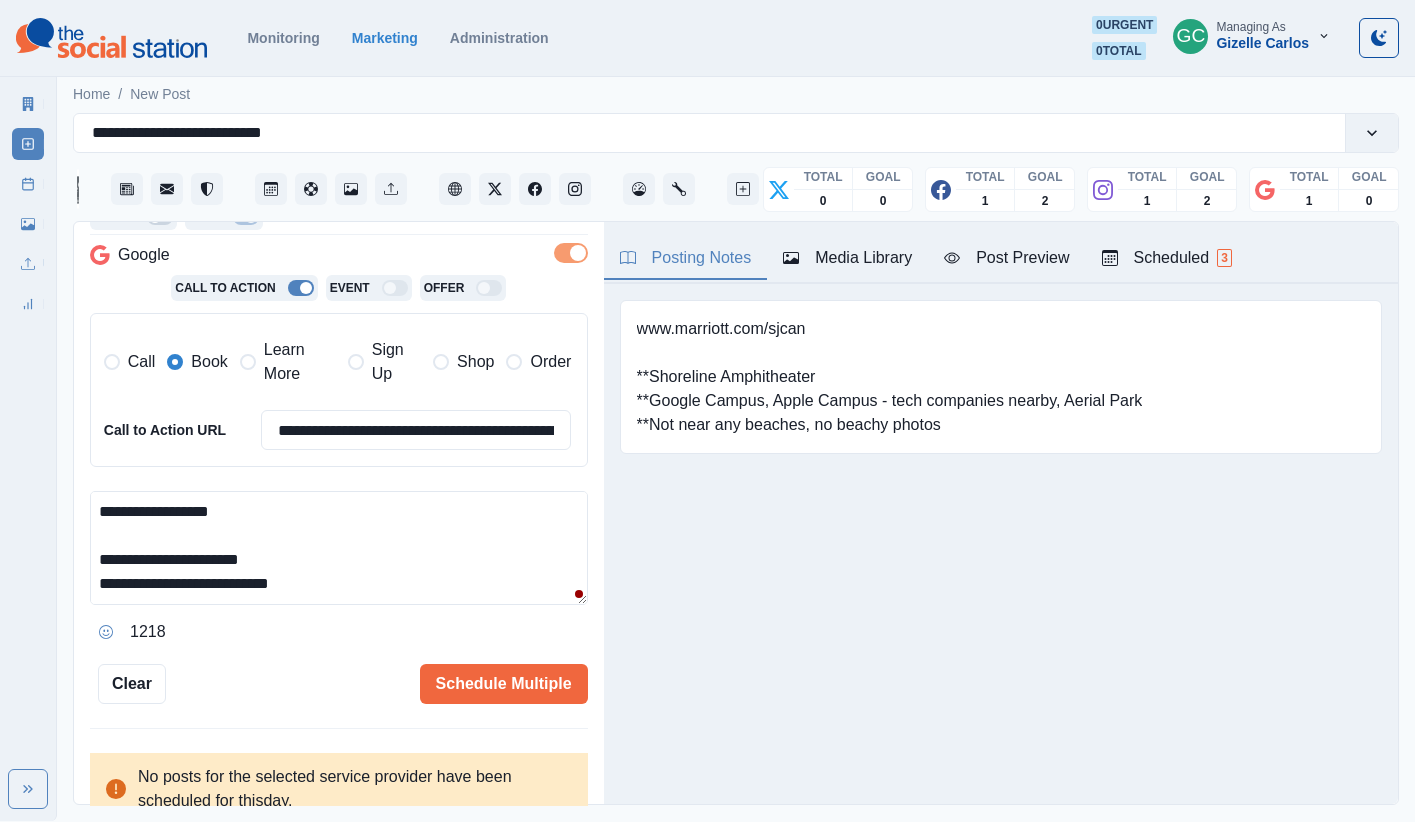scroll, scrollTop: 460, scrollLeft: 0, axis: vertical 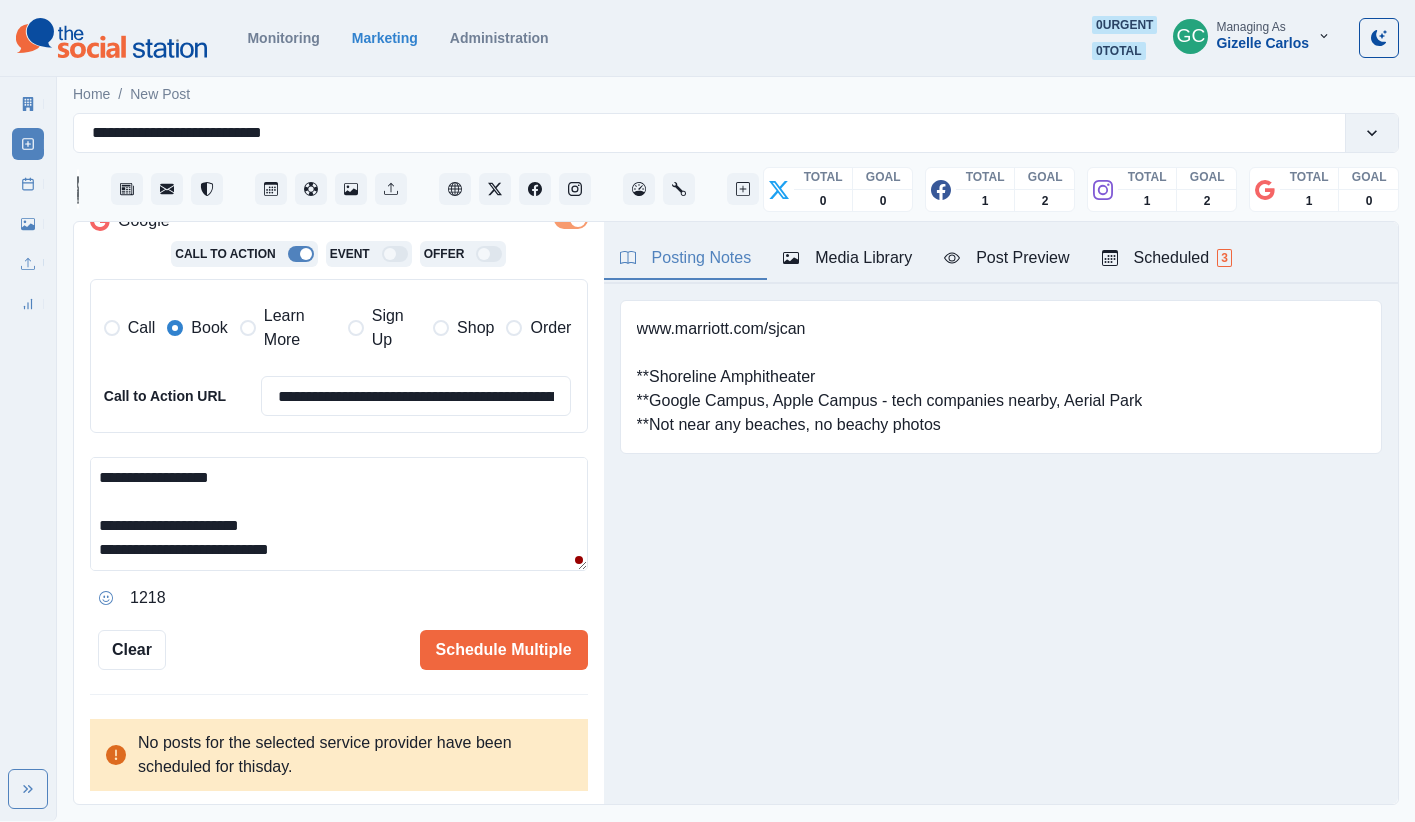 click on "**********" at bounding box center [339, 514] 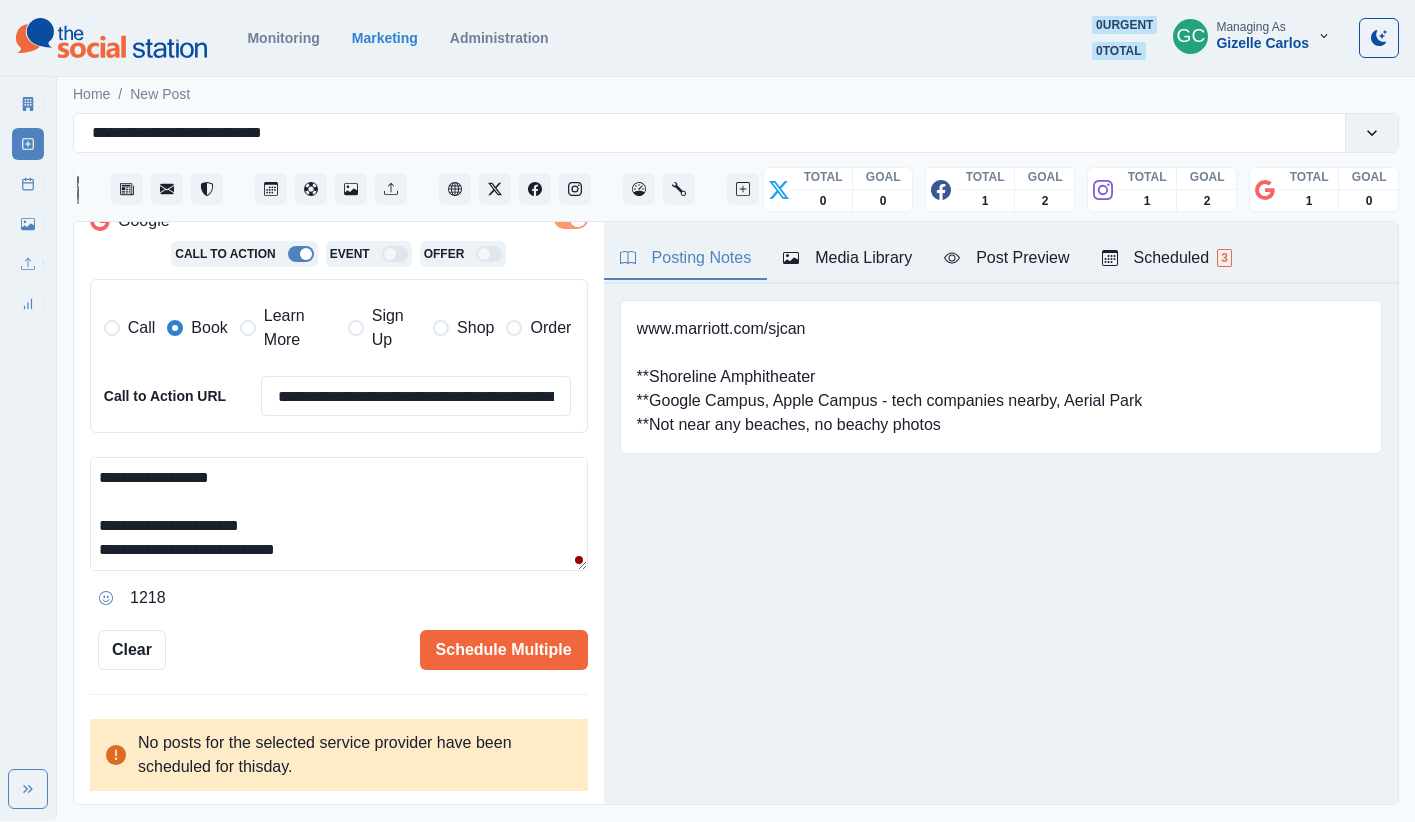 scroll, scrollTop: 133, scrollLeft: 0, axis: vertical 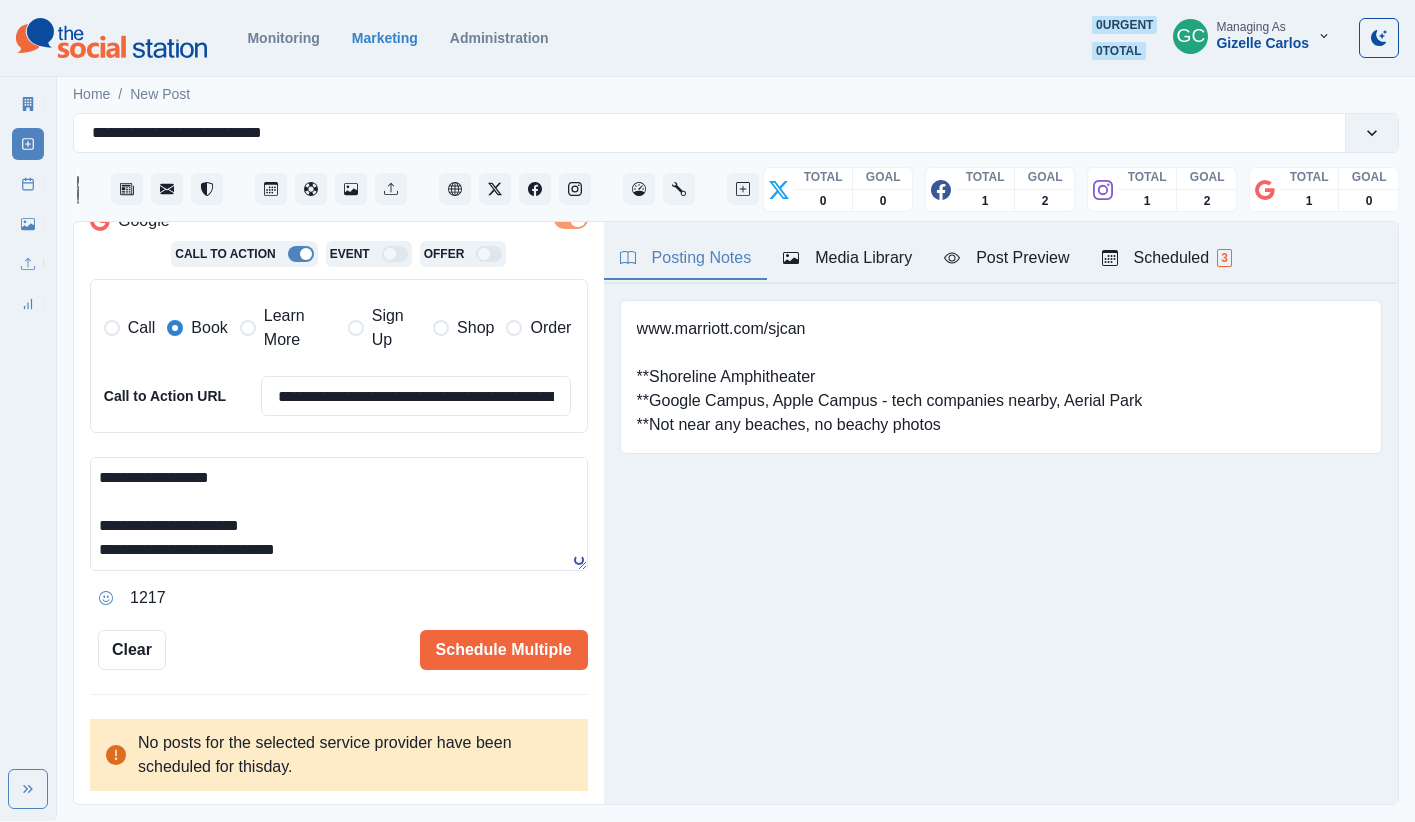 paste on "**********" 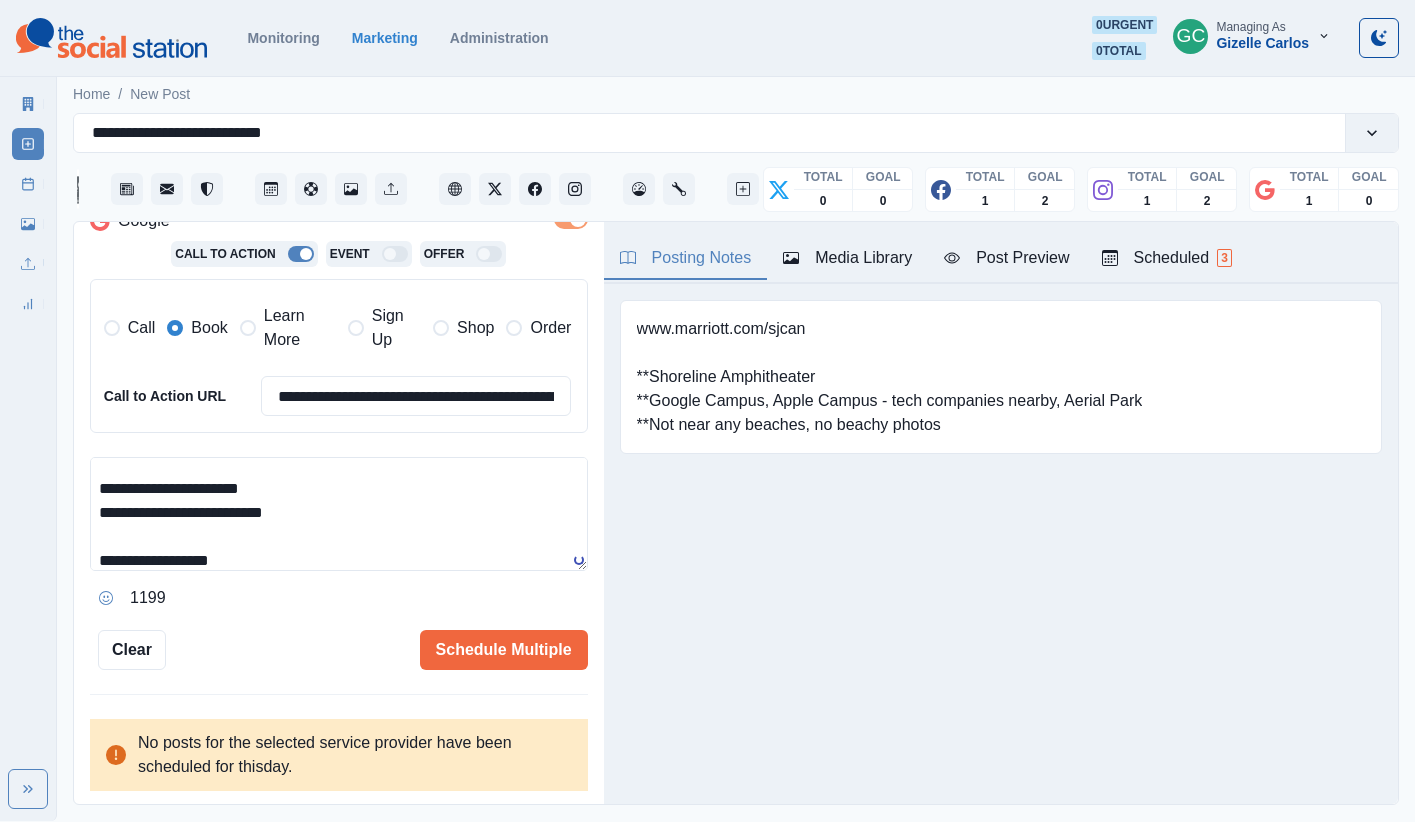 scroll, scrollTop: 117, scrollLeft: 0, axis: vertical 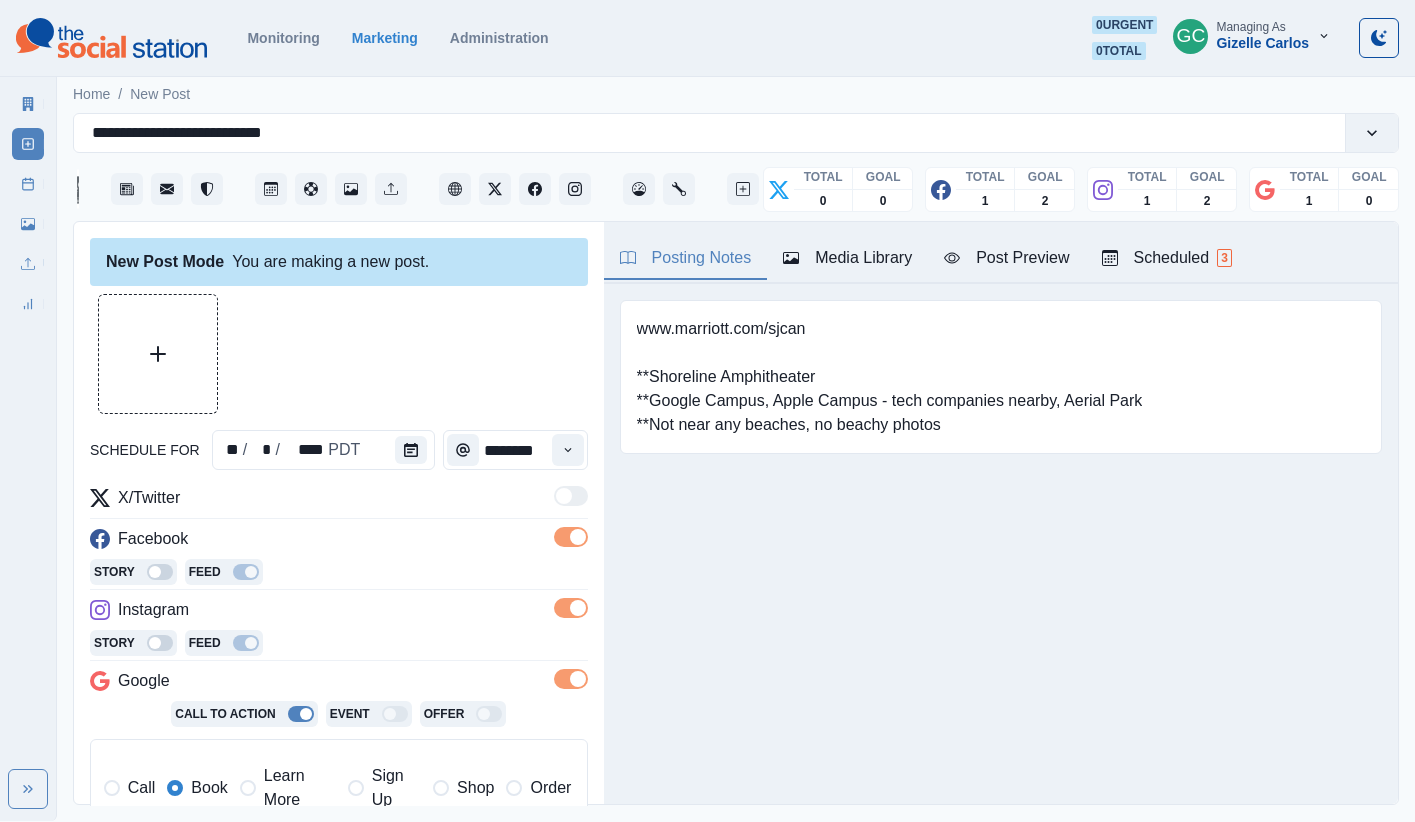 type on "**********" 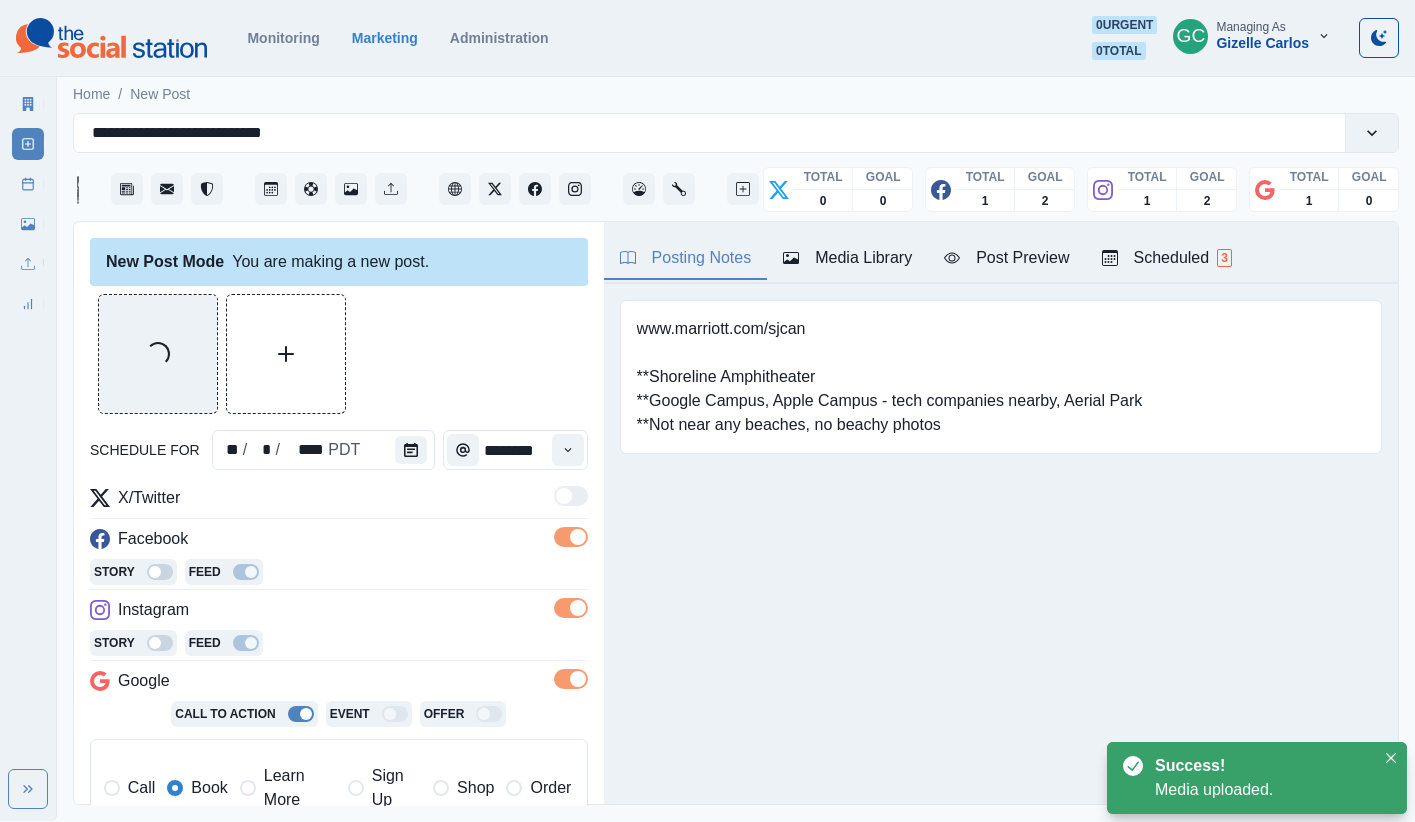 click on "Media Library" at bounding box center [847, 259] 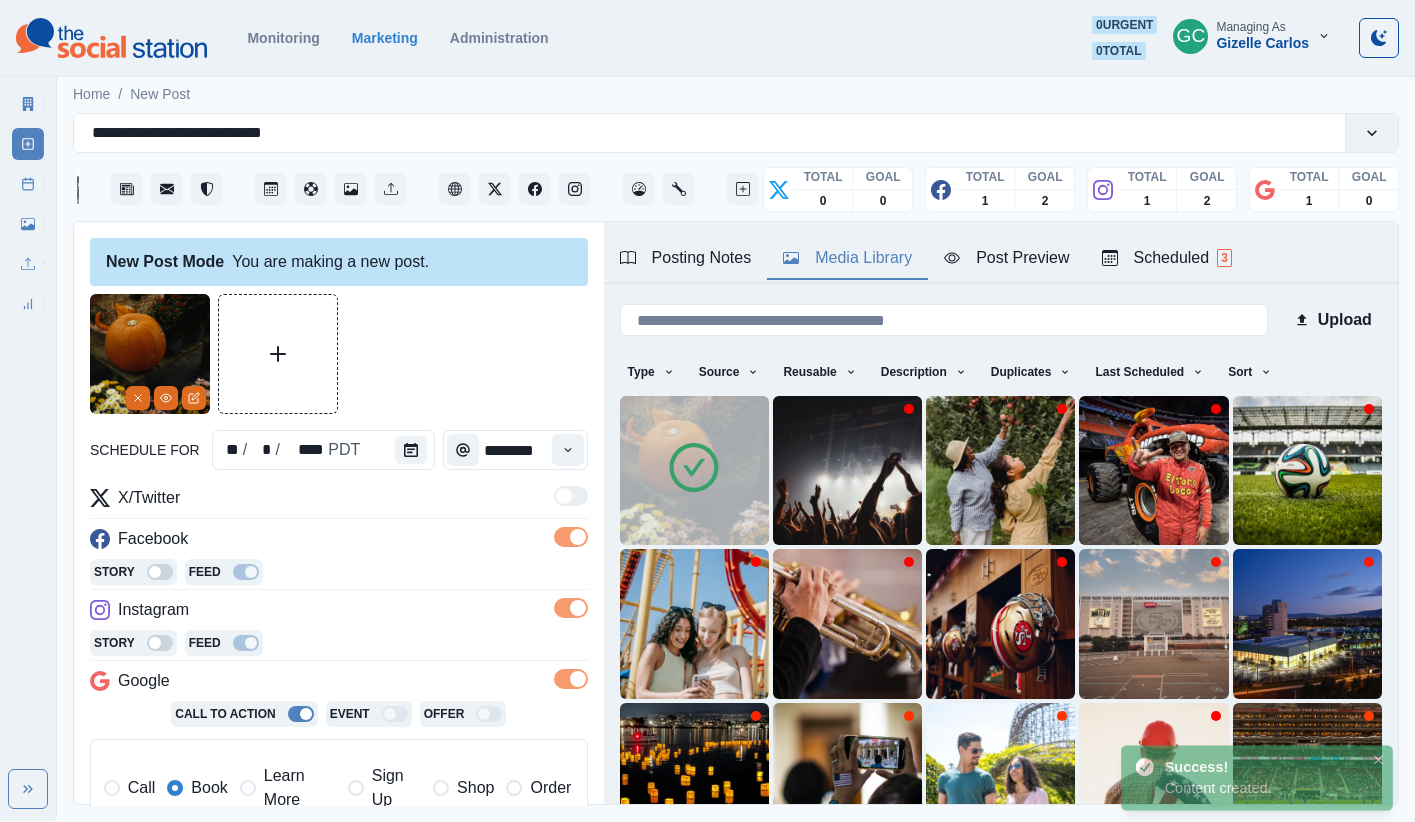 click at bounding box center [694, 470] 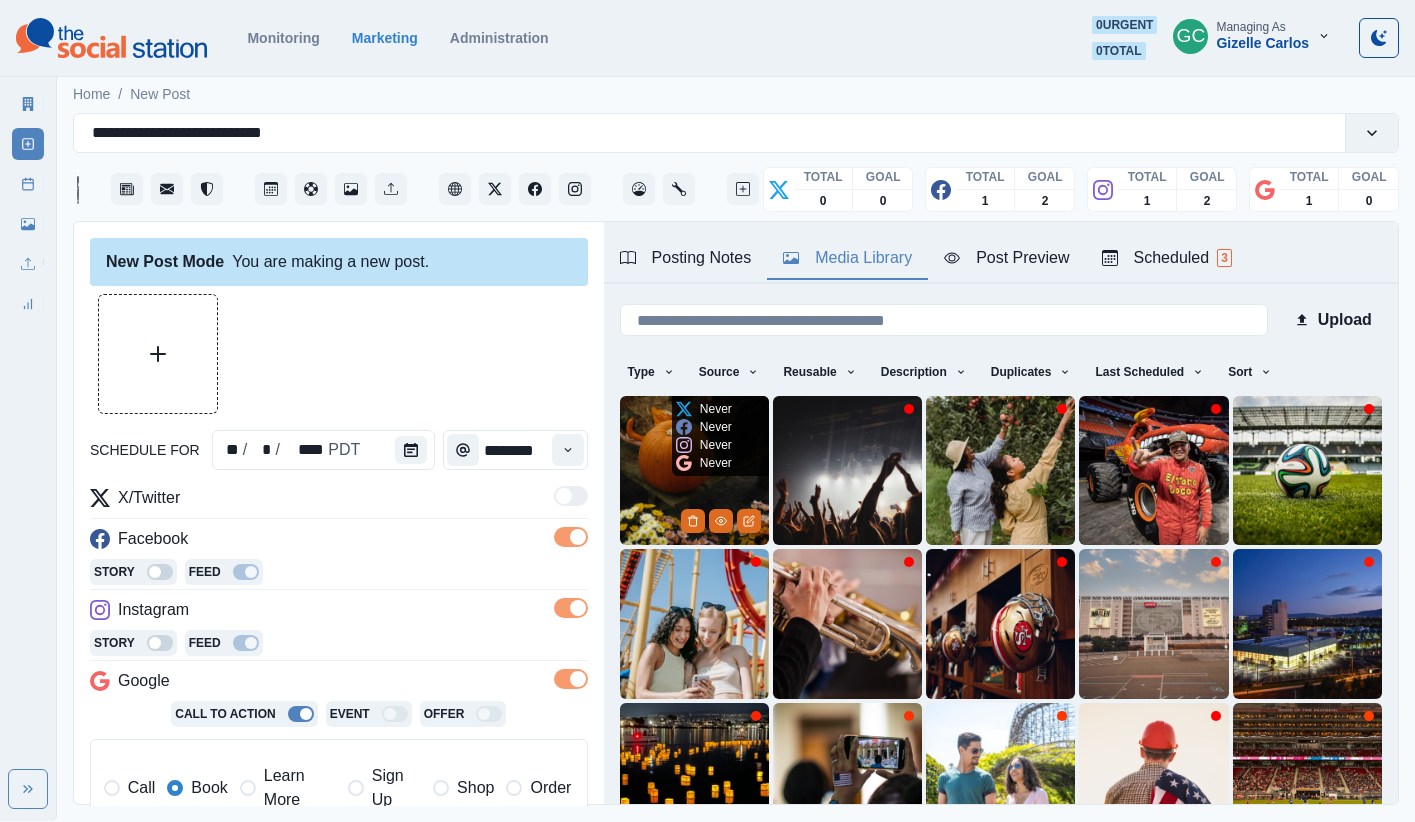 click at bounding box center (694, 470) 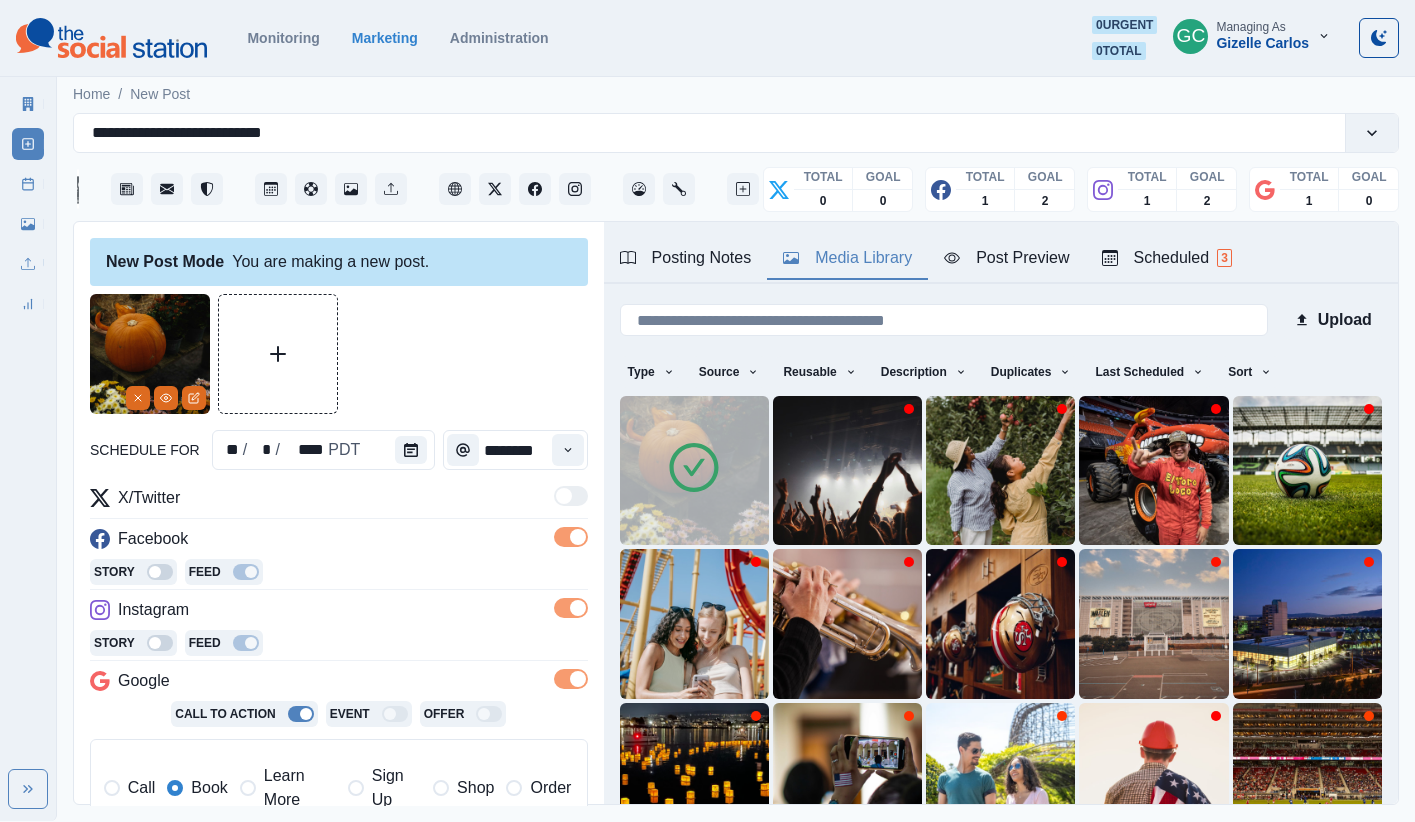 drag, startPoint x: 1149, startPoint y: 268, endPoint x: 968, endPoint y: 313, distance: 186.51006 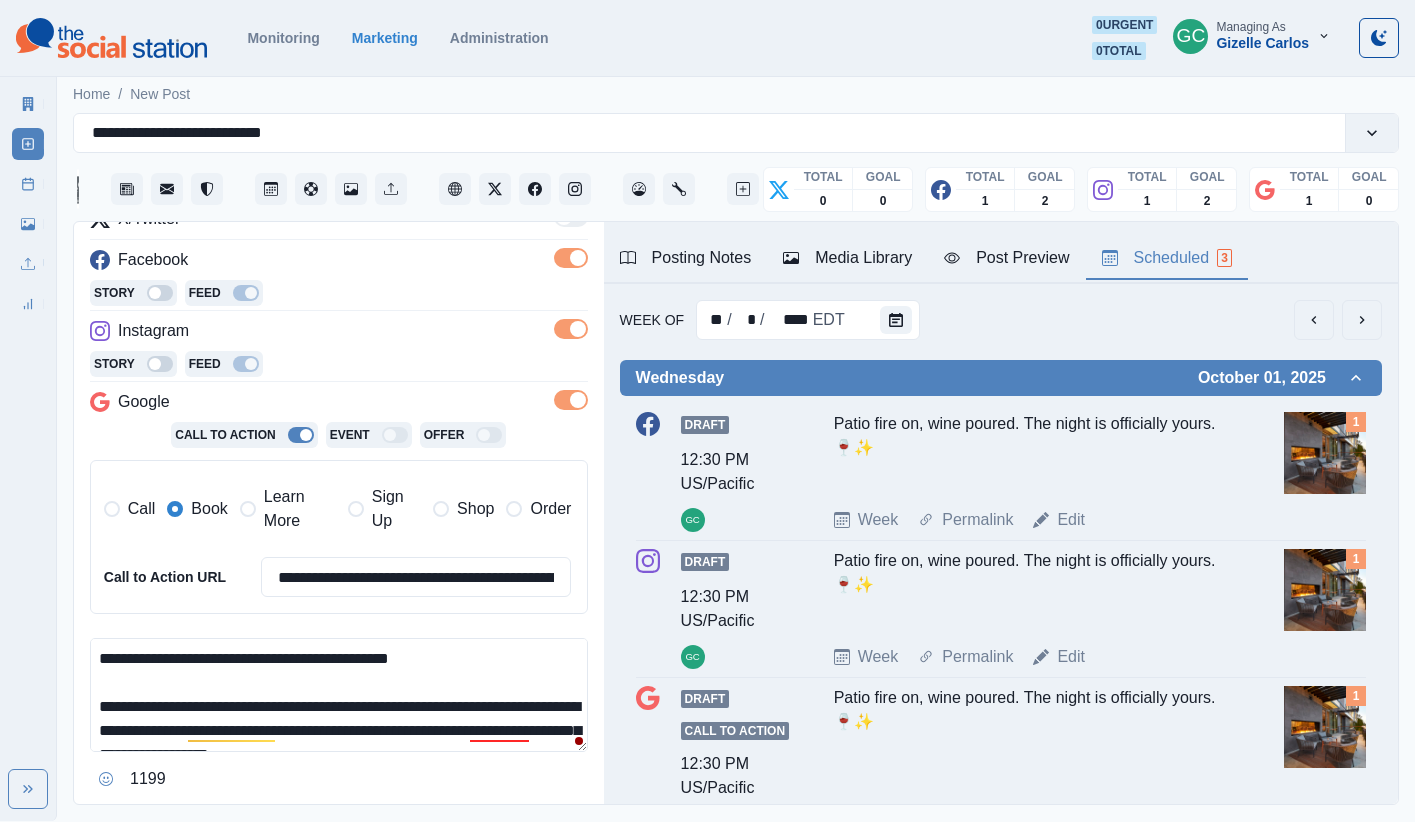 scroll, scrollTop: 285, scrollLeft: 0, axis: vertical 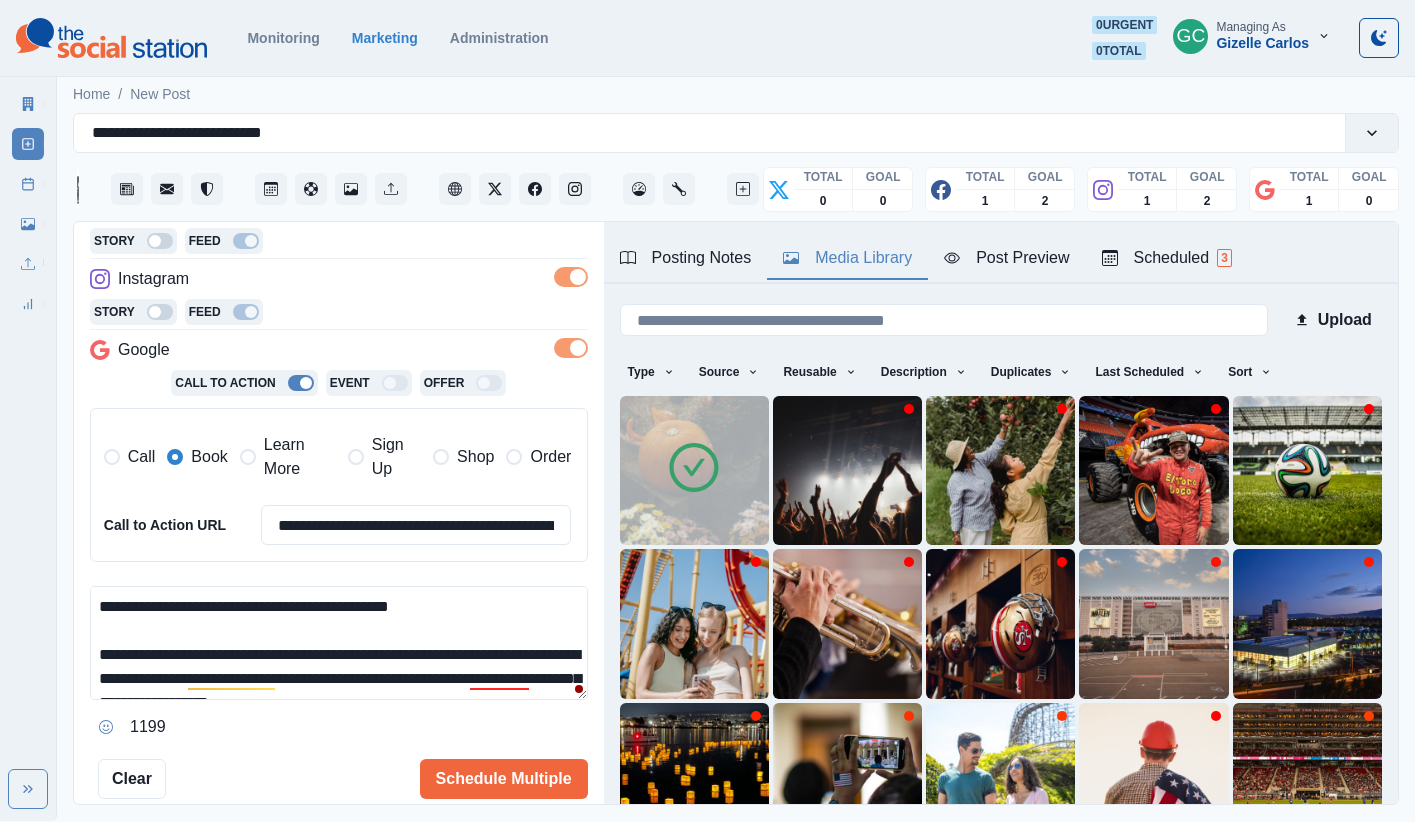 click on "Media Library" at bounding box center [847, 258] 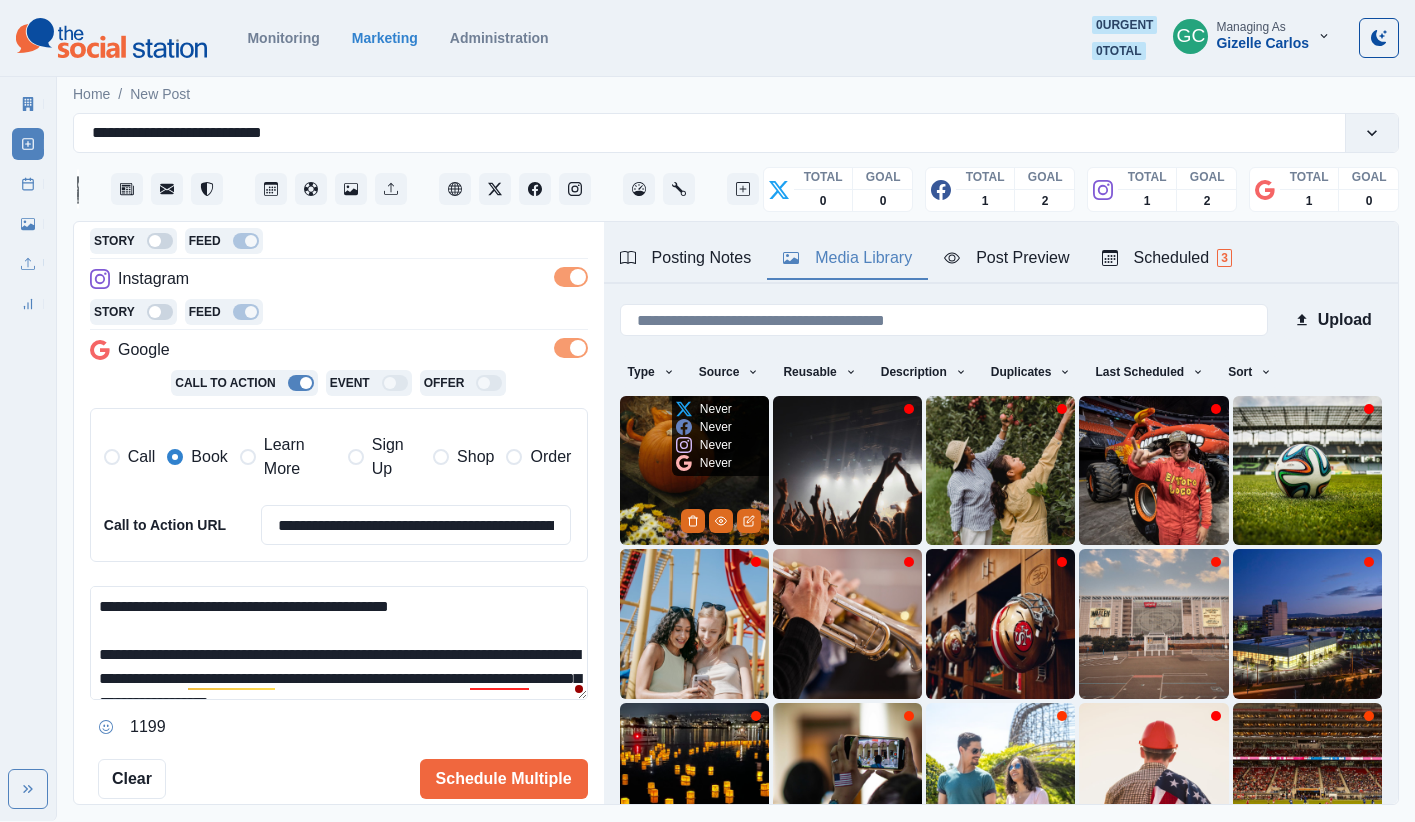click at bounding box center (694, 470) 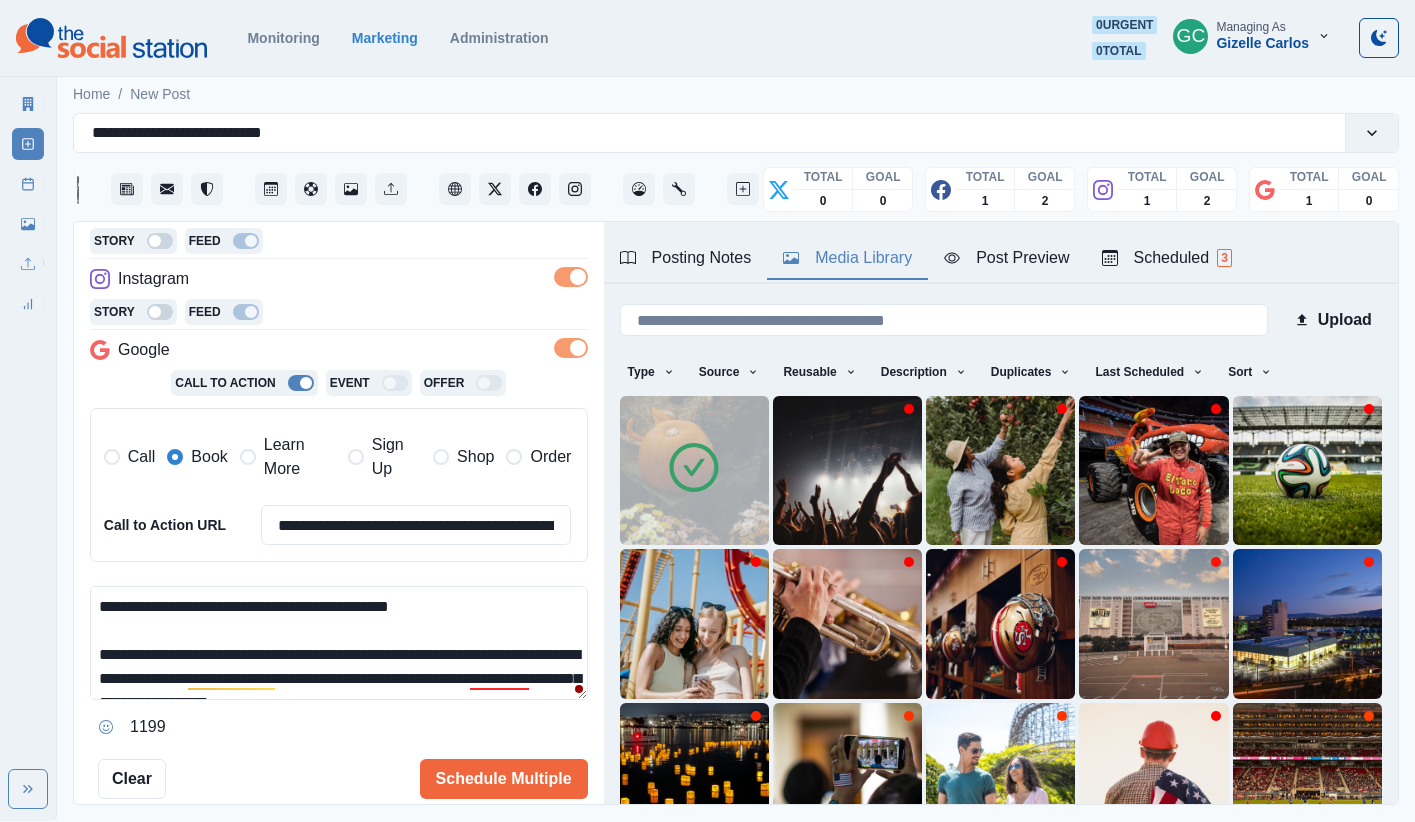 drag, startPoint x: 626, startPoint y: 478, endPoint x: 670, endPoint y: 488, distance: 45.122055 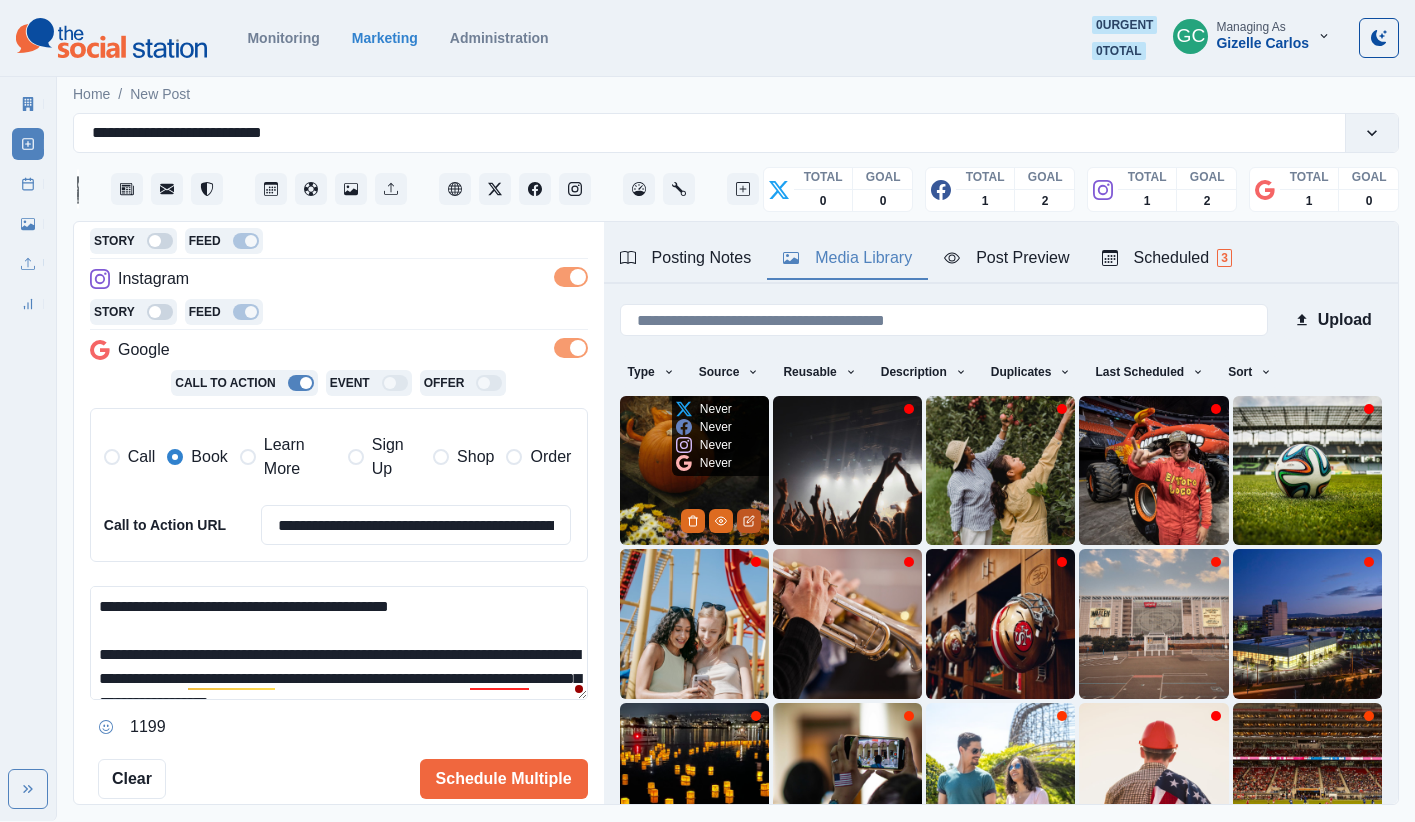 click at bounding box center (749, 521) 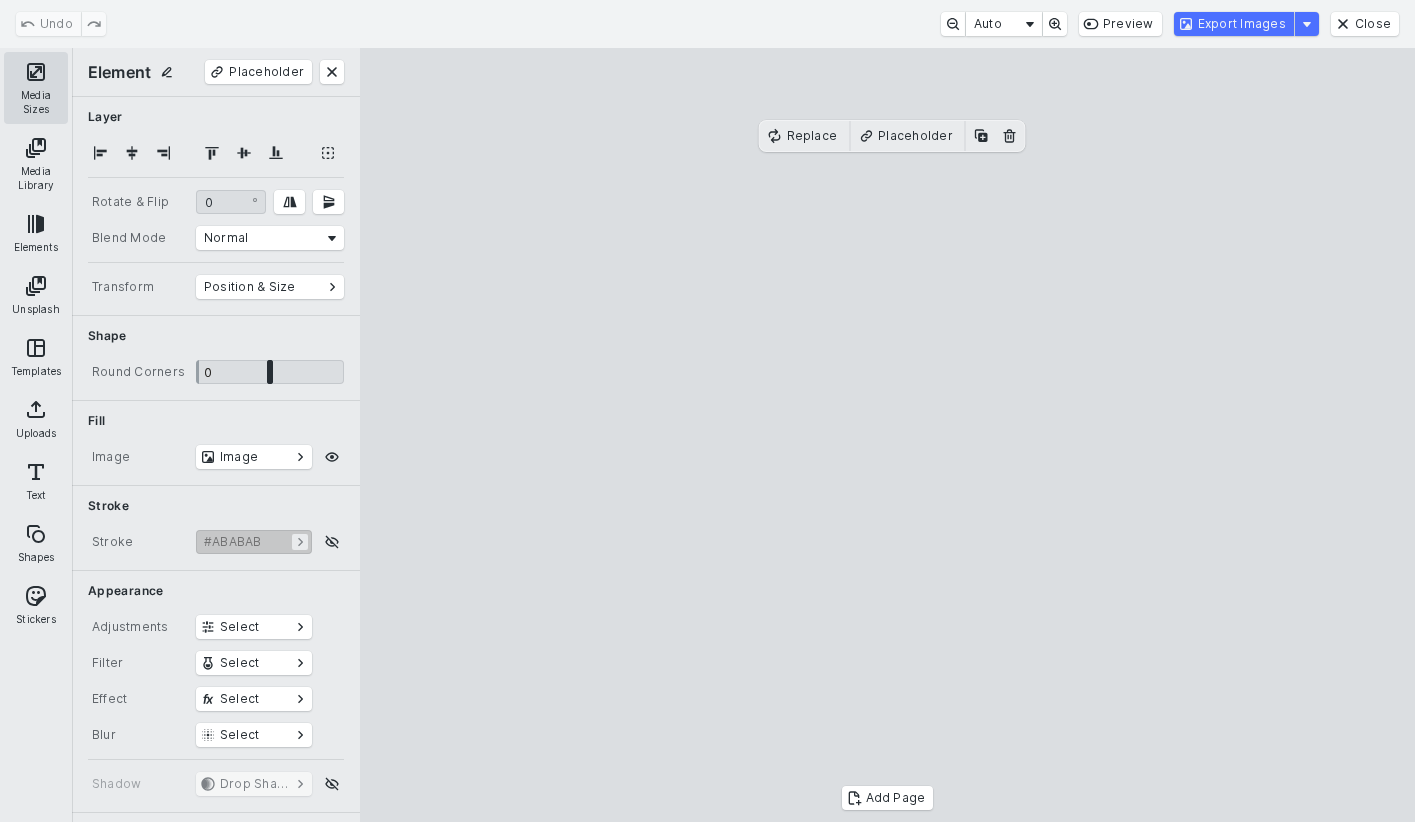 click on "Media Sizes" at bounding box center (36, 88) 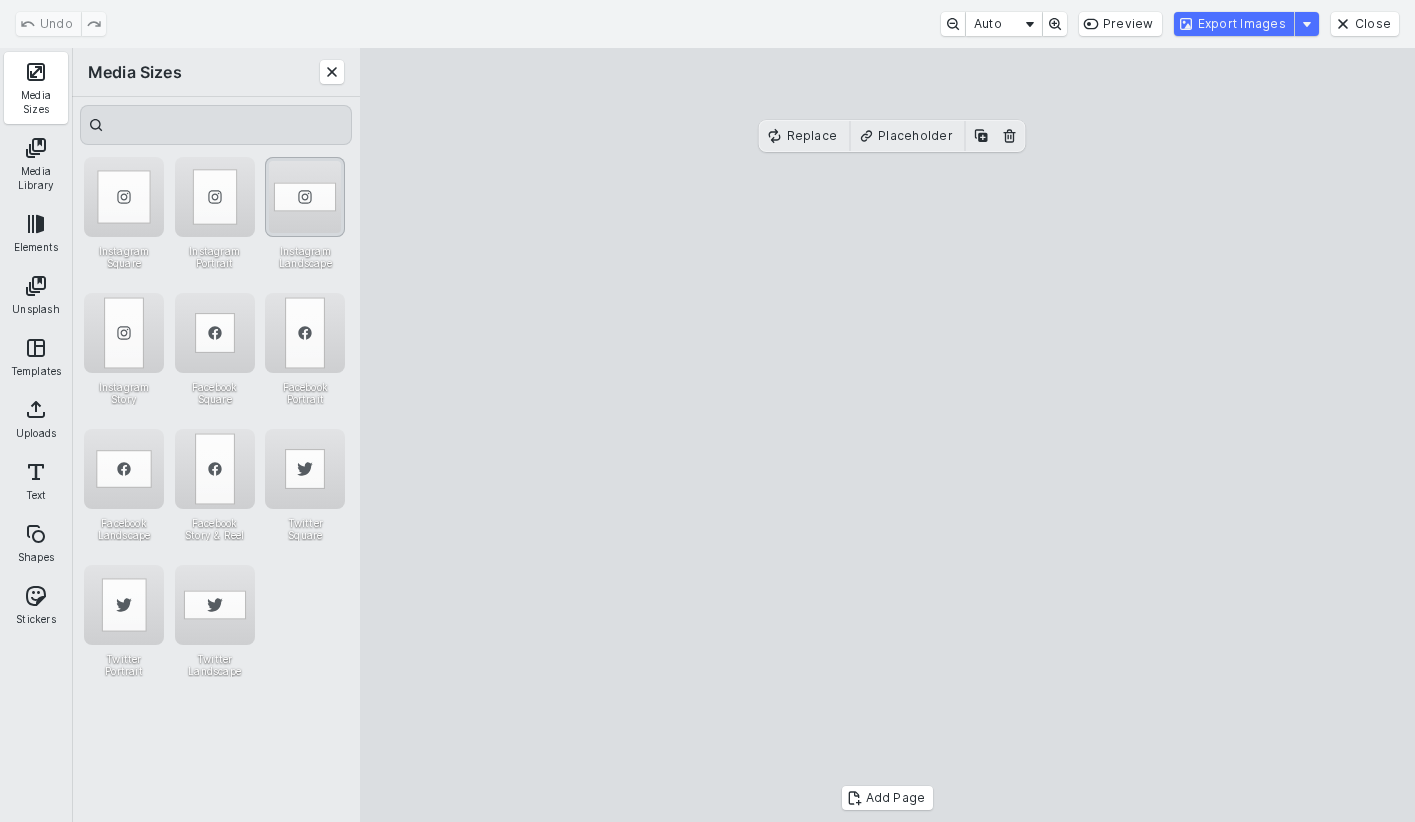 click at bounding box center (305, 197) 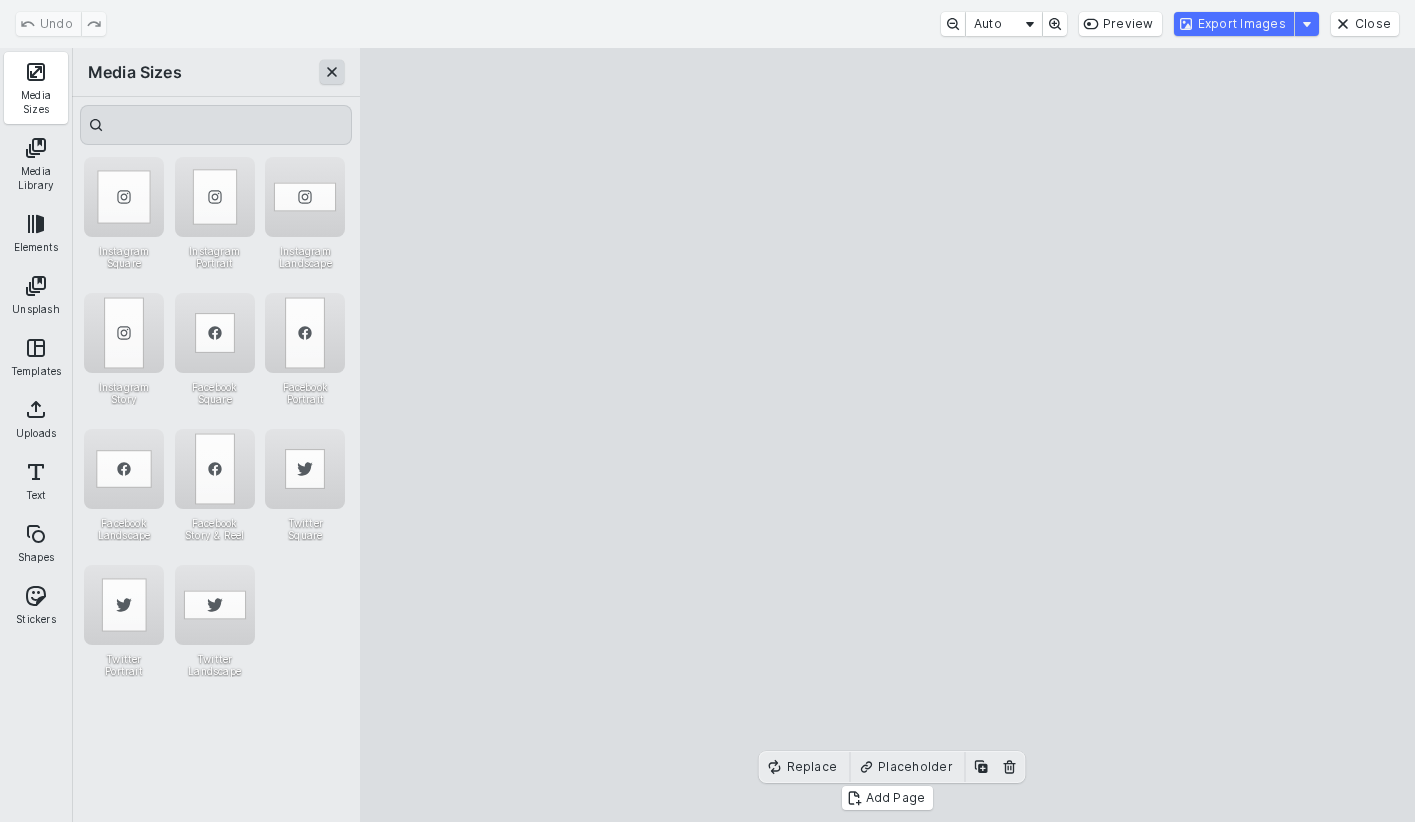 click on "Media Sizes" at bounding box center (216, 72) 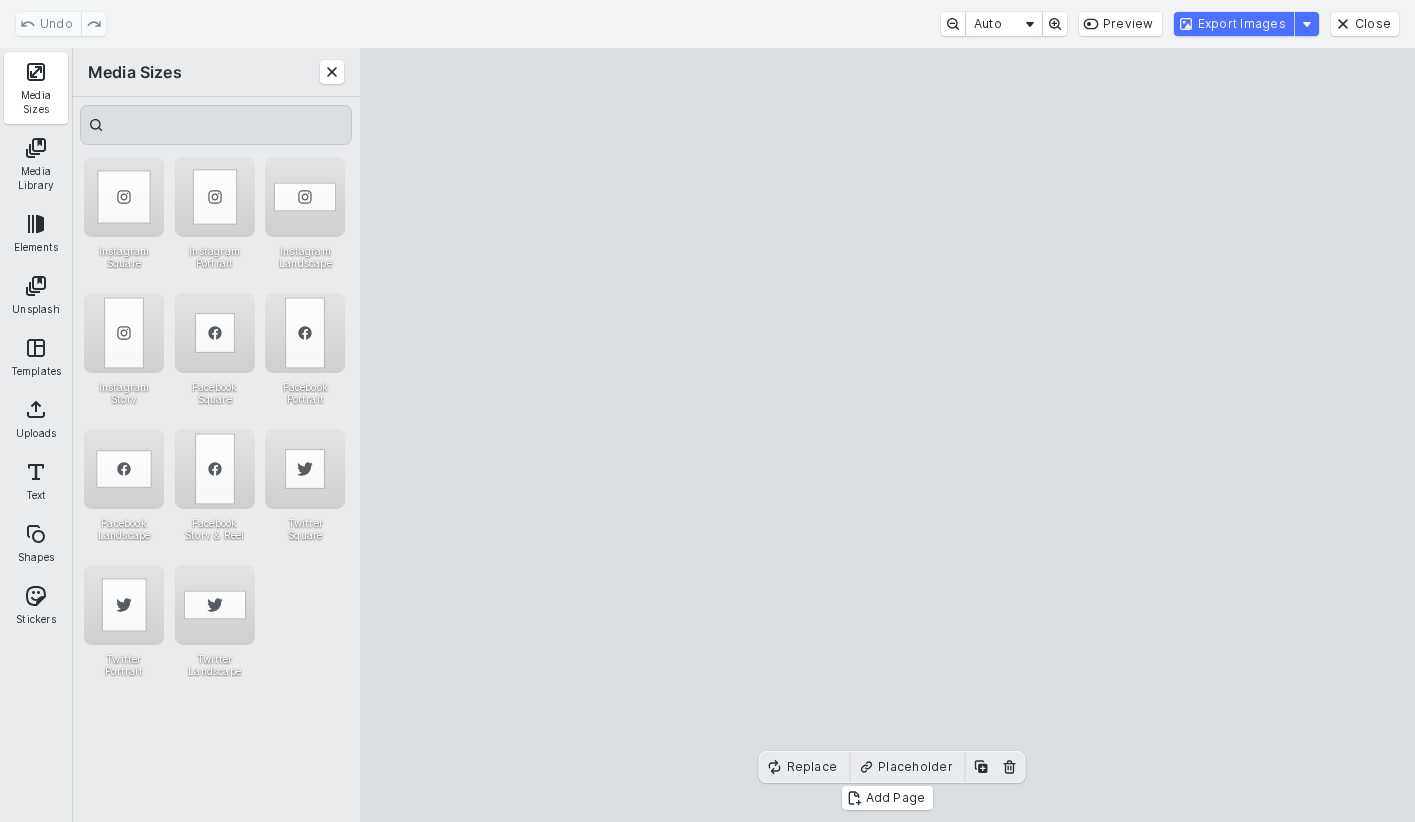 click at bounding box center [332, 72] 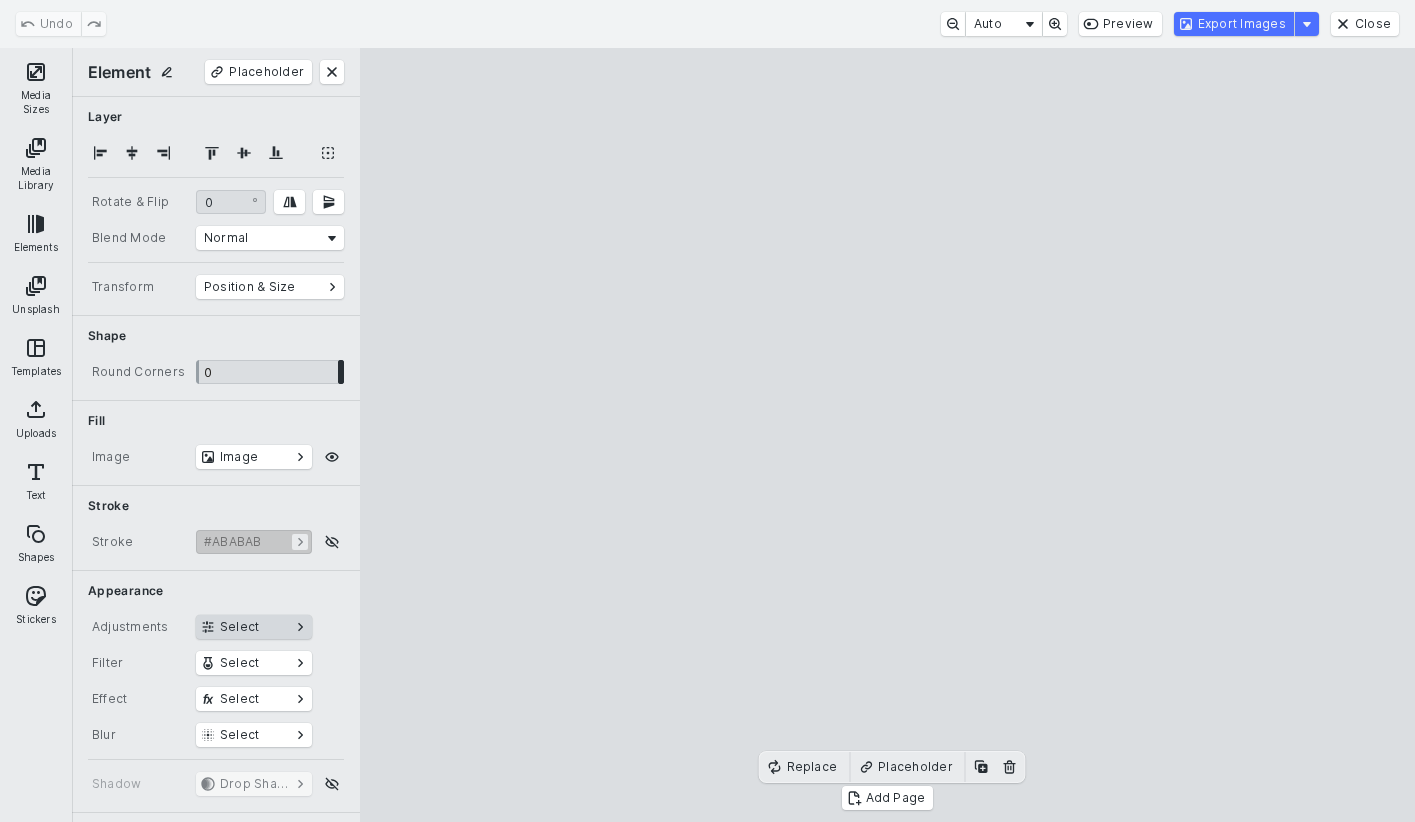 click on "Select" at bounding box center (254, 627) 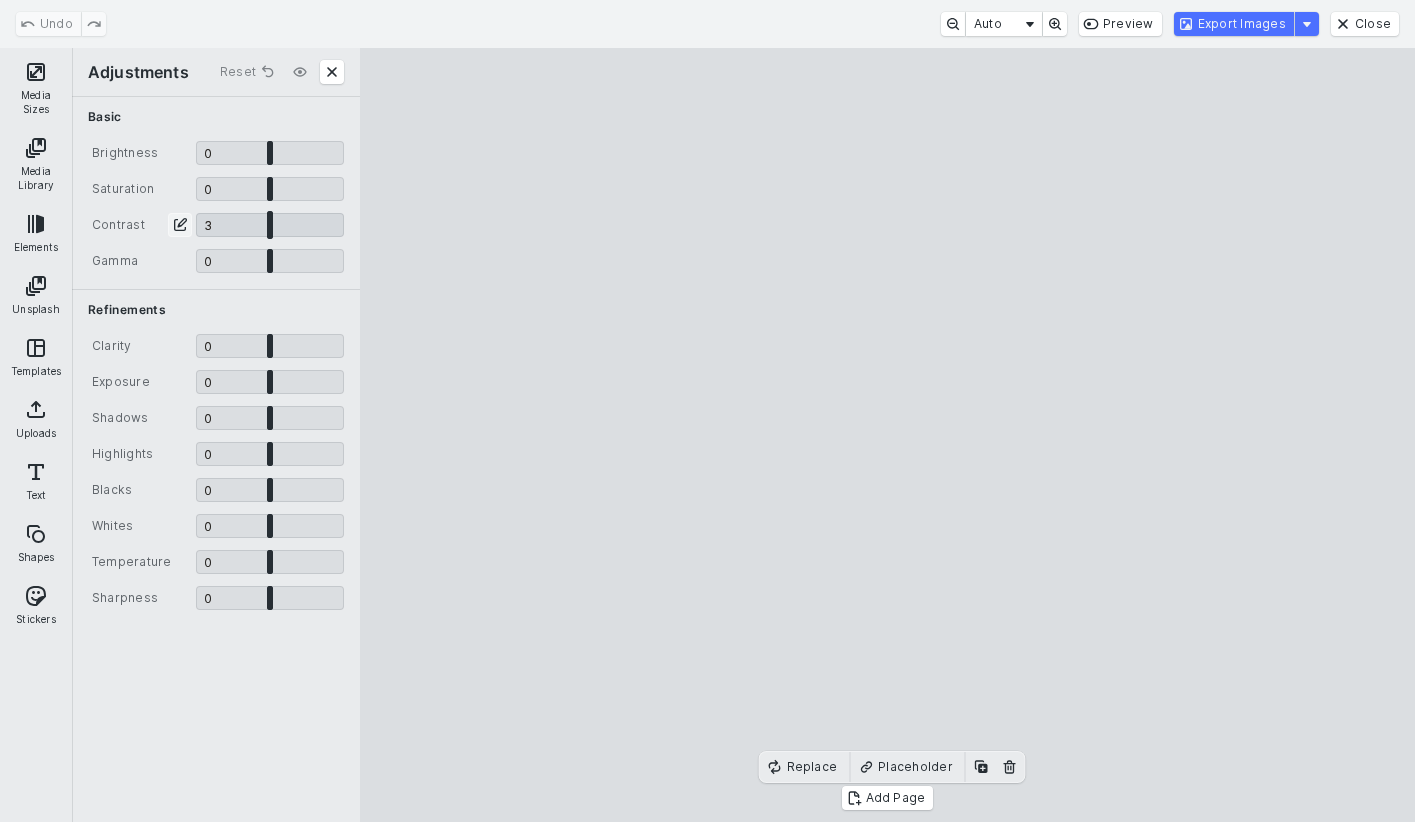click at bounding box center [270, 225] 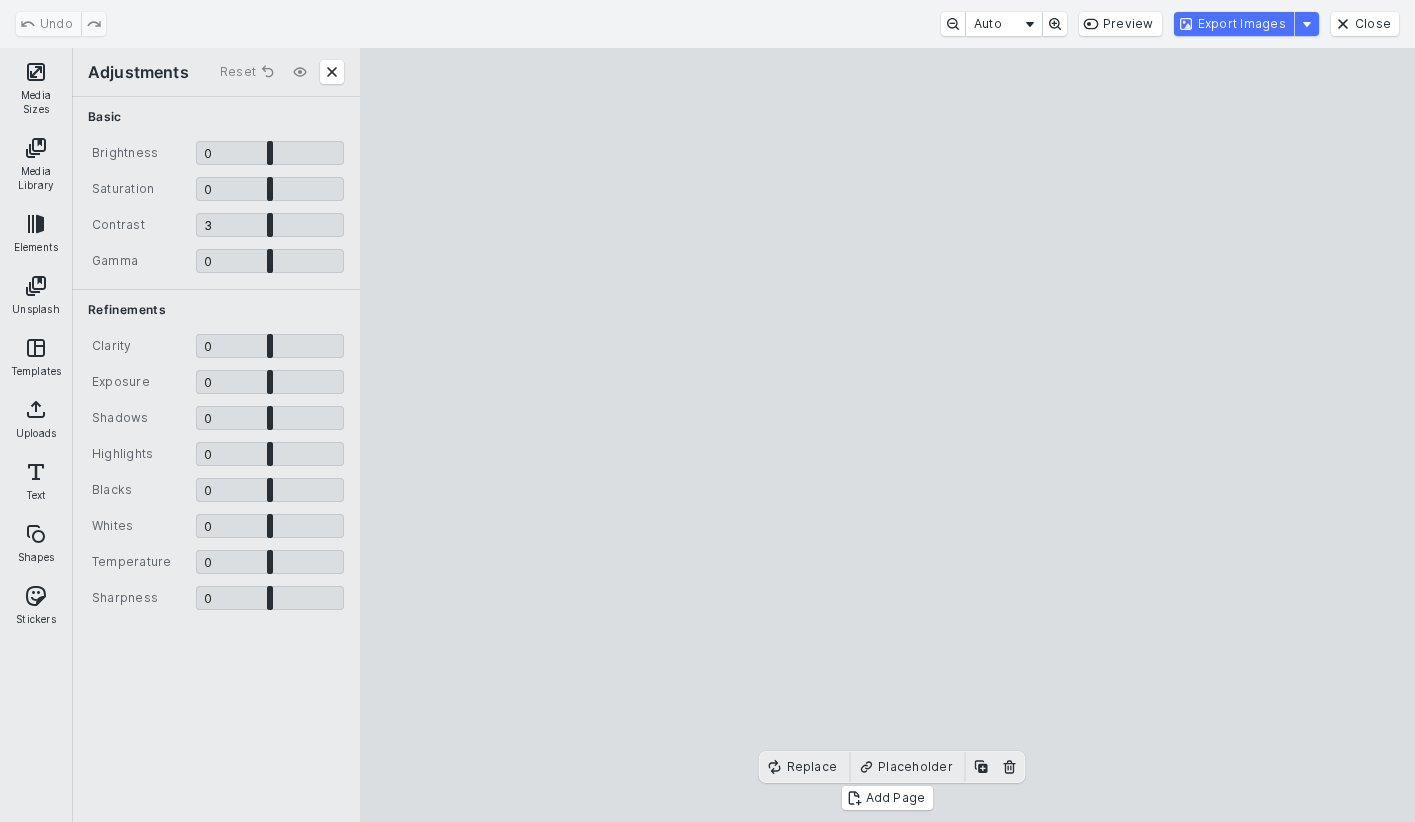 type on "****" 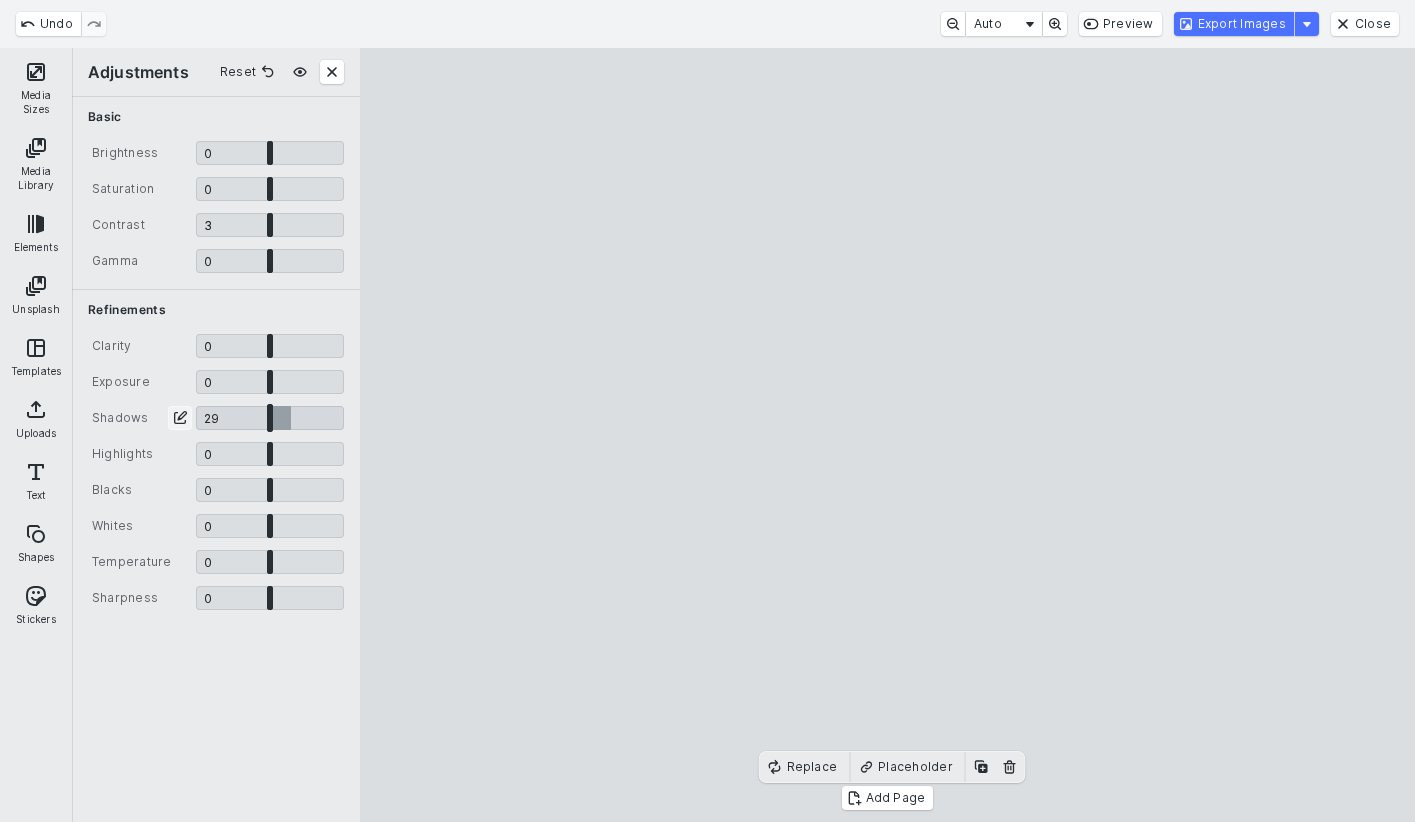 drag, startPoint x: 270, startPoint y: 417, endPoint x: 290, endPoint y: 416, distance: 20.024984 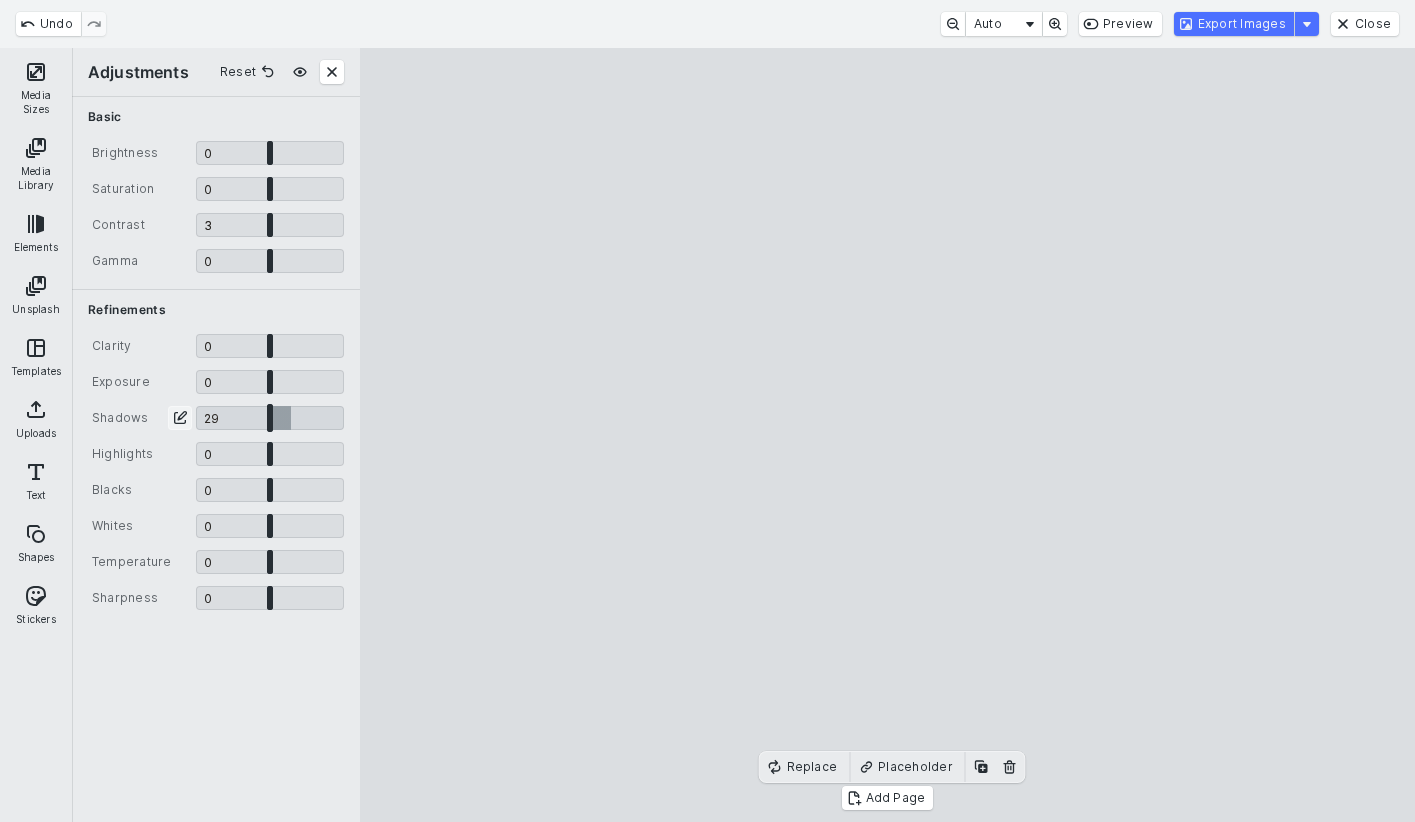 type on "****" 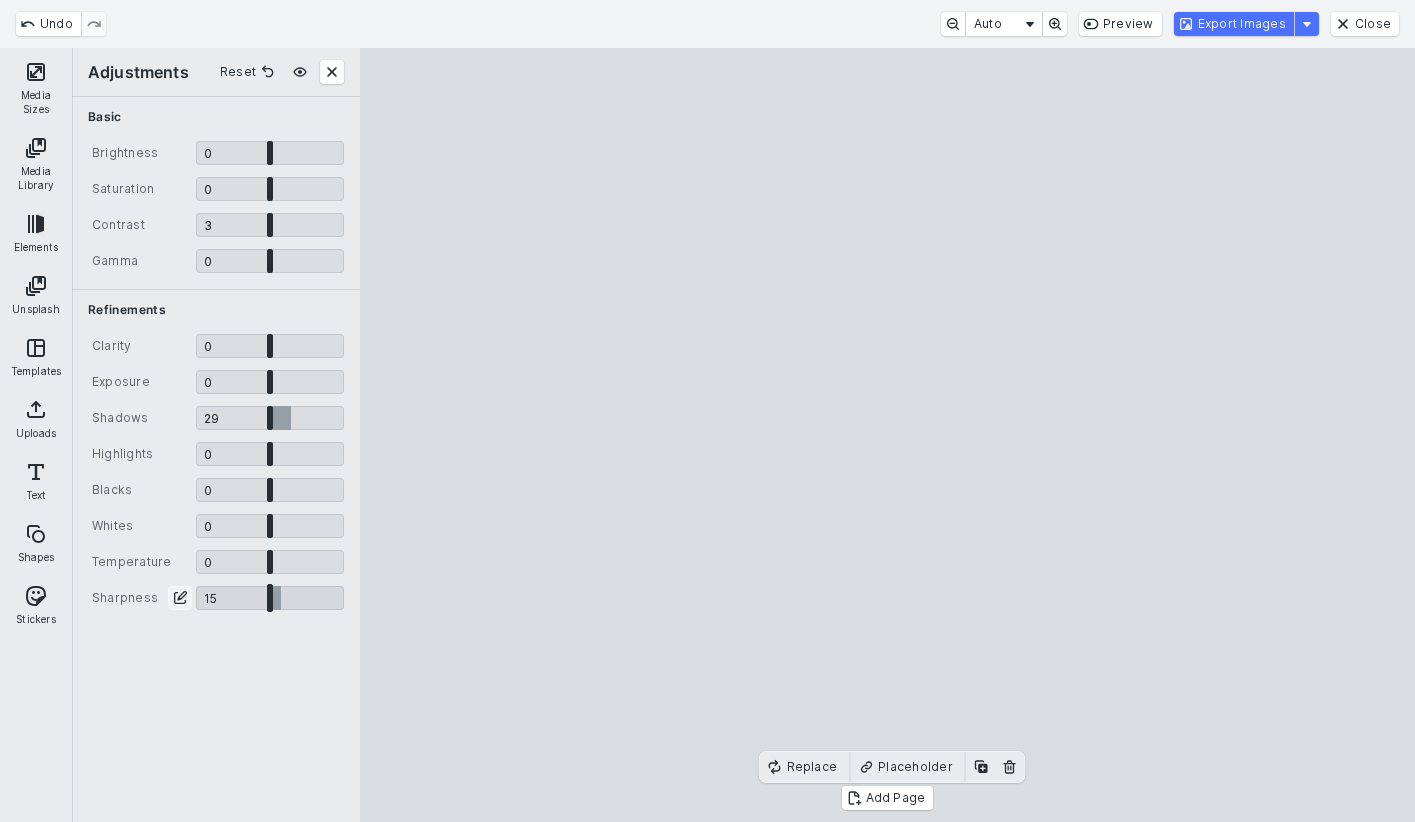 click at bounding box center (270, 598) 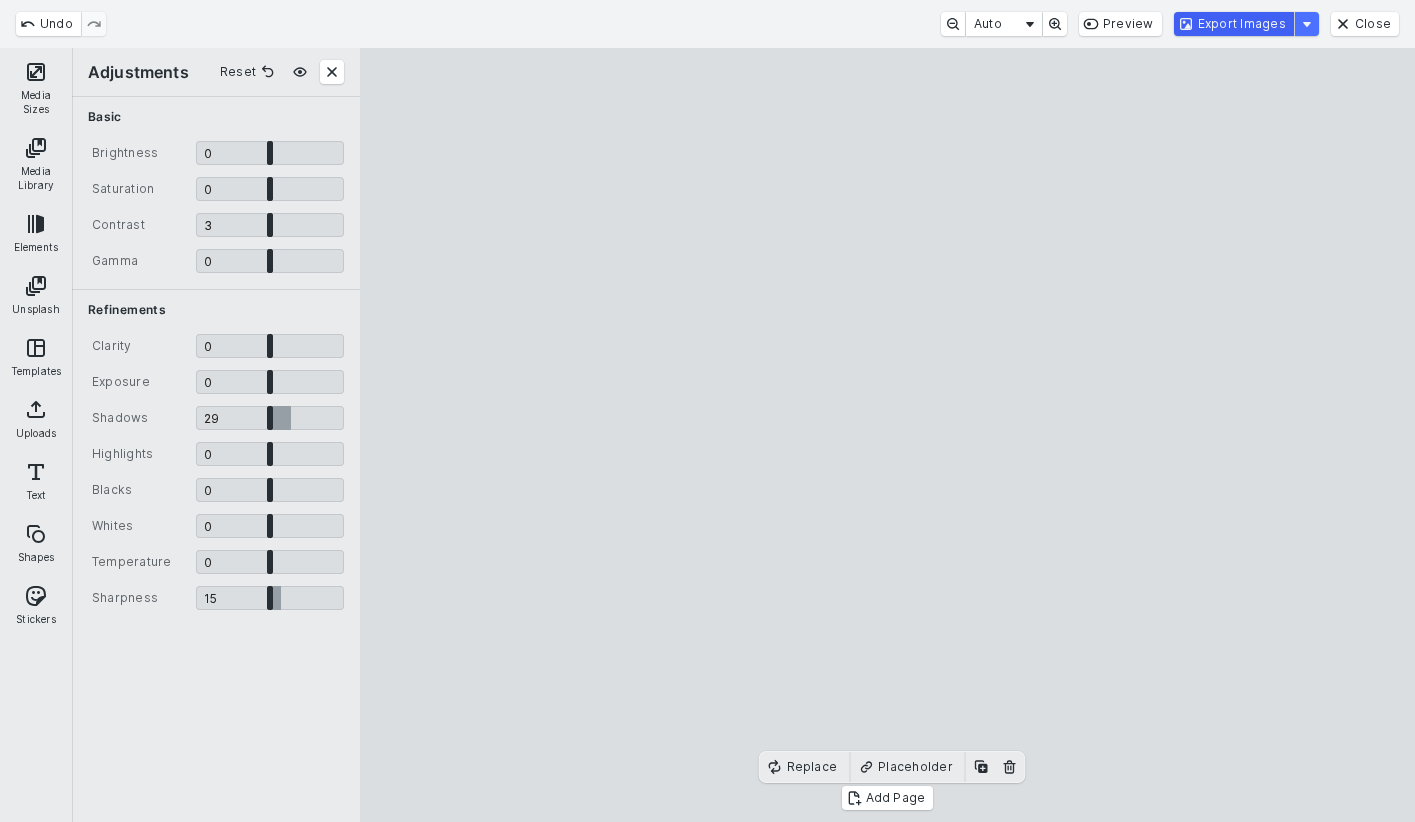 click on "Export Images" at bounding box center [1234, 24] 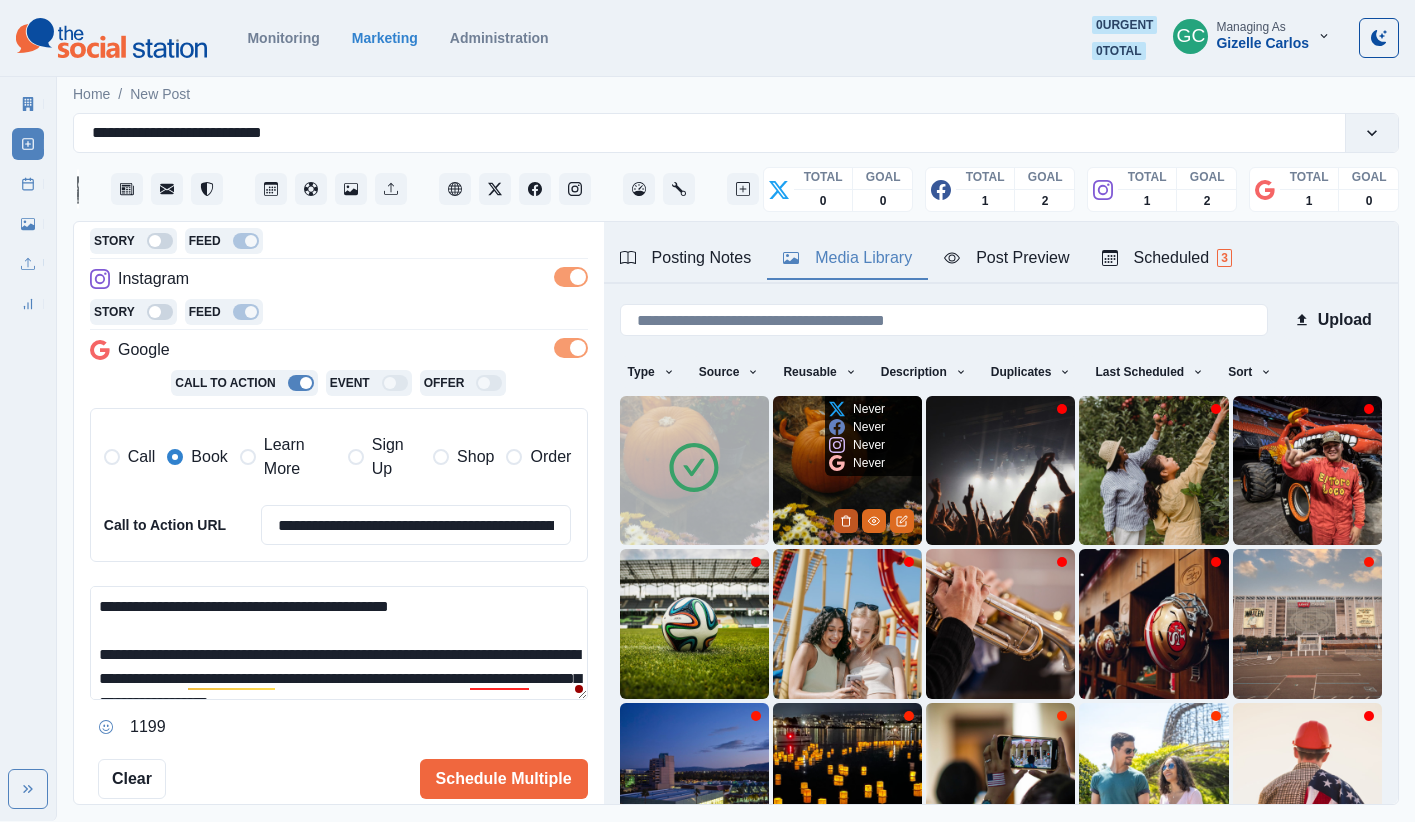 click 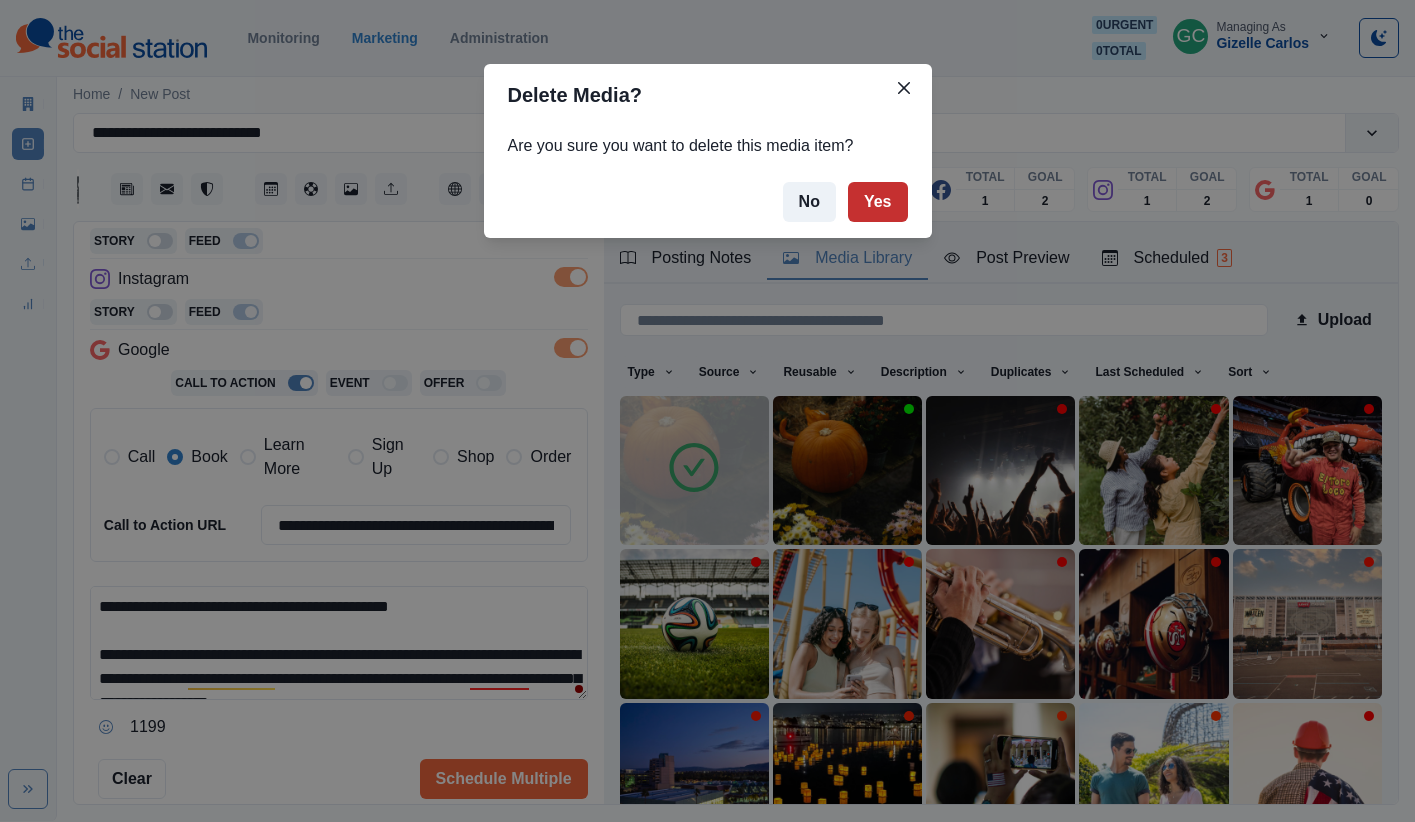 click on "Yes" at bounding box center (878, 202) 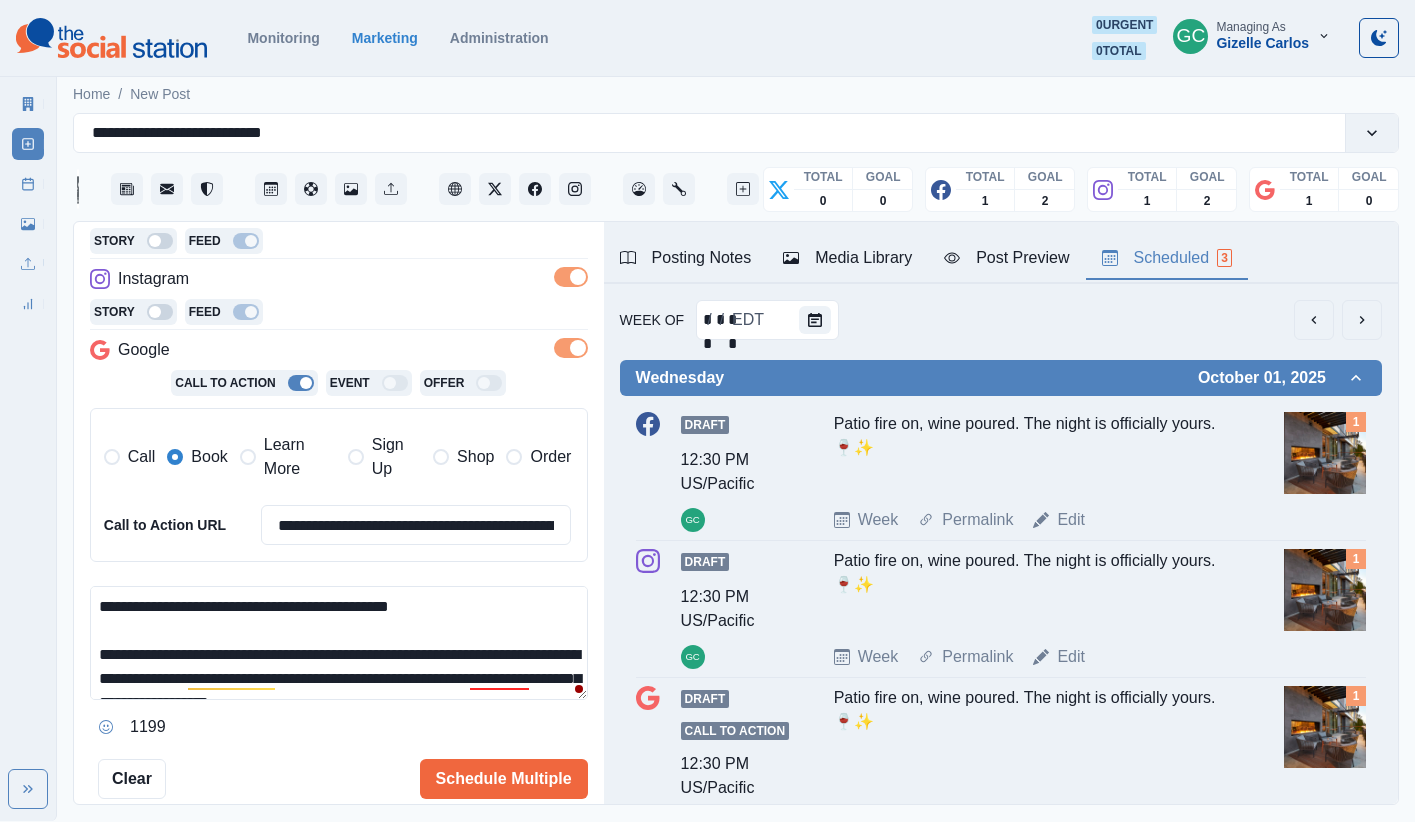 drag, startPoint x: 1226, startPoint y: 244, endPoint x: 1121, endPoint y: 325, distance: 132.61221 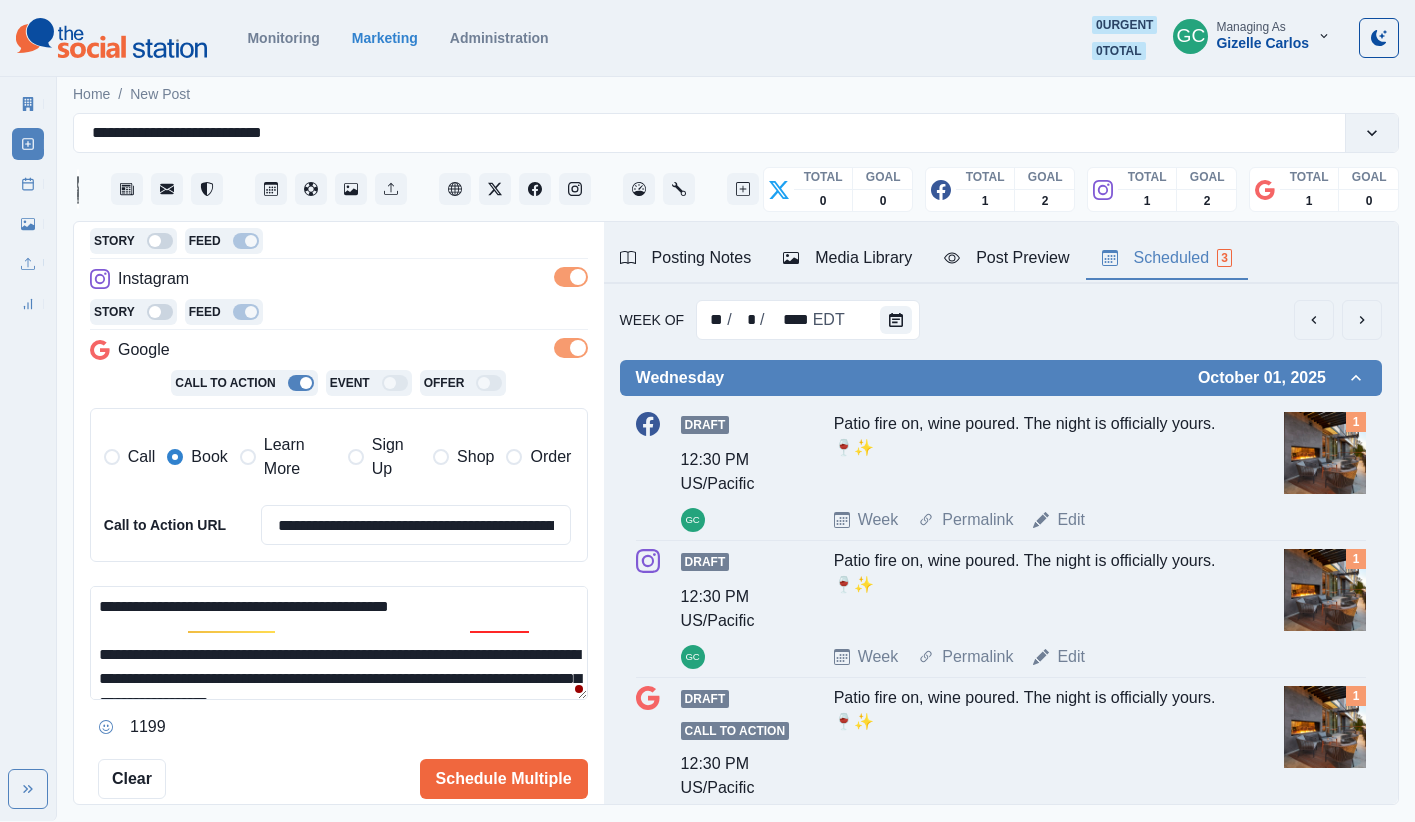scroll, scrollTop: 136, scrollLeft: 0, axis: vertical 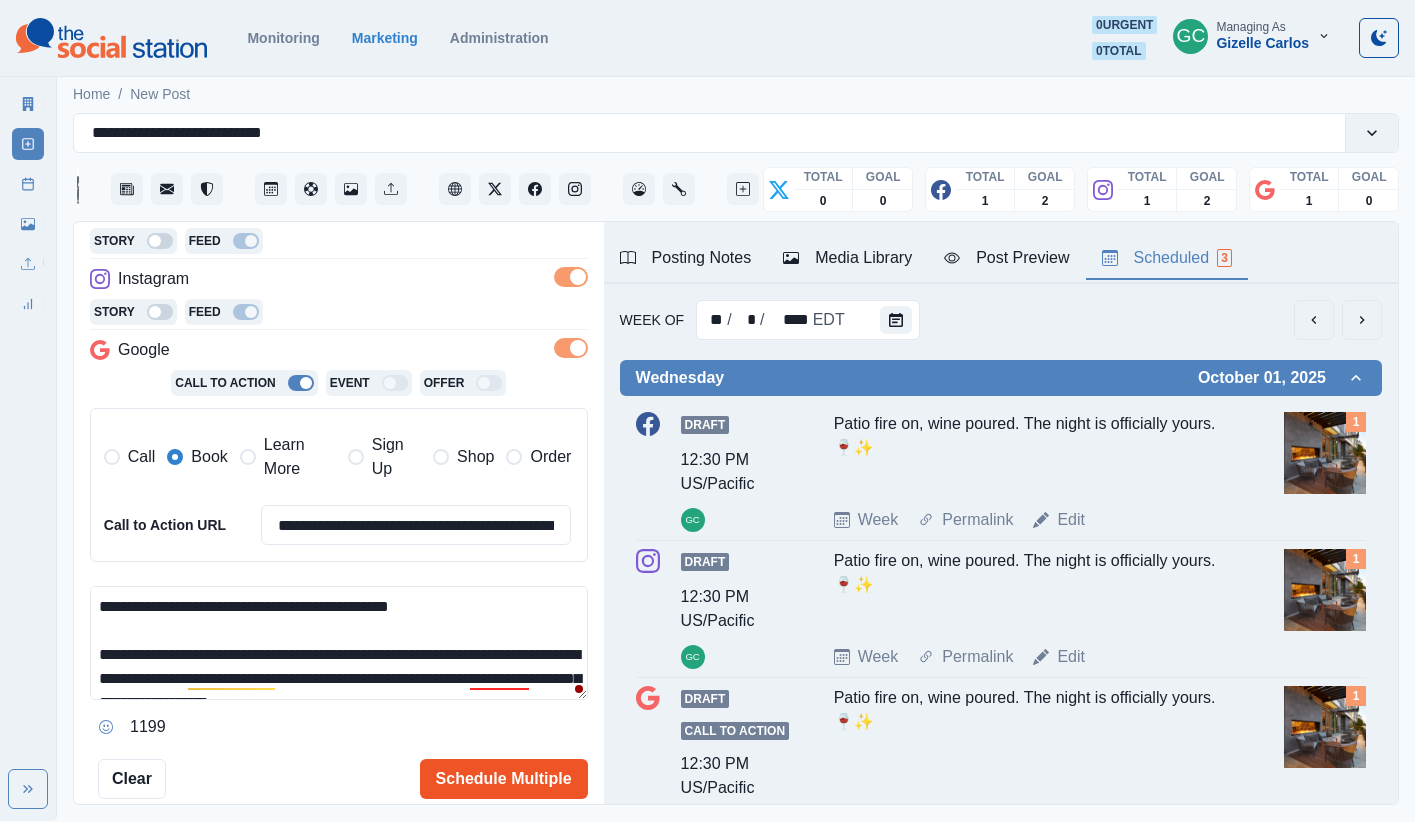 click on "Schedule Multiple" at bounding box center (504, 779) 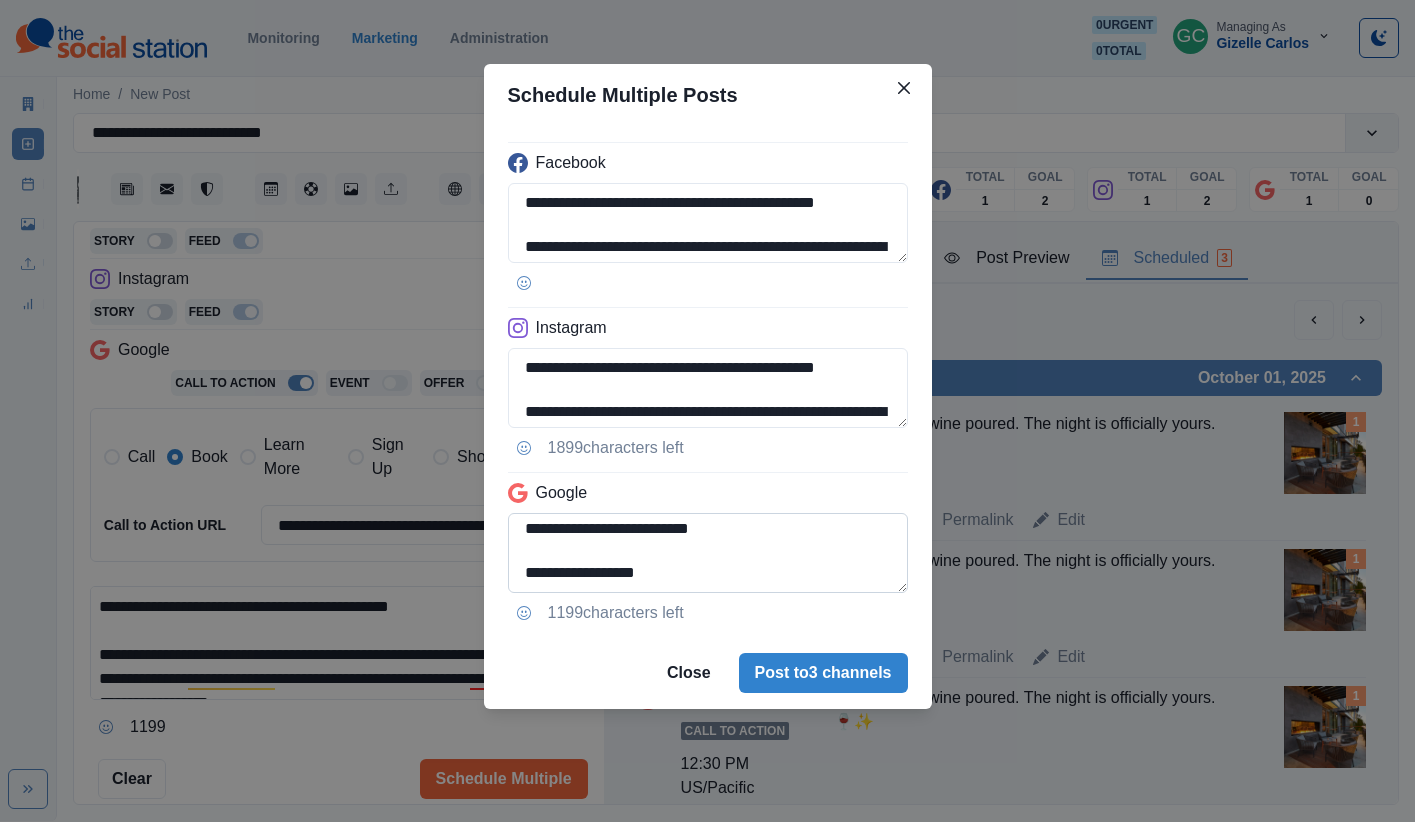 scroll, scrollTop: 180, scrollLeft: 0, axis: vertical 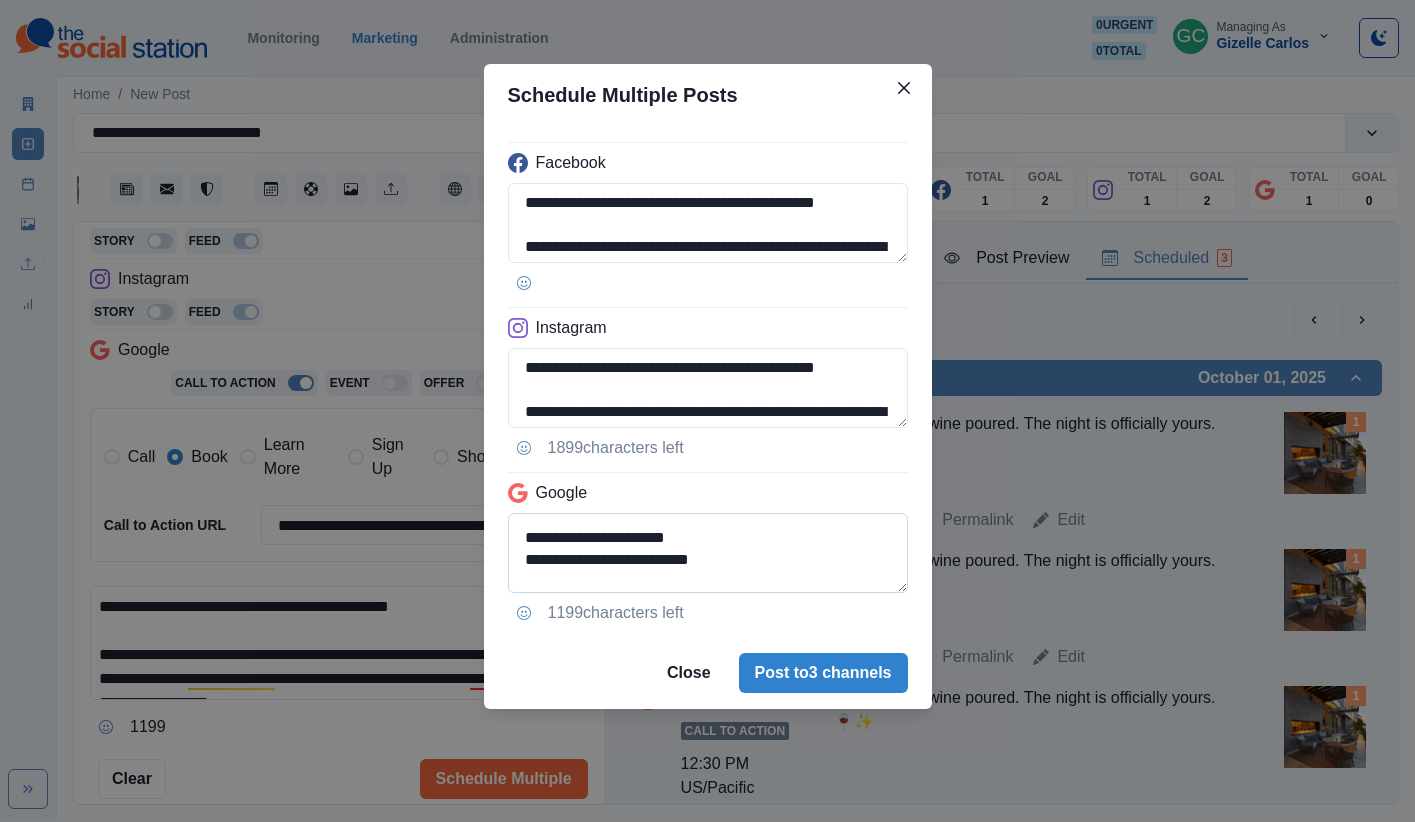 drag, startPoint x: 742, startPoint y: 538, endPoint x: 514, endPoint y: 536, distance: 228.00877 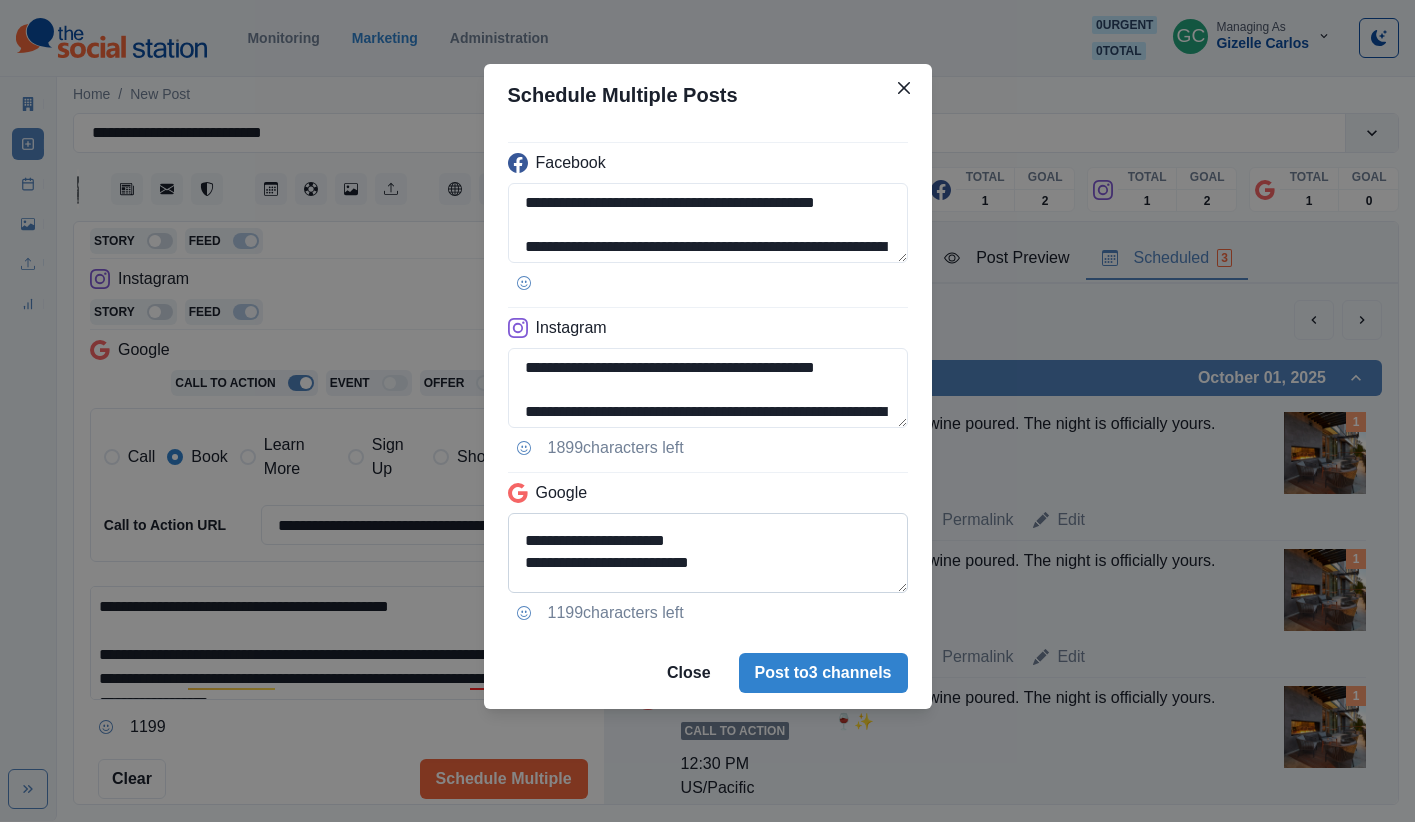 drag, startPoint x: 611, startPoint y: 547, endPoint x: 589, endPoint y: 543, distance: 22.36068 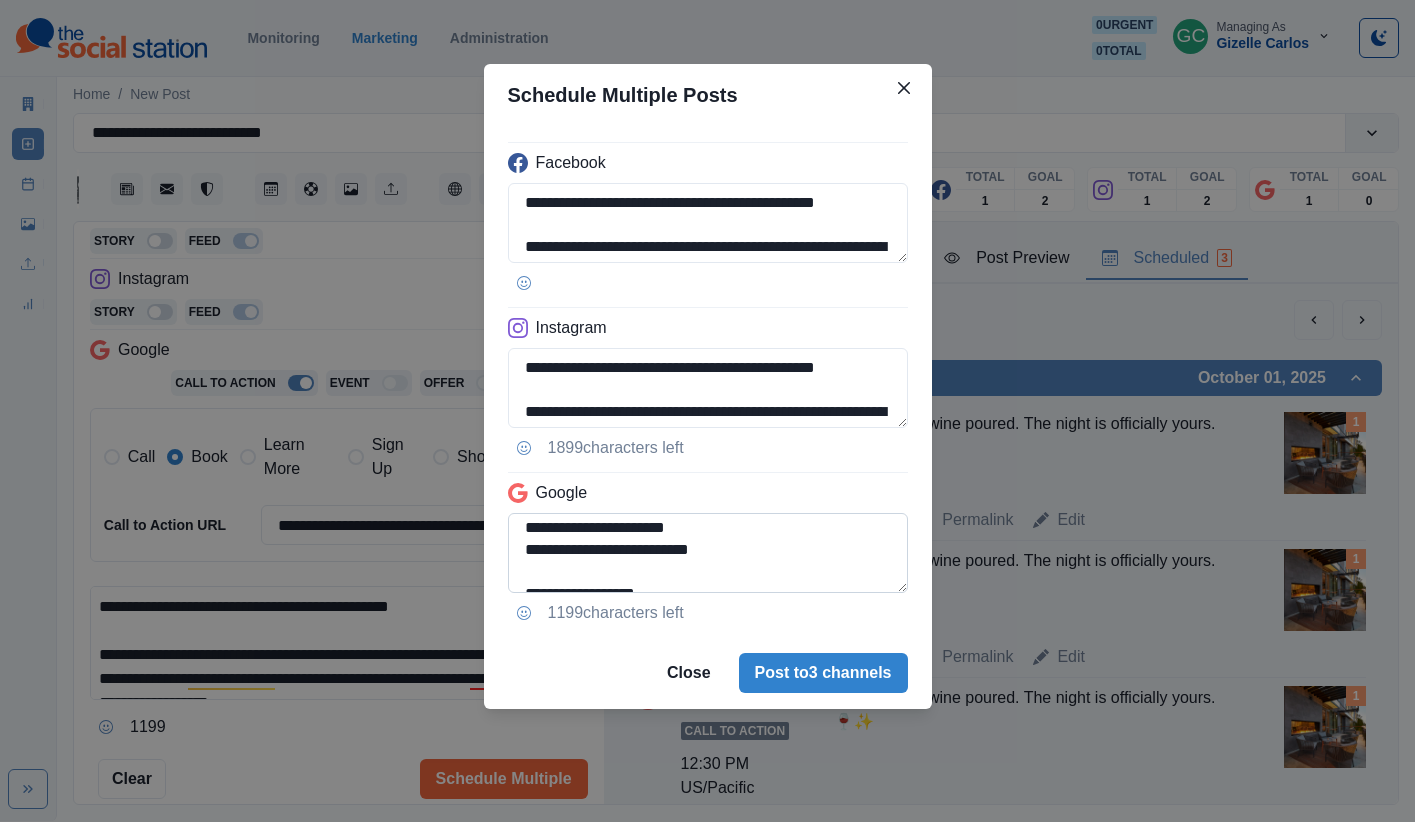 drag, startPoint x: 593, startPoint y: 548, endPoint x: 742, endPoint y: 570, distance: 150.6154 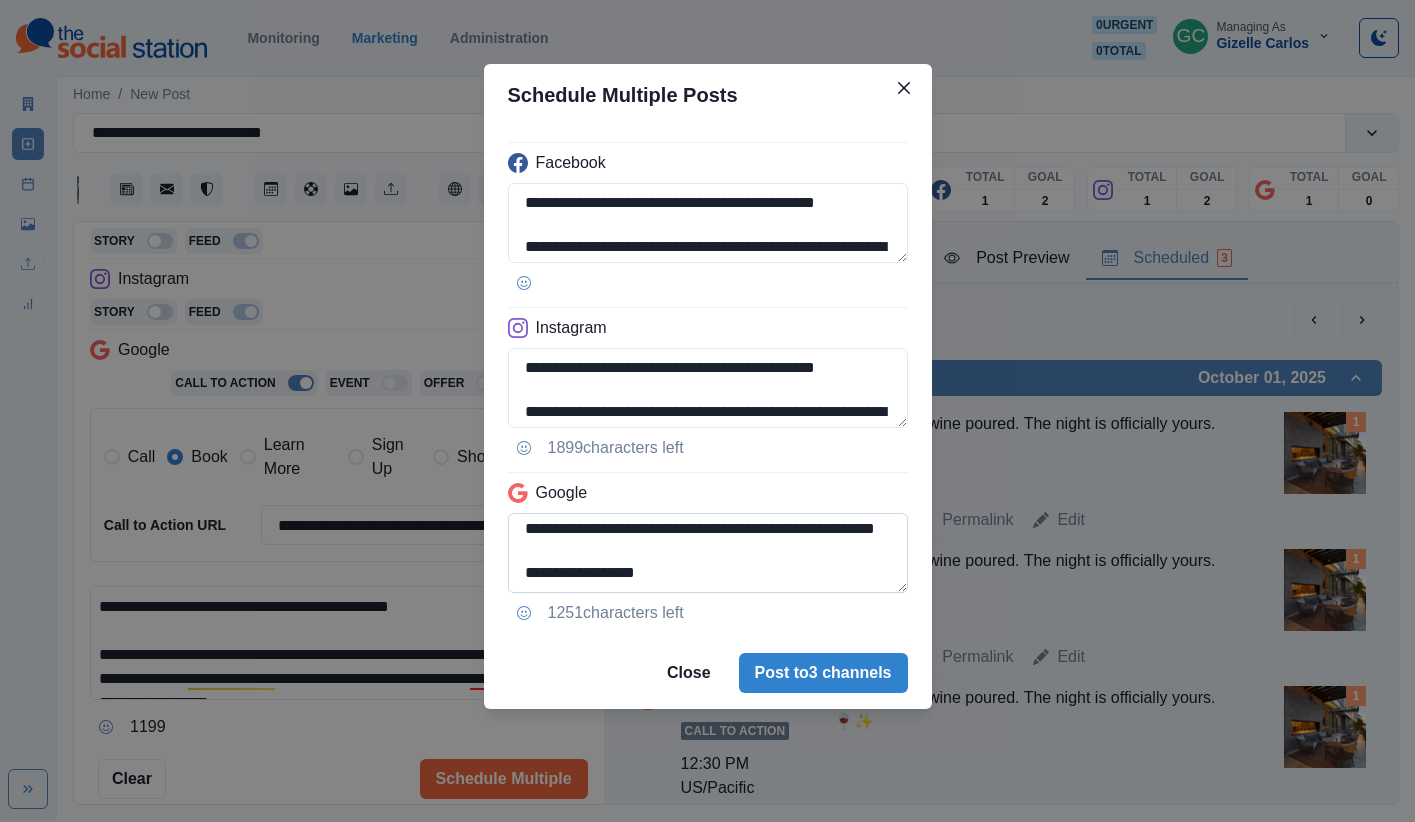 scroll, scrollTop: 114, scrollLeft: 0, axis: vertical 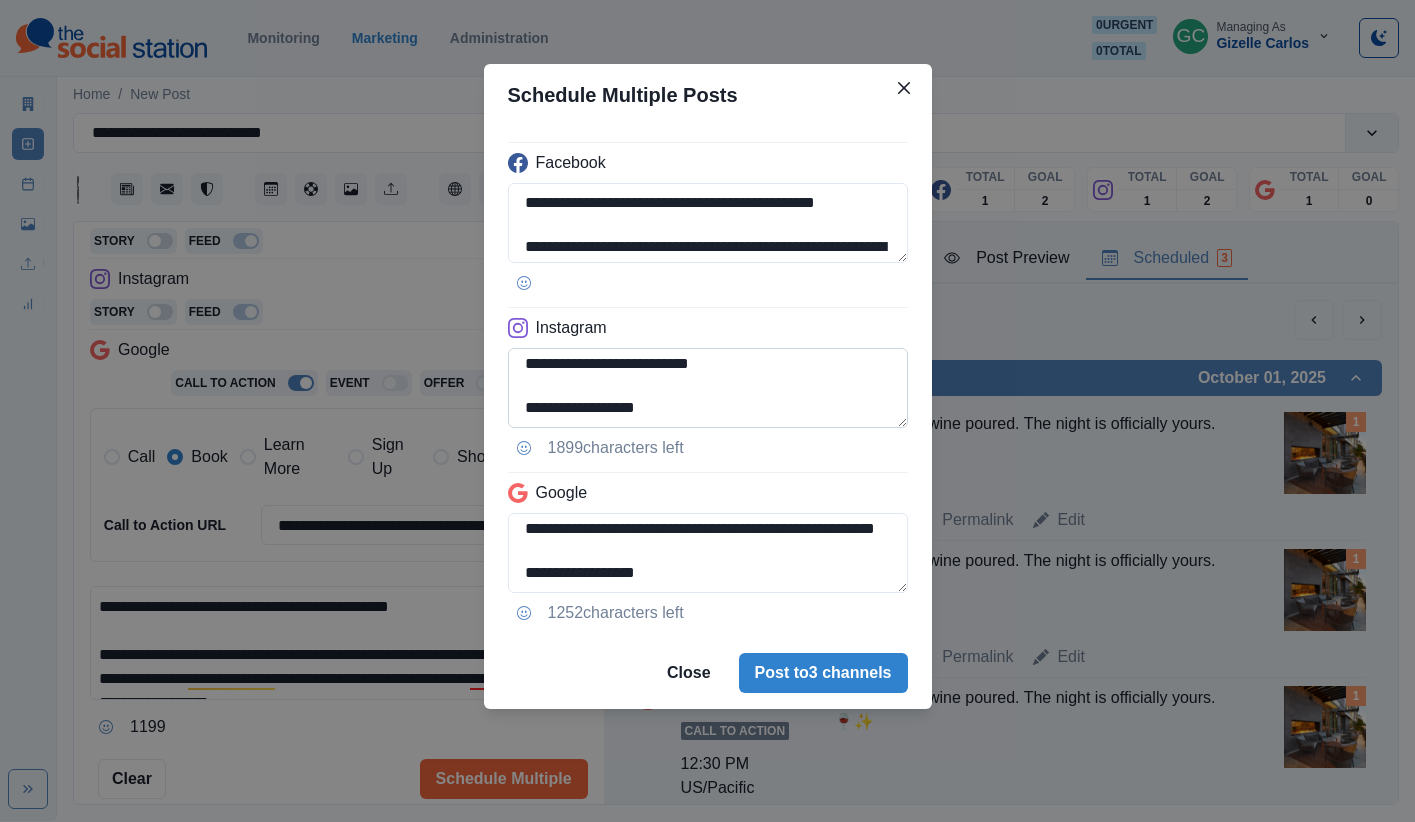 type on "**********" 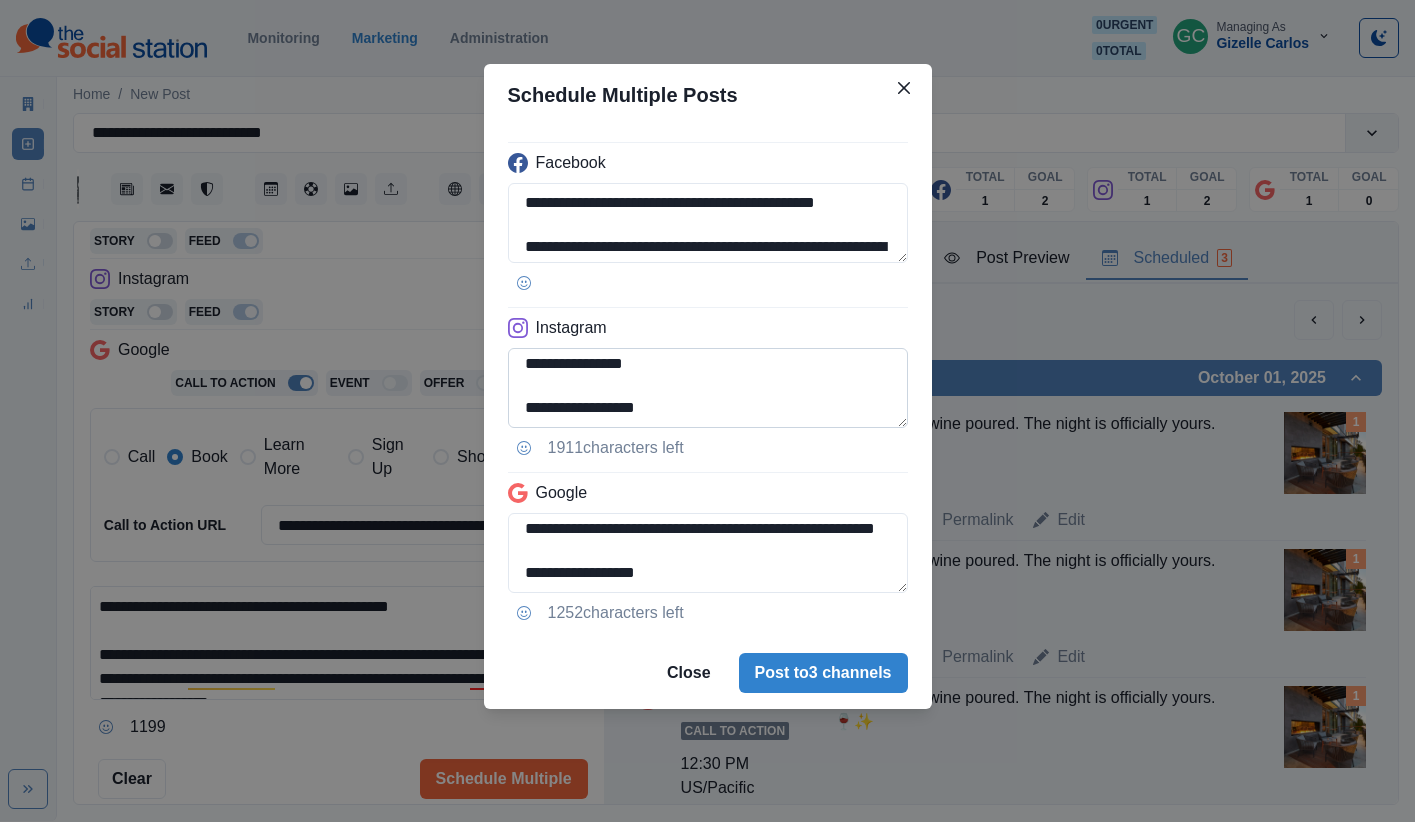 scroll, scrollTop: 180, scrollLeft: 0, axis: vertical 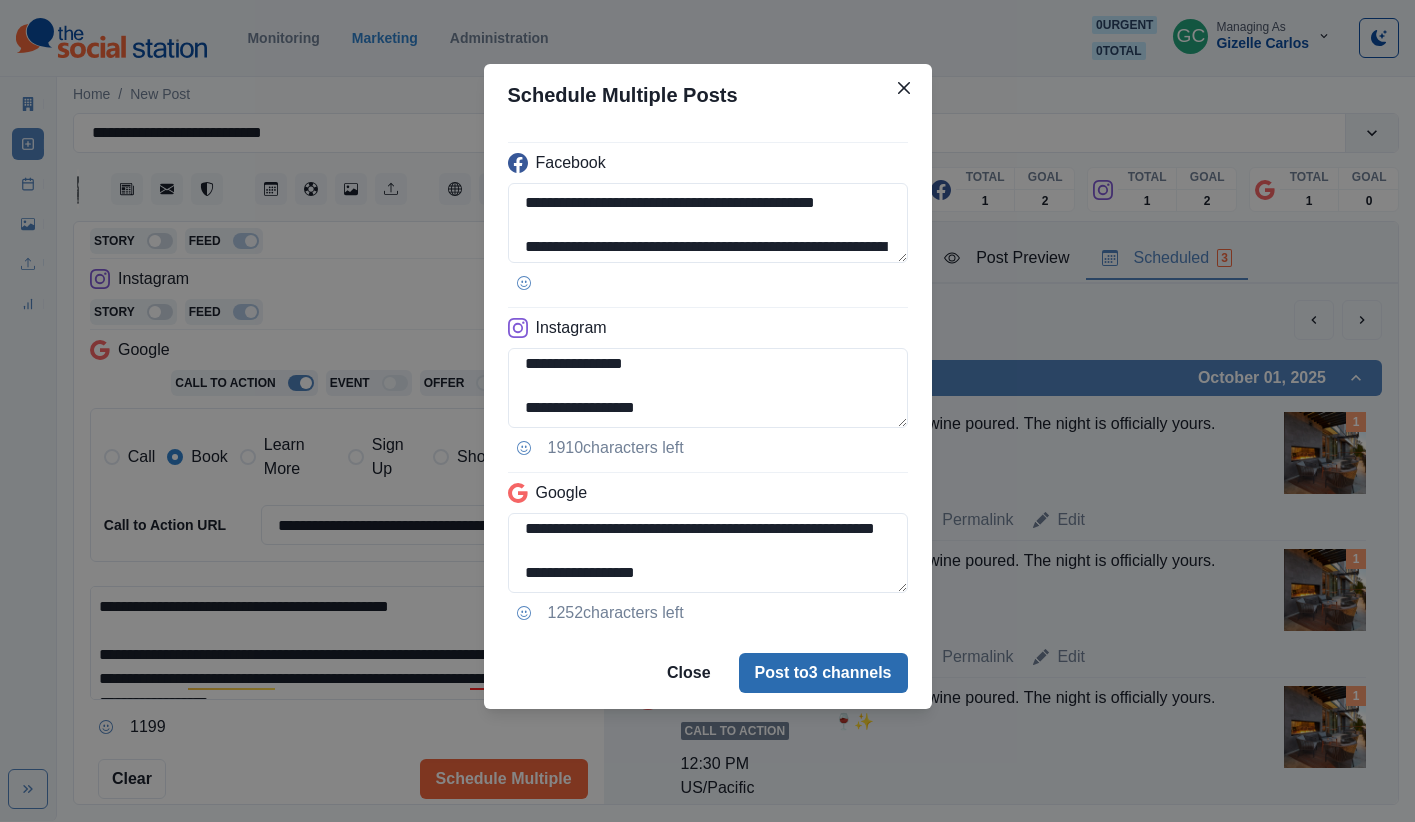 type on "**********" 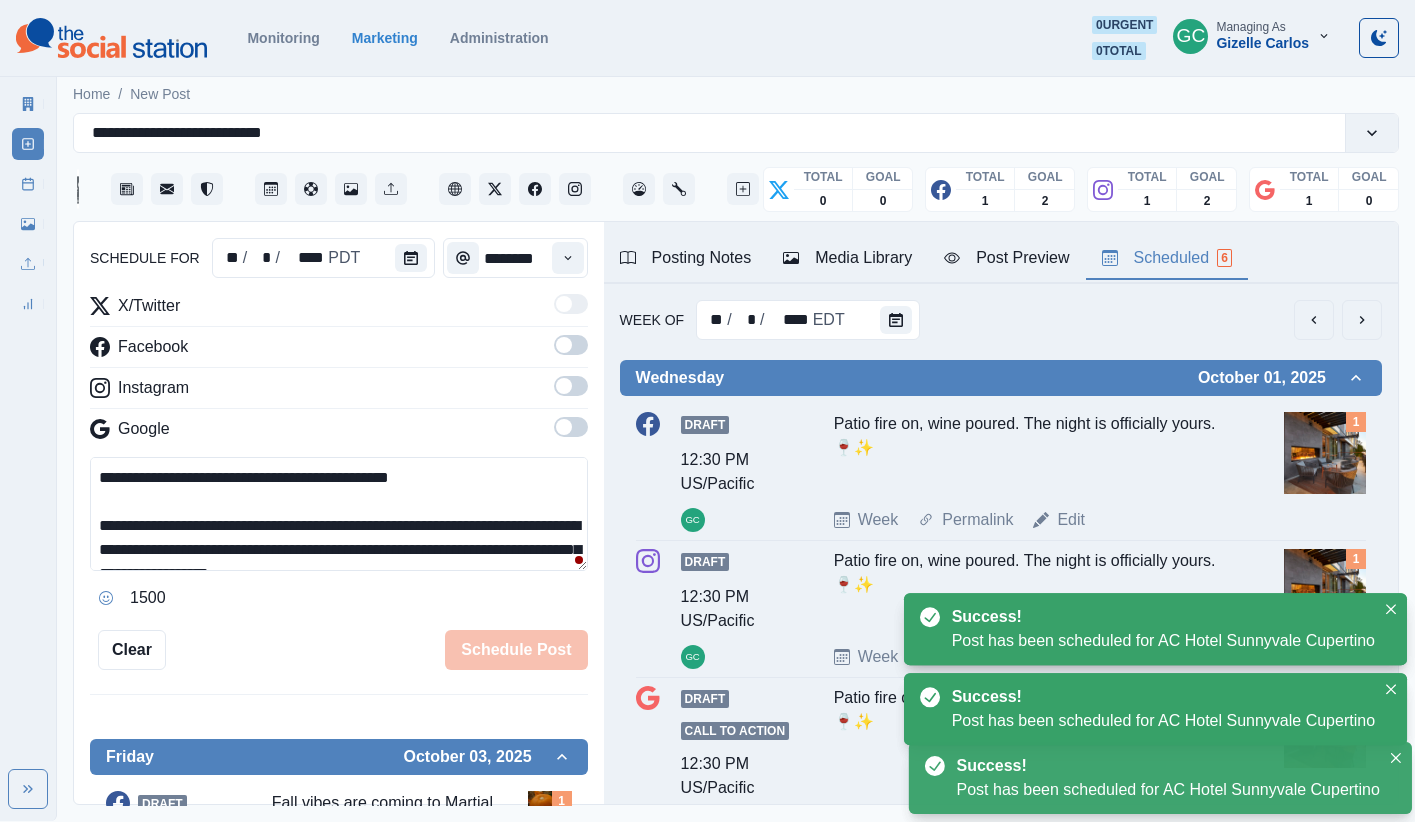 scroll, scrollTop: 331, scrollLeft: 0, axis: vertical 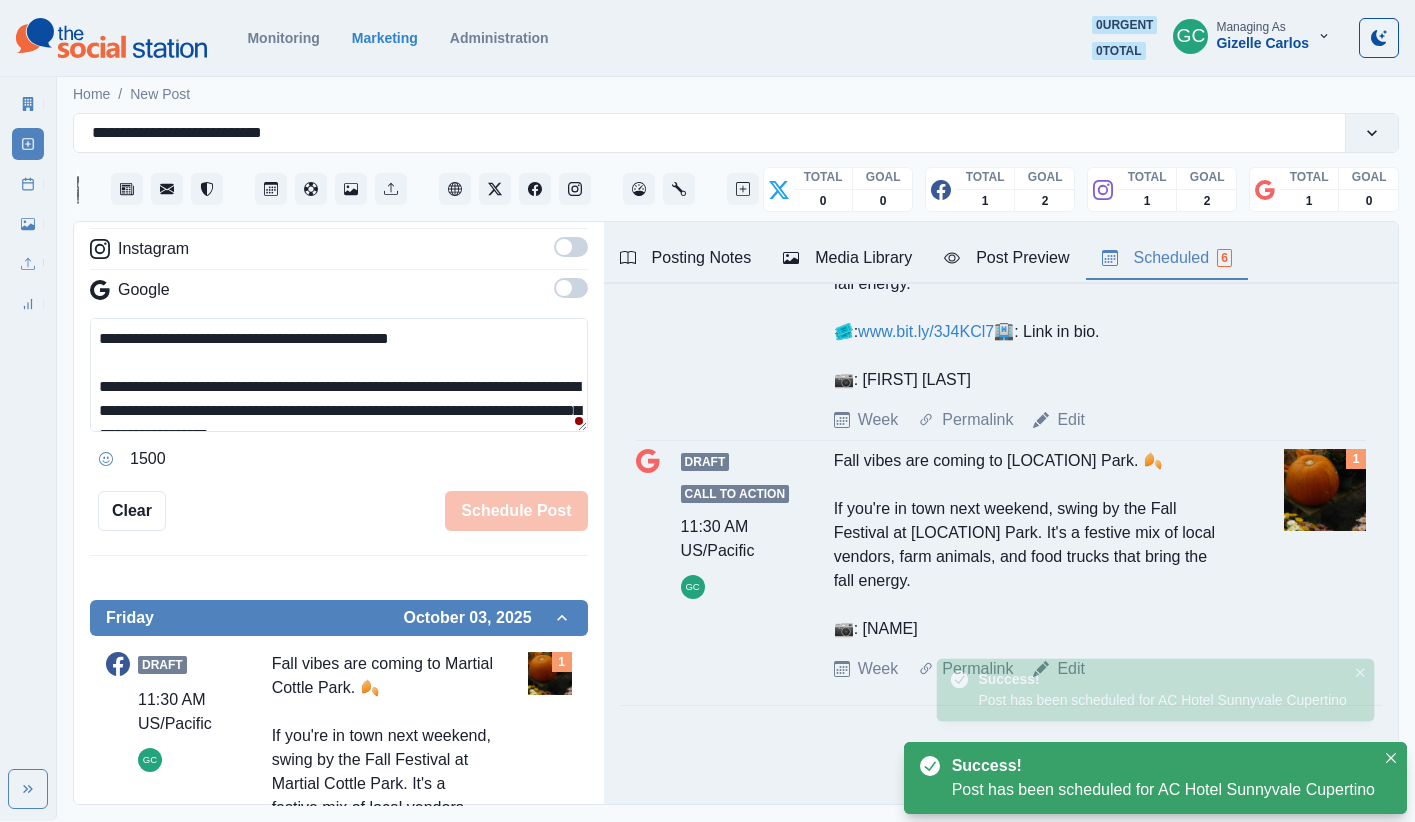 click on "Draft  Call to Action [TIME] US/Pacific GC Fall vibes are coming to Martial Cottle Park. 🍂
If you're in town next weekend, swing by the Fall Festival at Martial Cottle Park. It's a festive mix of local vendors, farm animals, and food trucks that bring the fall energy.
📷: [FIRST] [LAST] Week Permalink Edit 1" at bounding box center (1001, 565) 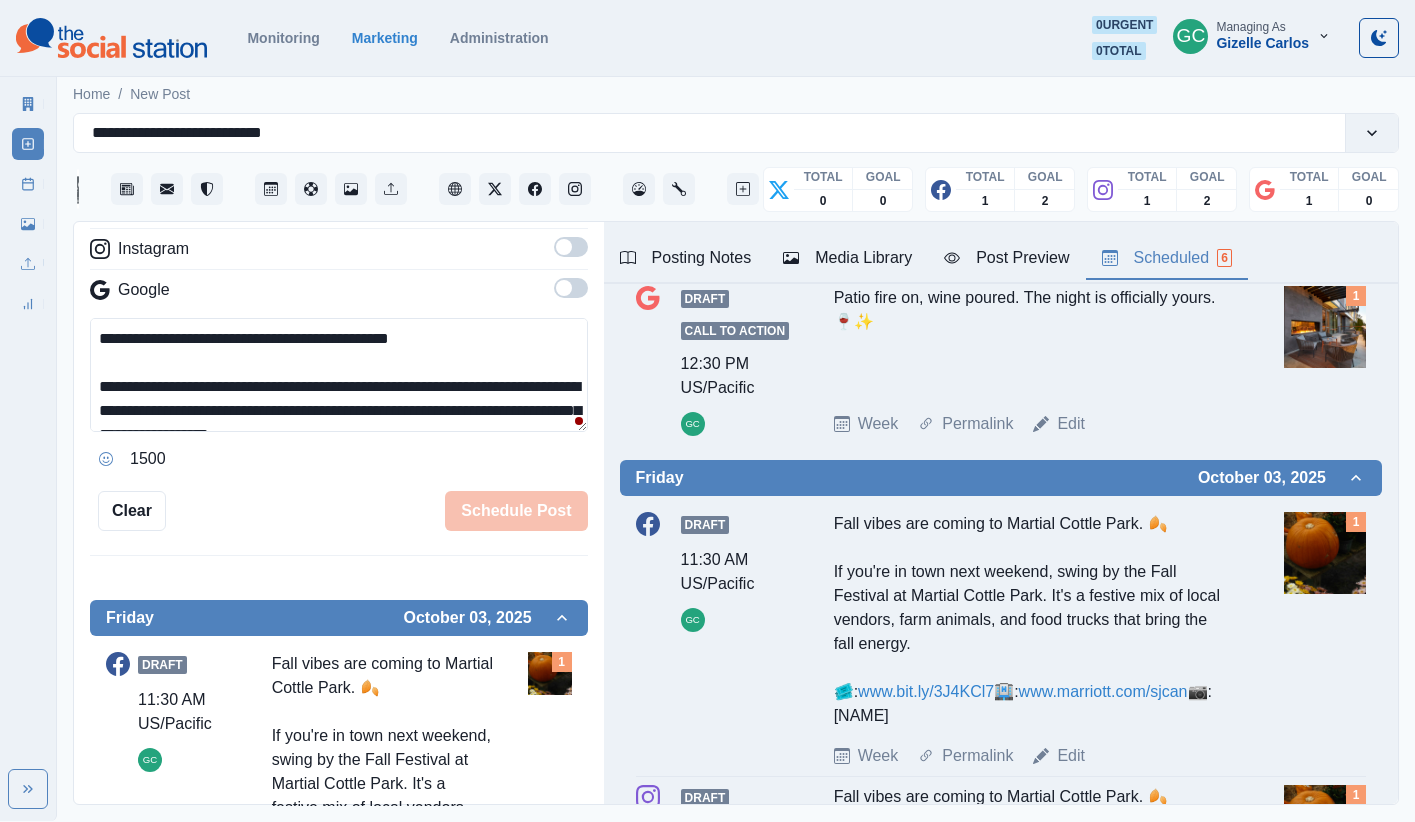 scroll, scrollTop: 0, scrollLeft: 0, axis: both 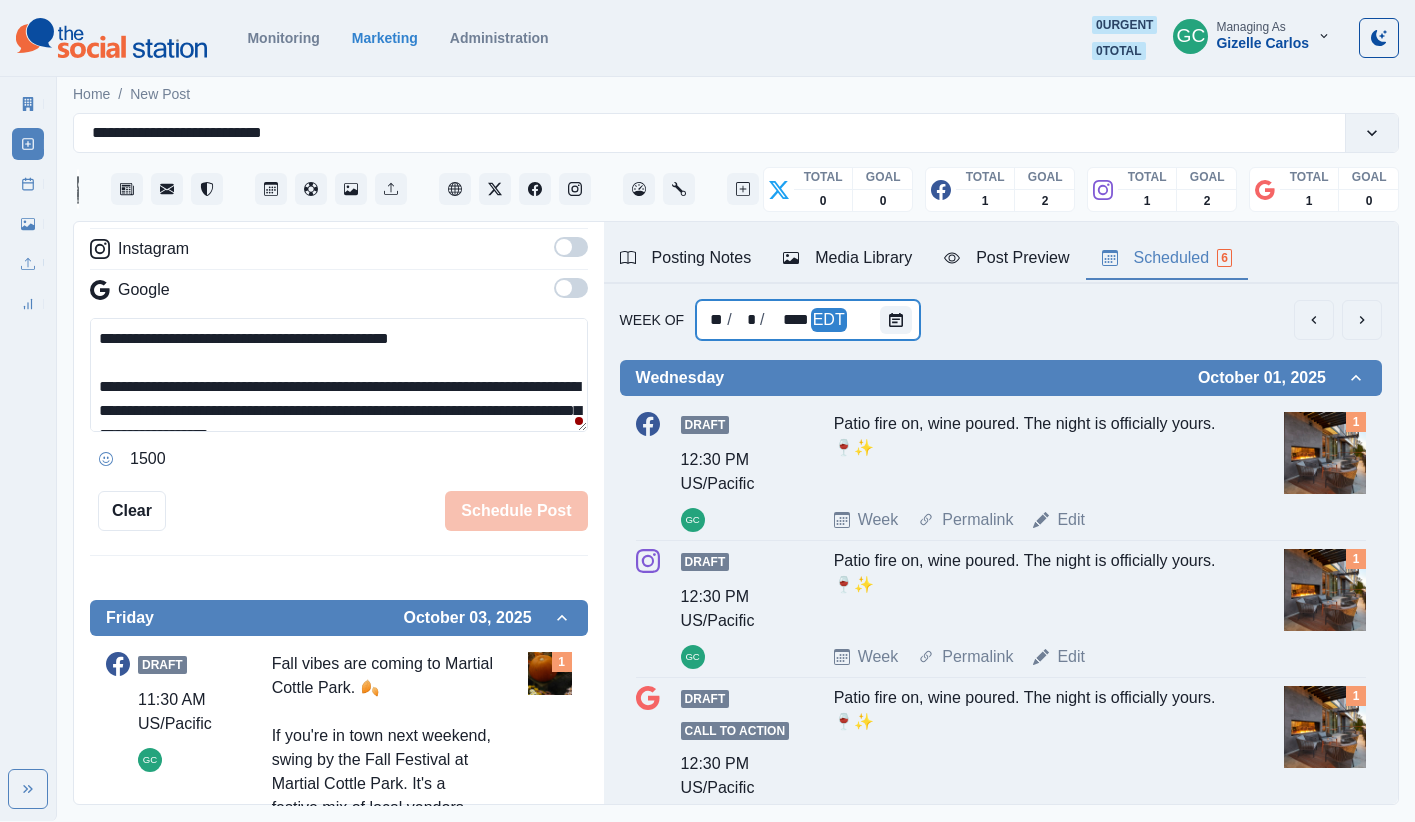 click on "EDT" at bounding box center (829, 320) 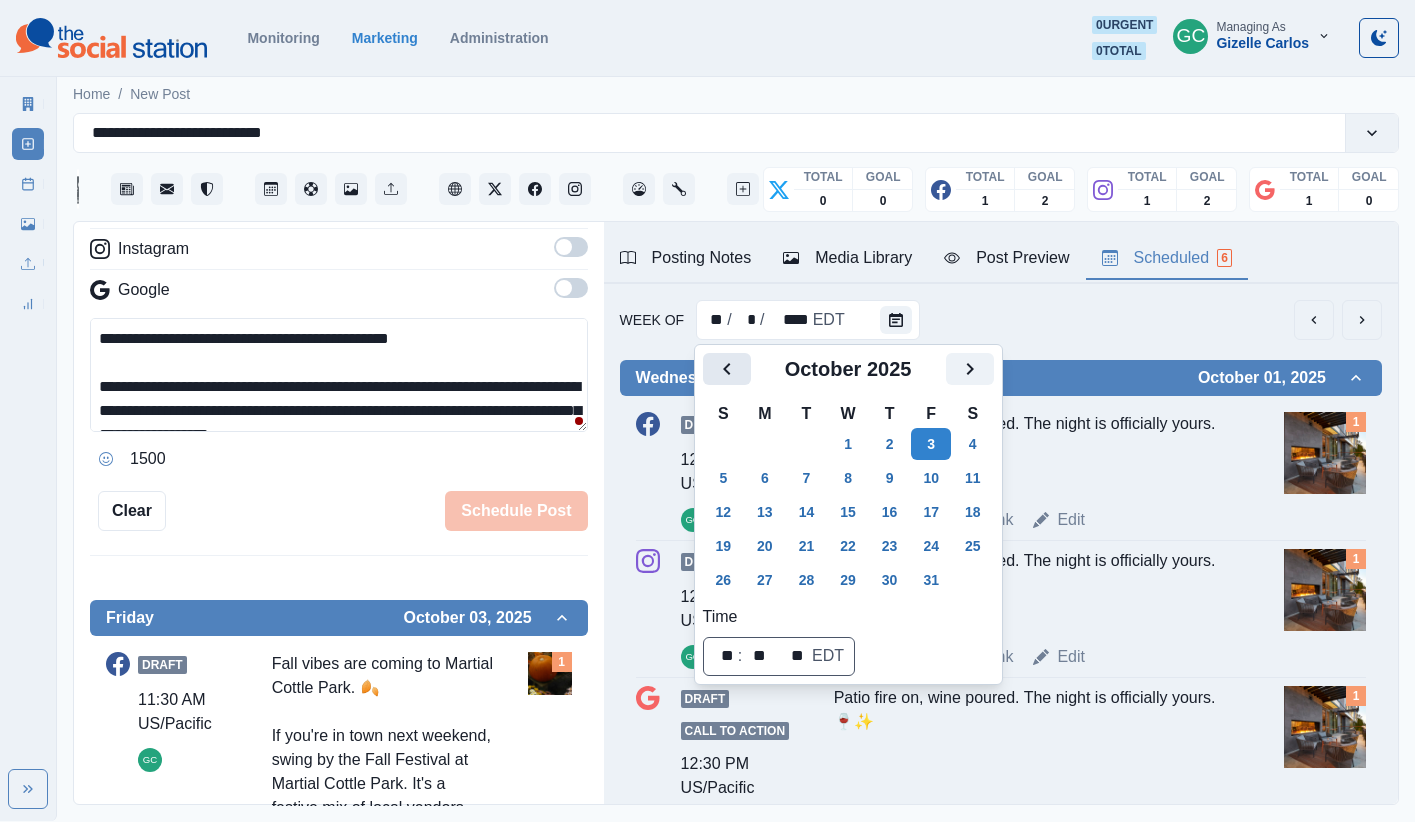 click 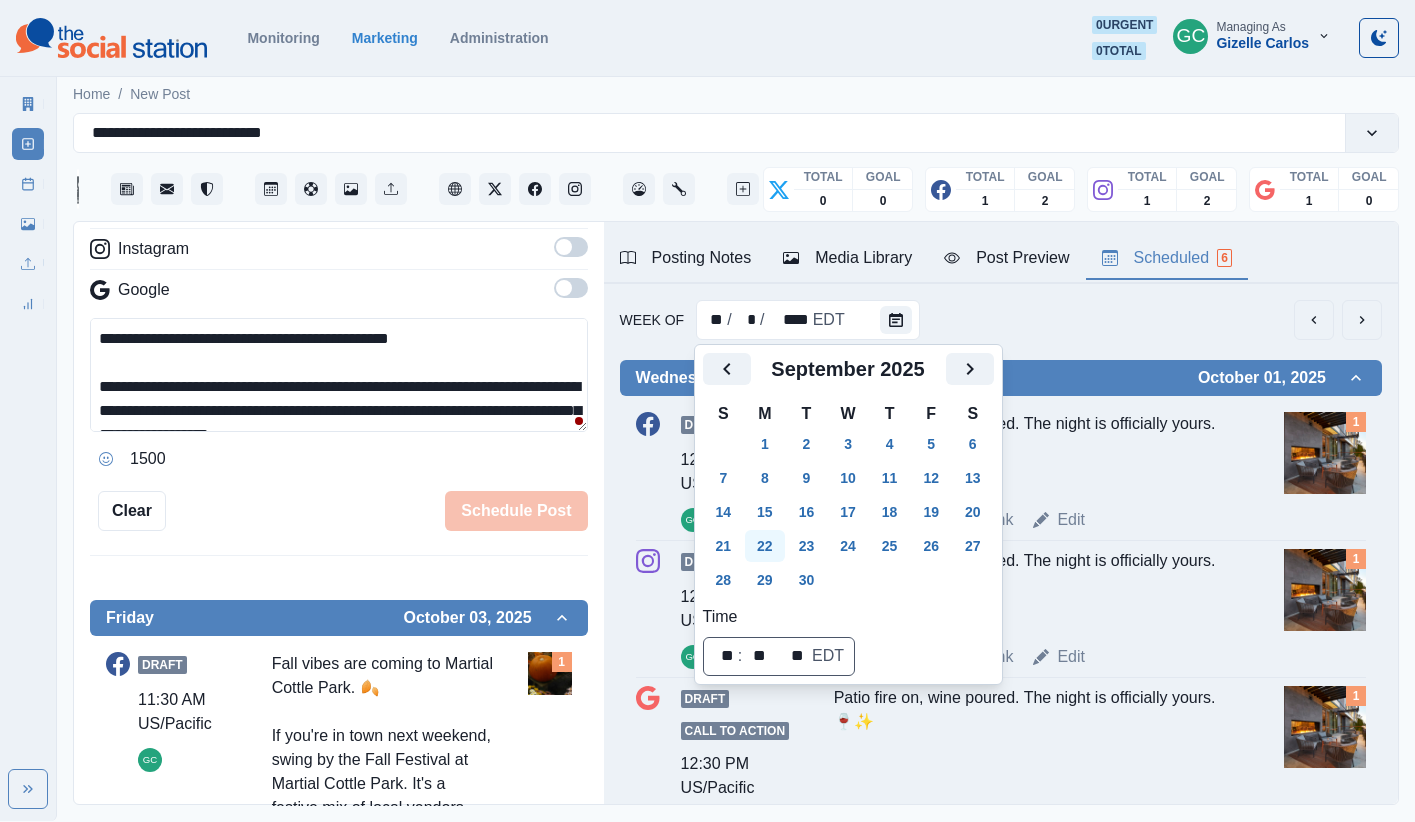 click on "22" at bounding box center [765, 546] 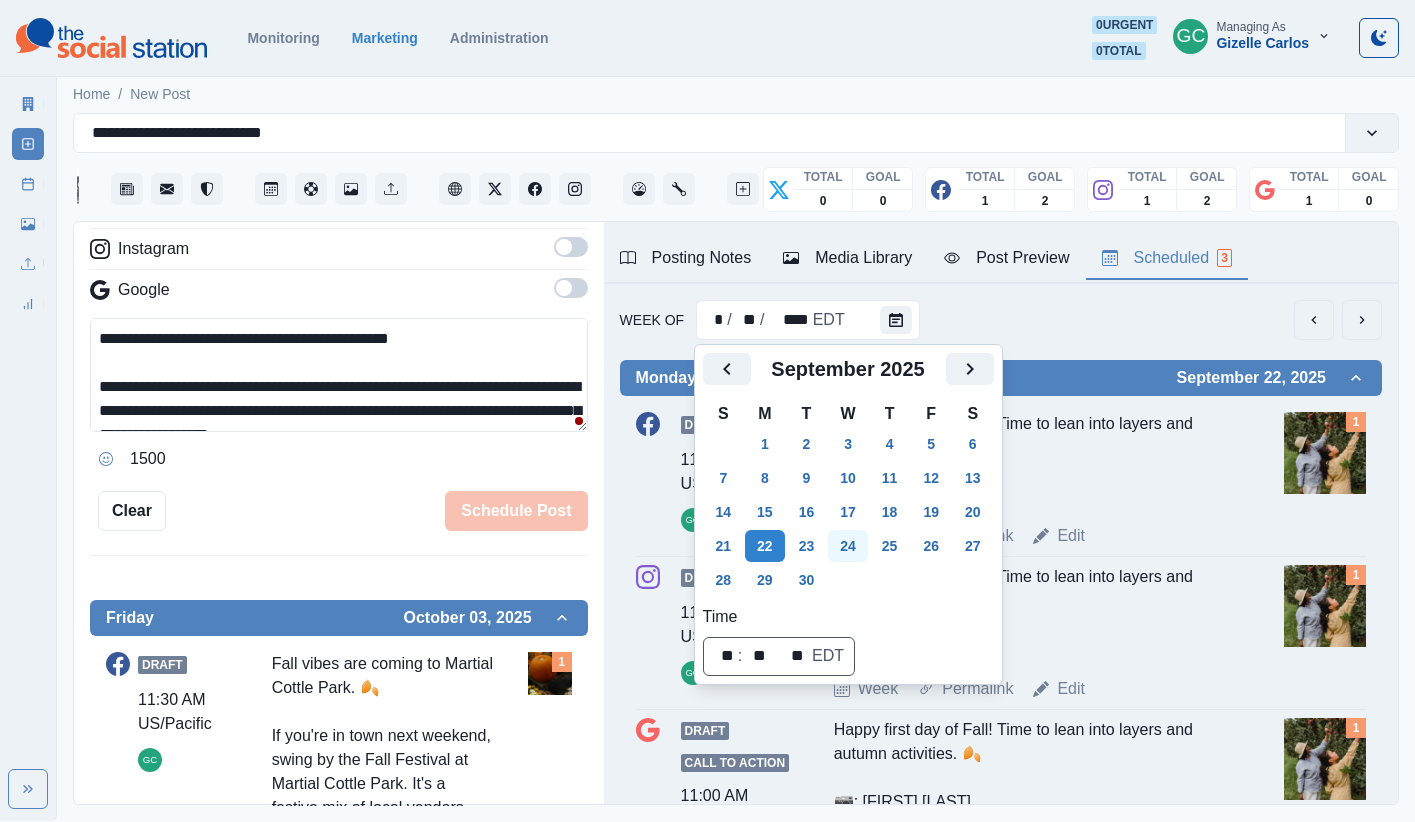 click on "24" at bounding box center [848, 546] 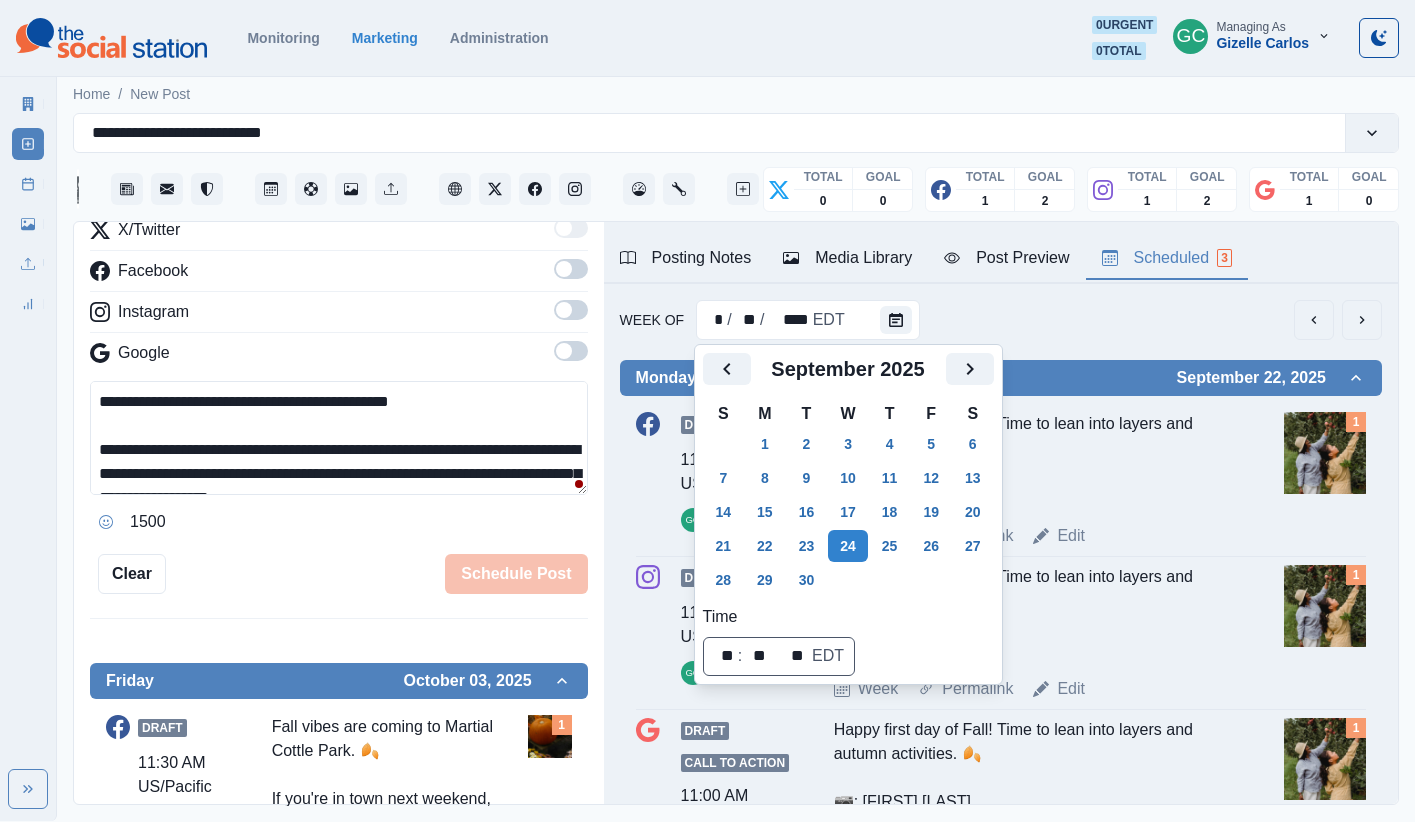 scroll, scrollTop: 0, scrollLeft: 0, axis: both 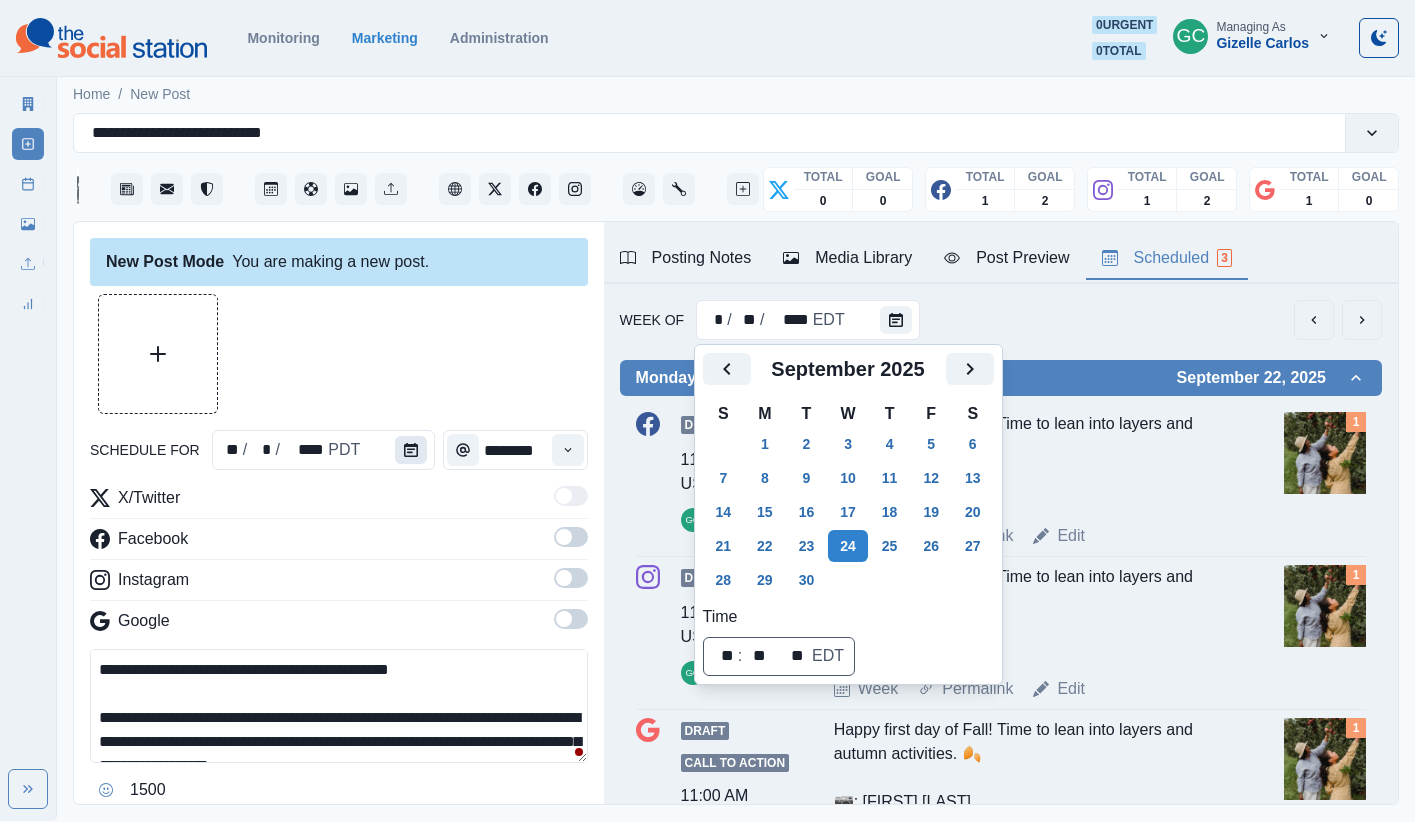 click at bounding box center [411, 450] 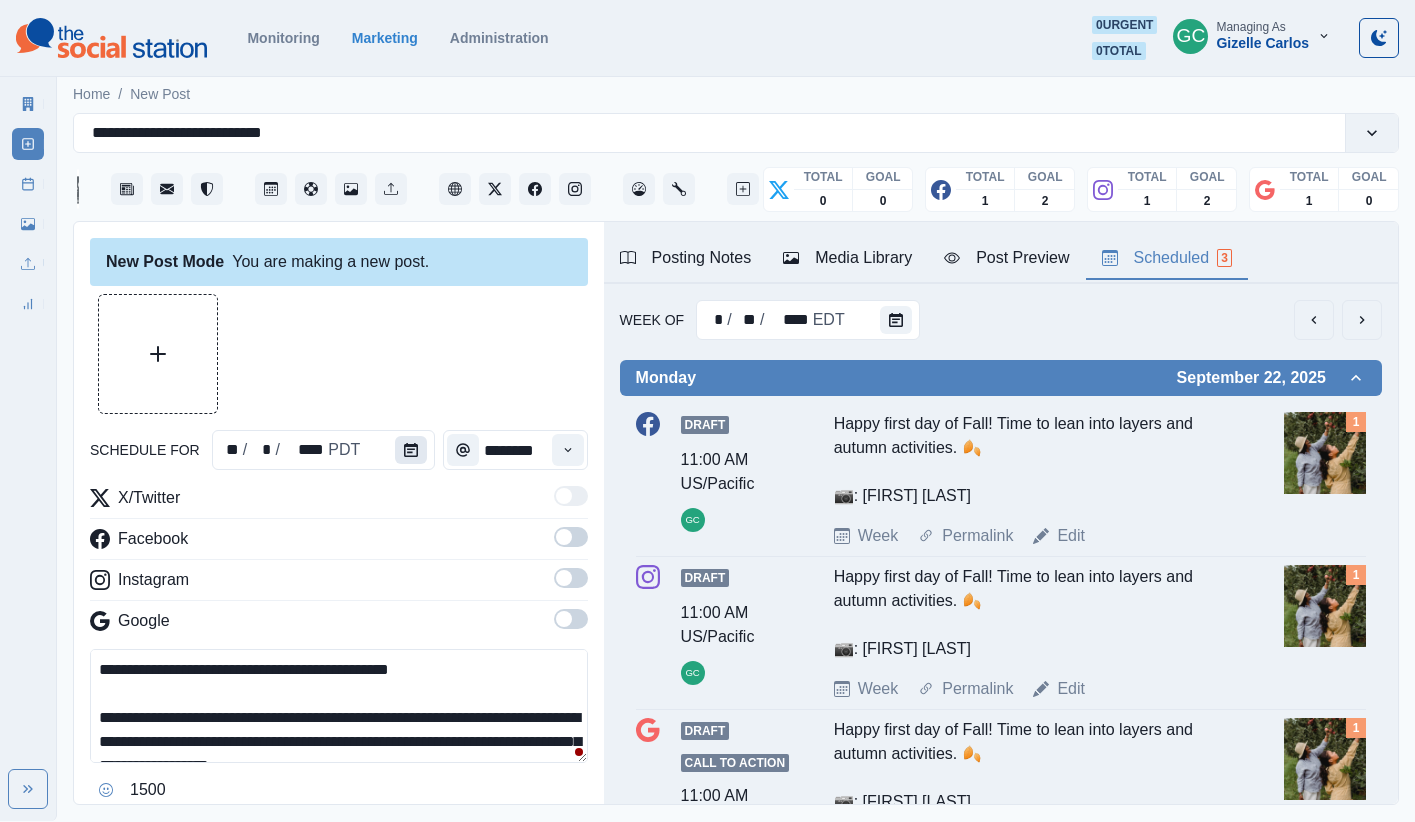 click 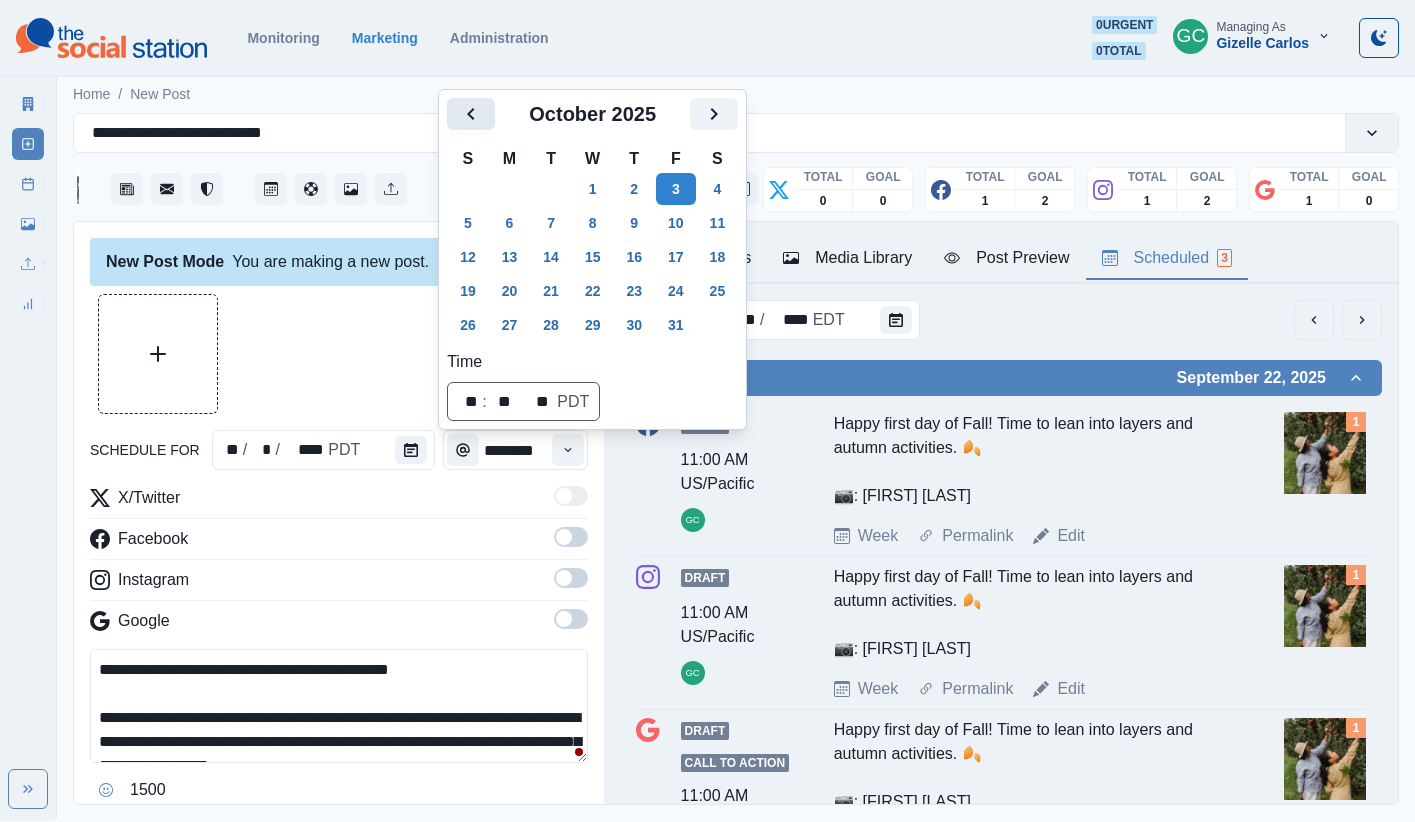 click 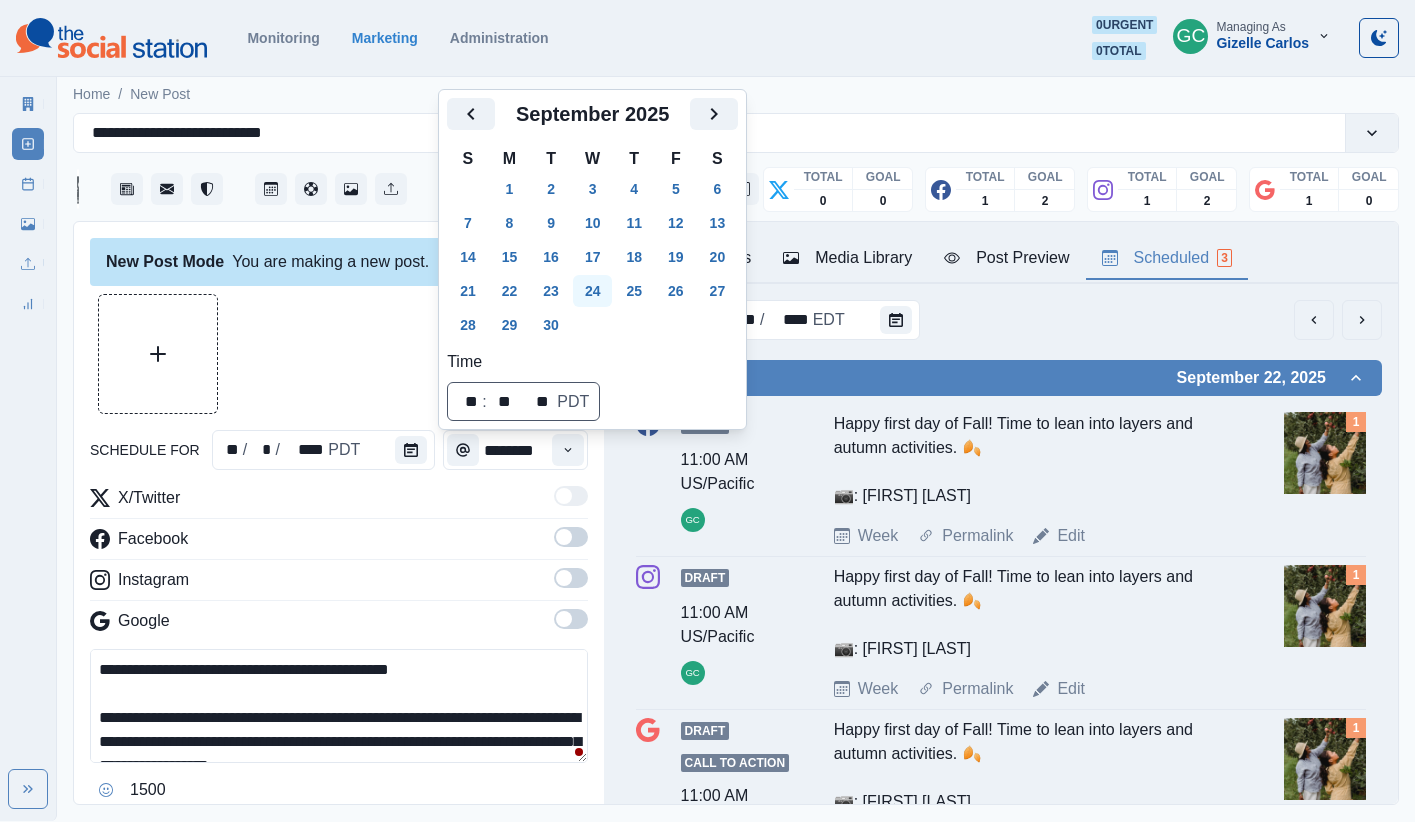 click on "24" at bounding box center [593, 291] 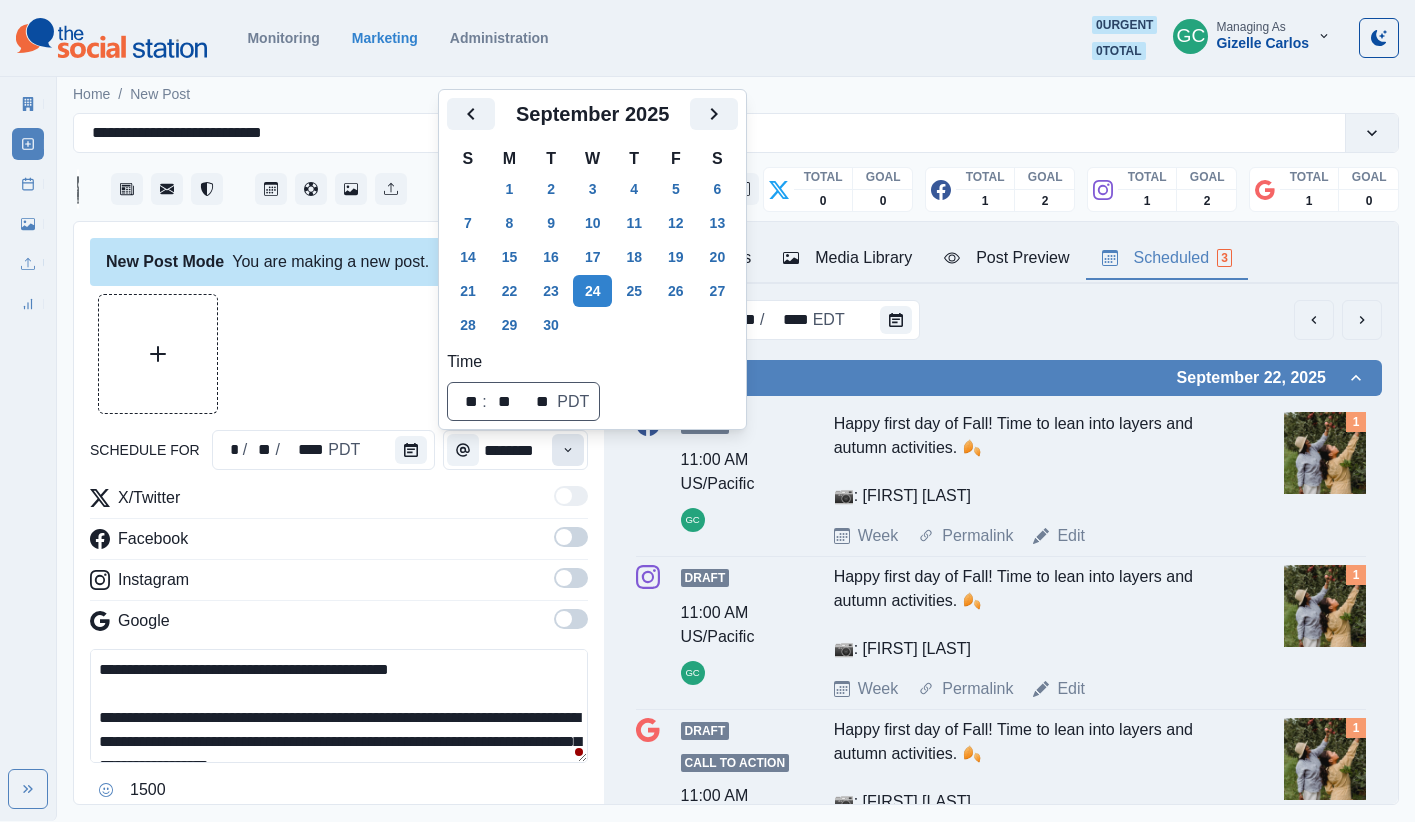 click at bounding box center (568, 450) 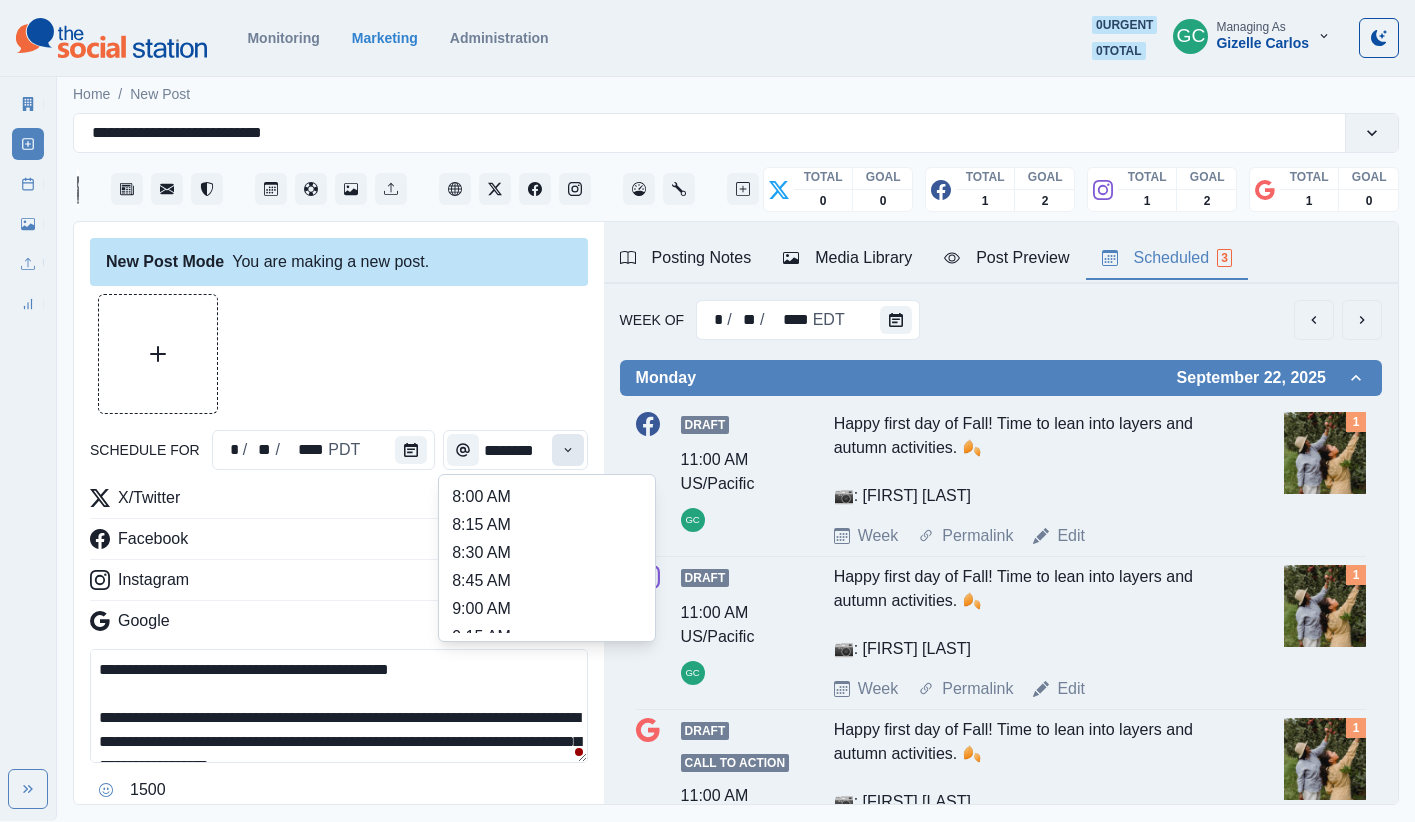 click 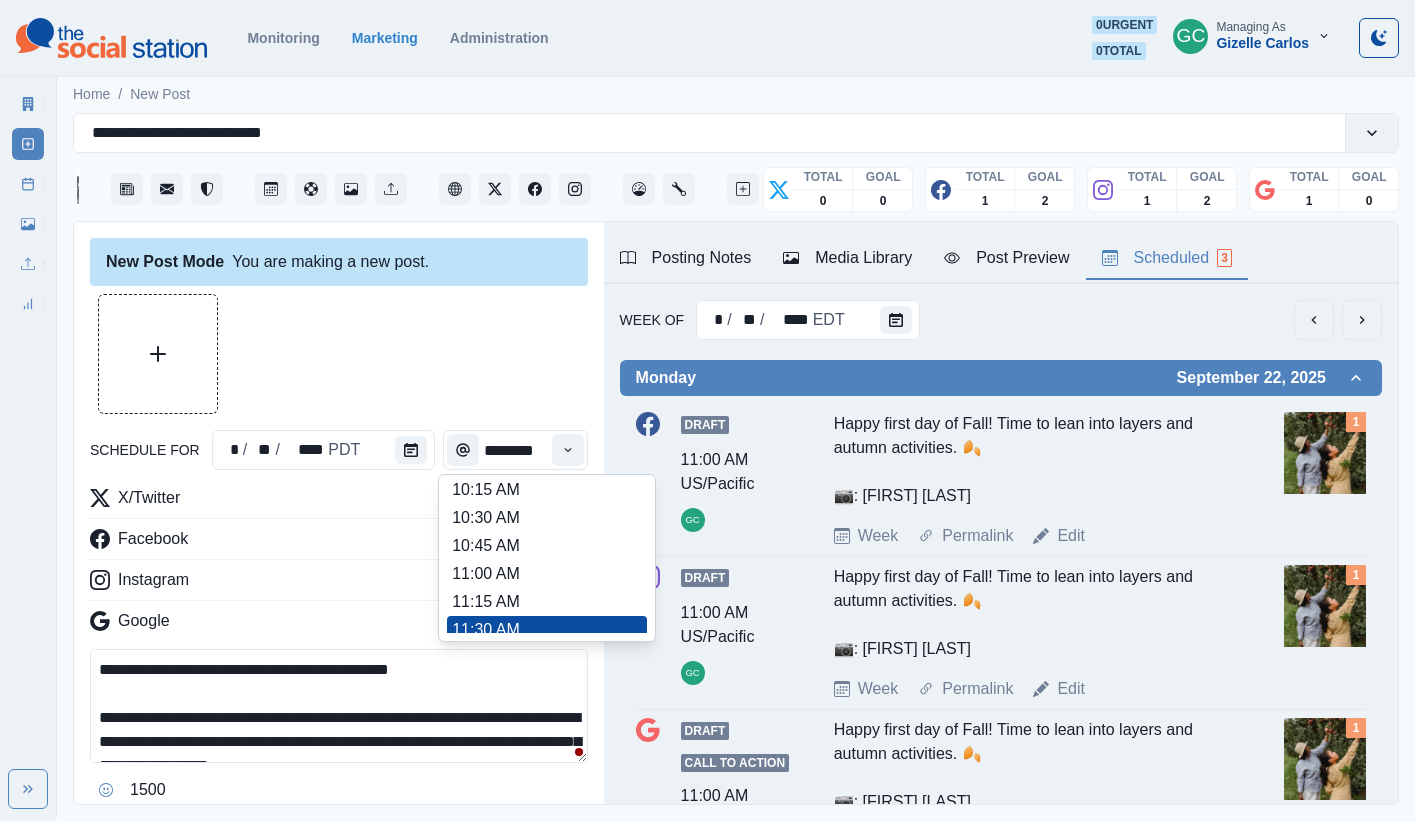 scroll, scrollTop: 320, scrollLeft: 0, axis: vertical 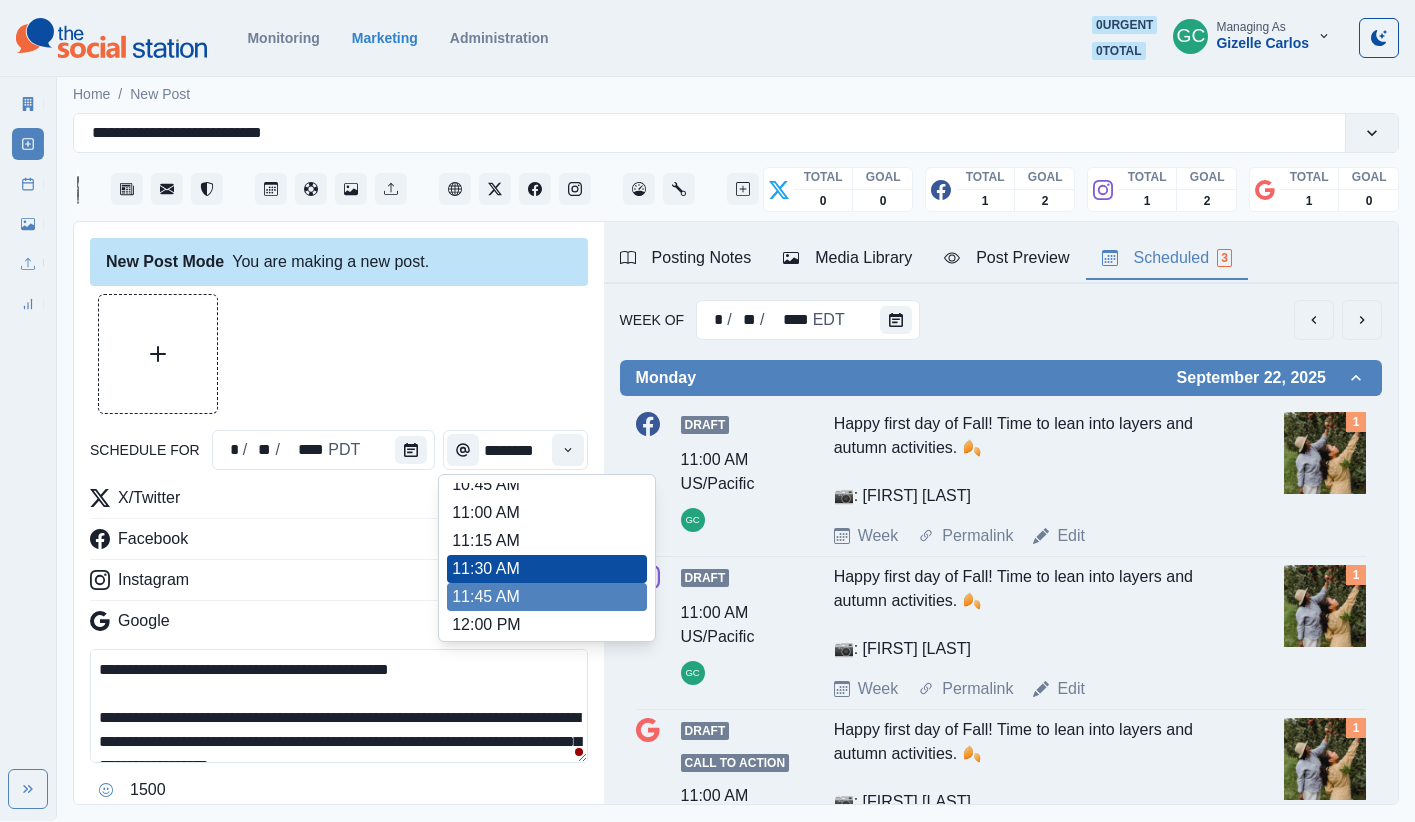 click on "11:45 AM" at bounding box center [547, 597] 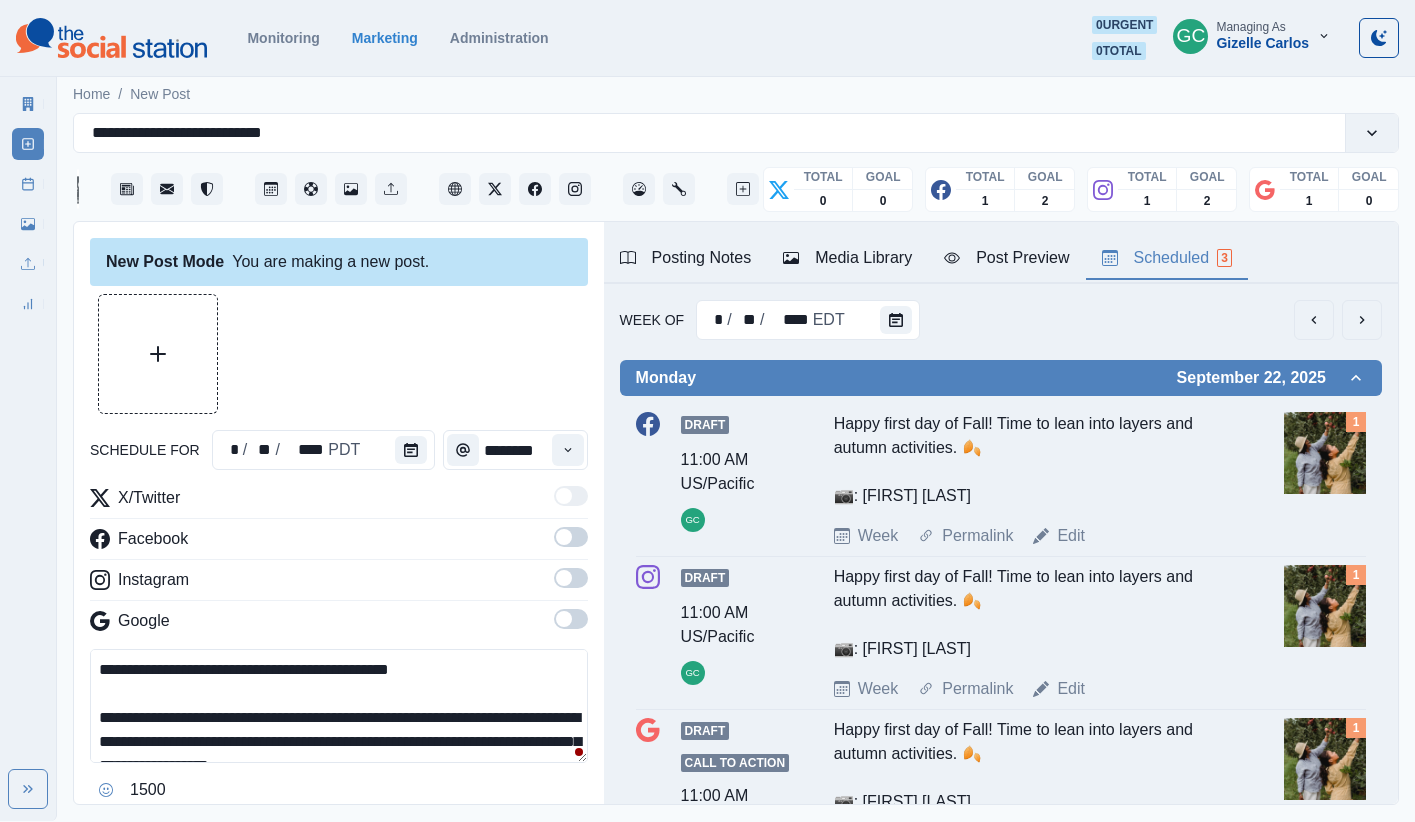 drag, startPoint x: 572, startPoint y: 619, endPoint x: 564, endPoint y: 584, distance: 35.902645 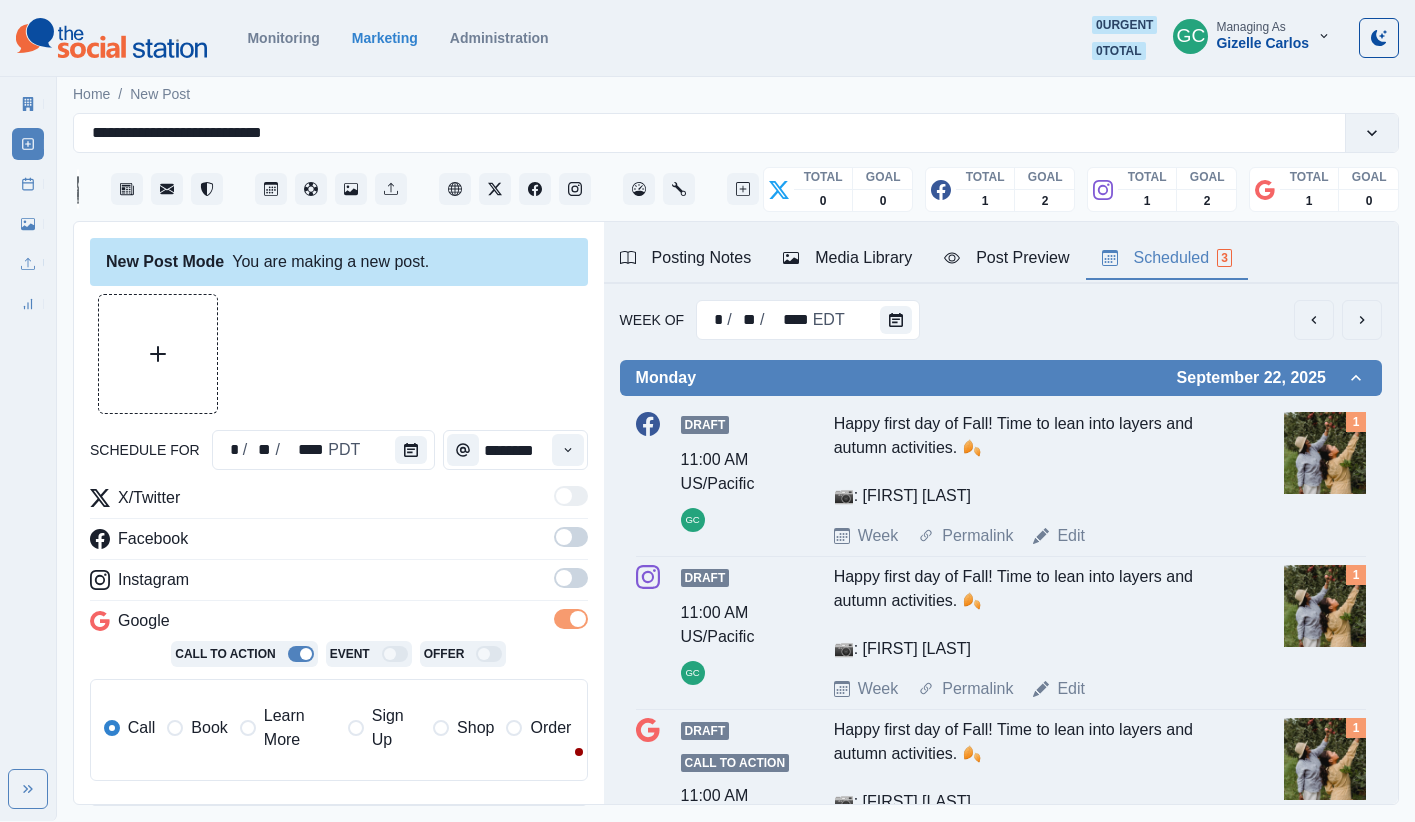 drag, startPoint x: 565, startPoint y: 579, endPoint x: 584, endPoint y: 542, distance: 41.59327 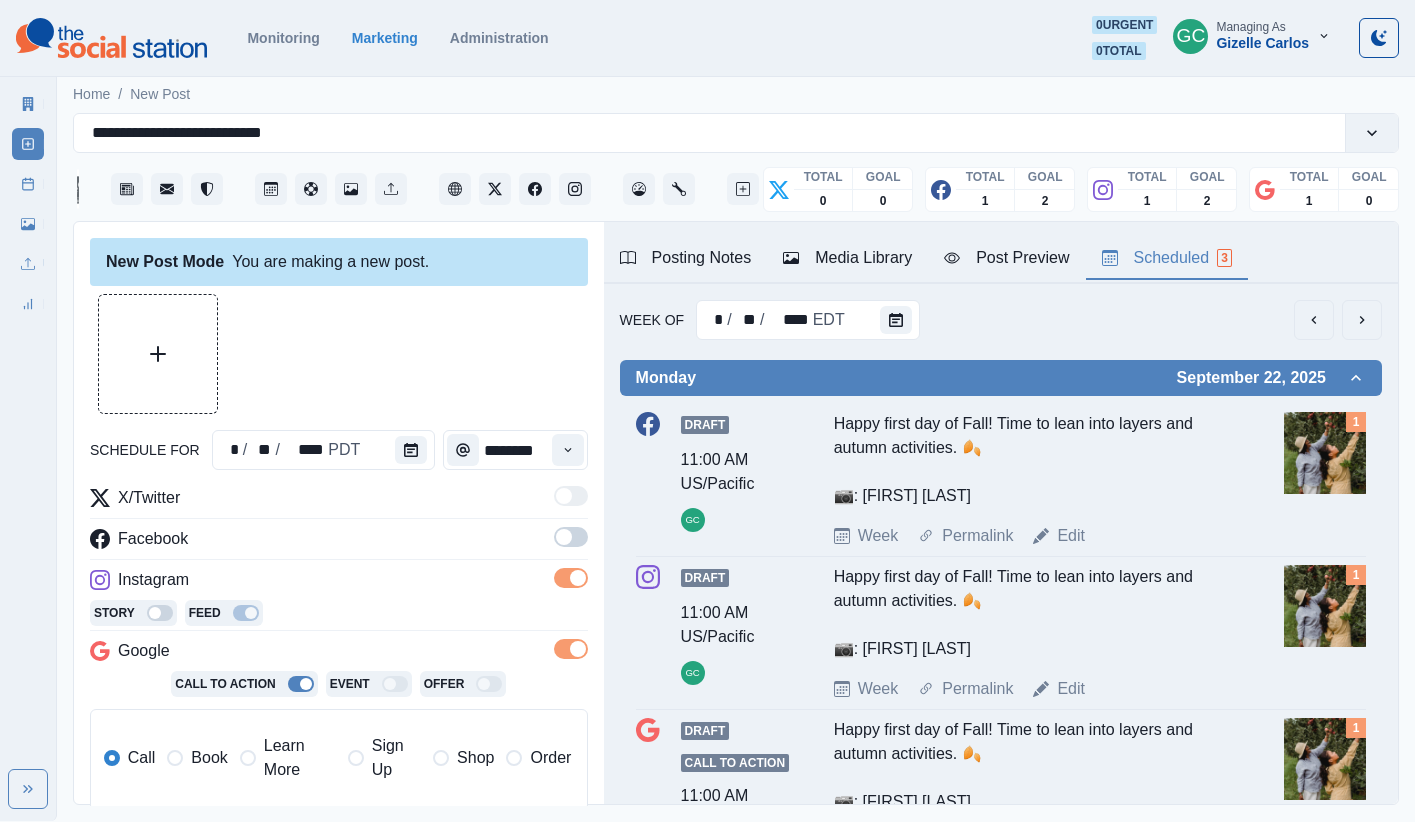 drag, startPoint x: 585, startPoint y: 534, endPoint x: 414, endPoint y: 613, distance: 188.36667 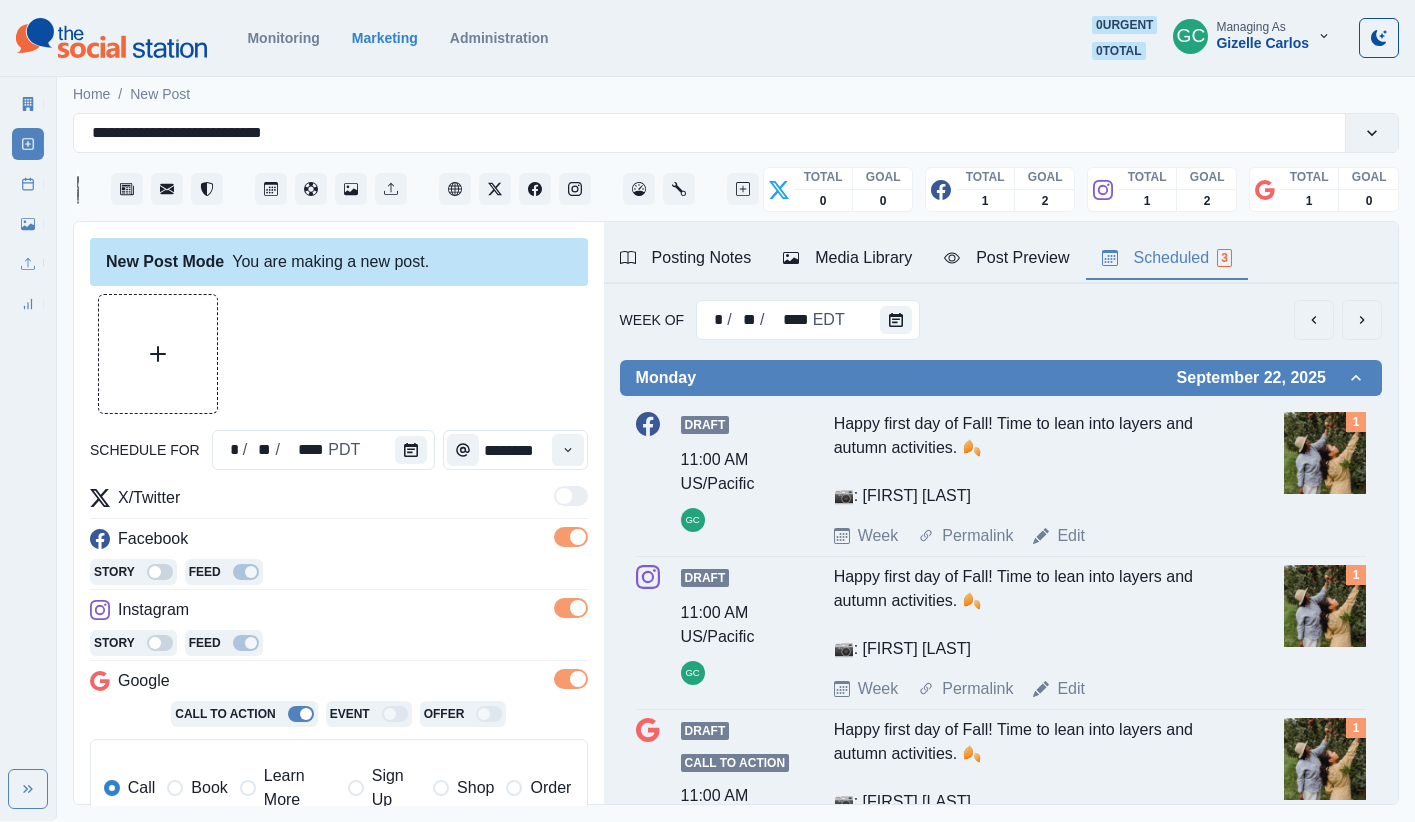 click on "Learn More" at bounding box center (300, 788) 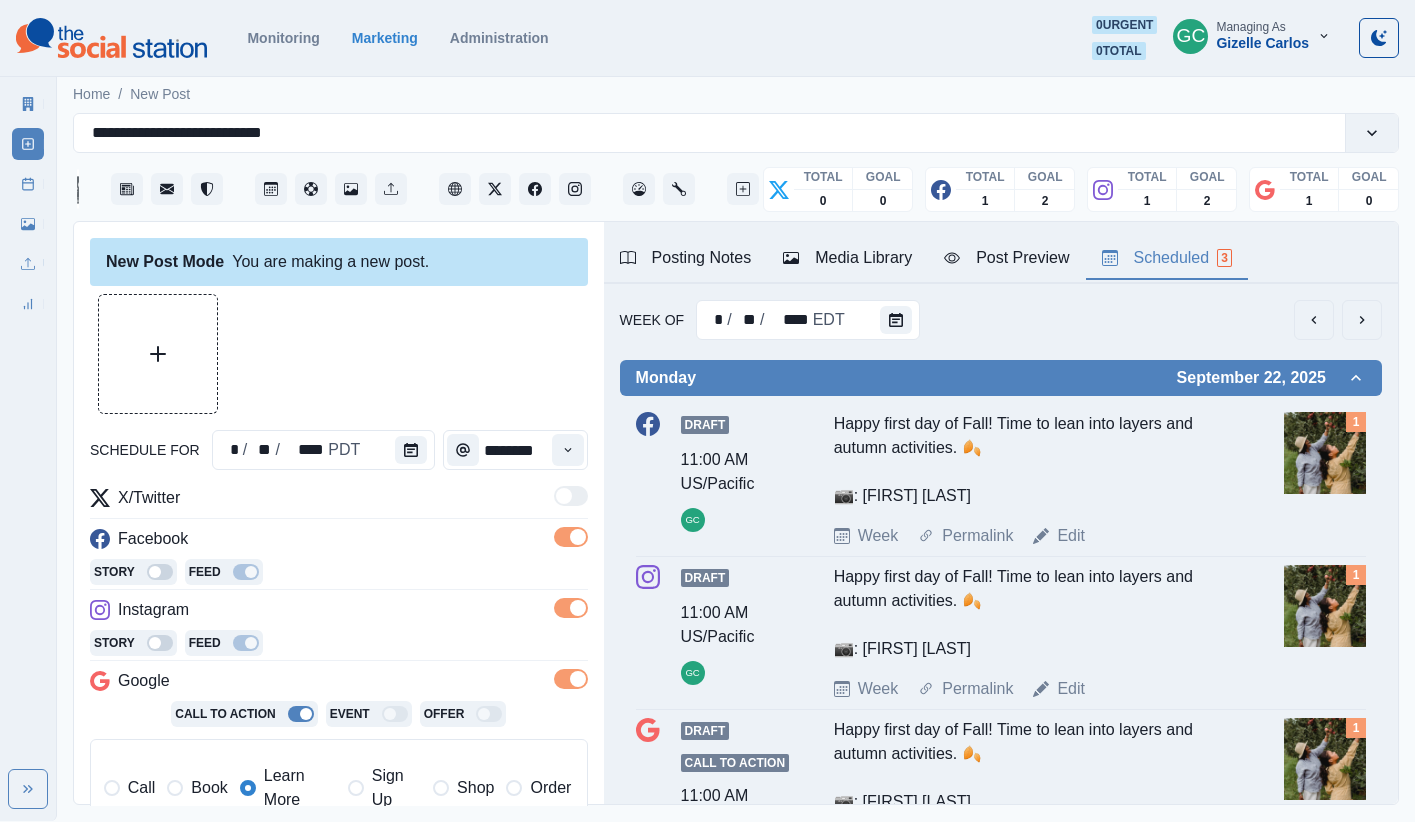 click on "Facebook" at bounding box center (339, 543) 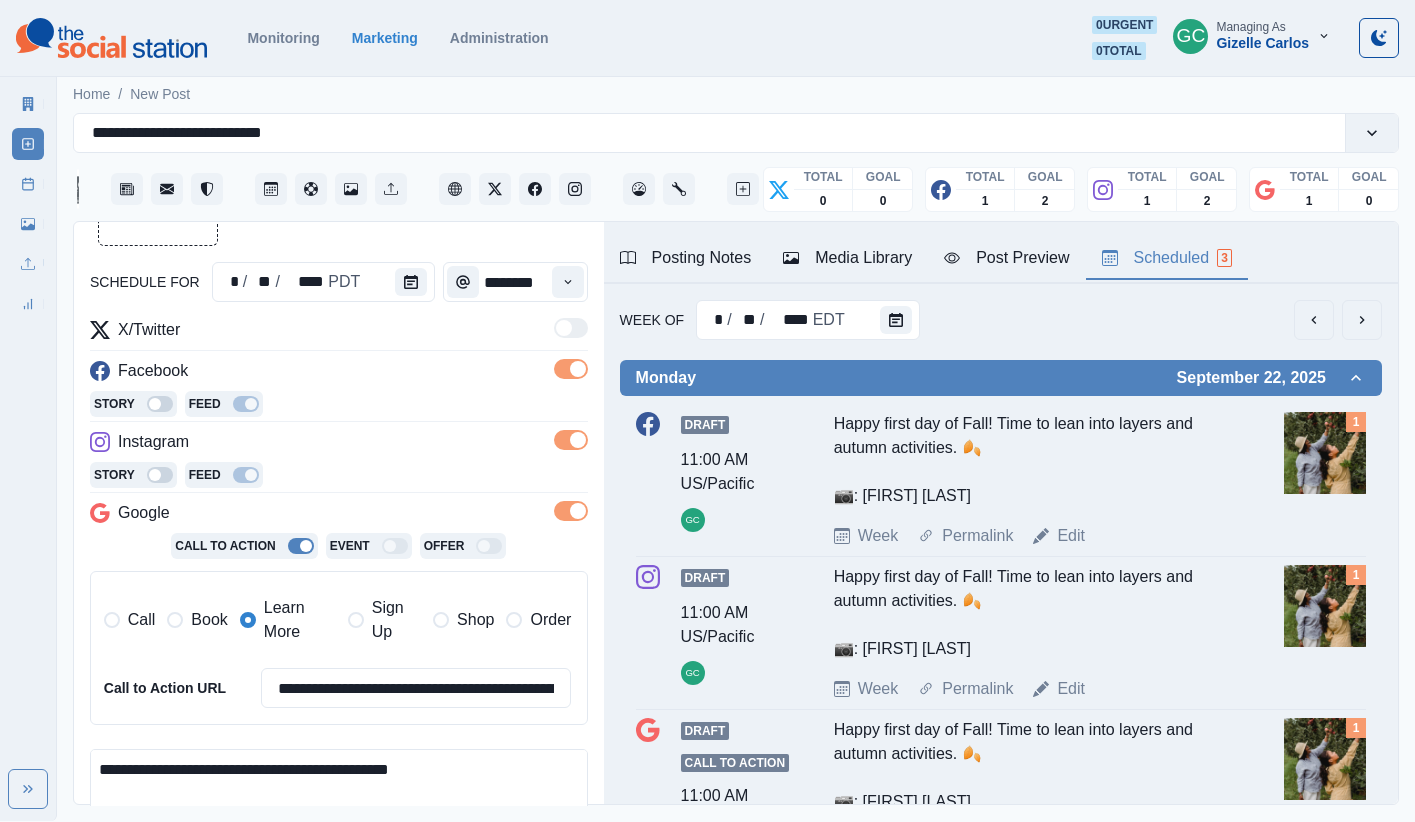 drag, startPoint x: 297, startPoint y: 755, endPoint x: 343, endPoint y: 750, distance: 46.270943 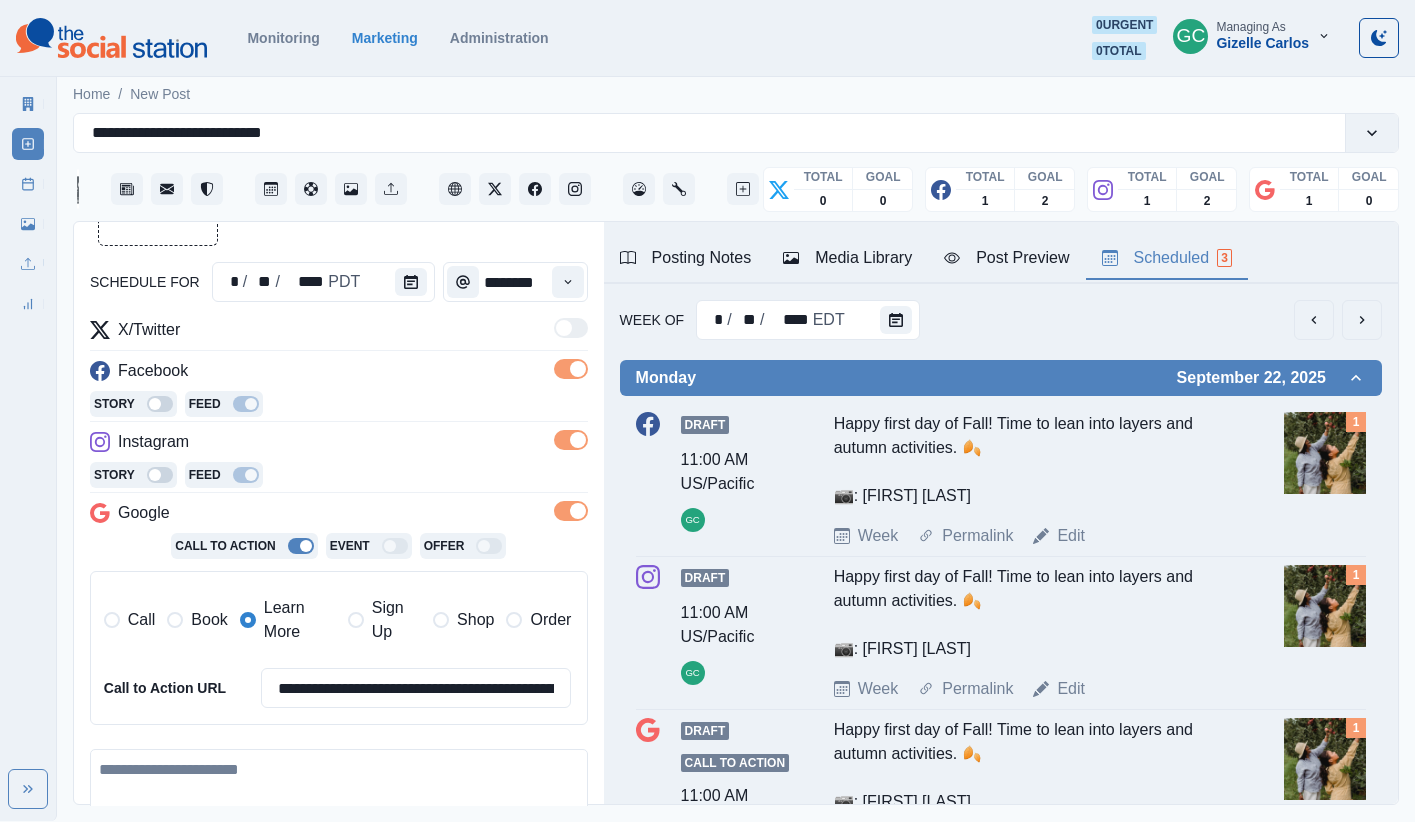 paste on "**********" 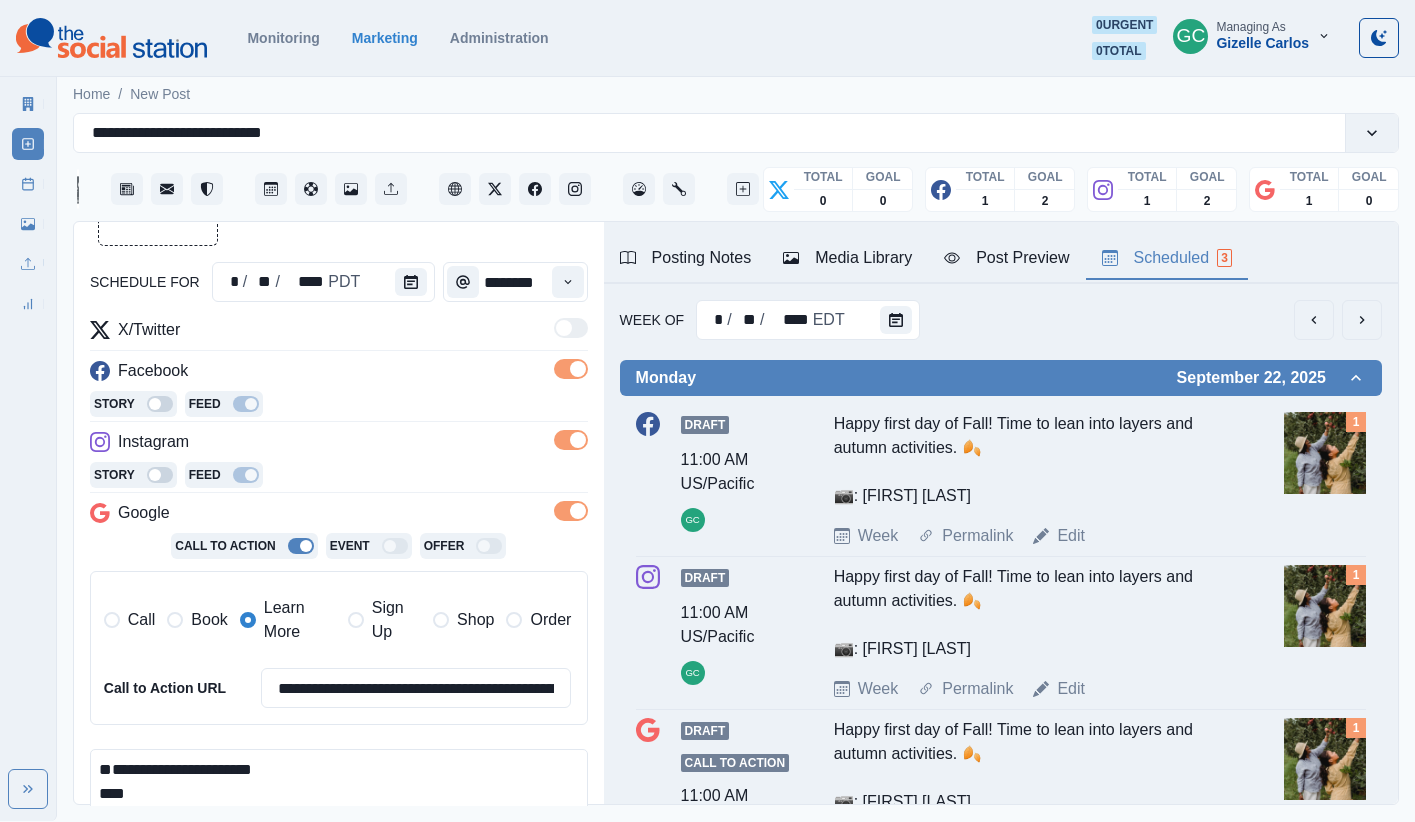 scroll, scrollTop: 213, scrollLeft: 0, axis: vertical 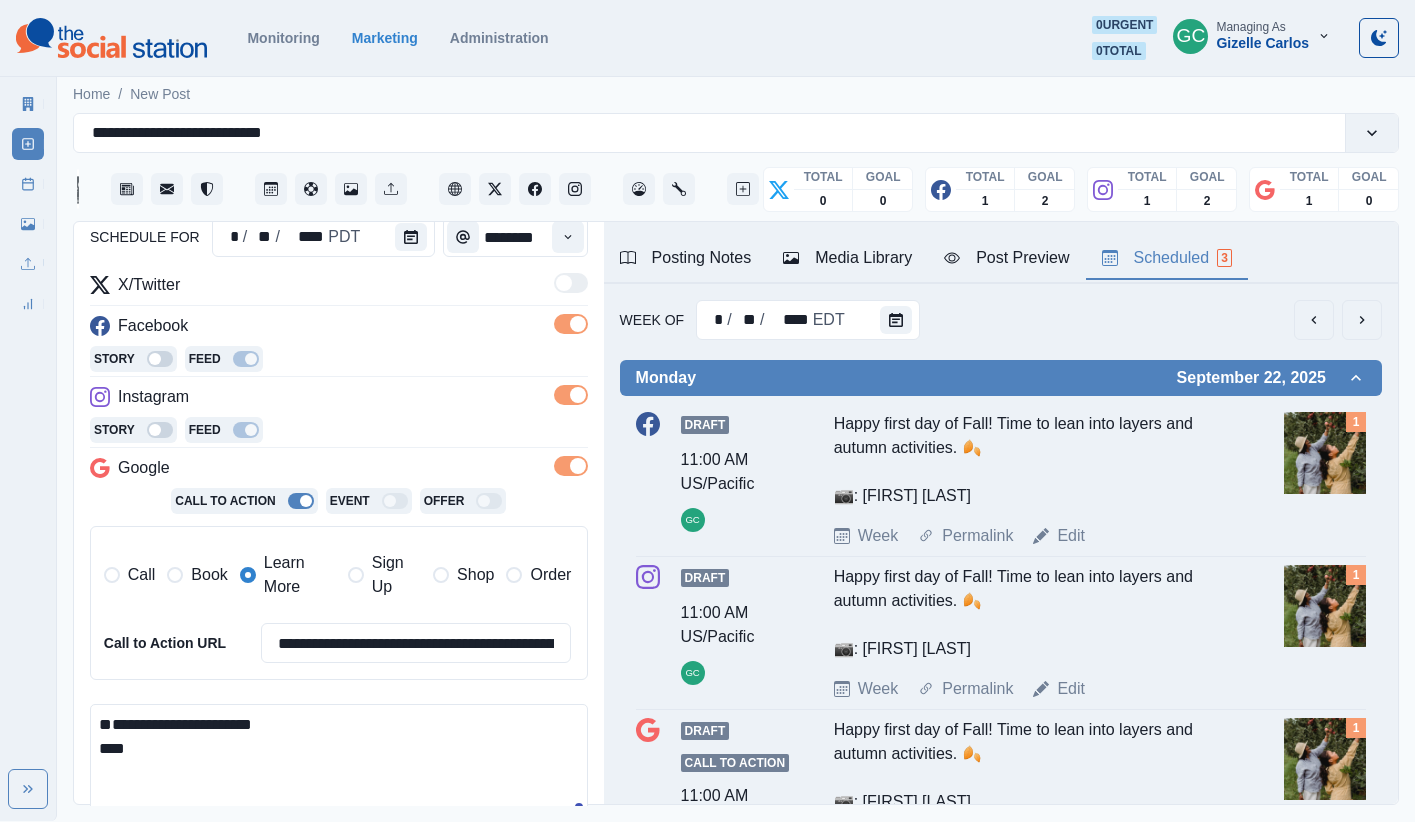 drag, startPoint x: 200, startPoint y: 729, endPoint x: 306, endPoint y: 722, distance: 106.23088 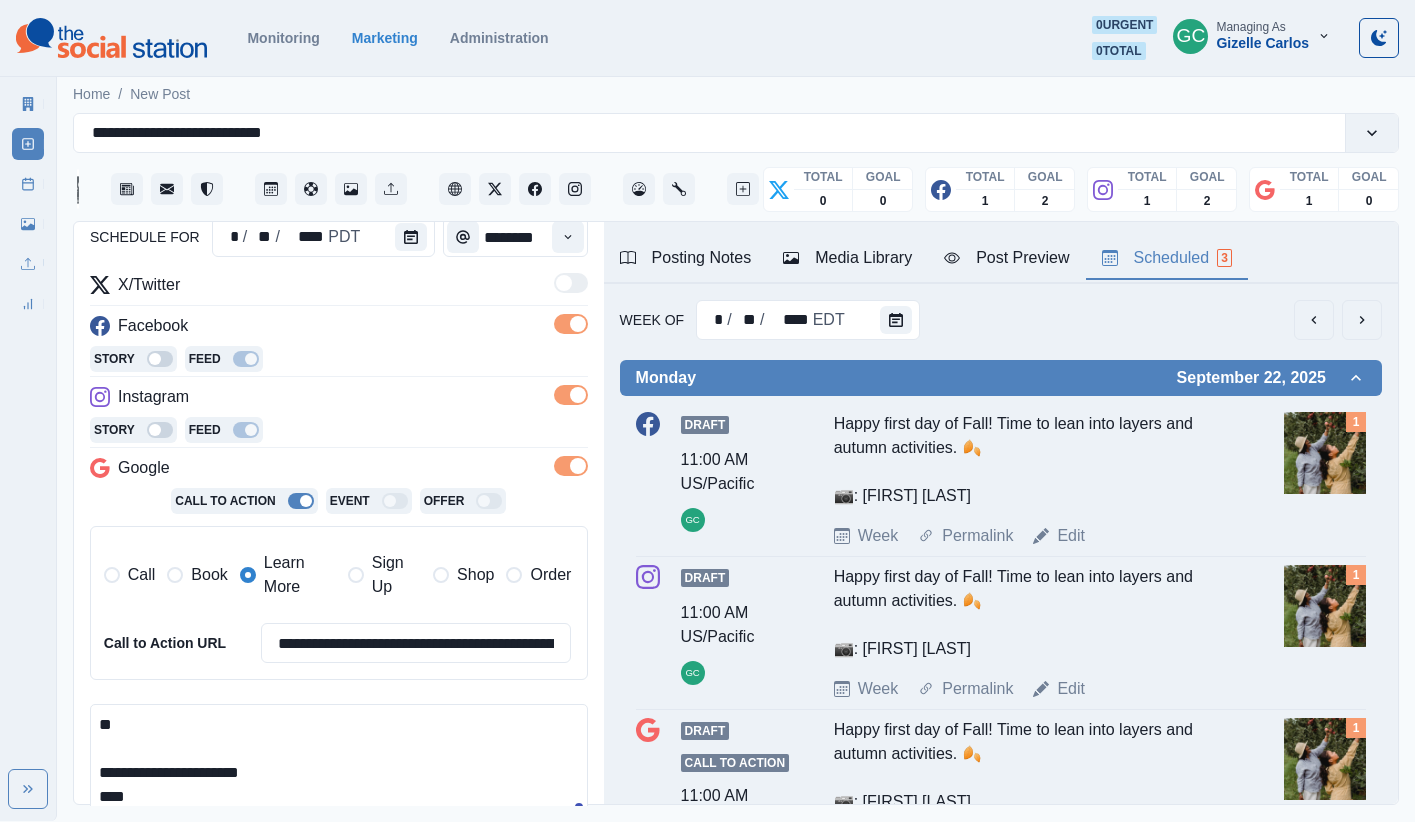 drag, startPoint x: 151, startPoint y: 724, endPoint x: 69, endPoint y: 703, distance: 84.646324 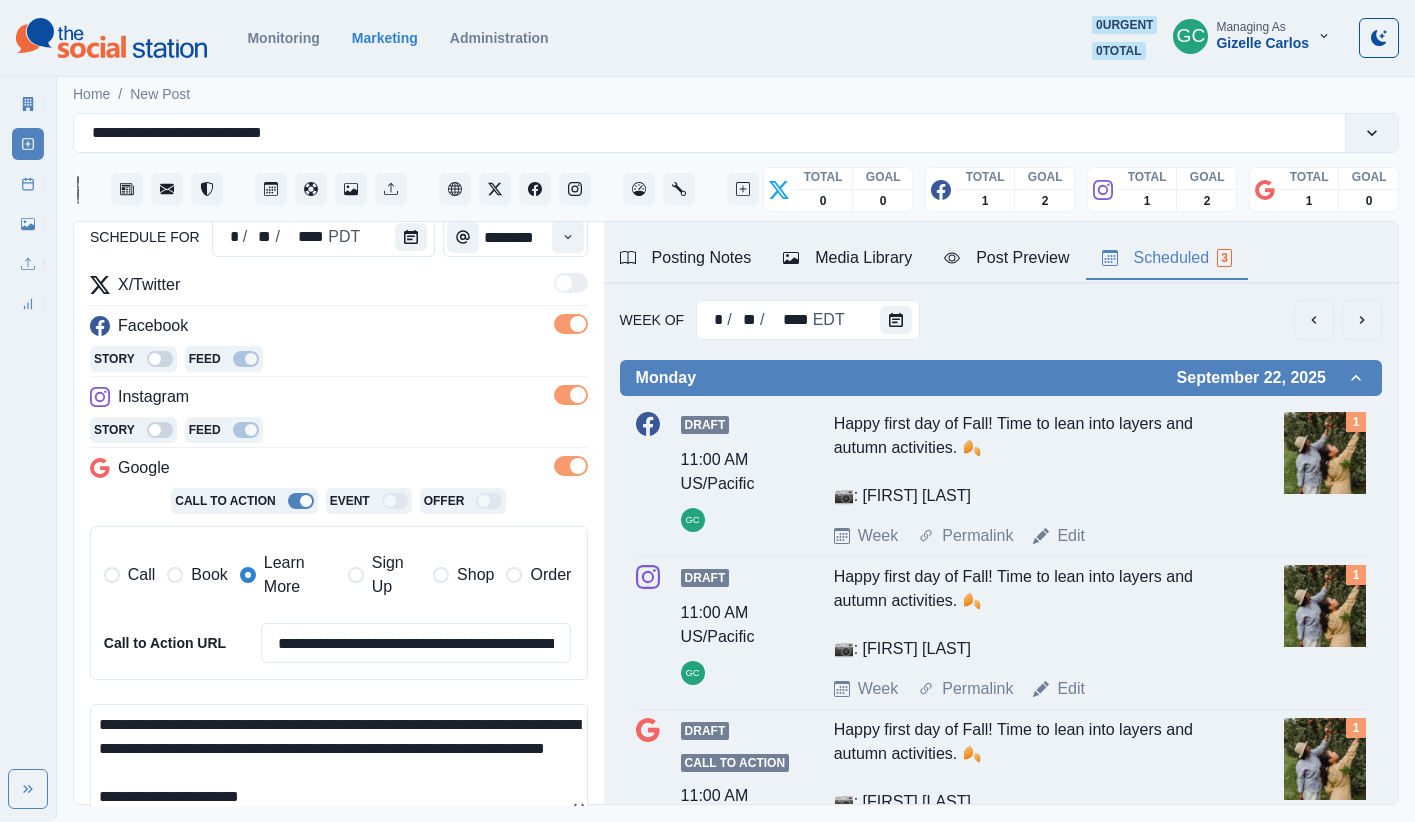 scroll, scrollTop: 7, scrollLeft: 0, axis: vertical 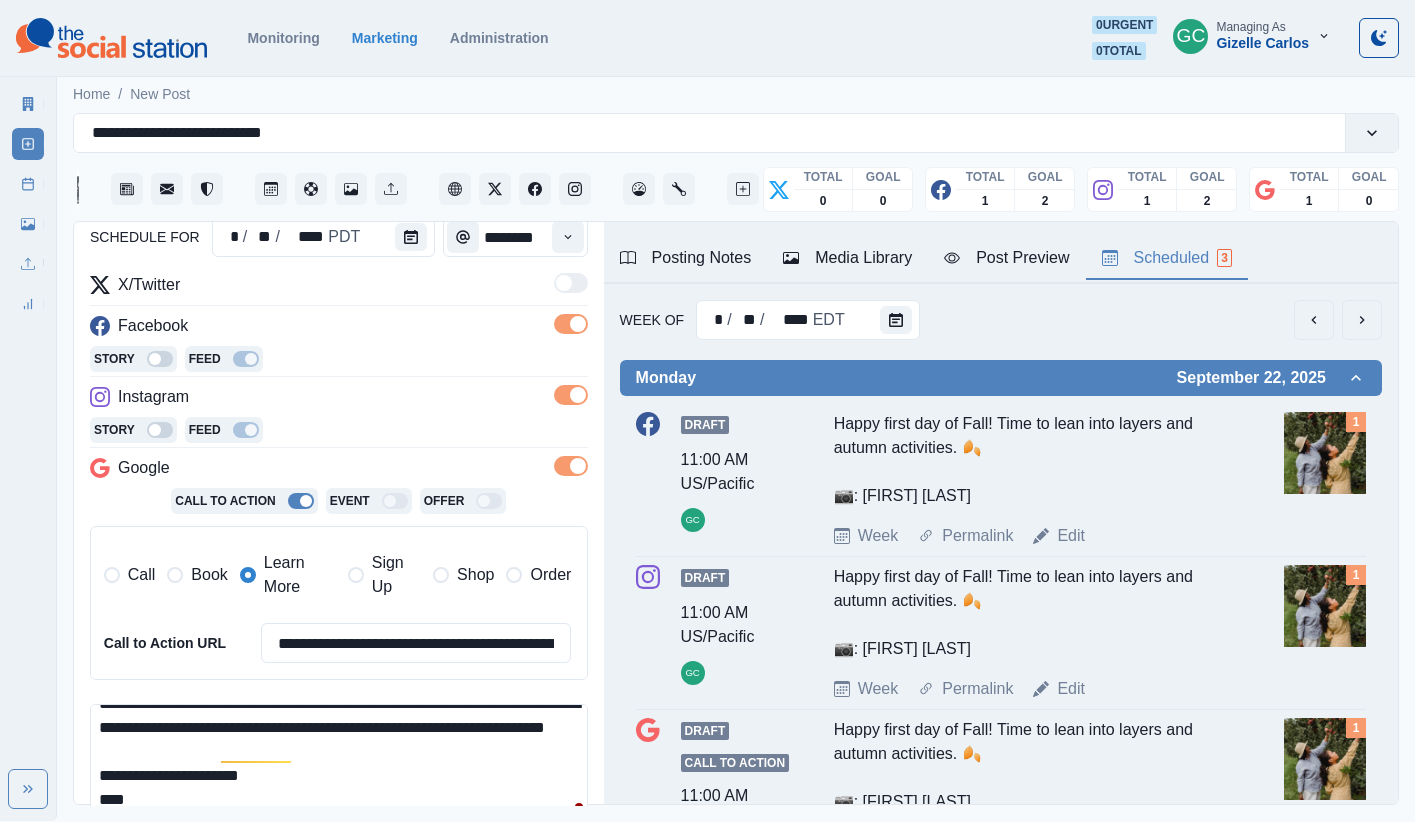 click on "**********" at bounding box center [339, 761] 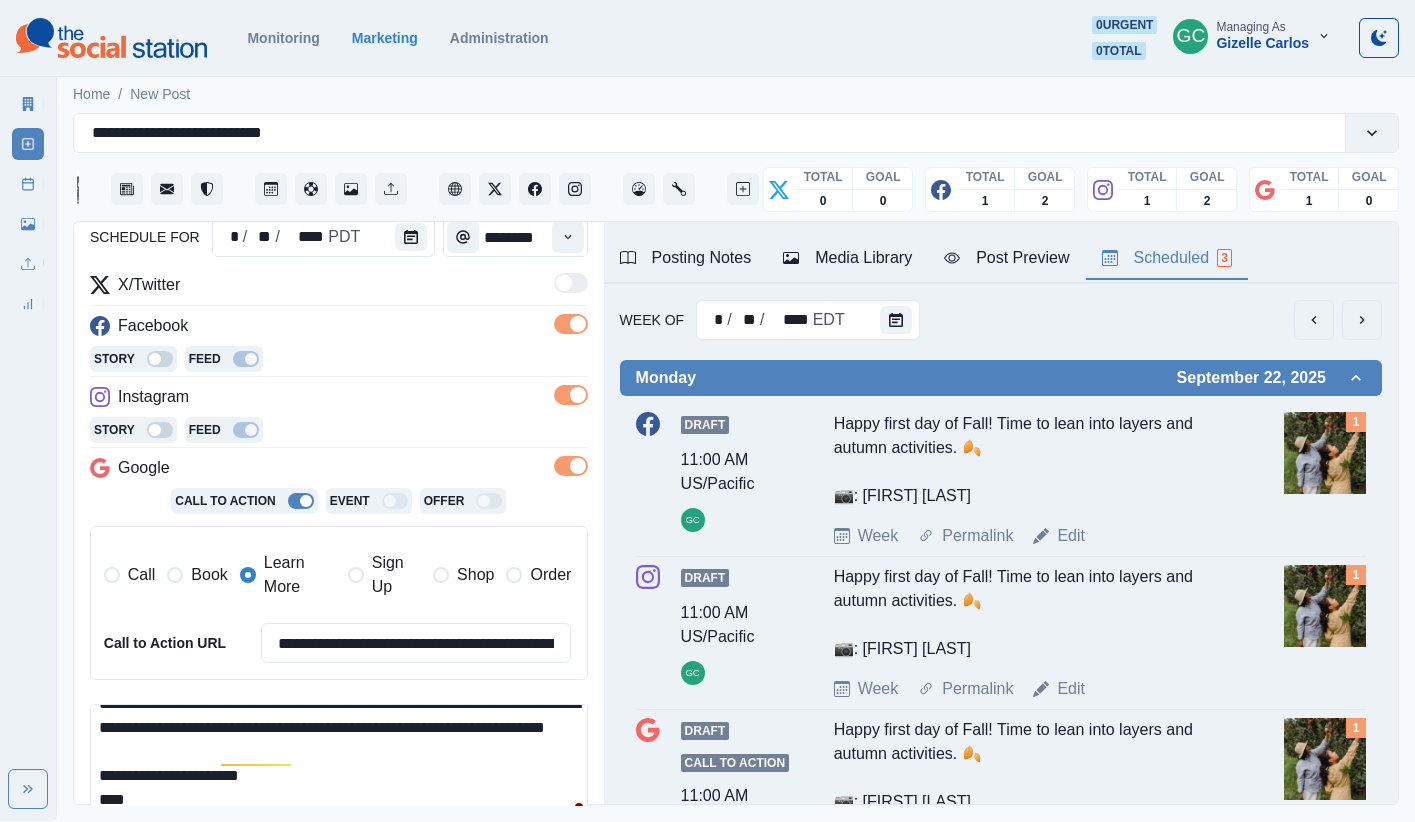 scroll, scrollTop: 18, scrollLeft: 0, axis: vertical 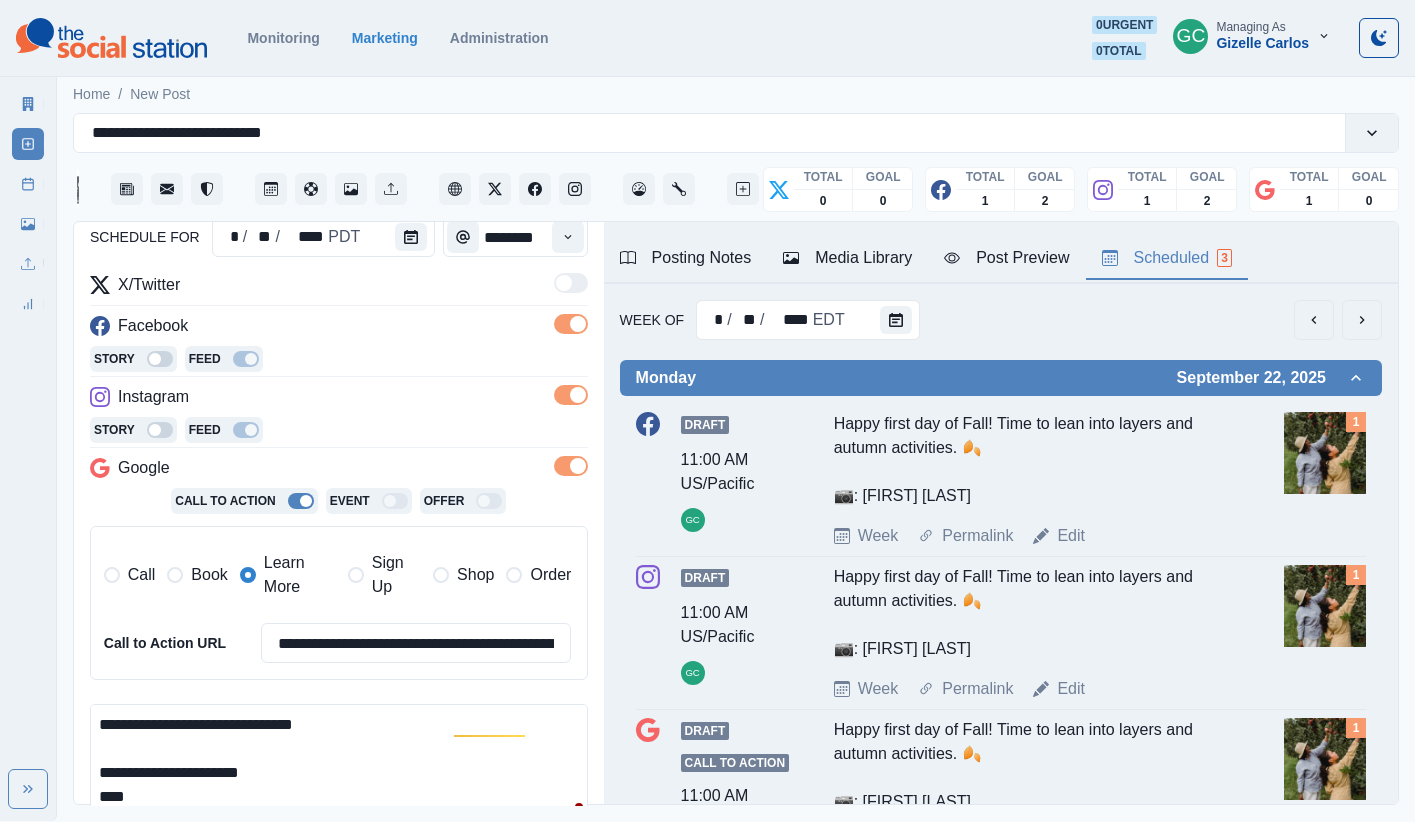click on "Media Library" at bounding box center [847, 258] 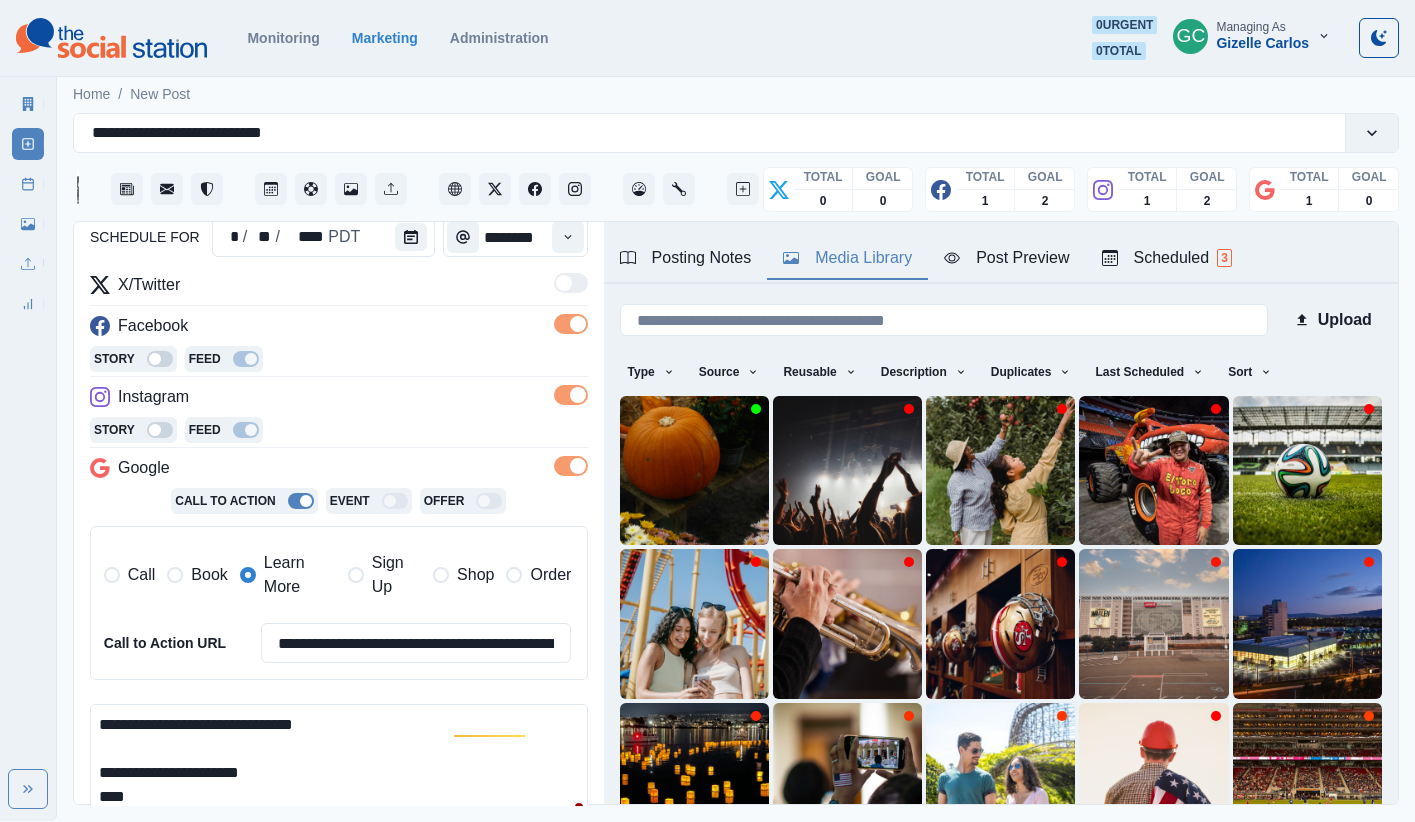 click on "Posting Notes" at bounding box center [686, 259] 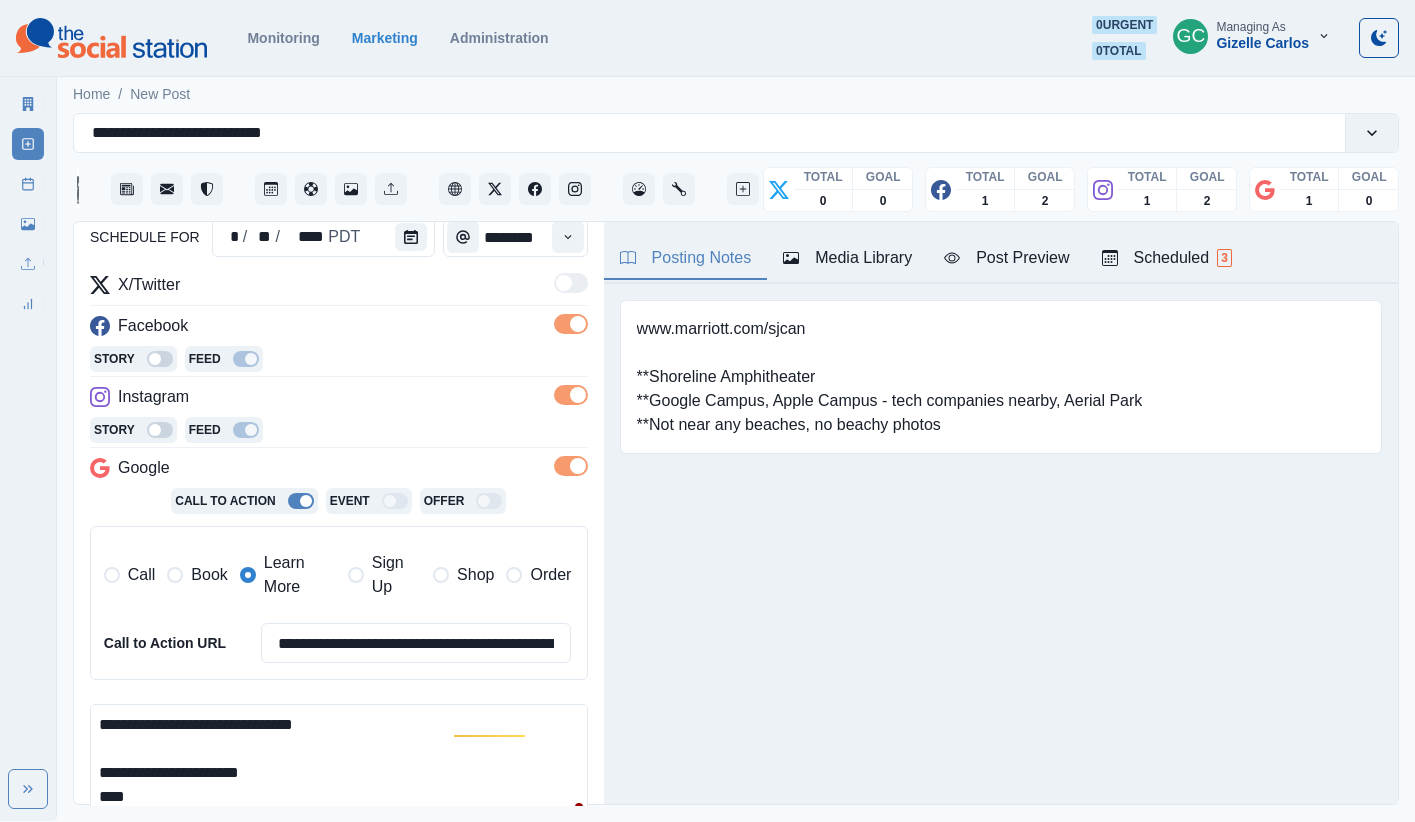 click on "www.marriott.com/sjcan
**Shoreline Amphitheater
**Google Campus, Apple Campus - tech companies nearby, Aerial Park
**Not near any beaches, no beachy photos" at bounding box center [890, 377] 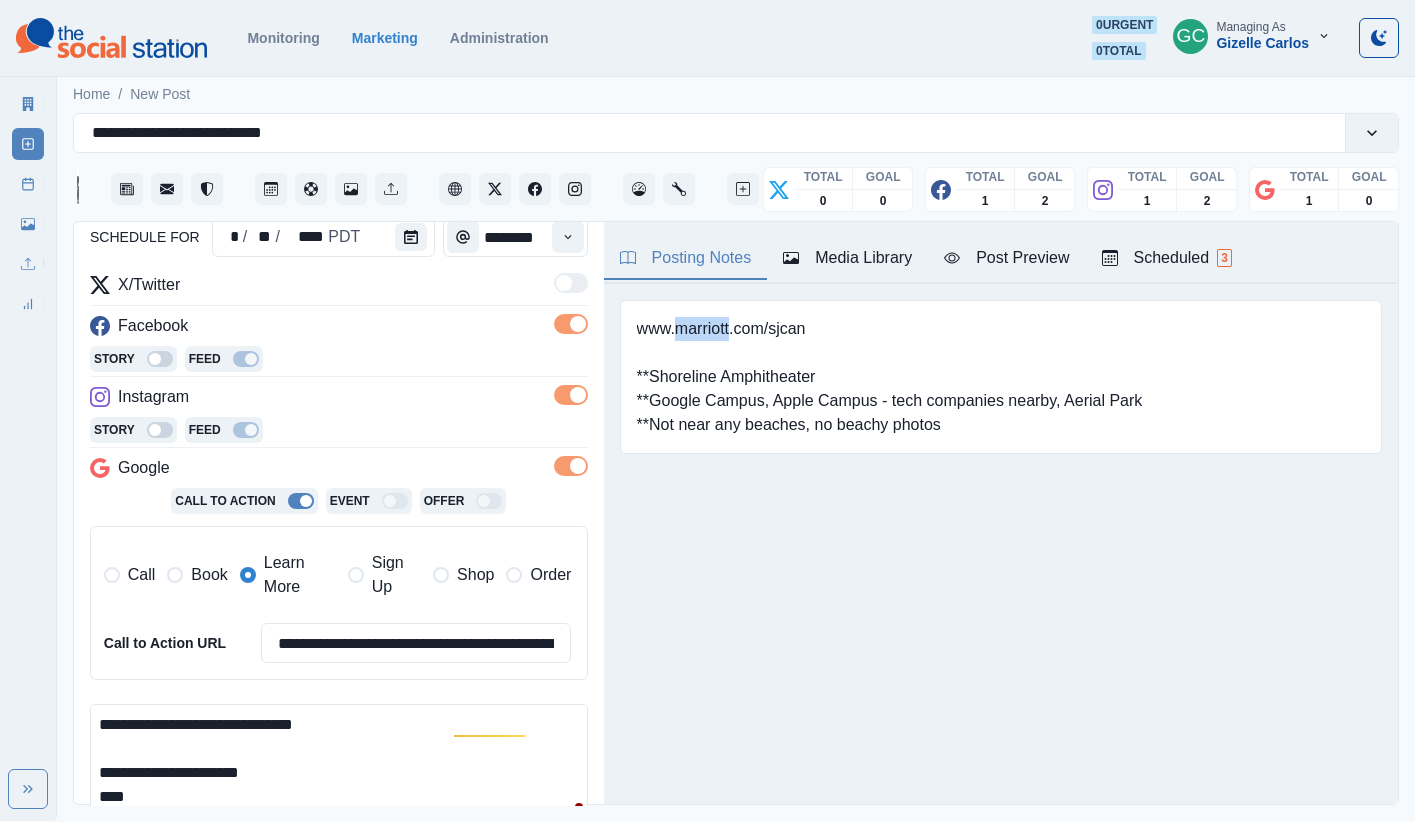 click on "www.marriott.com/sjcan
**Shoreline Amphitheater
**Google Campus, Apple Campus - tech companies nearby, Aerial Park
**Not near any beaches, no beachy photos" at bounding box center (890, 377) 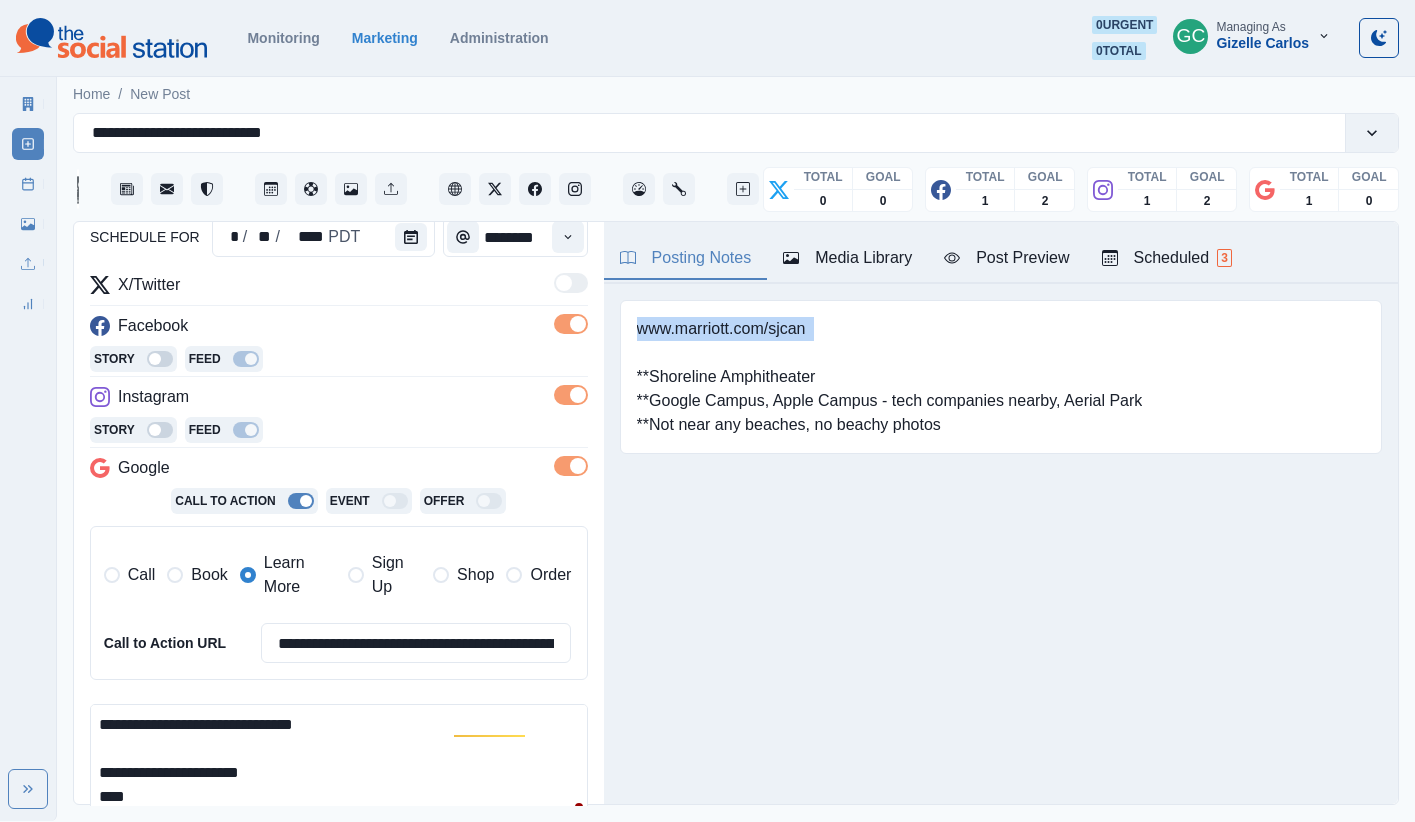 click on "www.marriott.com/sjcan
**Shoreline Amphitheater
**Google Campus, Apple Campus - tech companies nearby, Aerial Park
**Not near any beaches, no beachy photos" at bounding box center [890, 377] 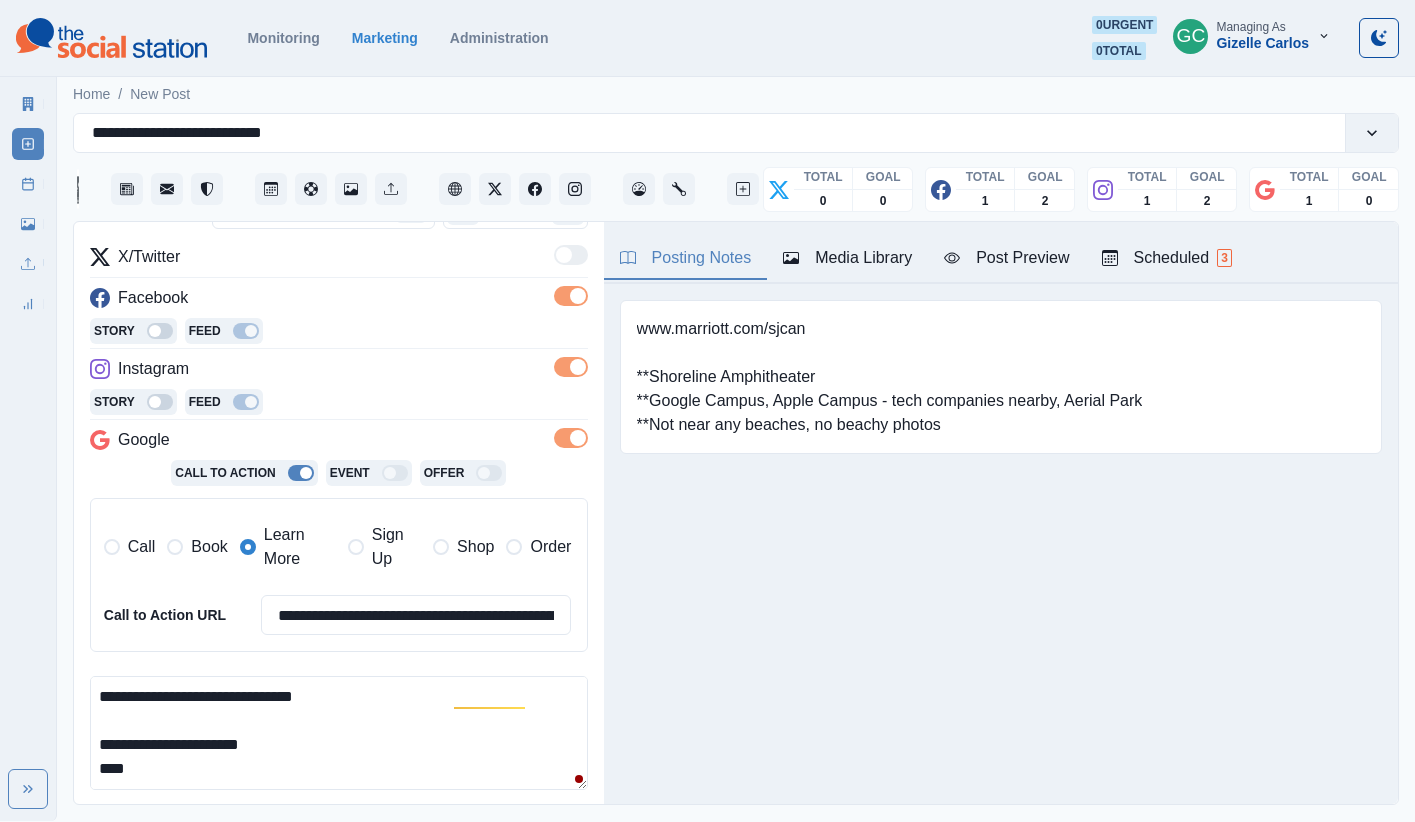 click on "**********" at bounding box center (339, 733) 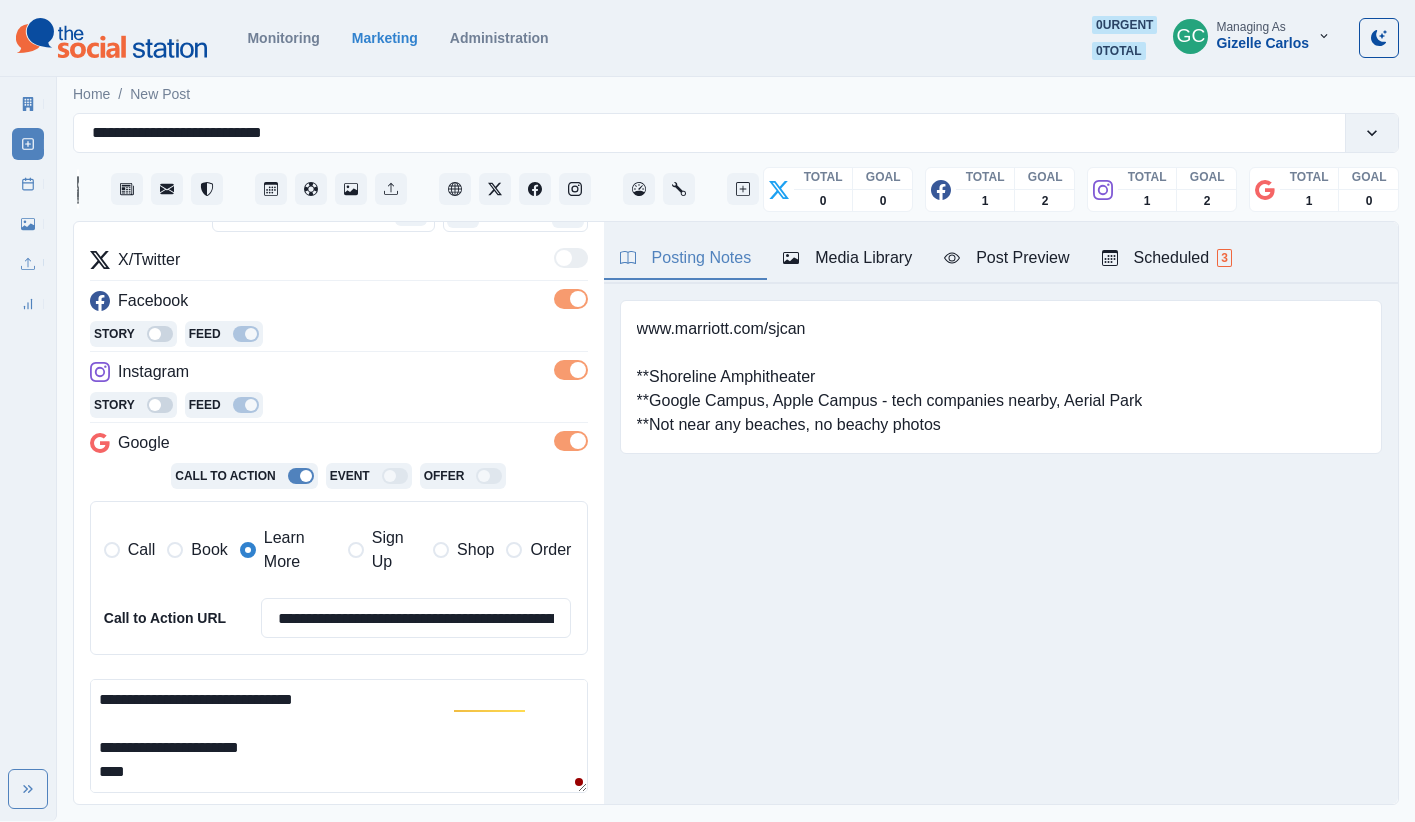 paste on "**********" 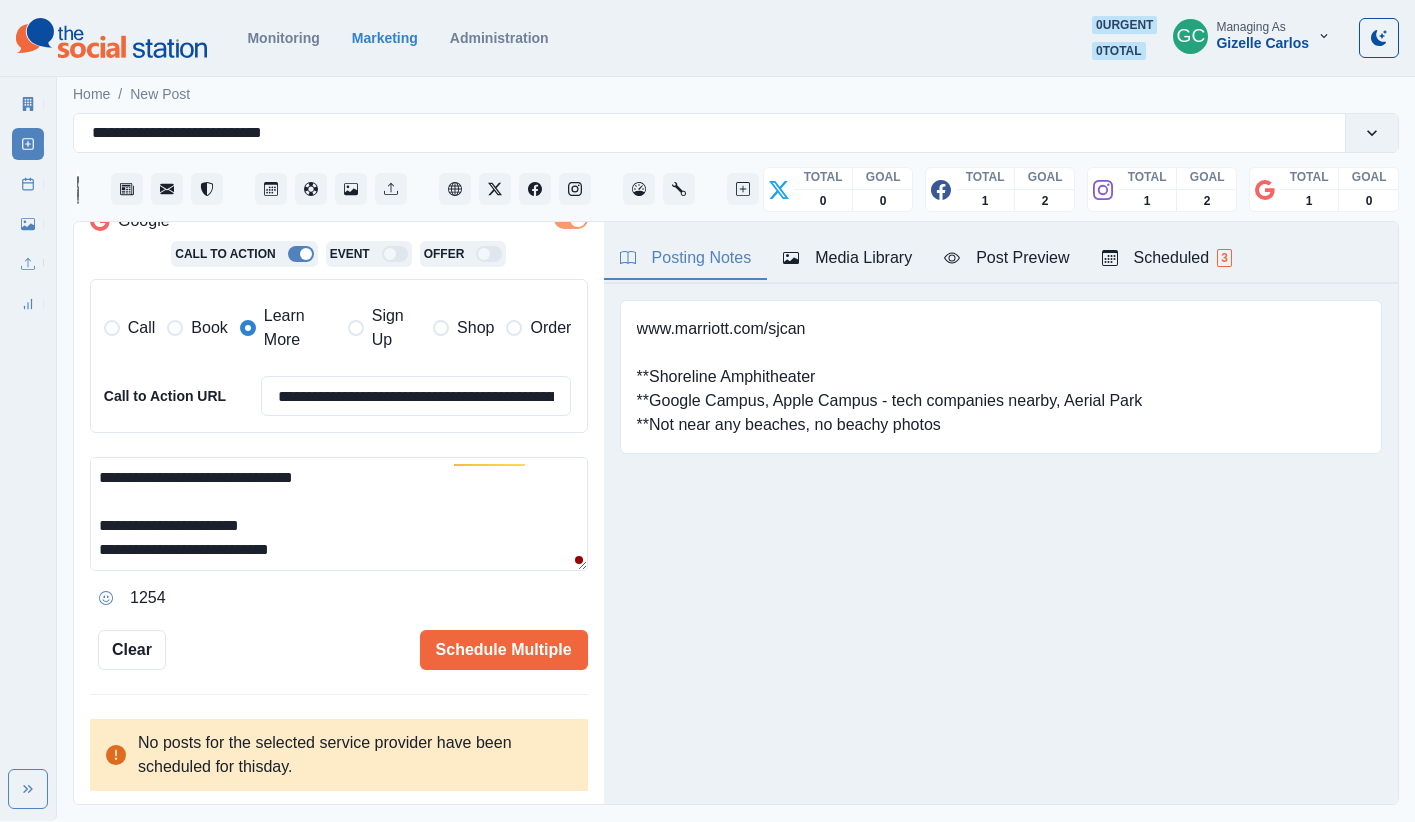 click on "**********" at bounding box center (339, 514) 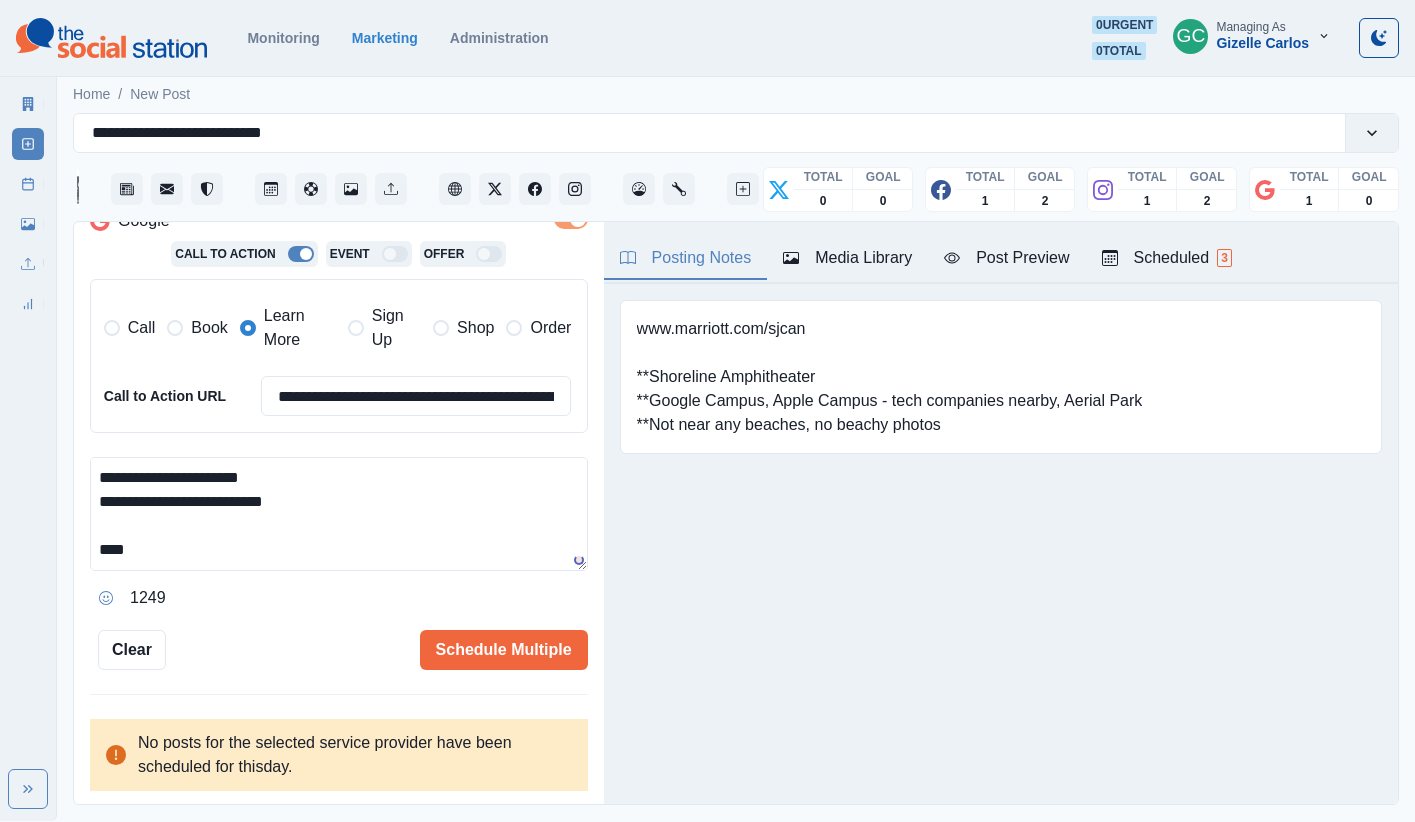 paste on "**********" 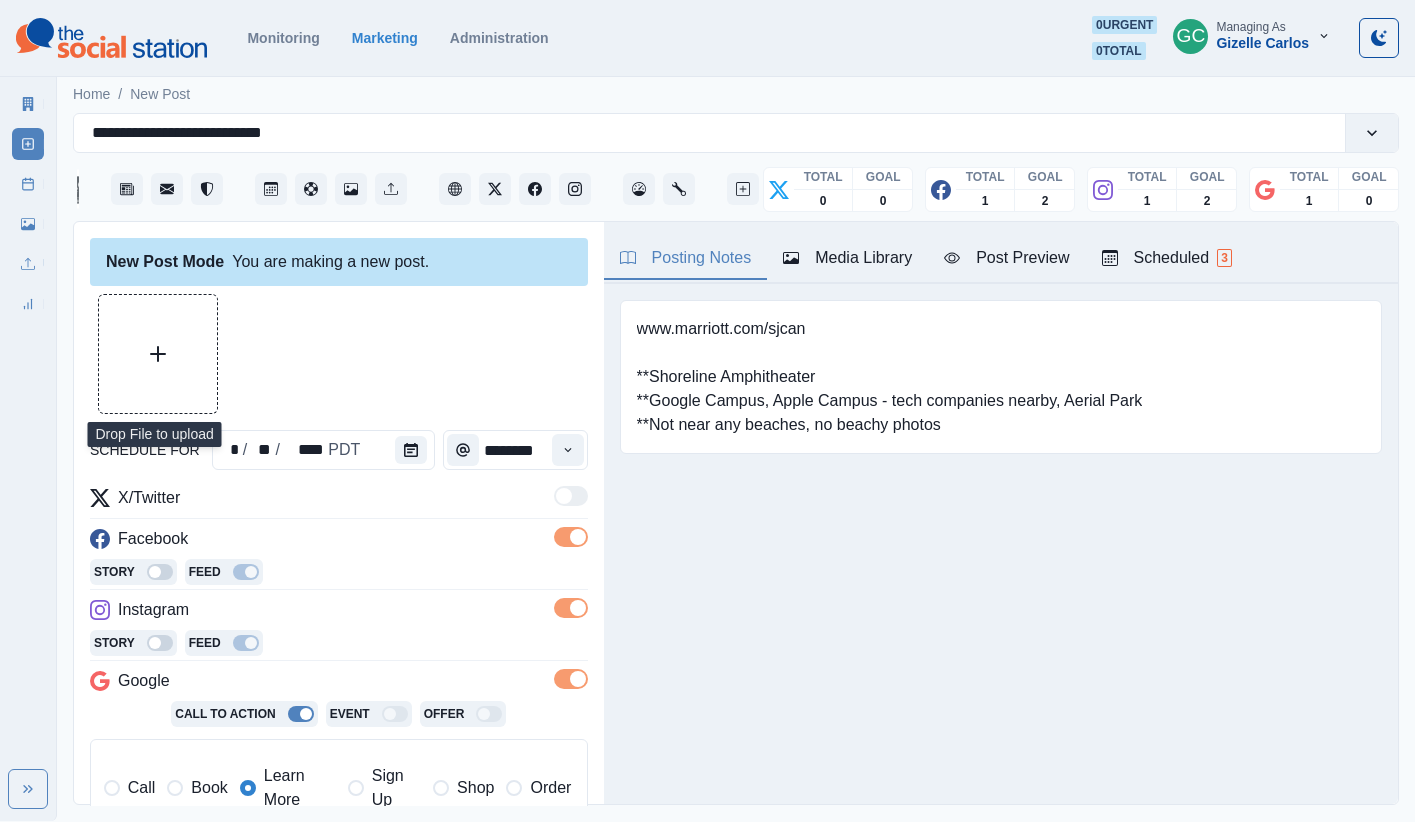 type on "**********" 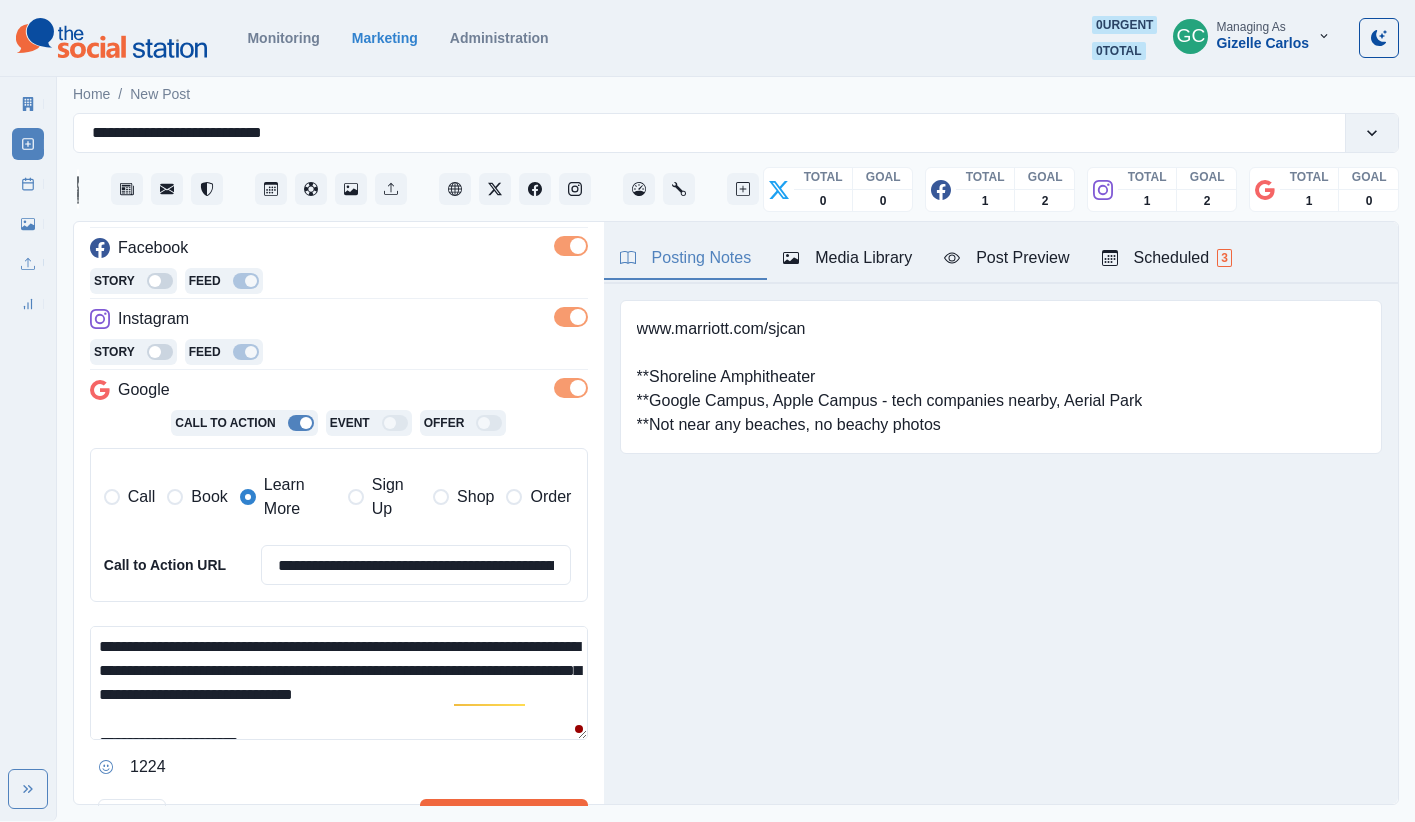 scroll, scrollTop: 297, scrollLeft: 0, axis: vertical 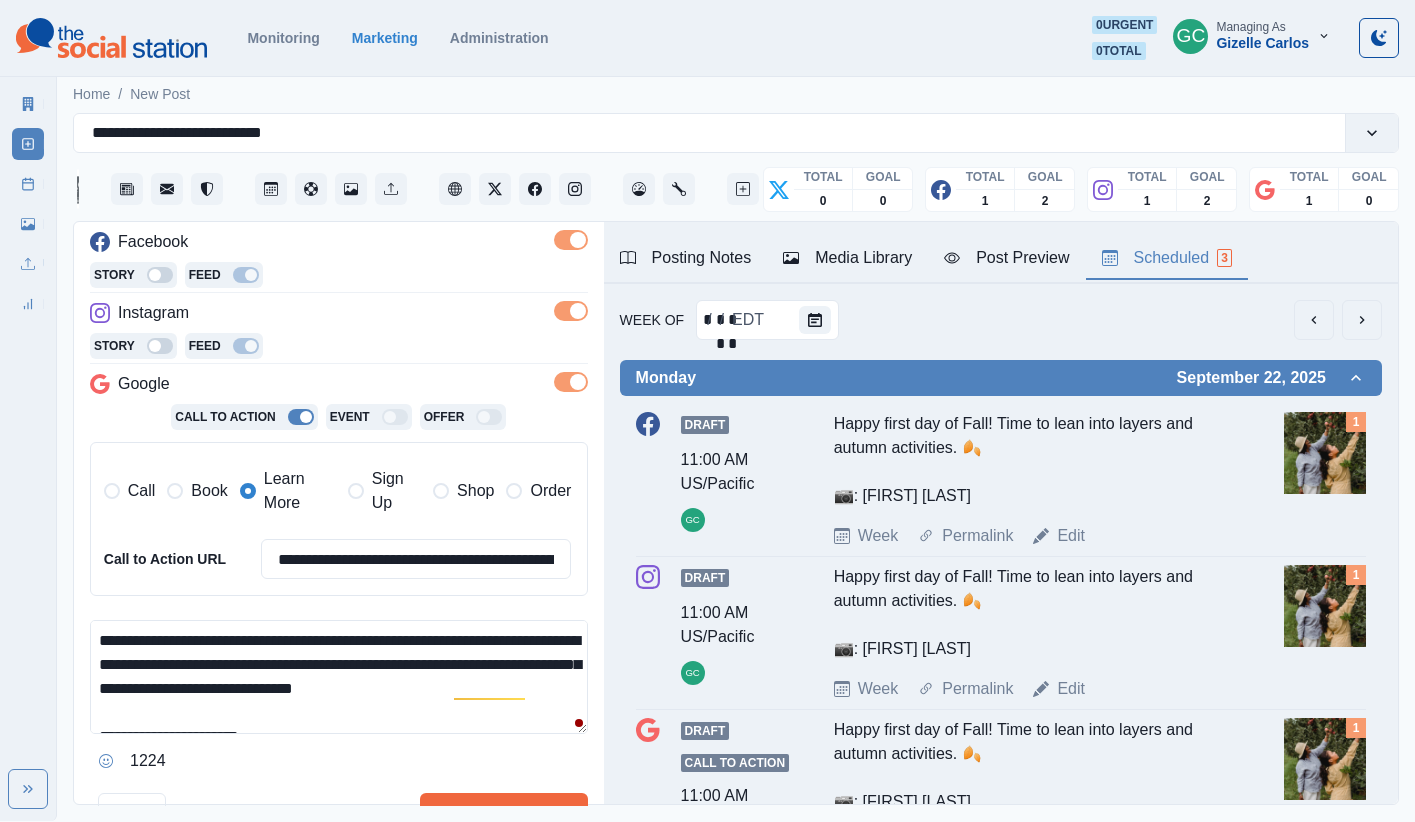 drag, startPoint x: 1111, startPoint y: 275, endPoint x: 1142, endPoint y: 273, distance: 31.06445 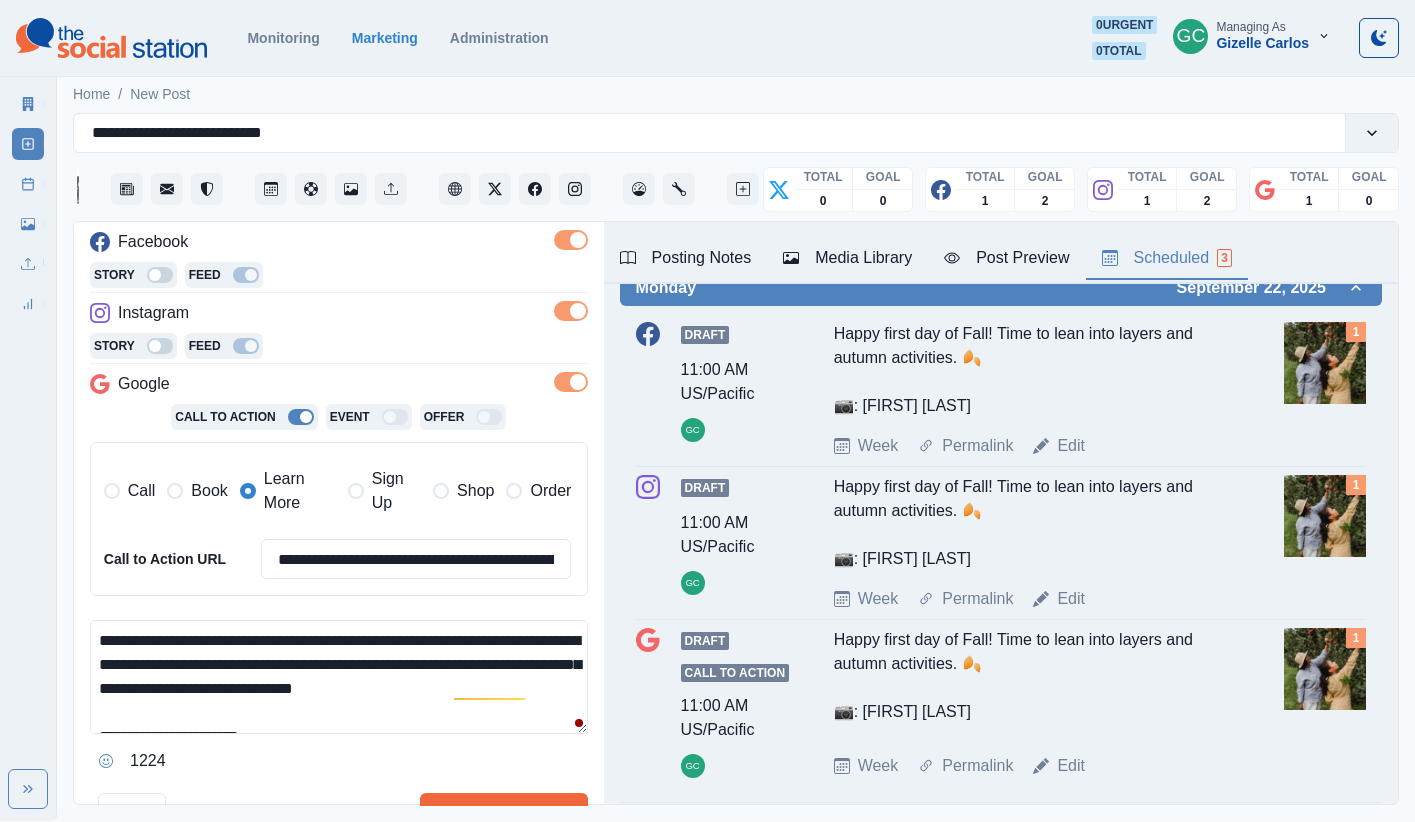 scroll, scrollTop: 187, scrollLeft: 0, axis: vertical 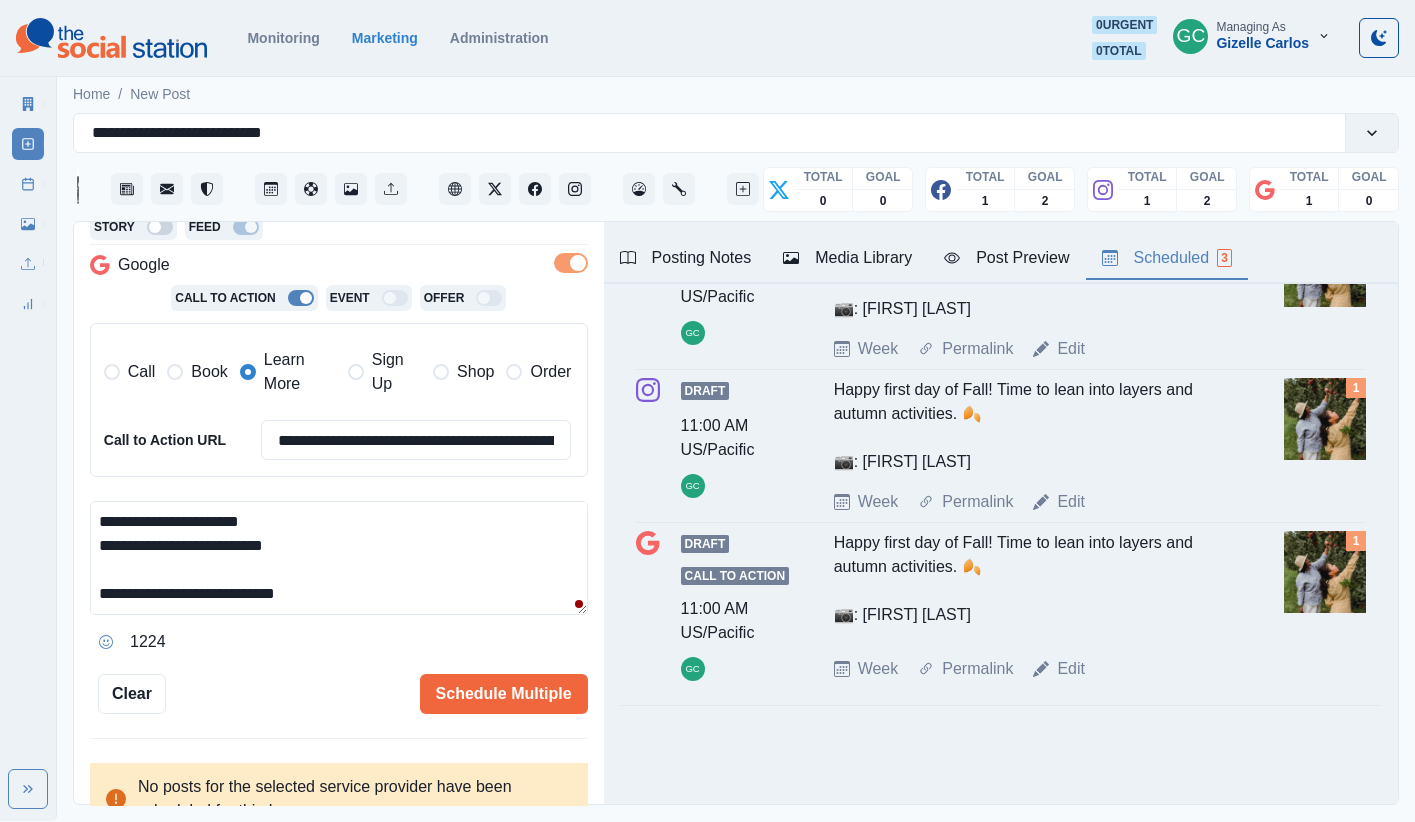 click on "Call Book Learn More Sign Up Shop Order" at bounding box center [338, 372] 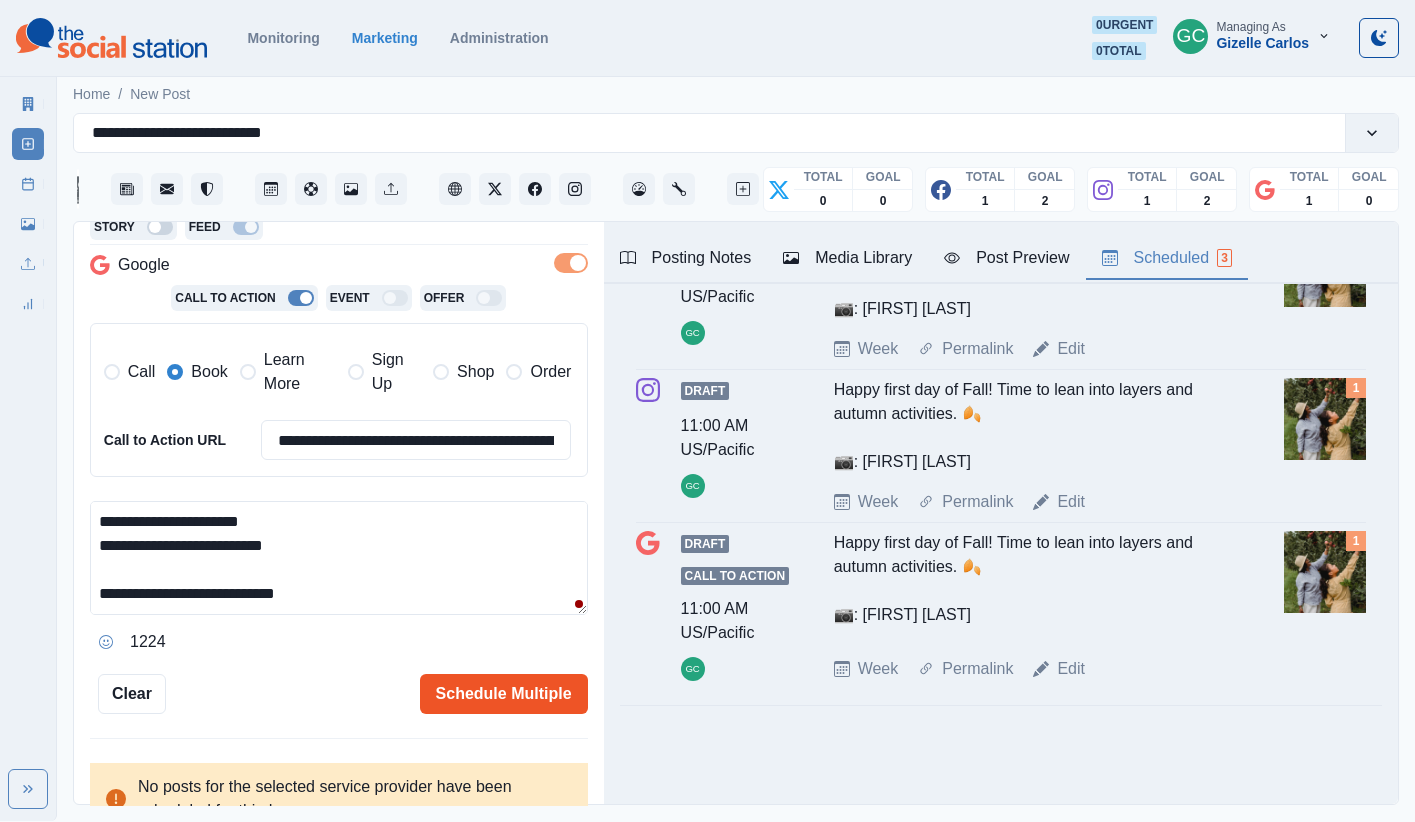 click on "Schedule Multiple" at bounding box center [504, 694] 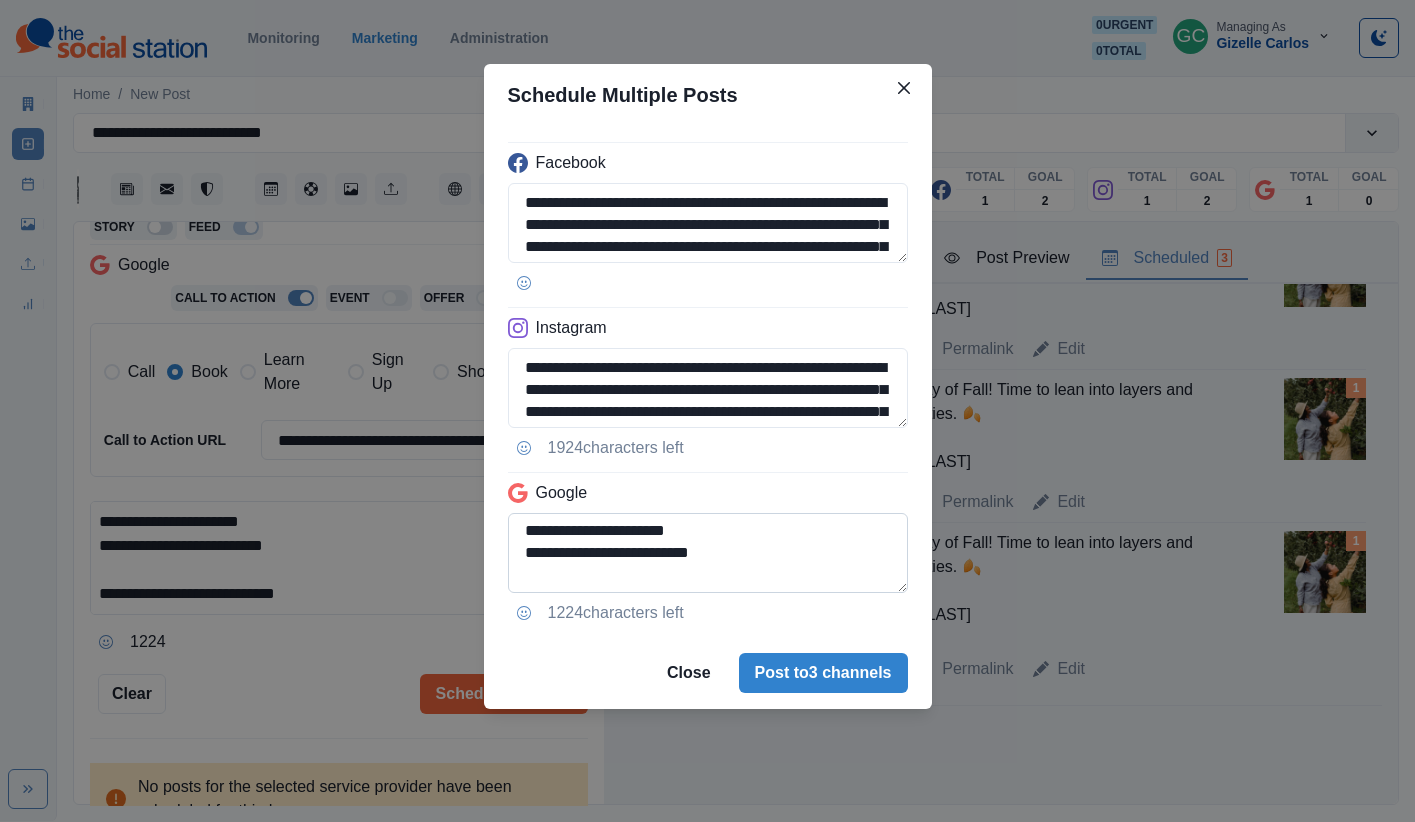 scroll, scrollTop: 82, scrollLeft: 0, axis: vertical 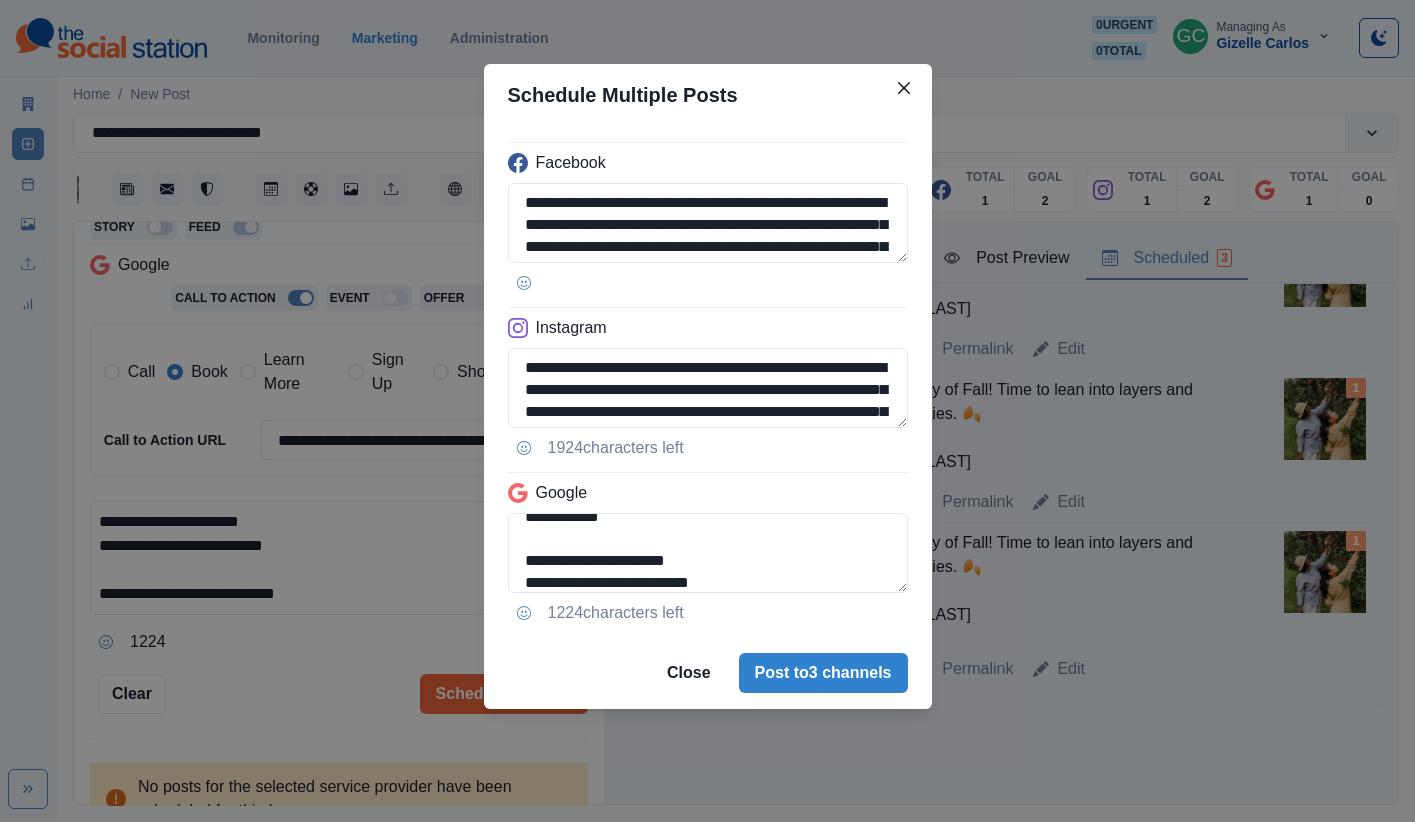 drag, startPoint x: 754, startPoint y: 576, endPoint x: 495, endPoint y: 552, distance: 260.1096 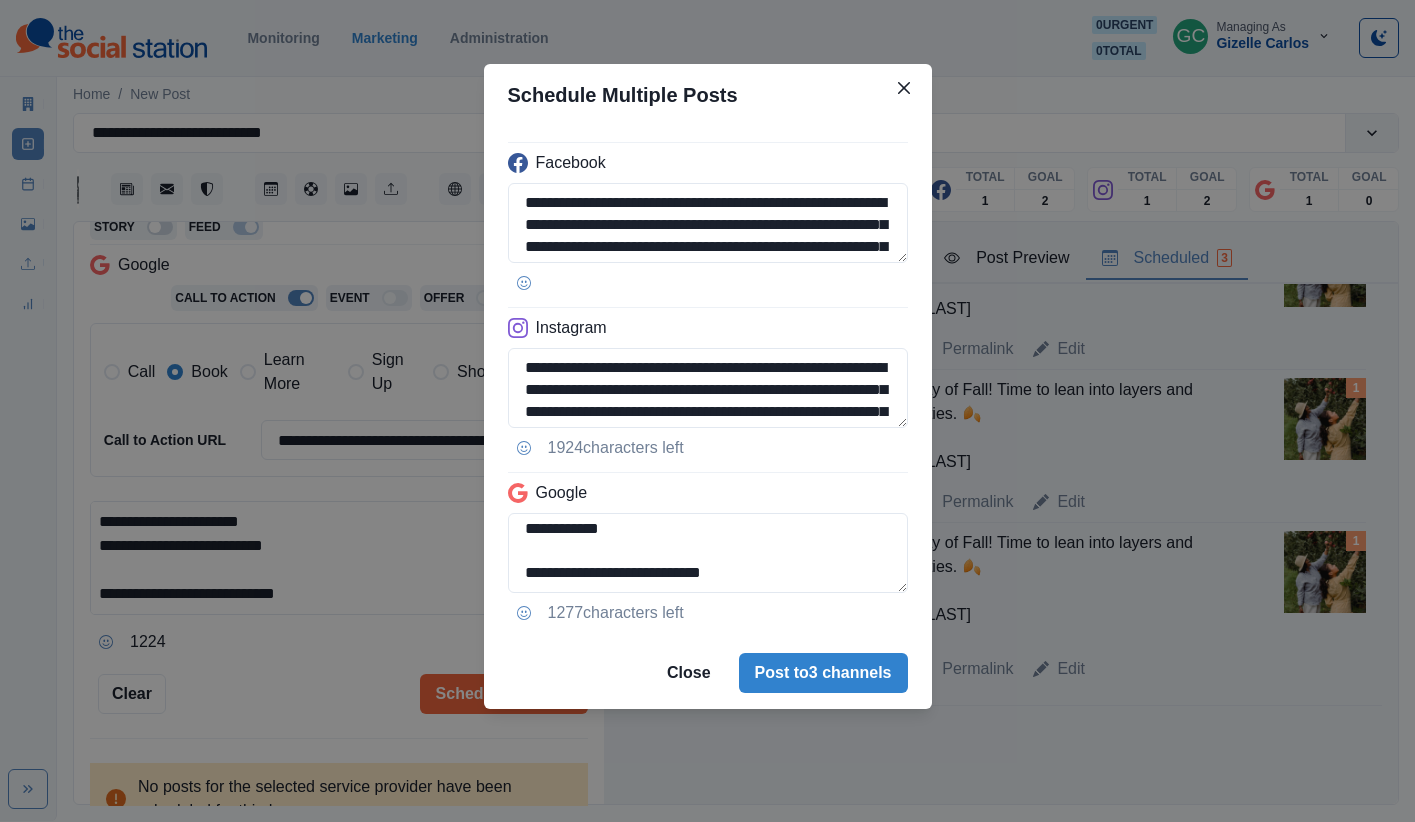 scroll, scrollTop: 60, scrollLeft: 0, axis: vertical 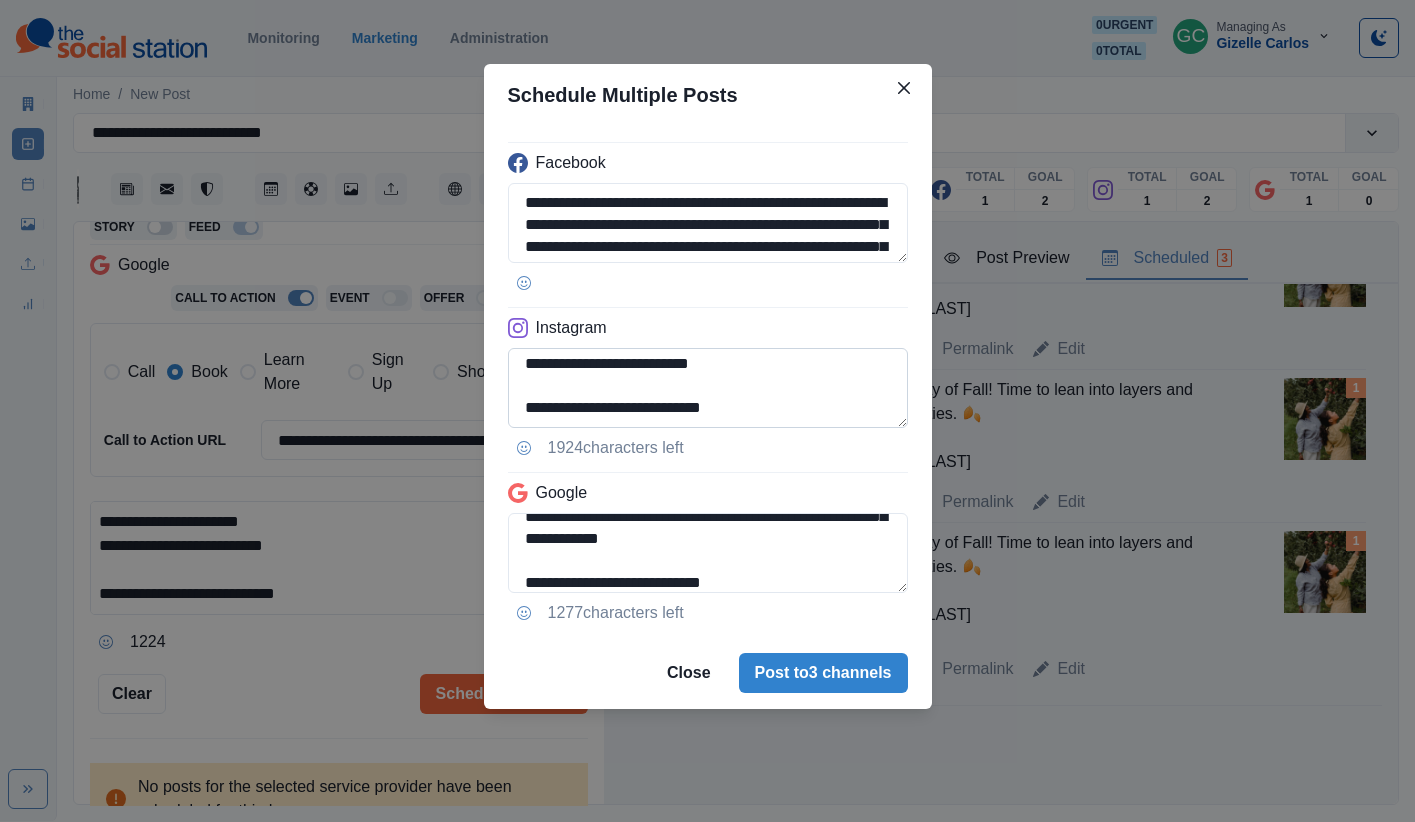 type on "**********" 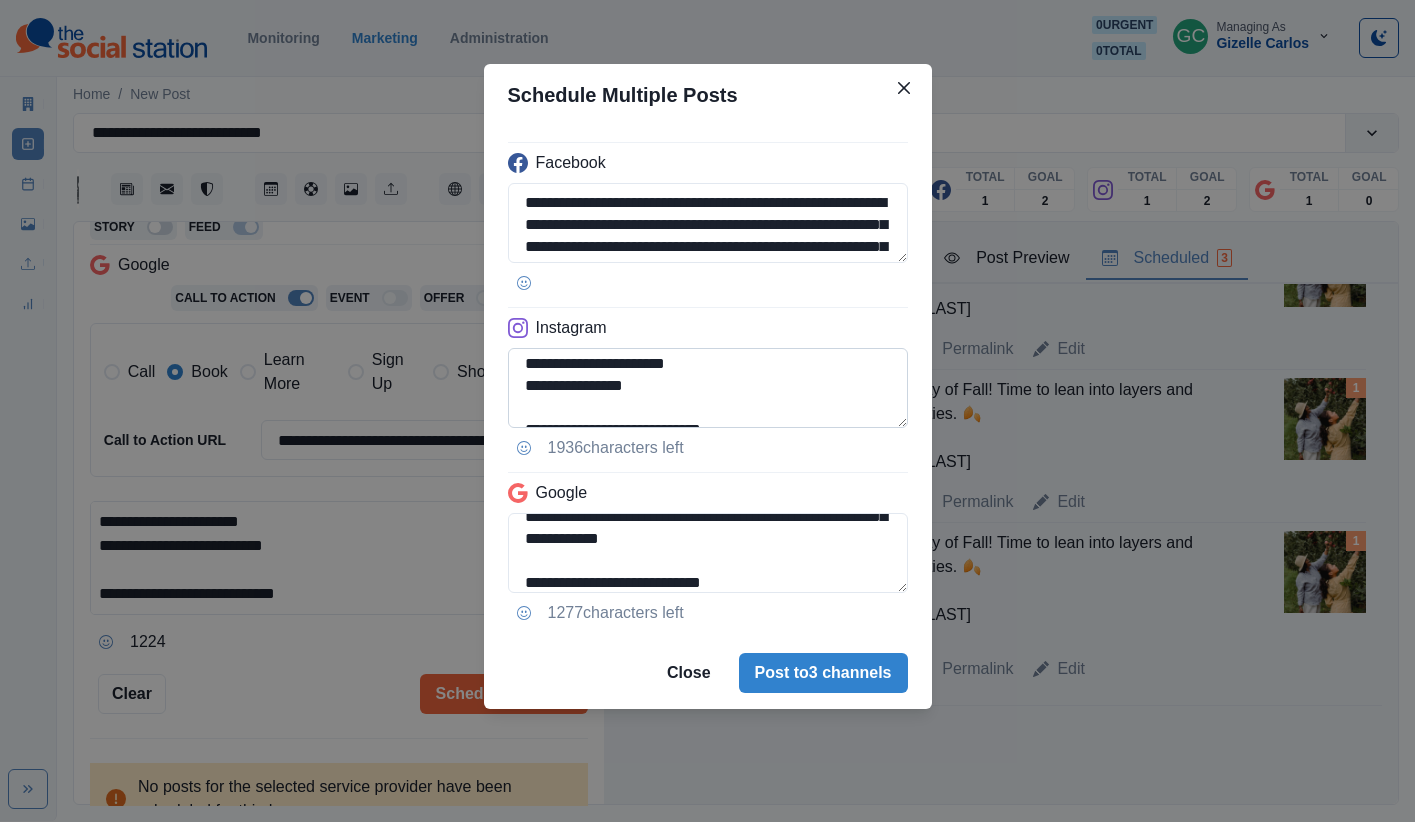 scroll, scrollTop: 136, scrollLeft: 0, axis: vertical 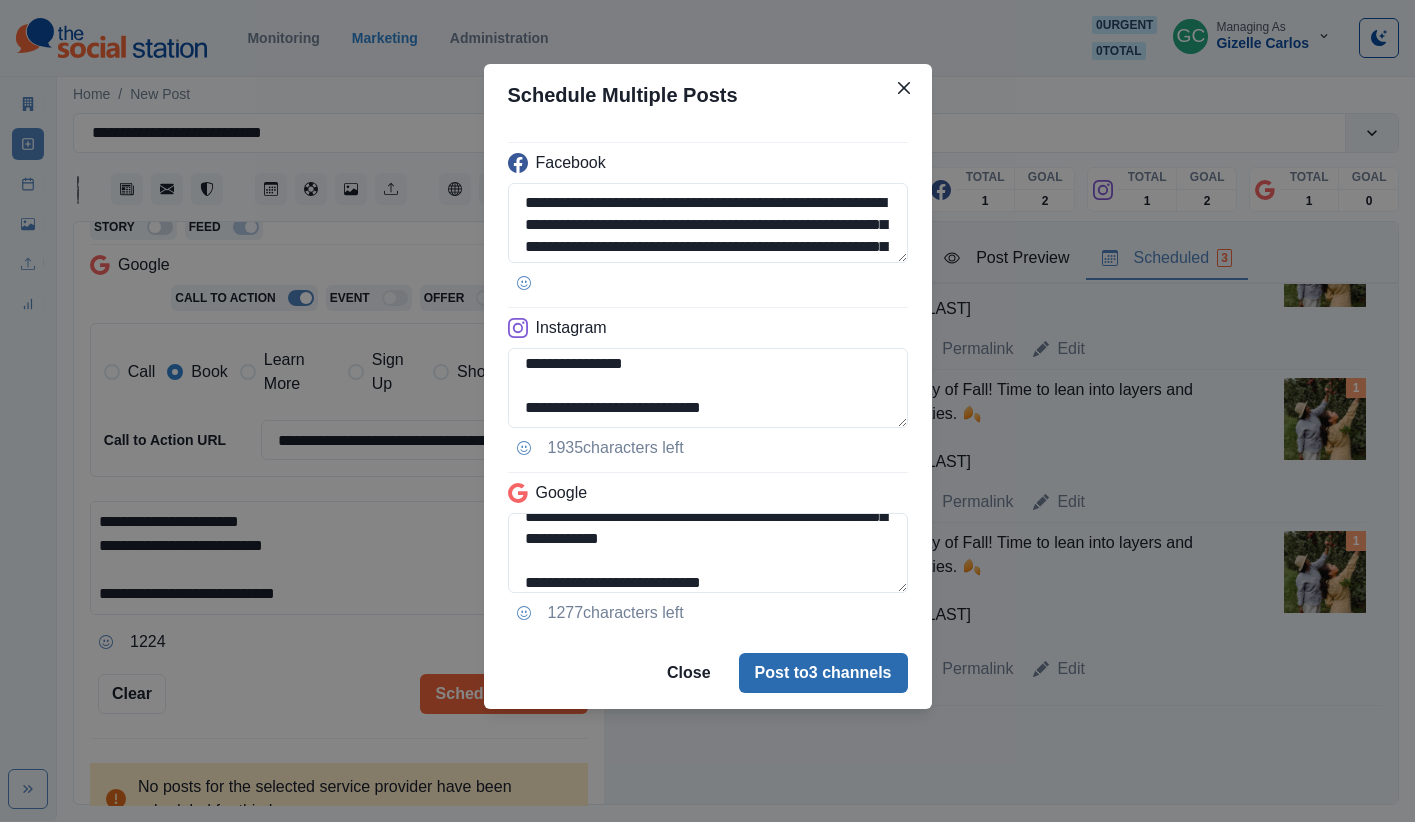 type on "**********" 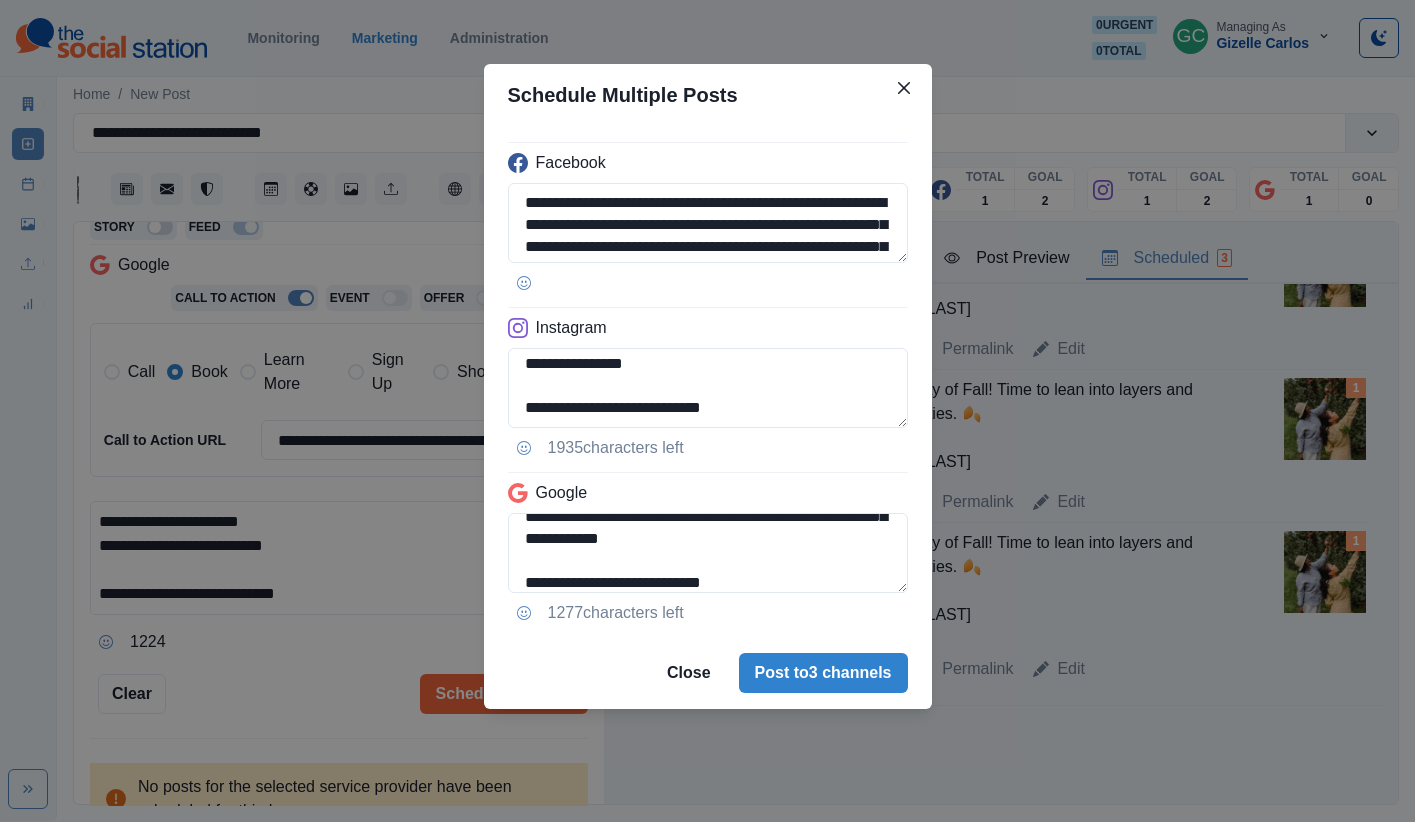 drag, startPoint x: 817, startPoint y: 659, endPoint x: 890, endPoint y: 786, distance: 146.48549 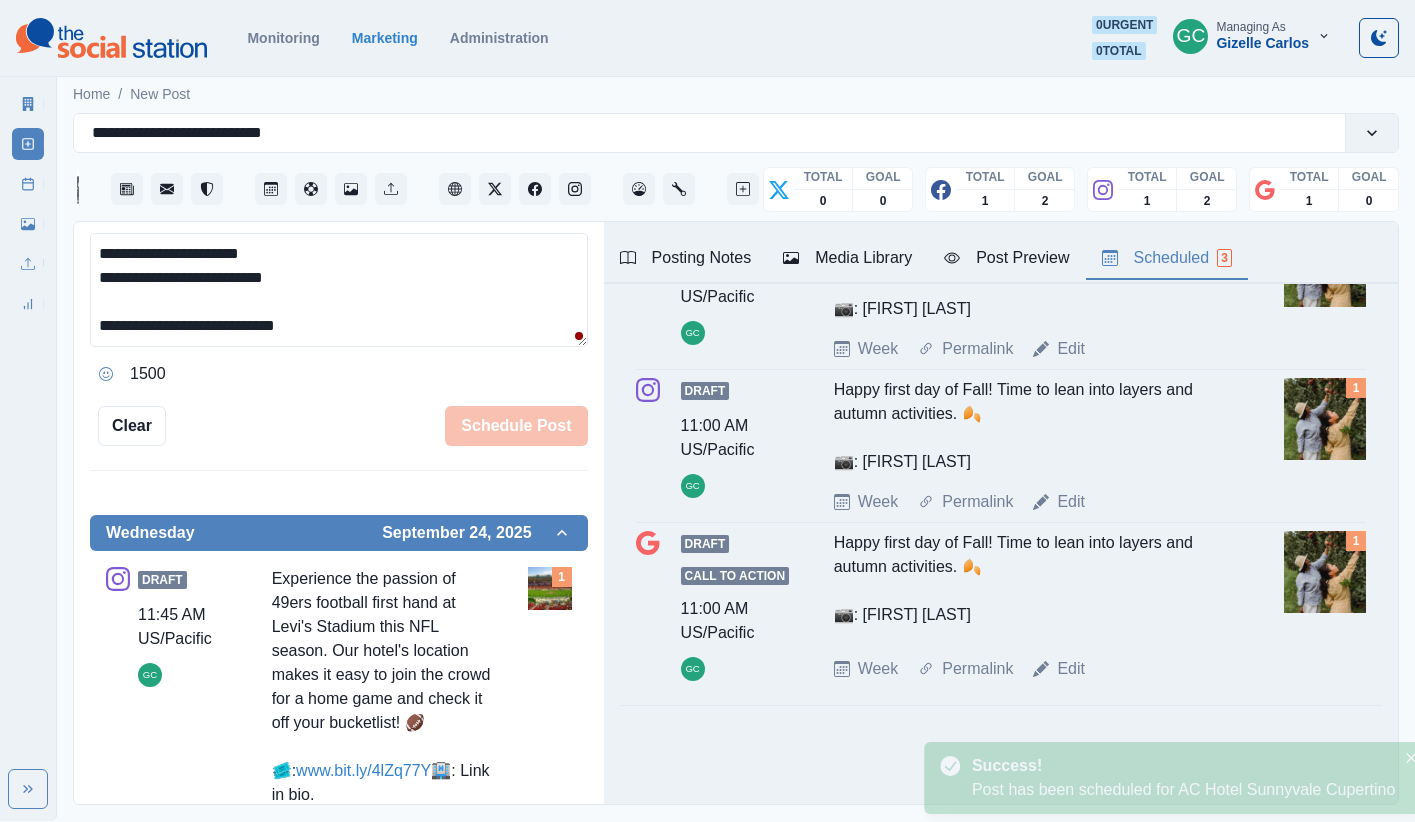 scroll, scrollTop: 386, scrollLeft: 0, axis: vertical 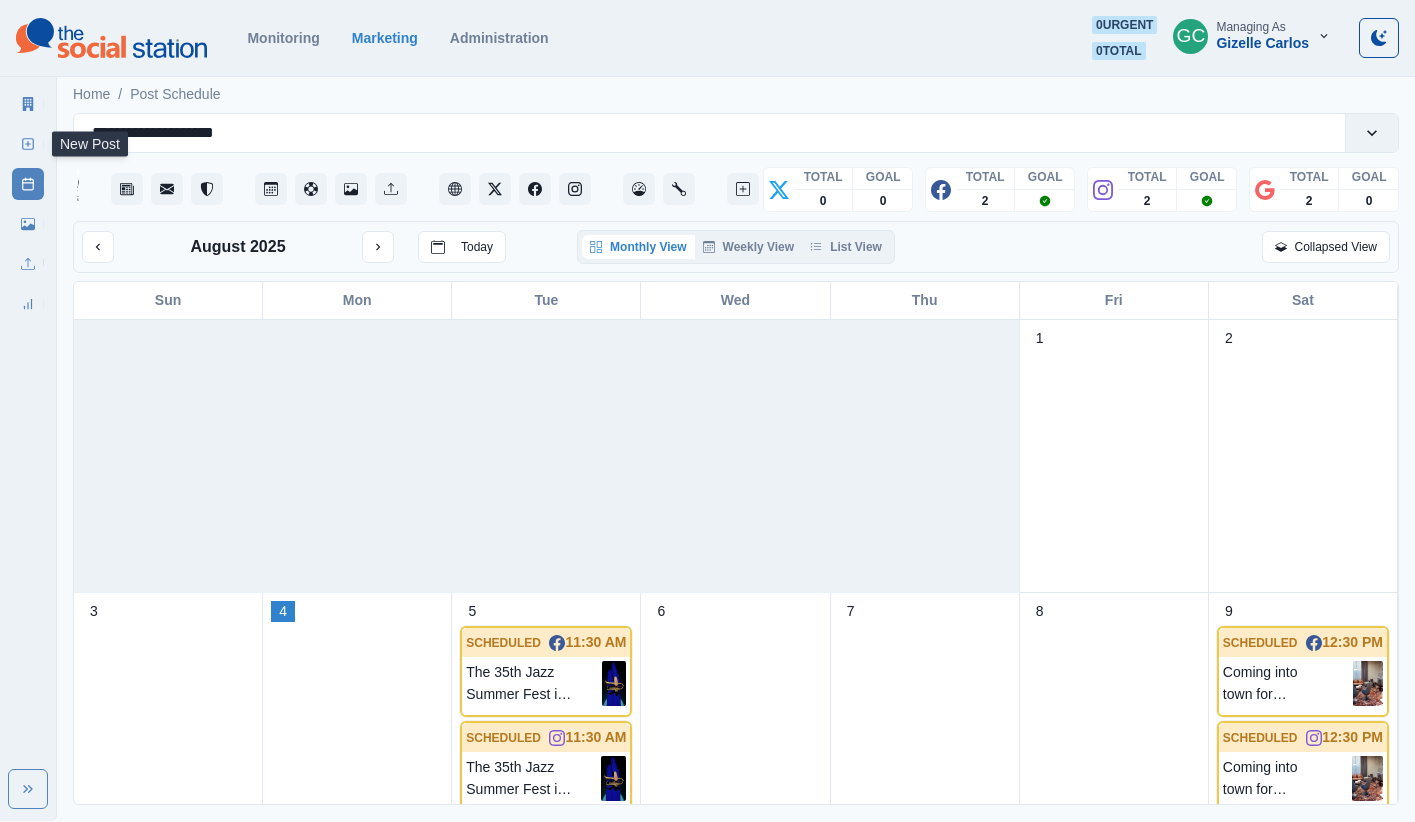 click on "New Post" at bounding box center [28, 144] 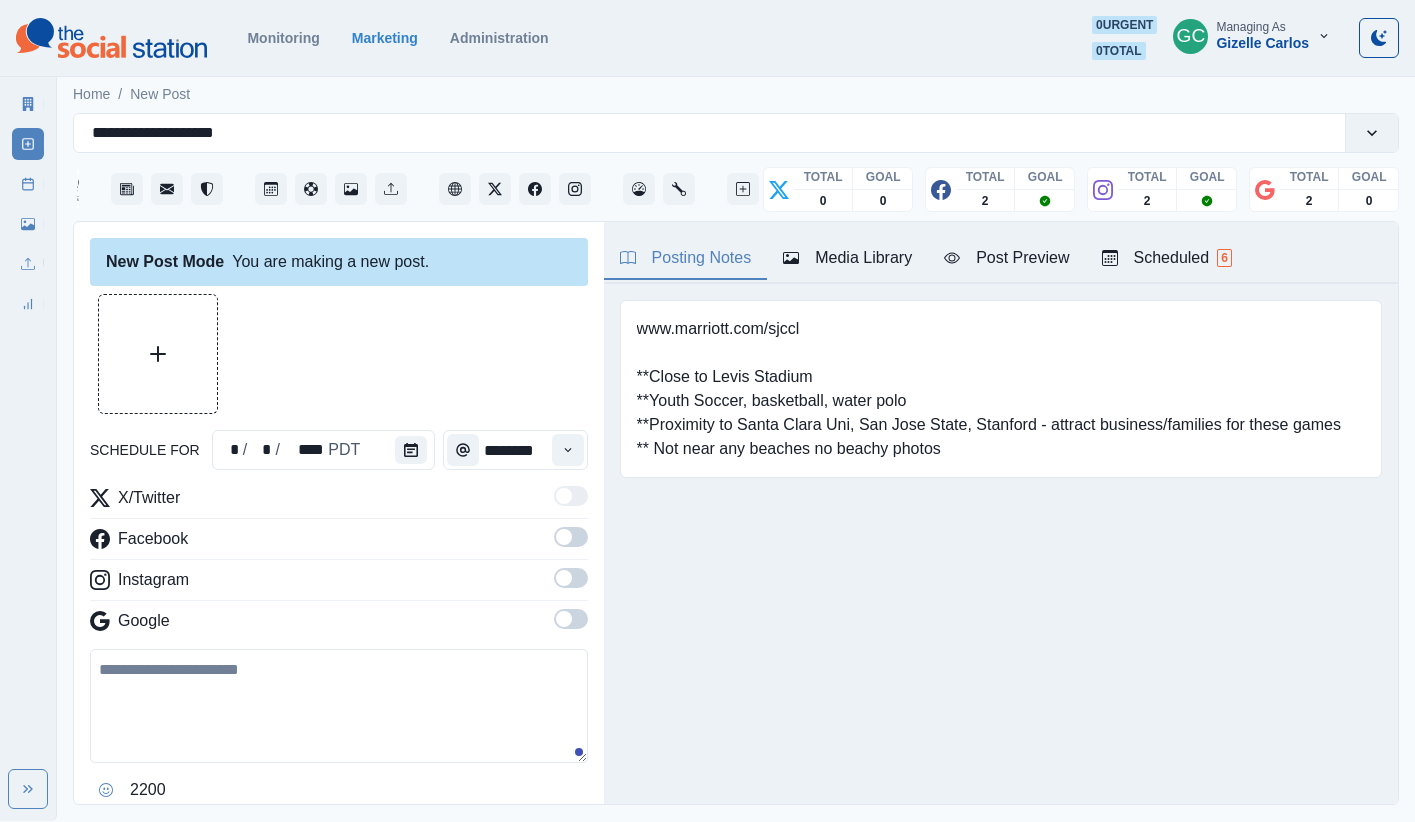 click on "Scheduled 6" at bounding box center [1167, 258] 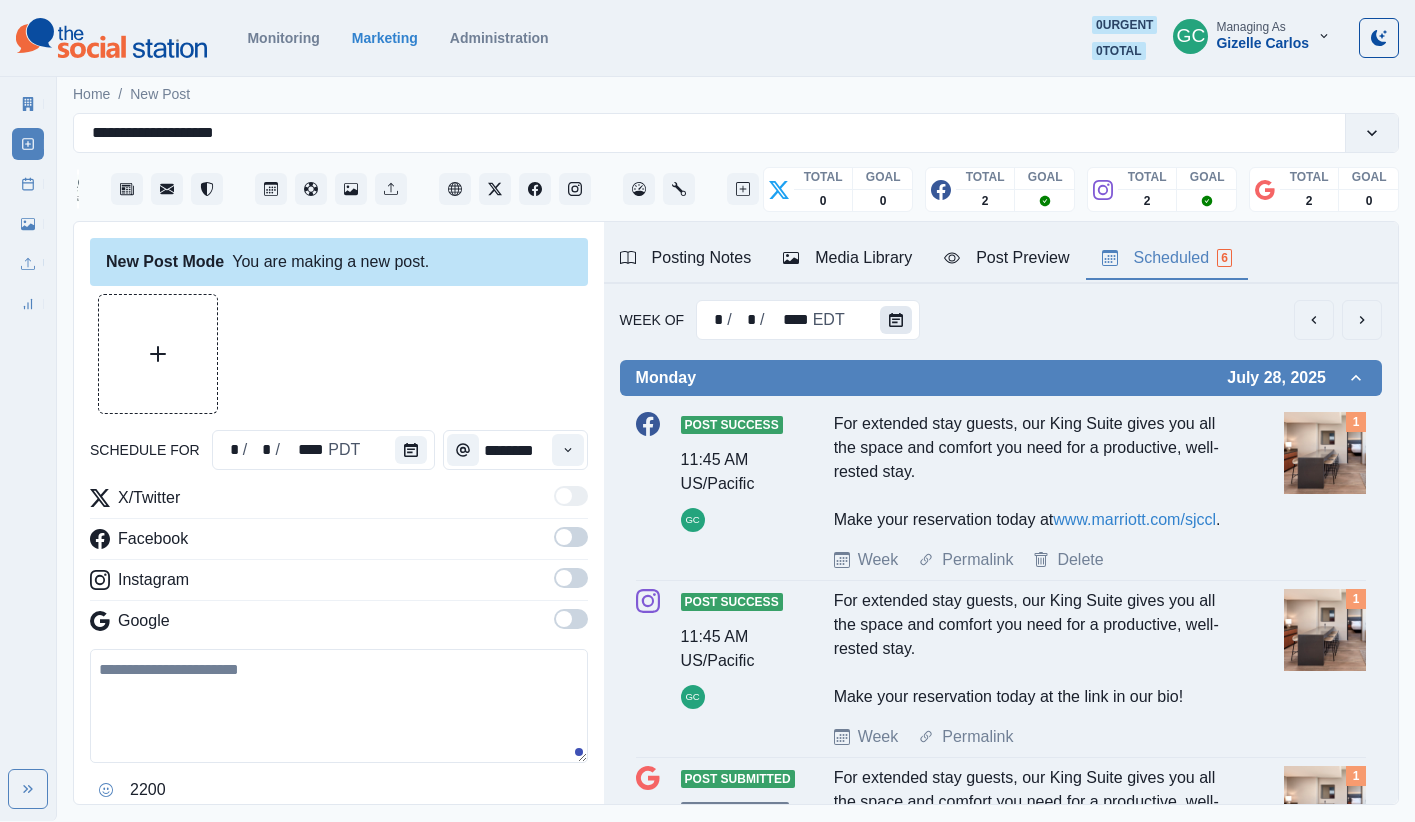 click at bounding box center [896, 320] 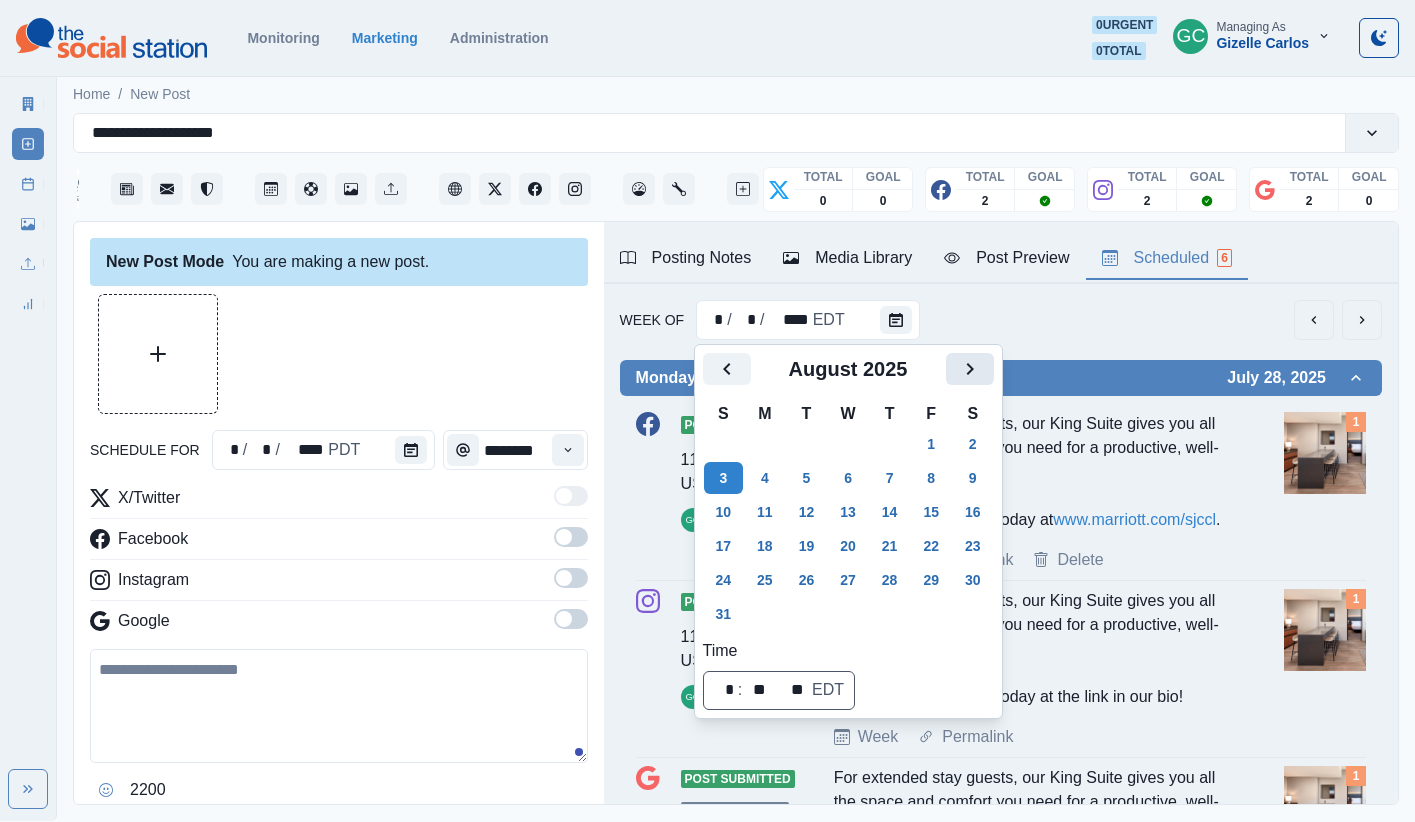 click 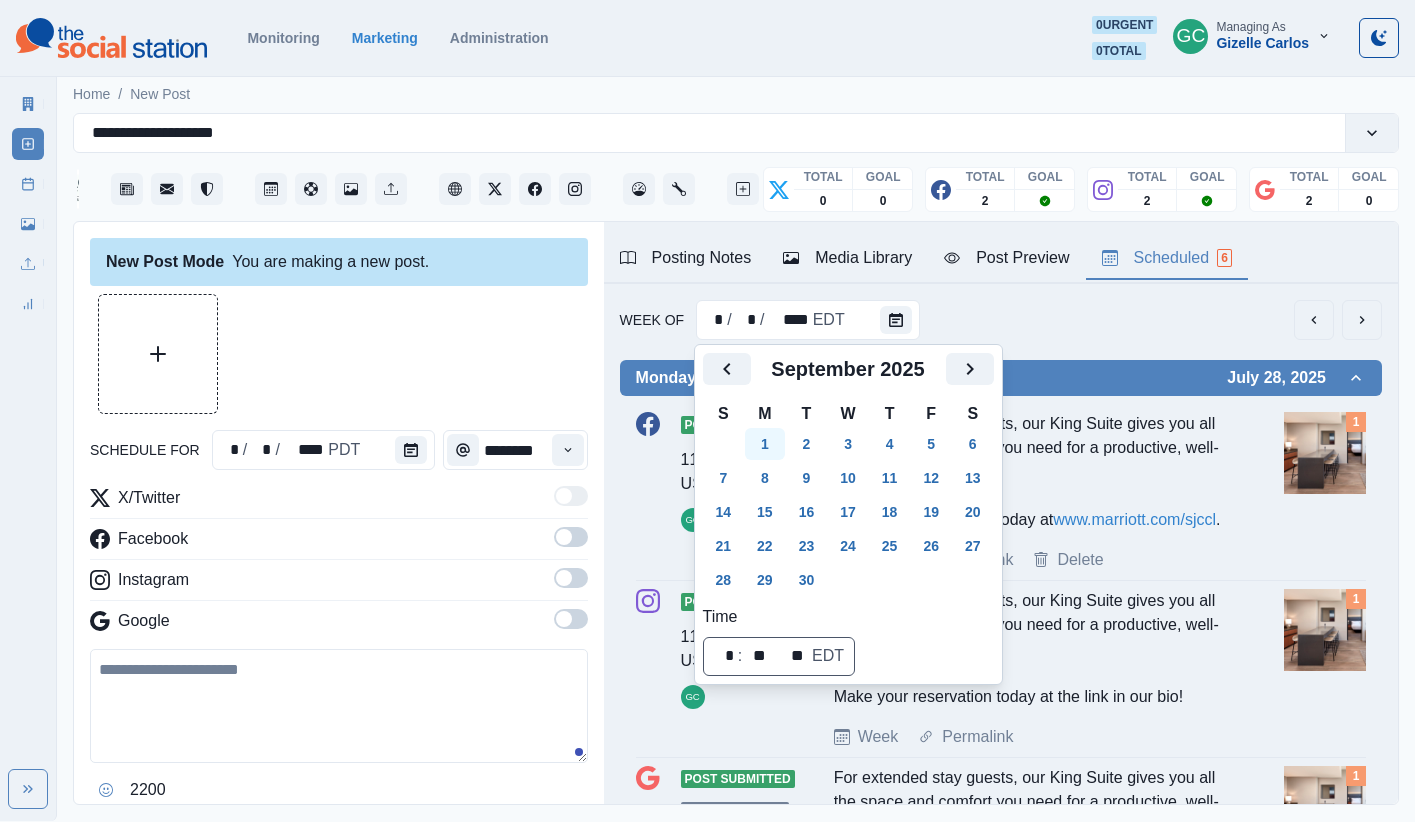 click on "1" at bounding box center [765, 444] 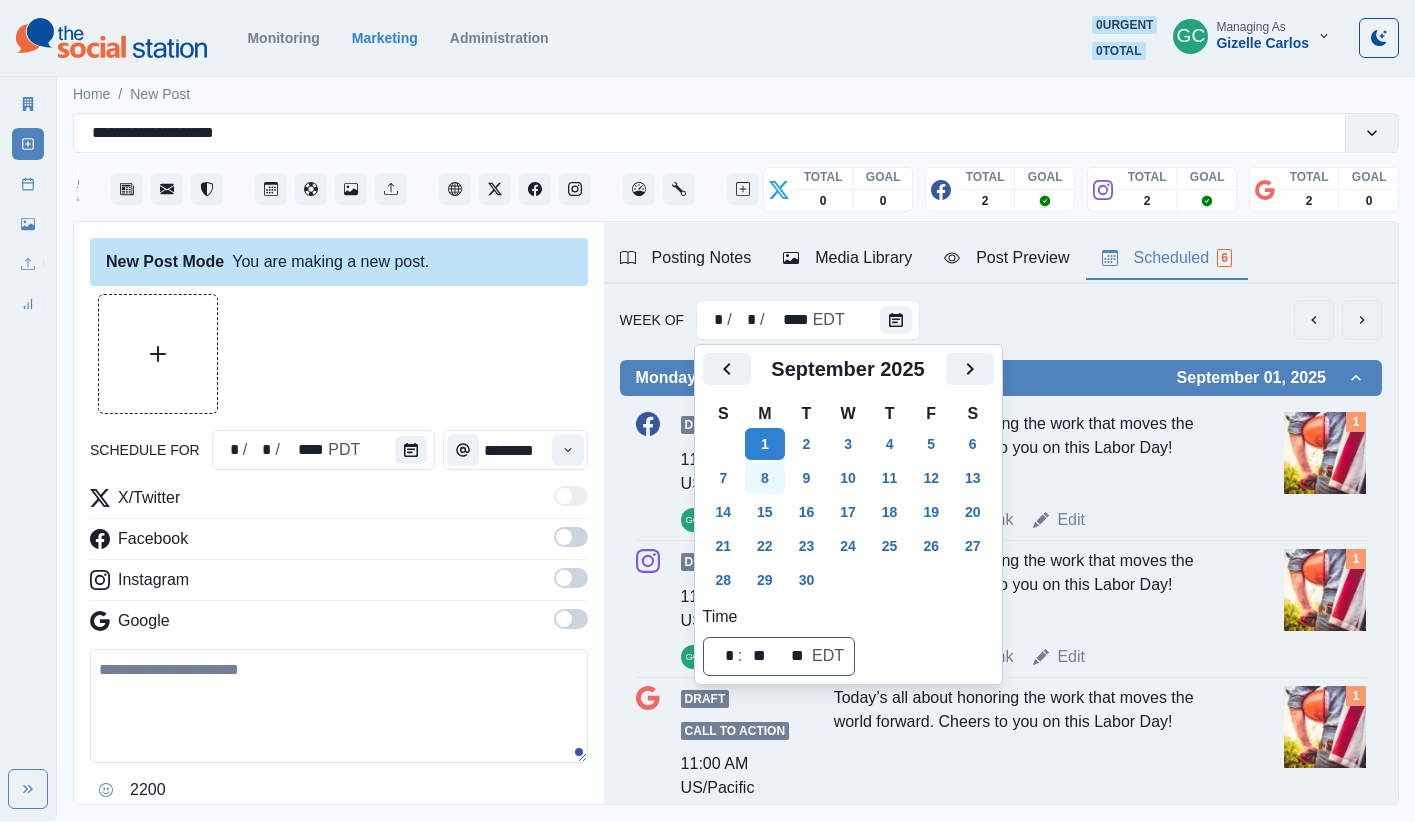 click on "8" at bounding box center (765, 478) 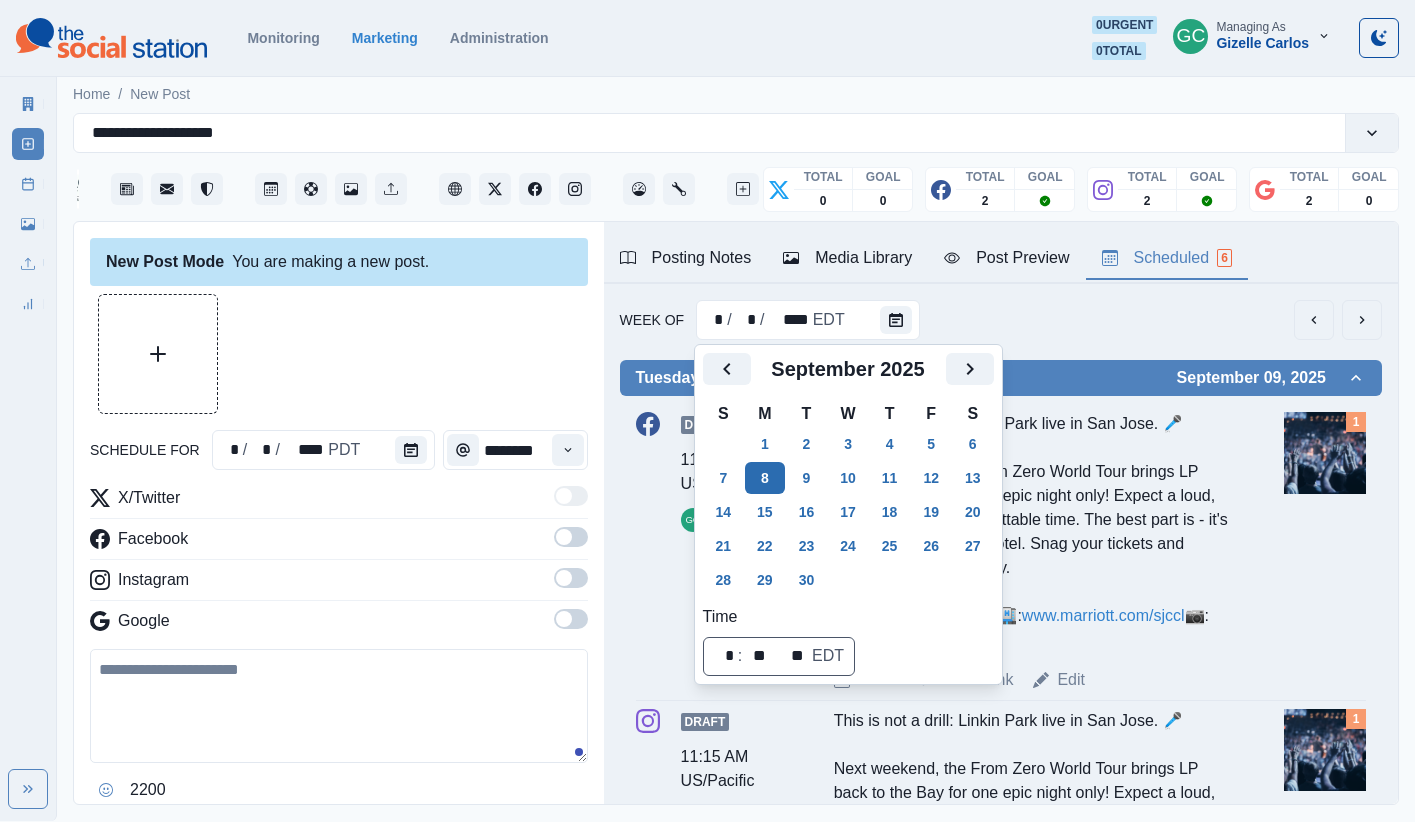 click on "8" at bounding box center (765, 478) 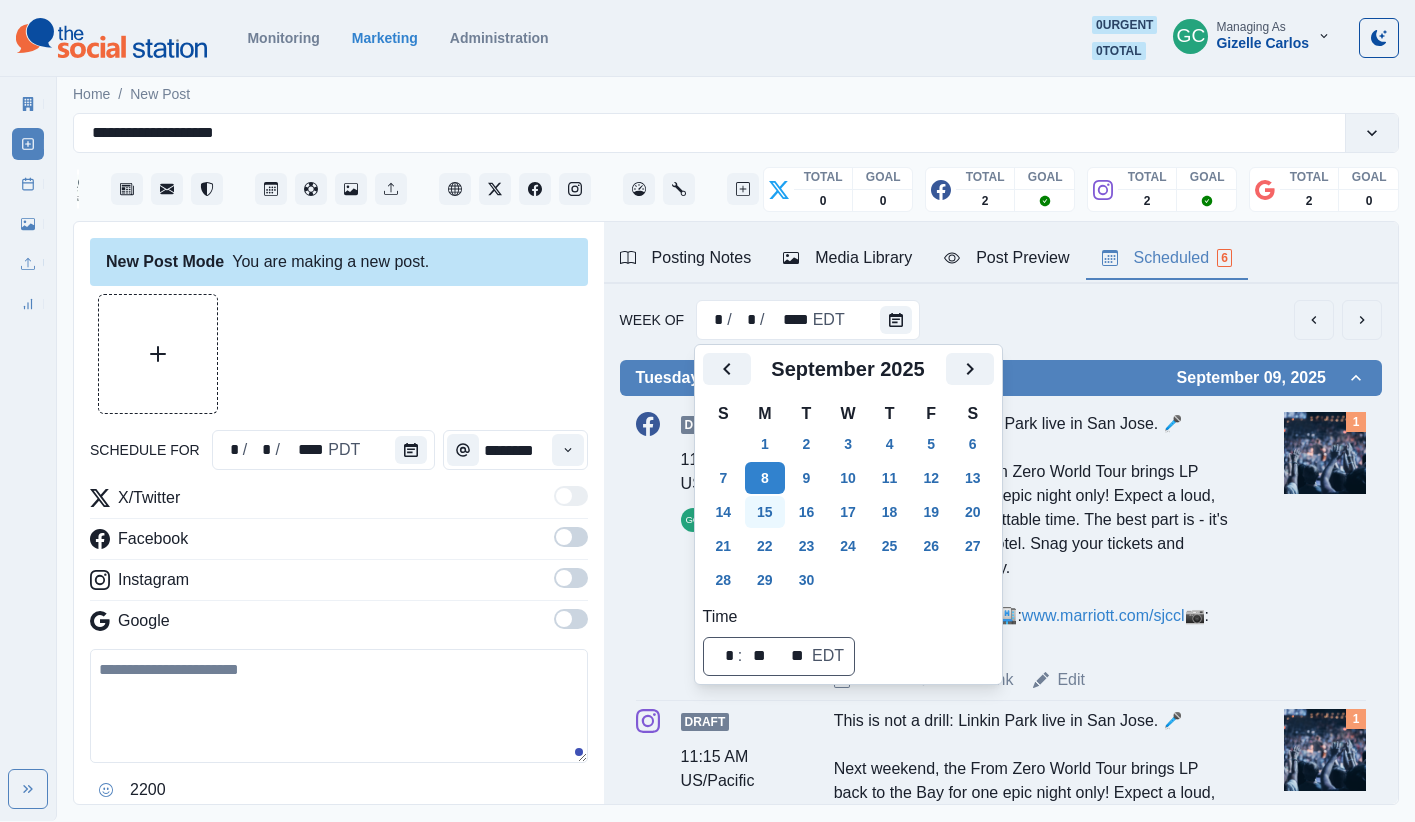 click on "15" at bounding box center (765, 512) 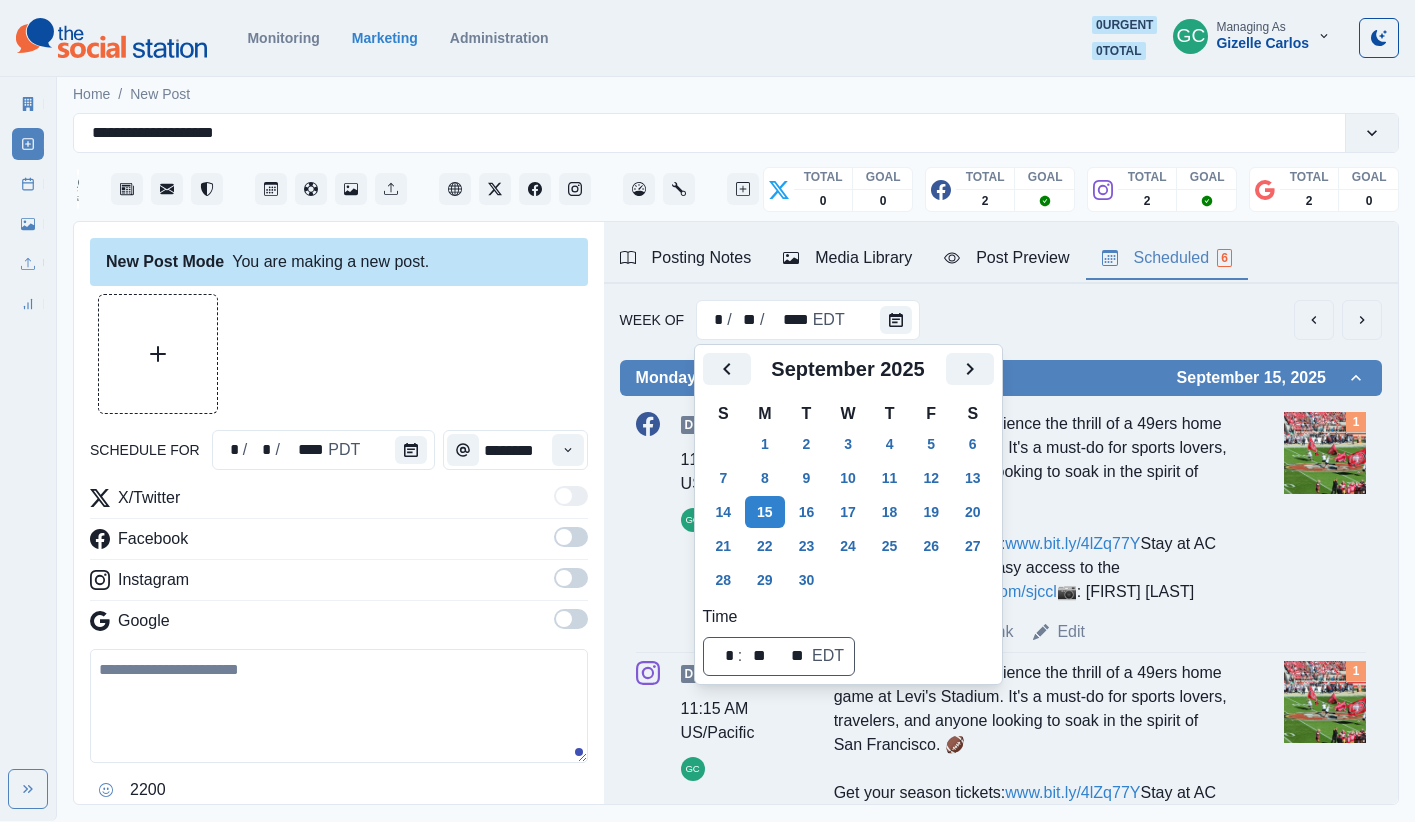 click on "This NFL season, experience the thrill of a 49ers home game at Levi's Stadium. It's a must-do for sports lovers, travelers, and anyone looking to soak in the spirit of San Francisco. 🏈
Get your season tickets:  www.bit.ly/4lZq77Y
Stay at AC Hotel Santa Clara for easy access to the stadium:  www.marriott.com/sjccl
📷: Fredrick Lee" at bounding box center [1032, 508] 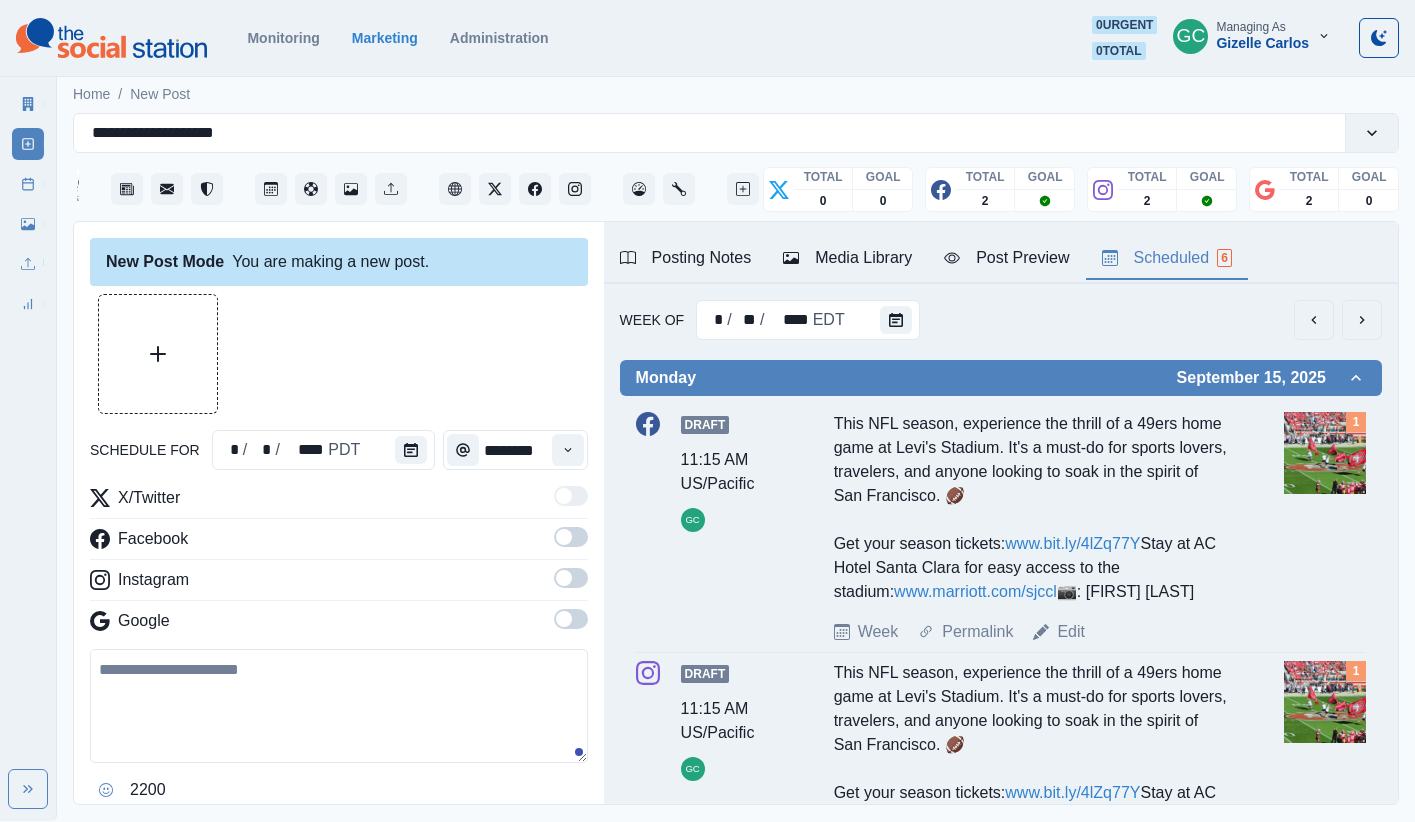 drag, startPoint x: 999, startPoint y: 636, endPoint x: 987, endPoint y: 627, distance: 15 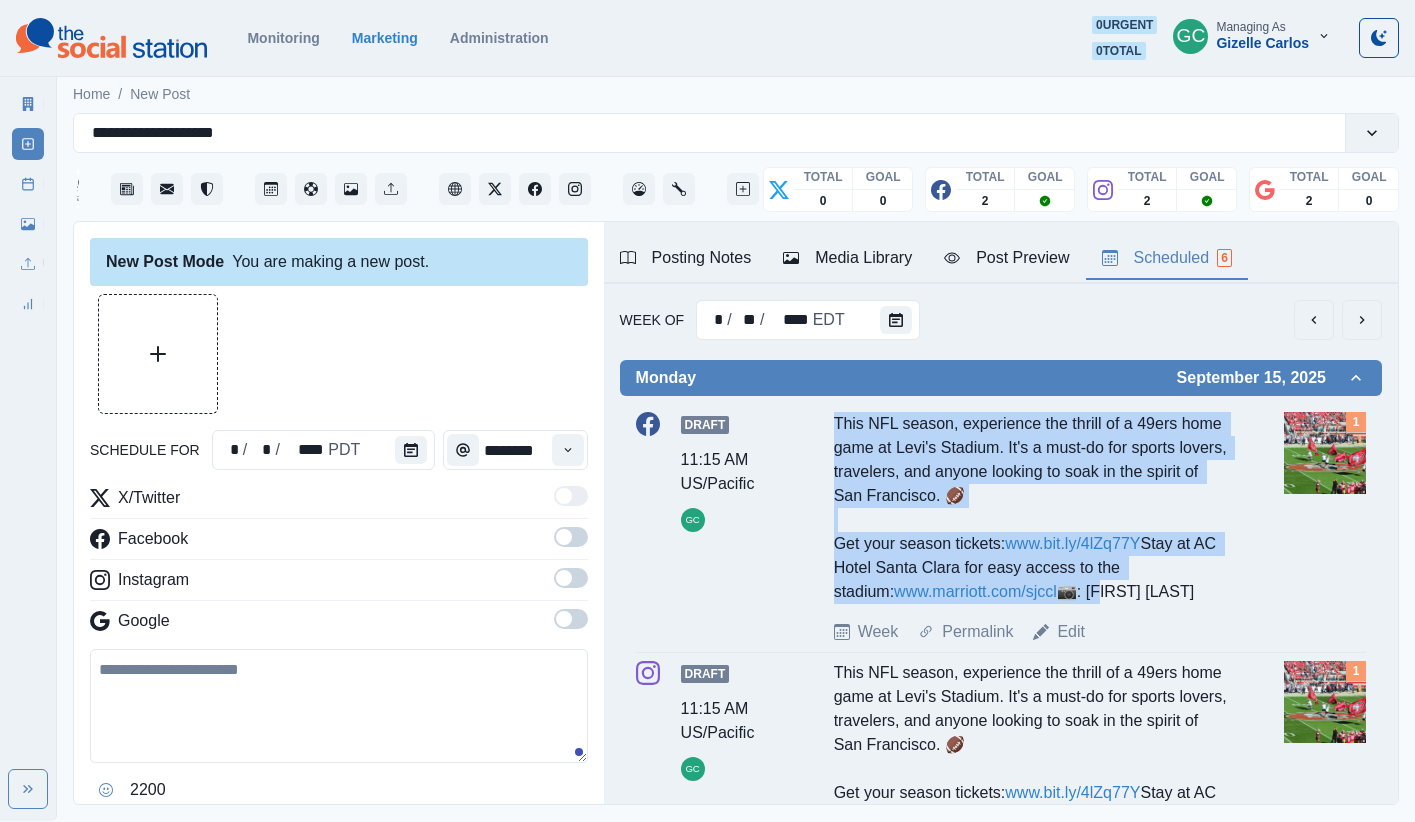 drag, startPoint x: 857, startPoint y: 643, endPoint x: 837, endPoint y: 423, distance: 220.90723 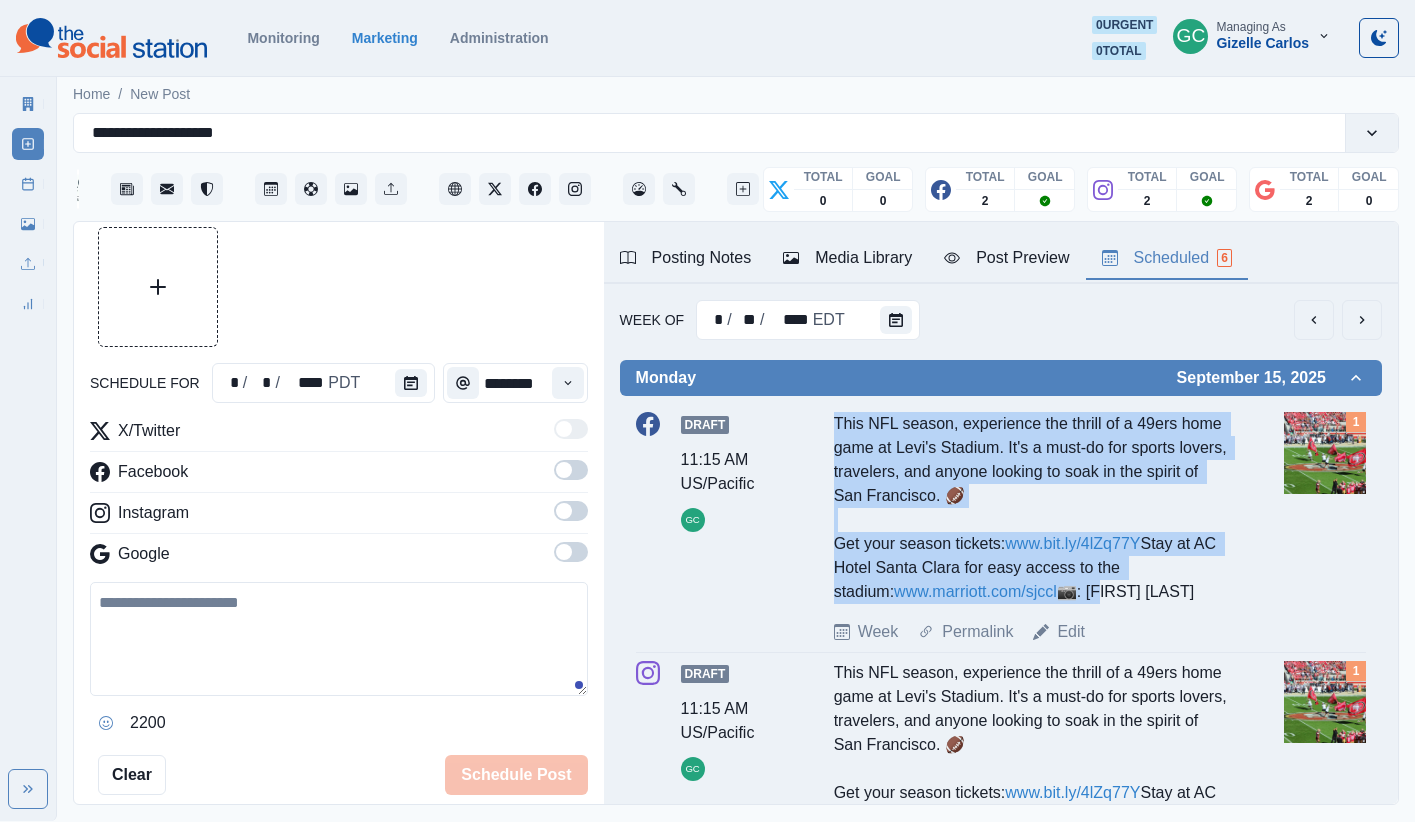 scroll, scrollTop: 140, scrollLeft: 0, axis: vertical 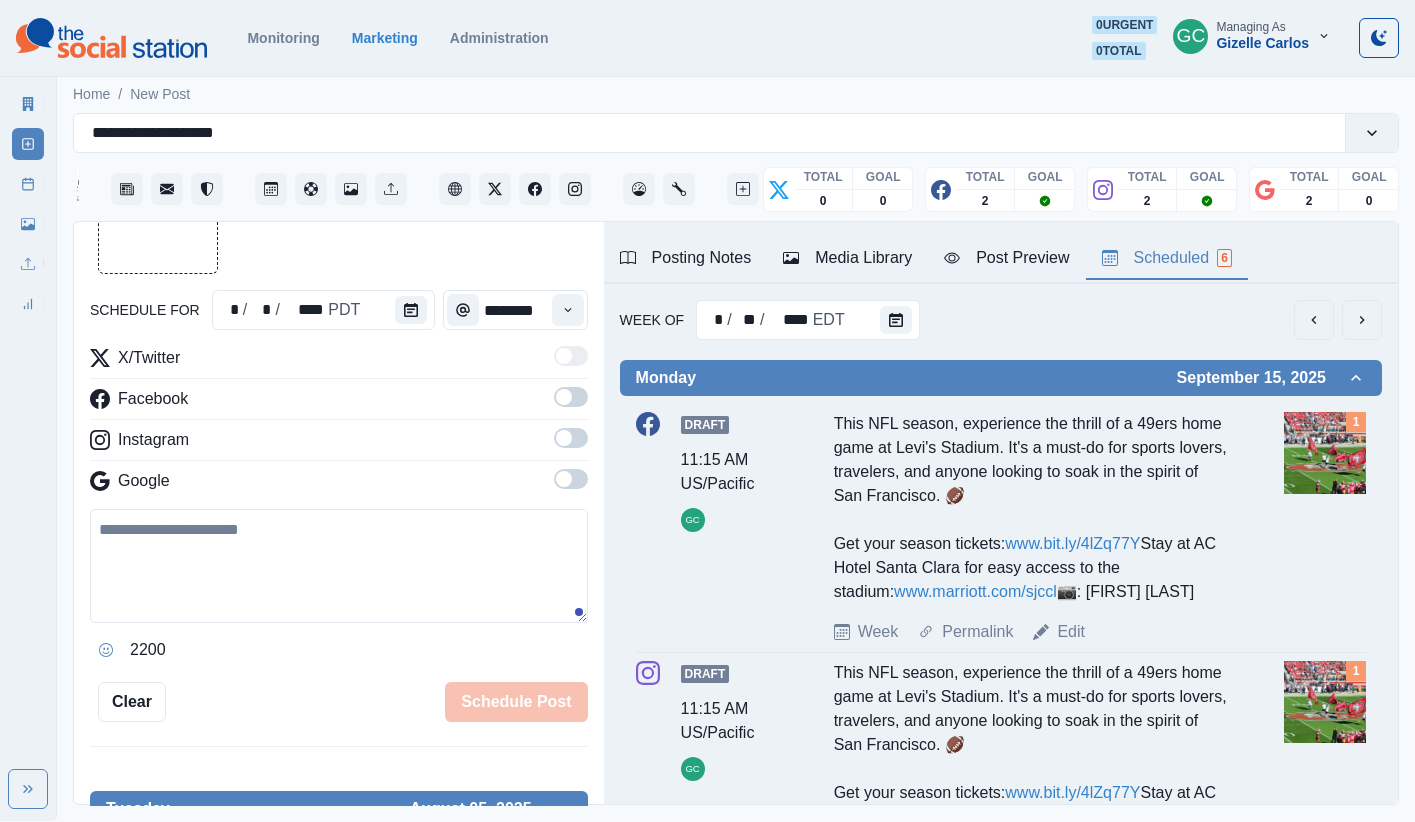 click at bounding box center (339, 566) 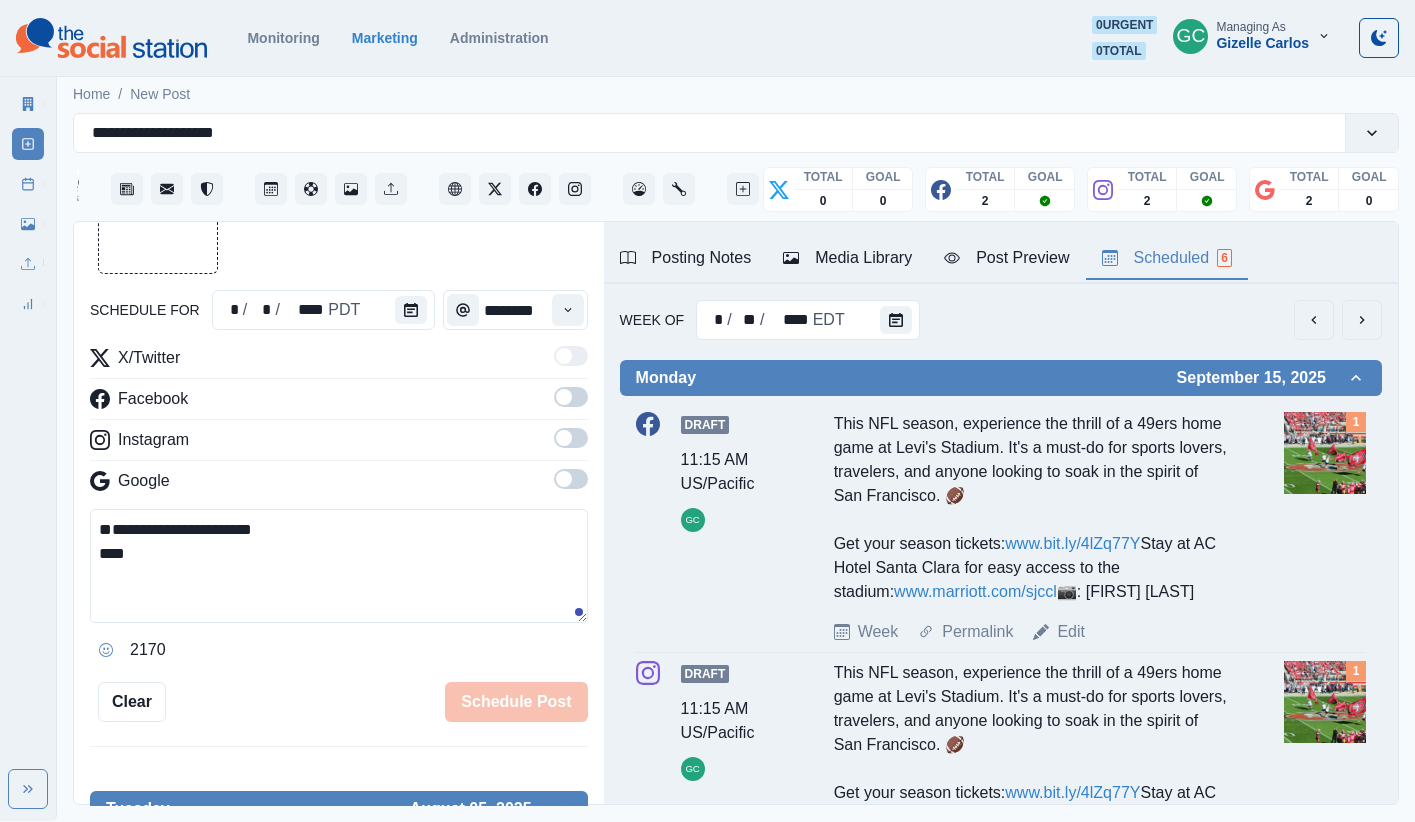 type on "**********" 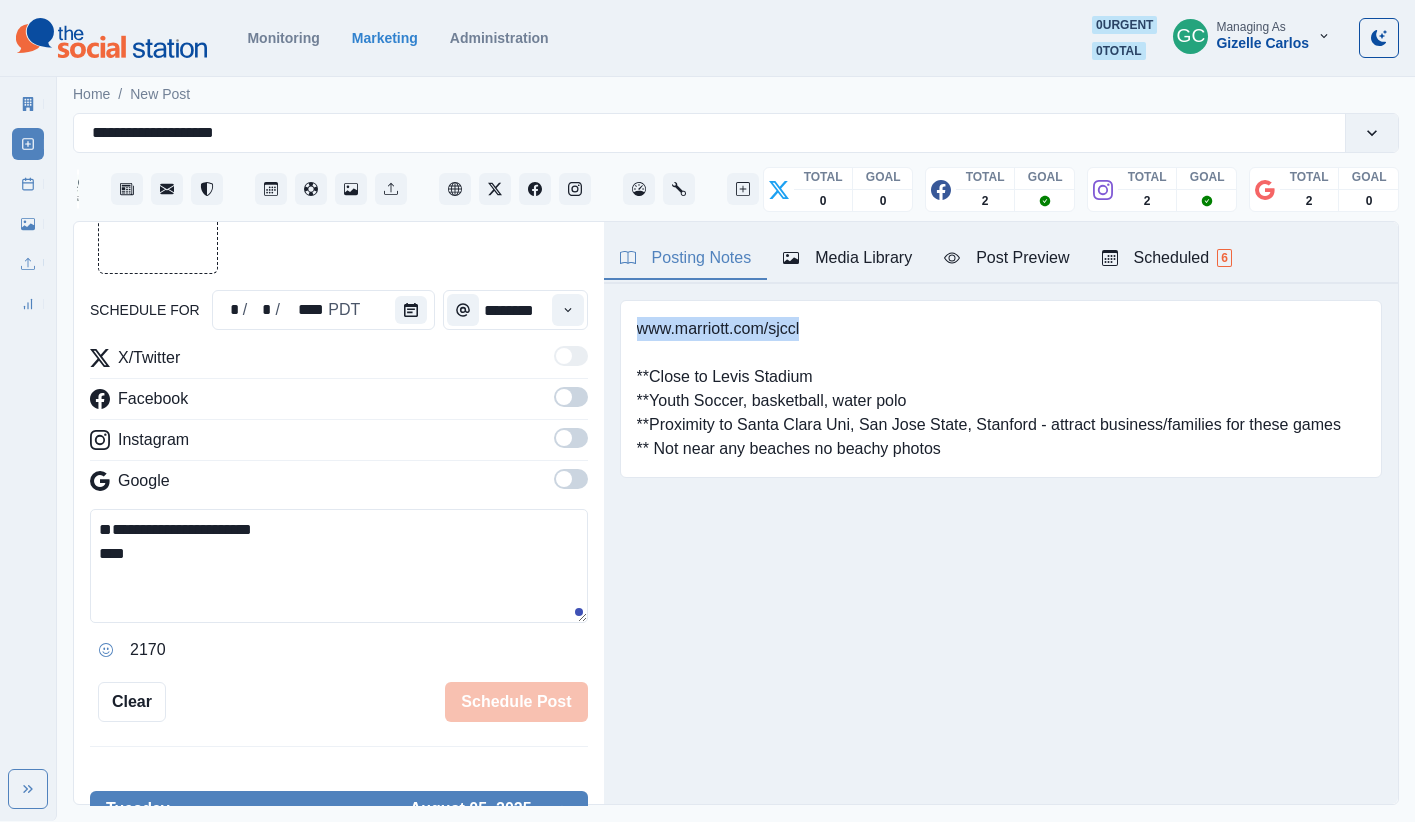 drag, startPoint x: 803, startPoint y: 331, endPoint x: 609, endPoint y: 323, distance: 194.16487 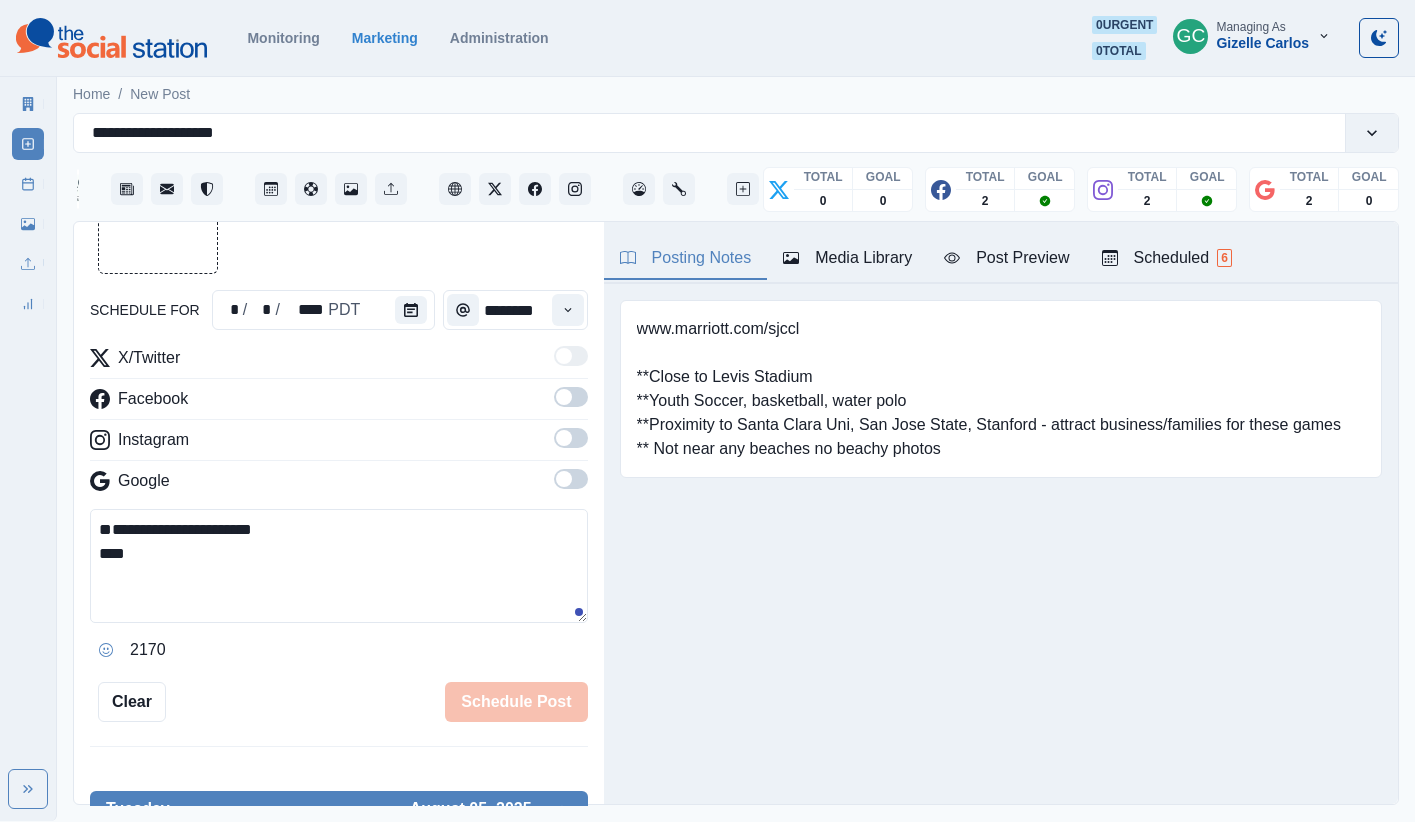 click on "**********" at bounding box center (339, 566) 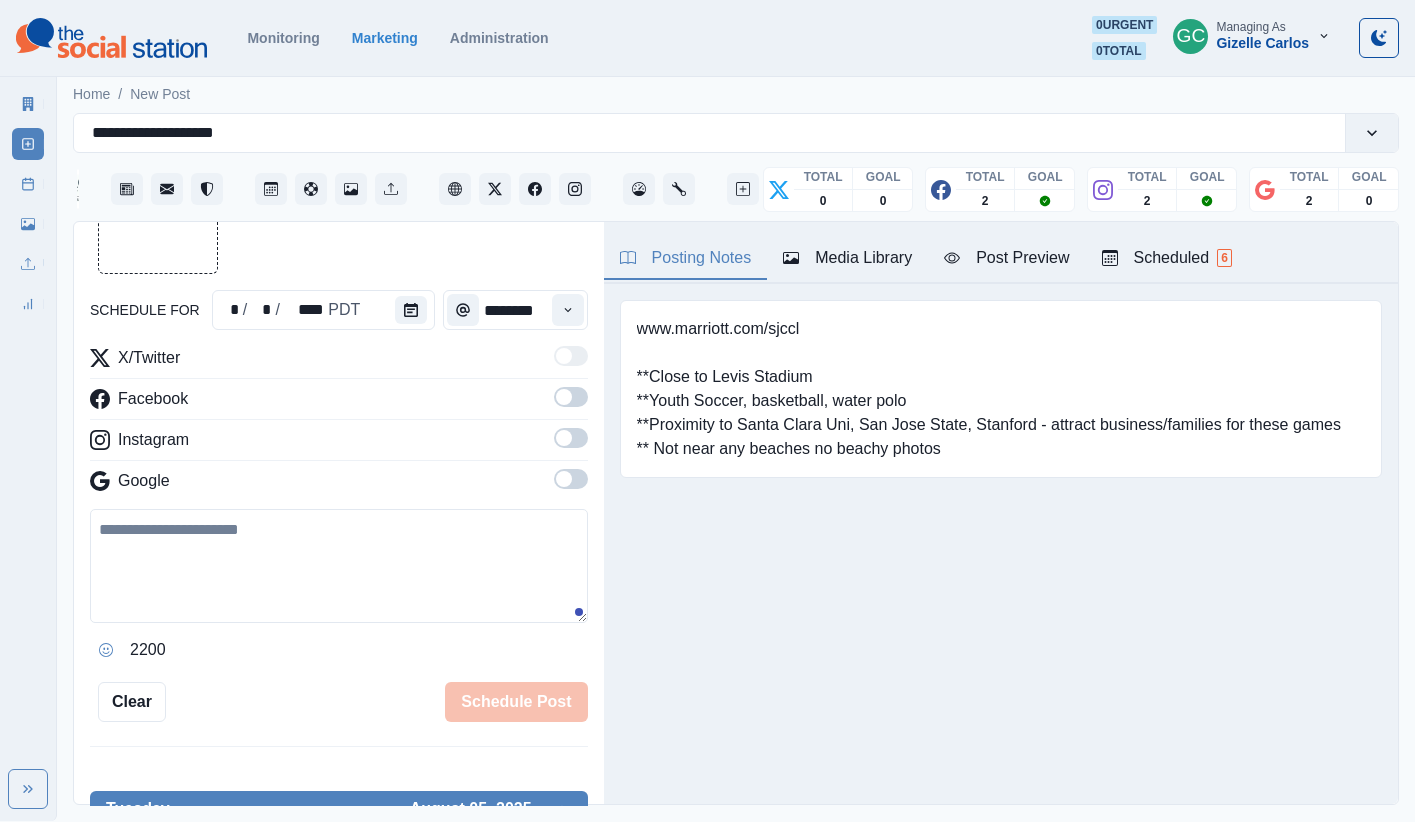type 